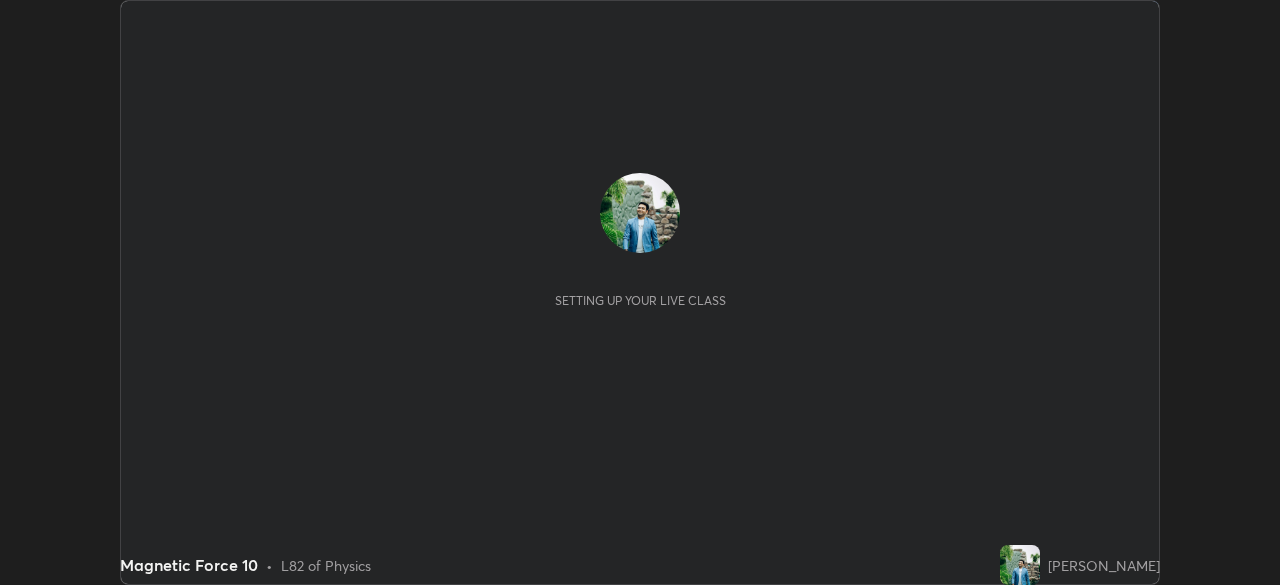 scroll, scrollTop: 0, scrollLeft: 0, axis: both 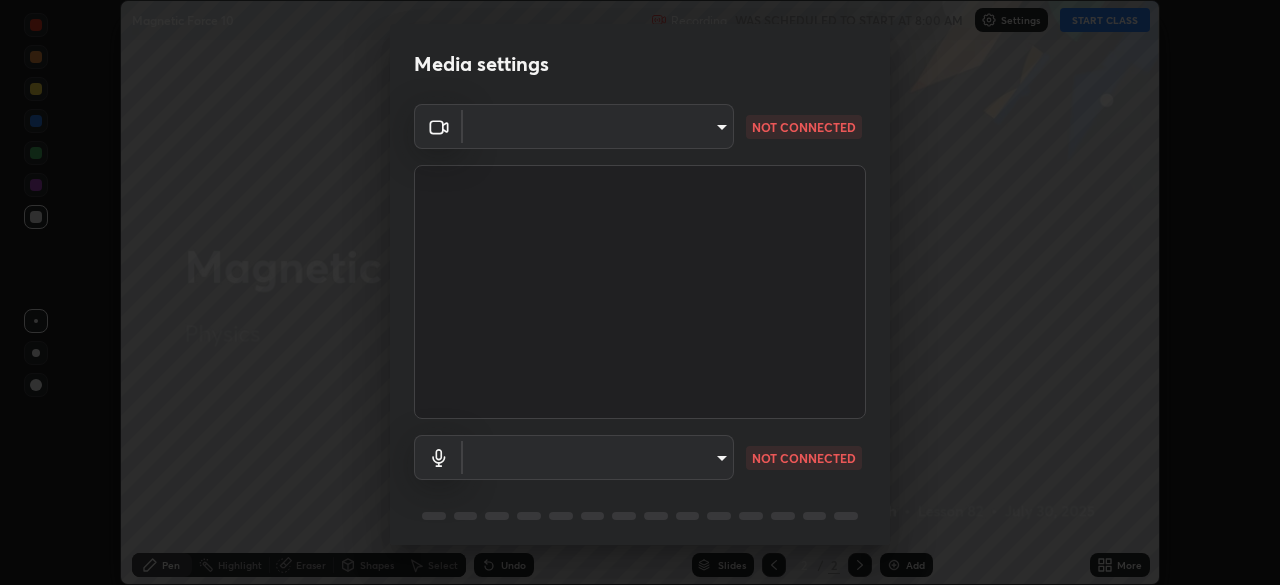 type on "900b755ad74ce0d5d1763821587206bfa3db3c460fbe27e7c519ca64d2f71e9d" 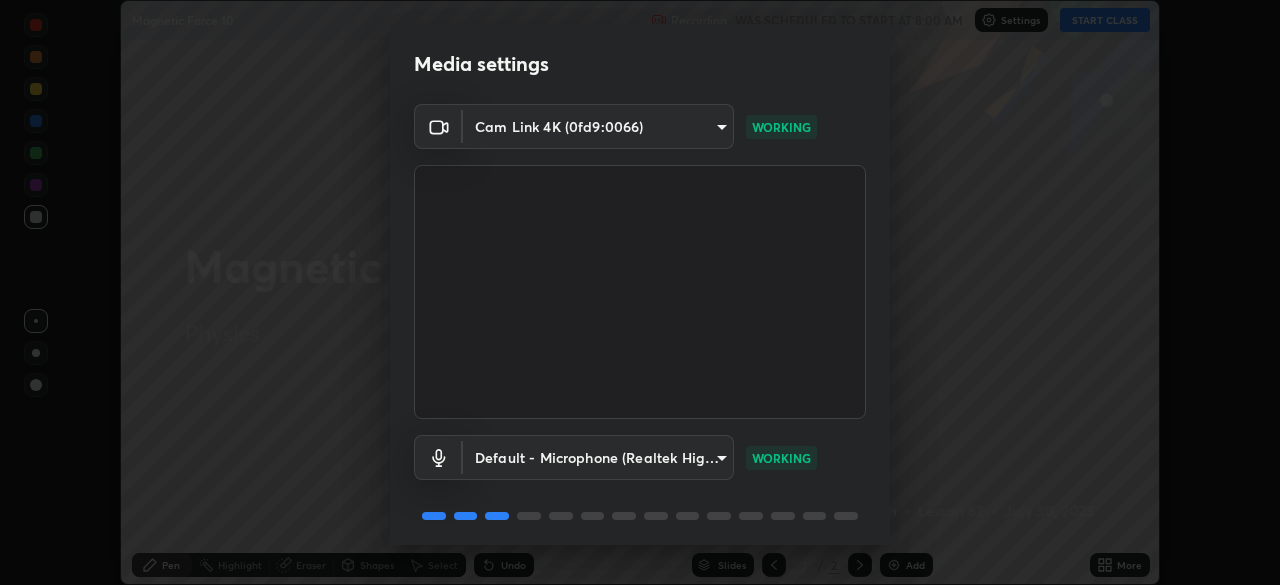 scroll, scrollTop: 71, scrollLeft: 0, axis: vertical 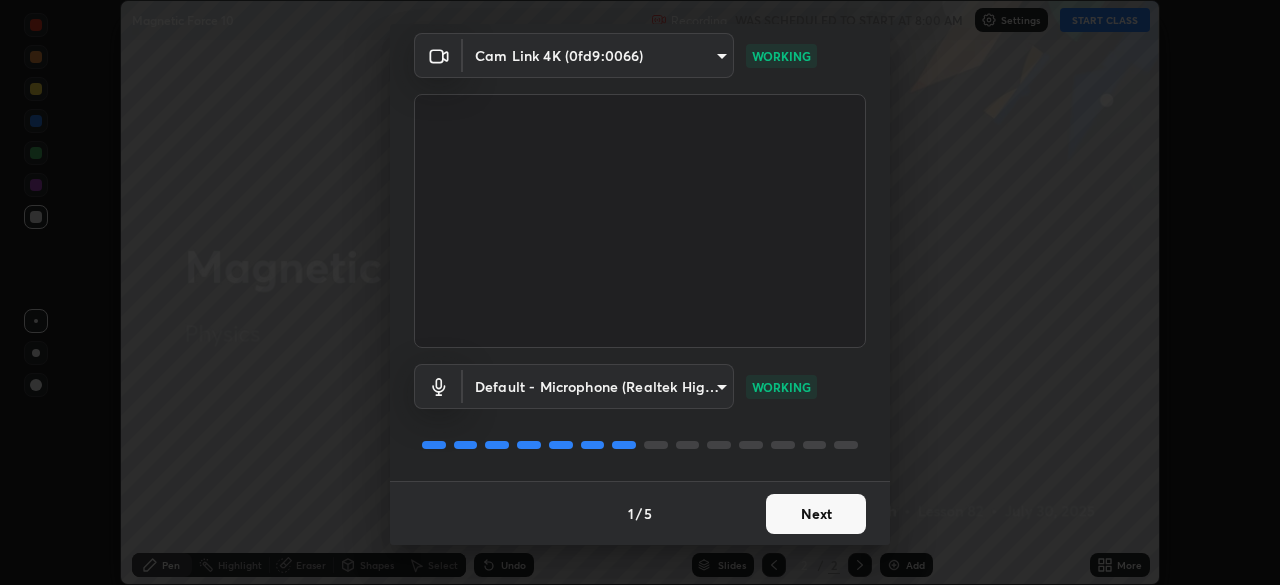 click on "Next" at bounding box center (816, 514) 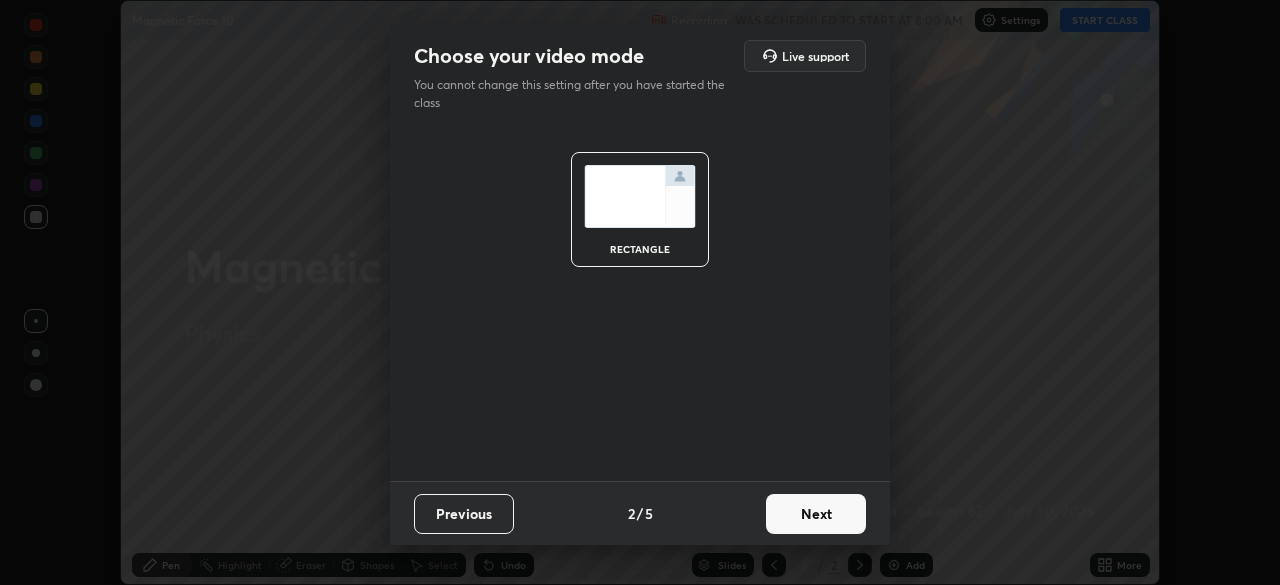 click on "Next" at bounding box center [816, 514] 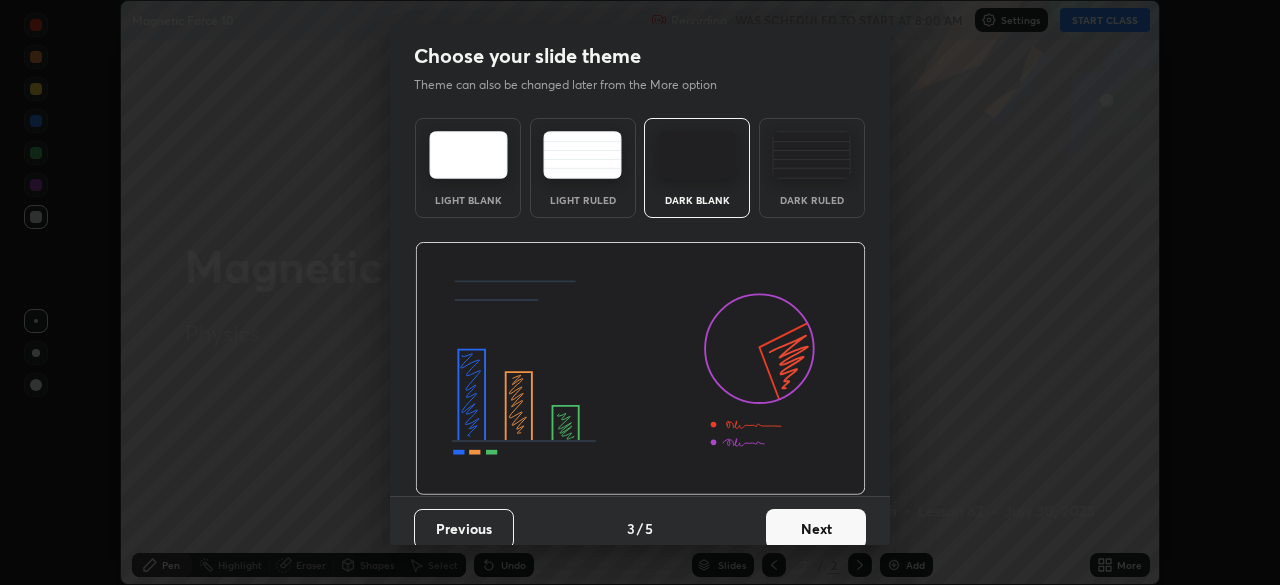 click on "Next" at bounding box center (816, 529) 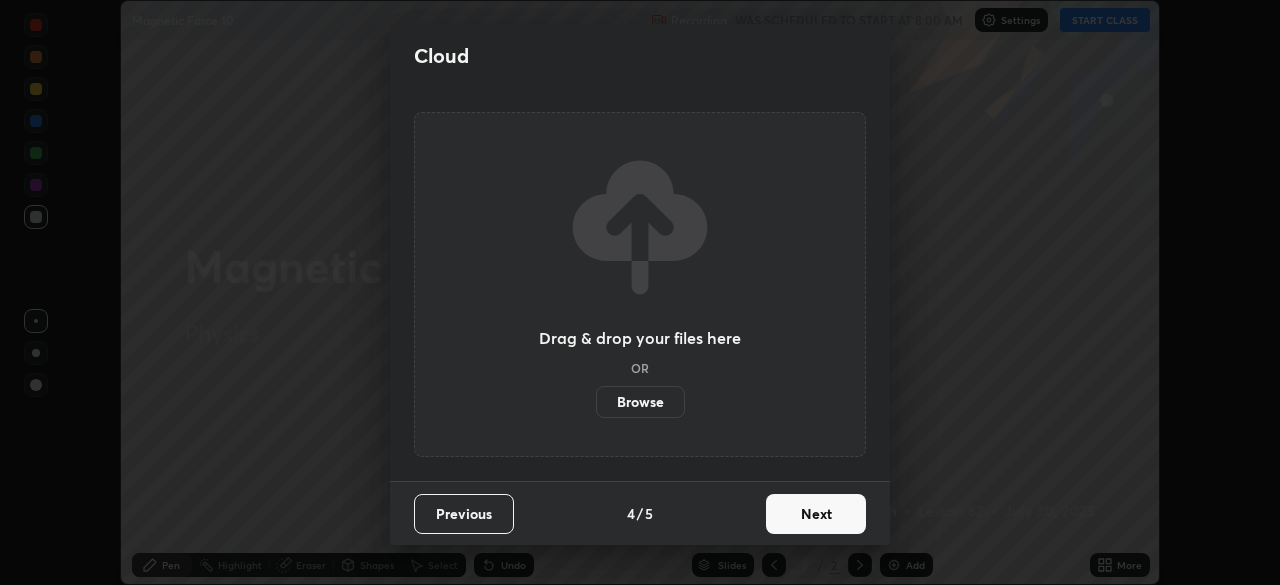 click on "Next" at bounding box center (816, 514) 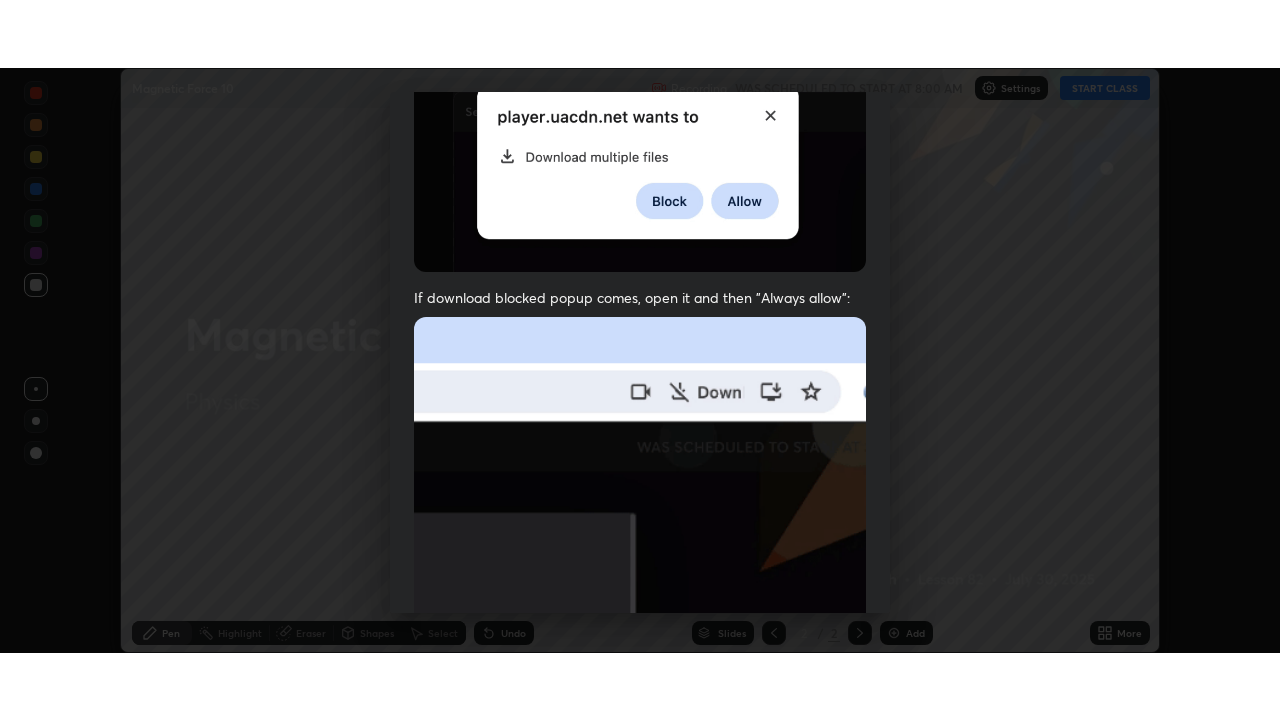 scroll, scrollTop: 479, scrollLeft: 0, axis: vertical 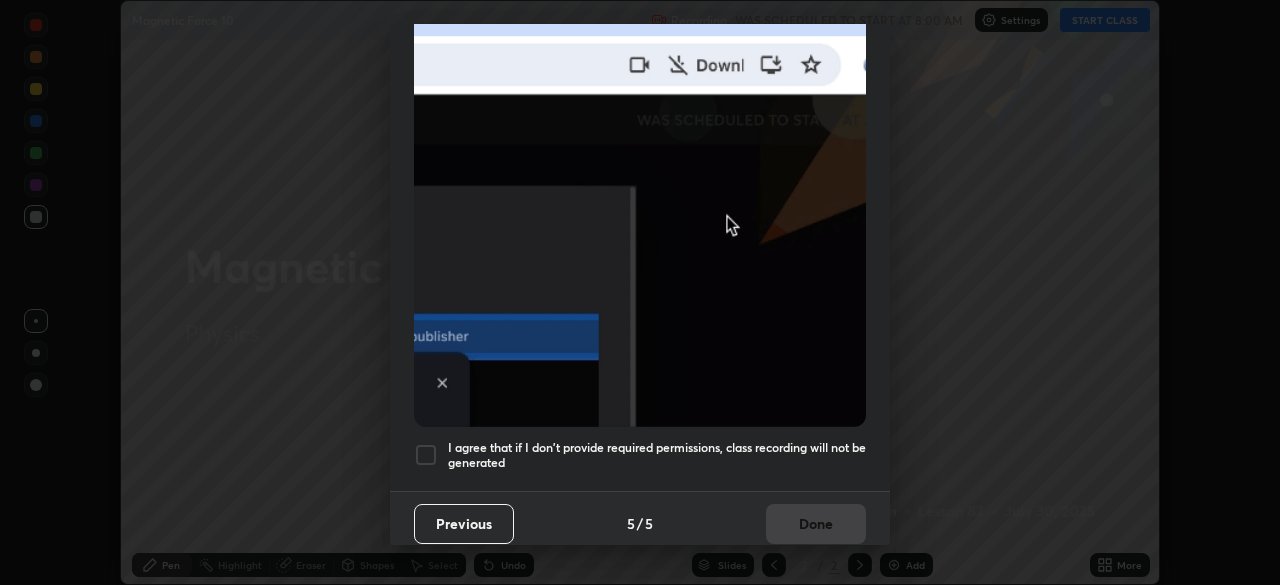 click at bounding box center [426, 455] 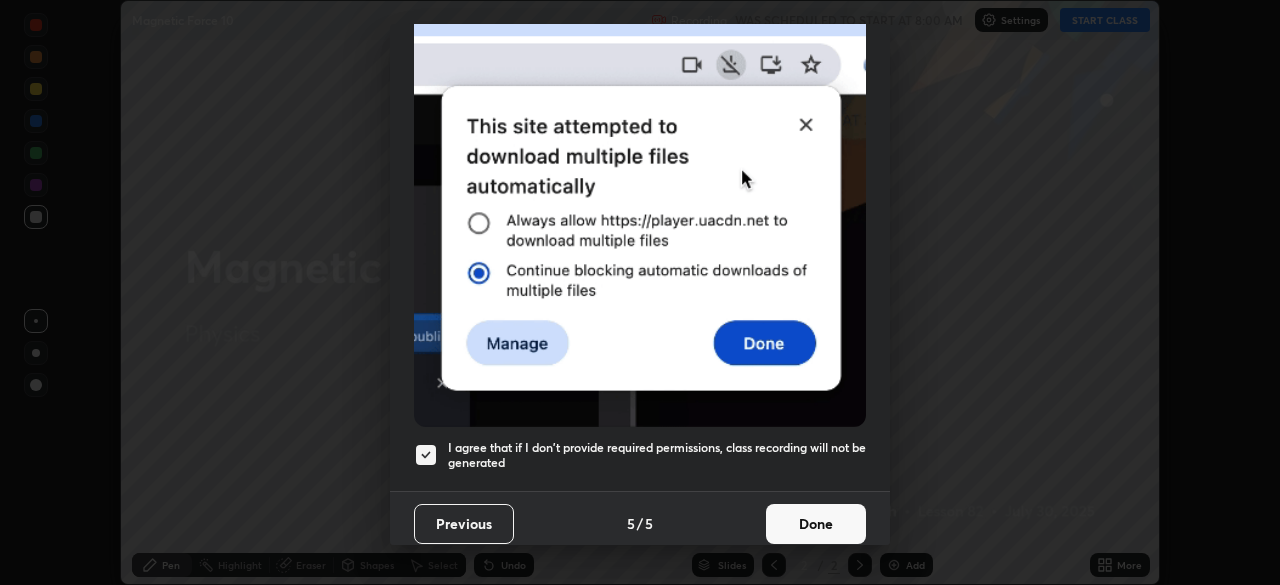 click on "Done" at bounding box center (816, 524) 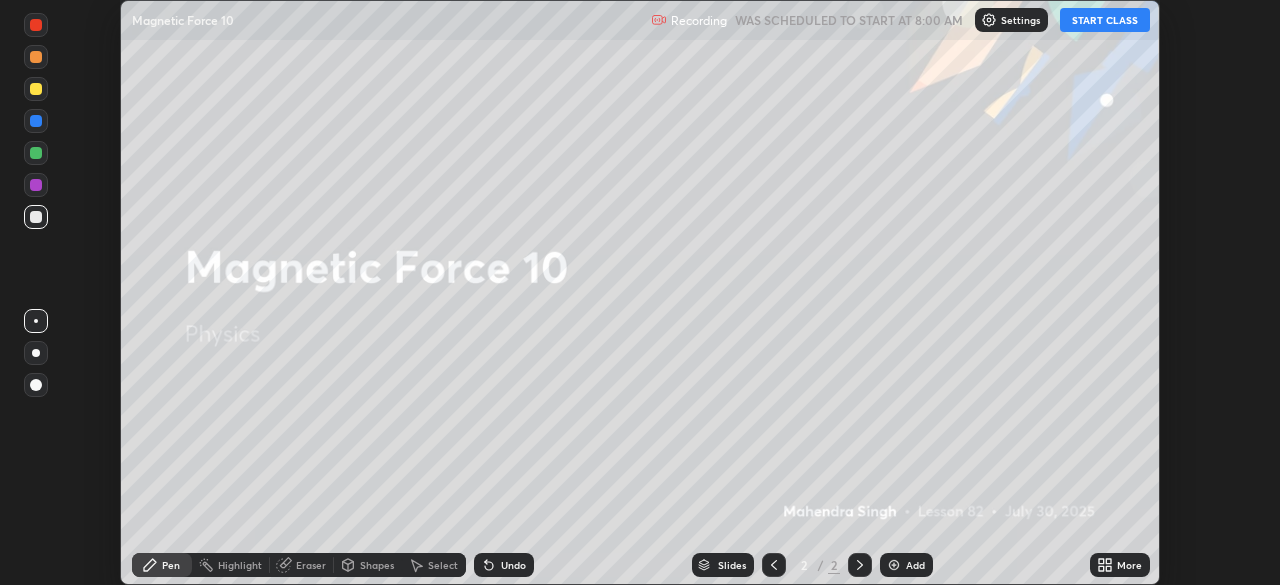 click on "START CLASS" at bounding box center [1105, 20] 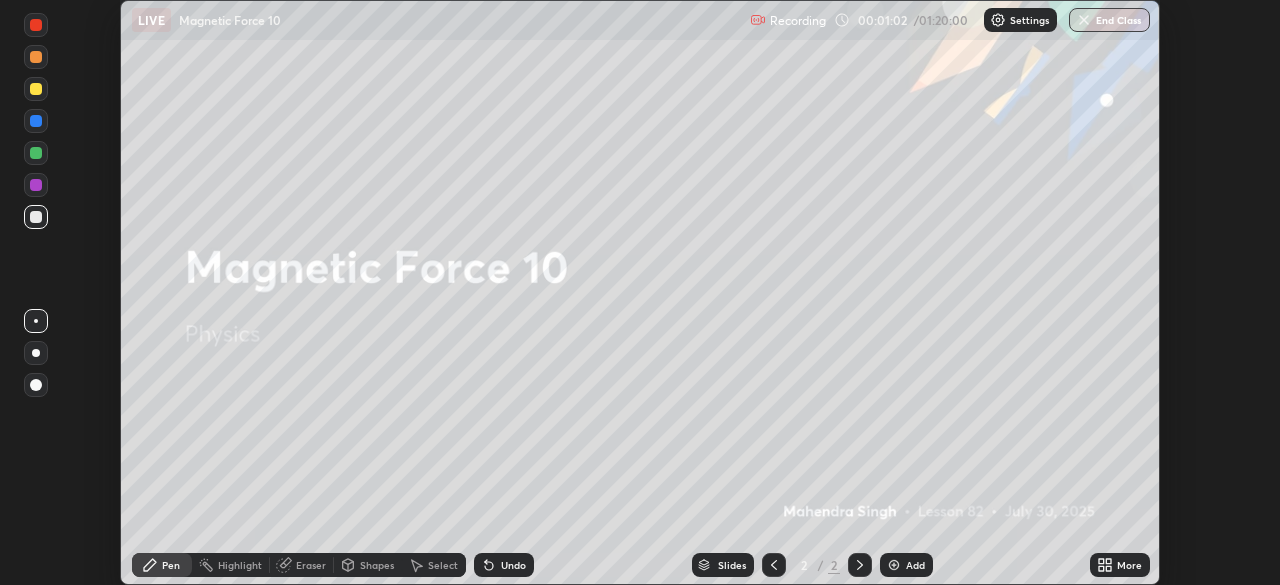 click 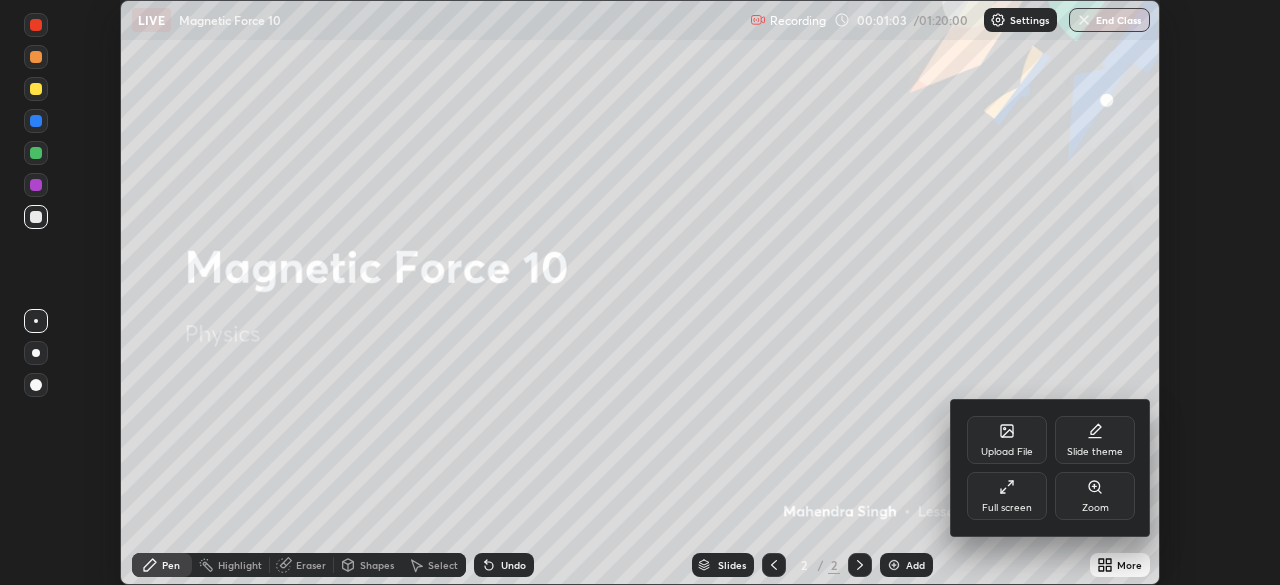 click on "Upload File" at bounding box center (1007, 440) 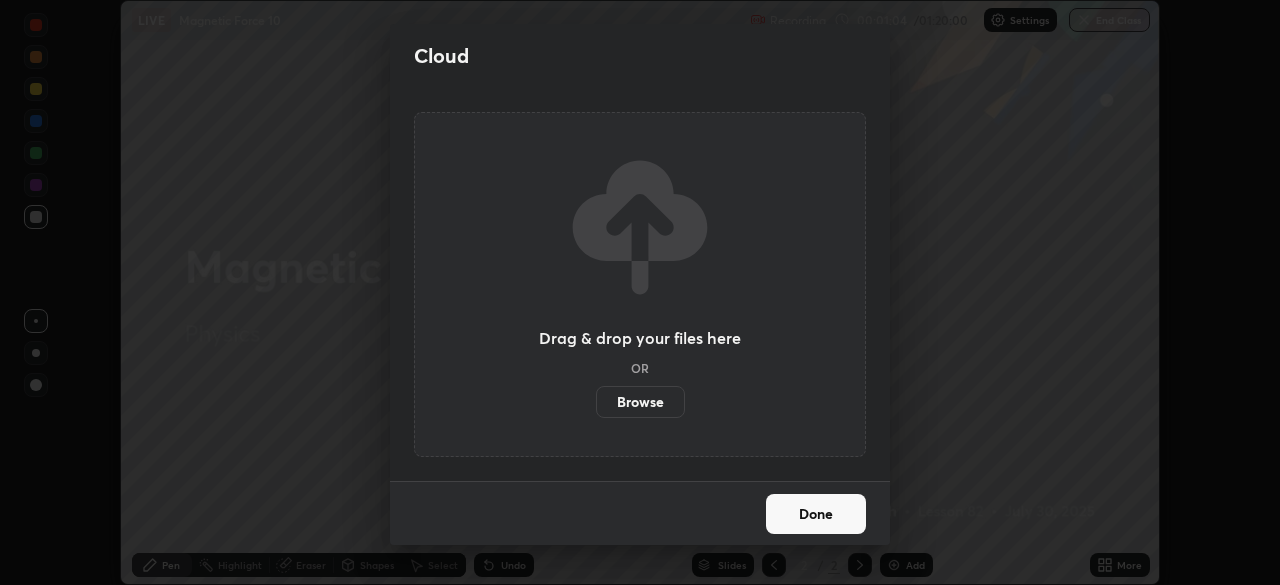 click on "Browse" at bounding box center (640, 402) 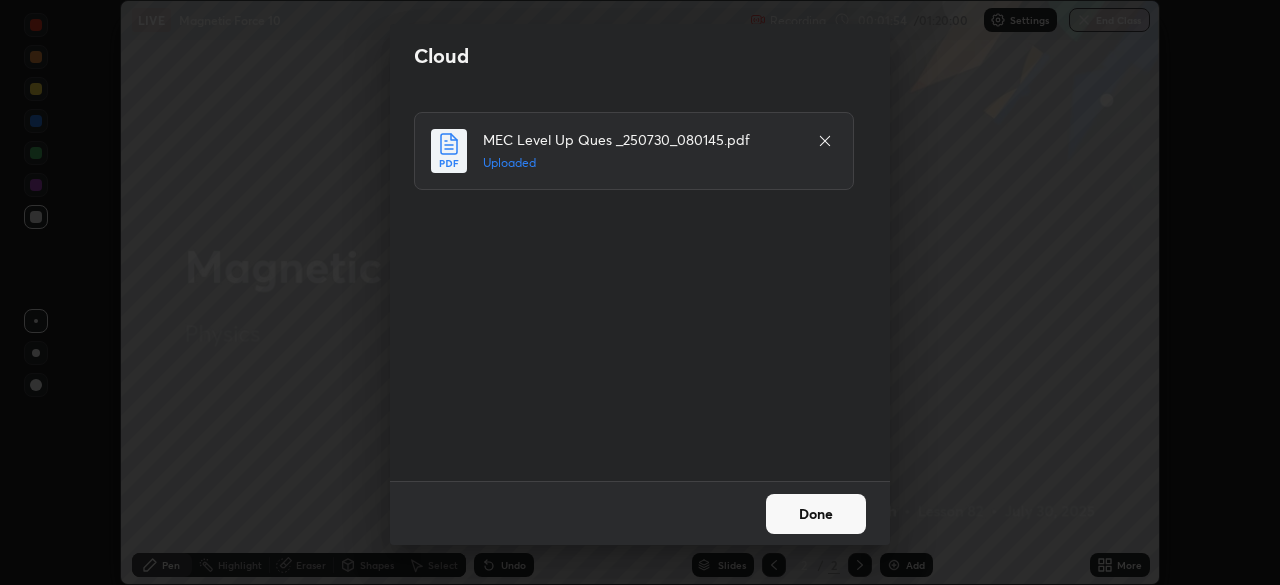 click on "Done" at bounding box center (816, 514) 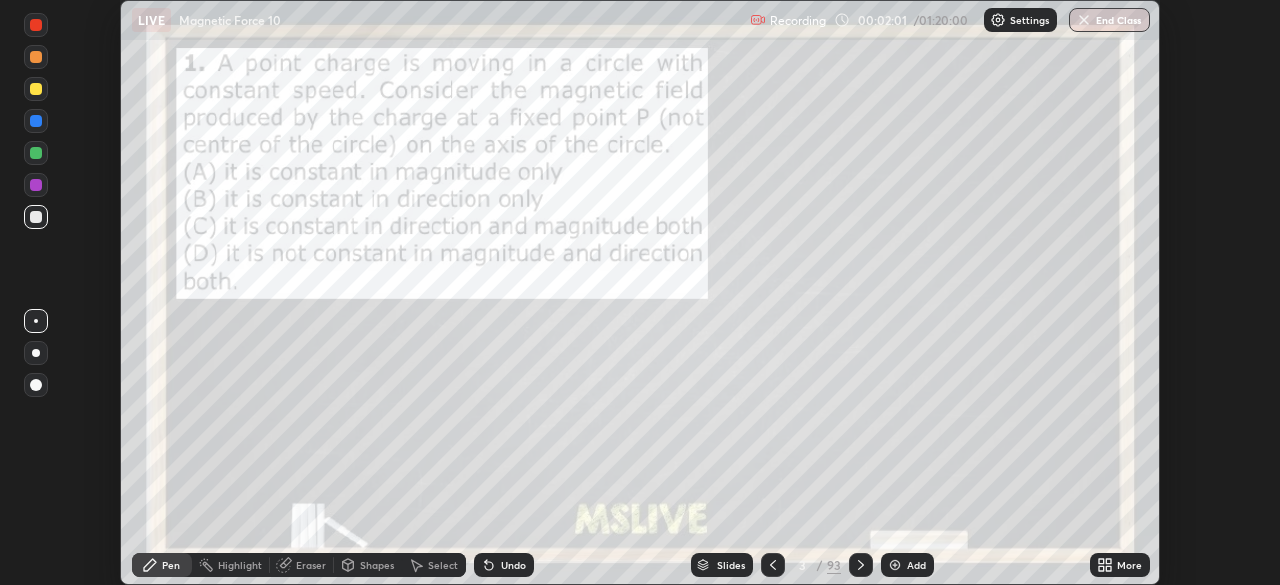 click 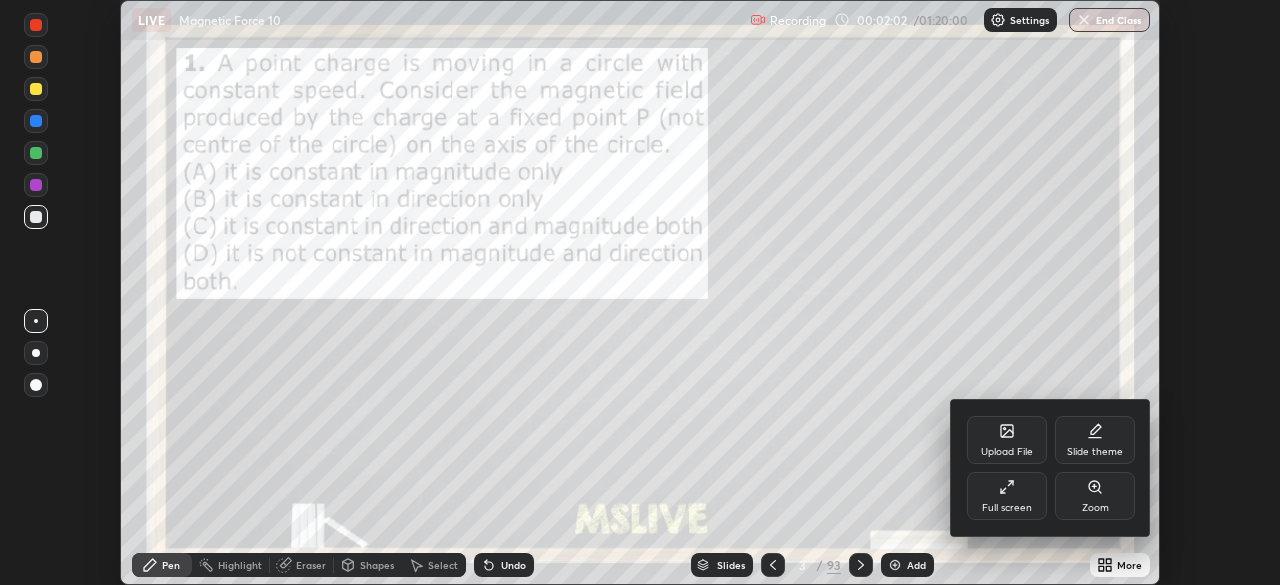 click on "Full screen" at bounding box center (1007, 508) 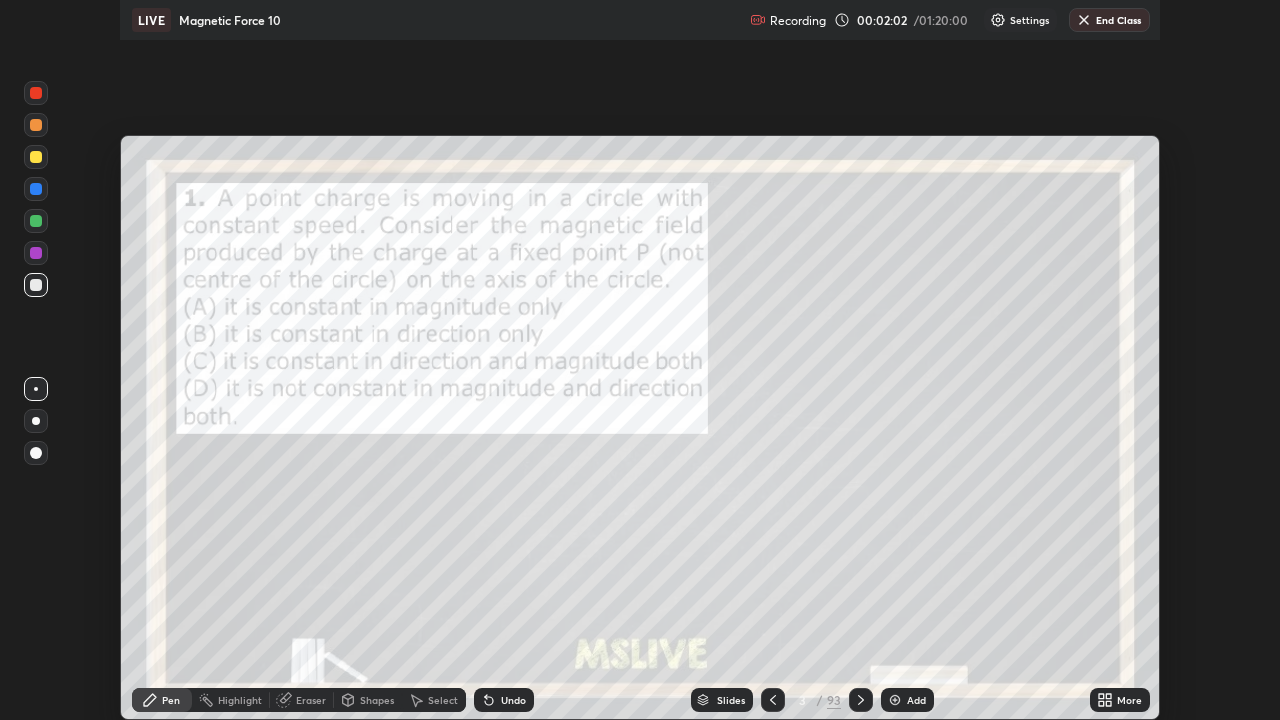 scroll, scrollTop: 99280, scrollLeft: 98720, axis: both 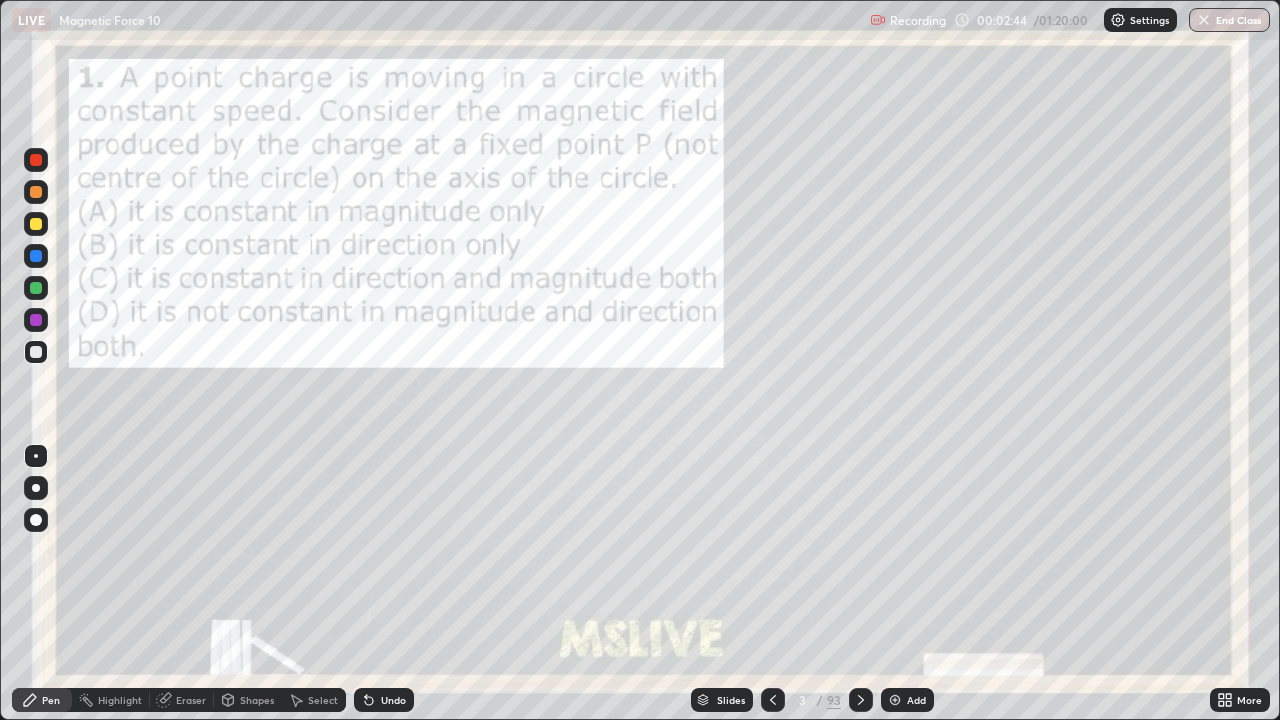 click at bounding box center [36, 160] 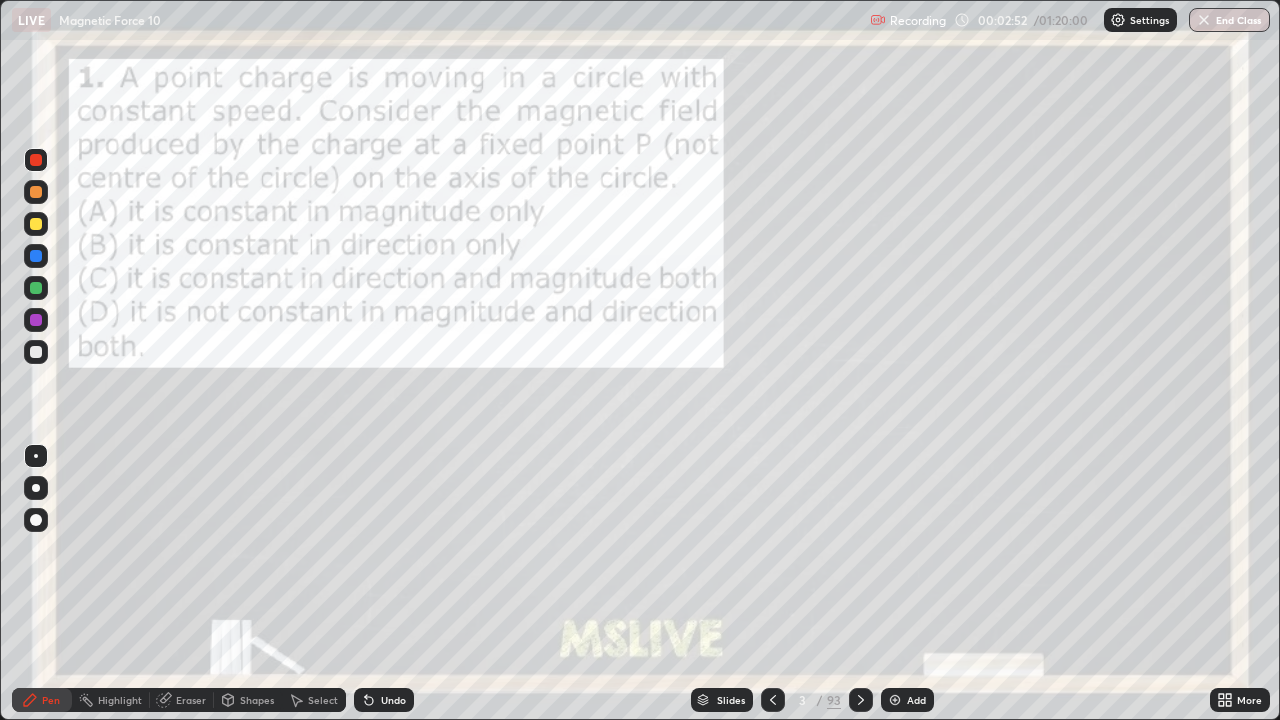 click at bounding box center (36, 160) 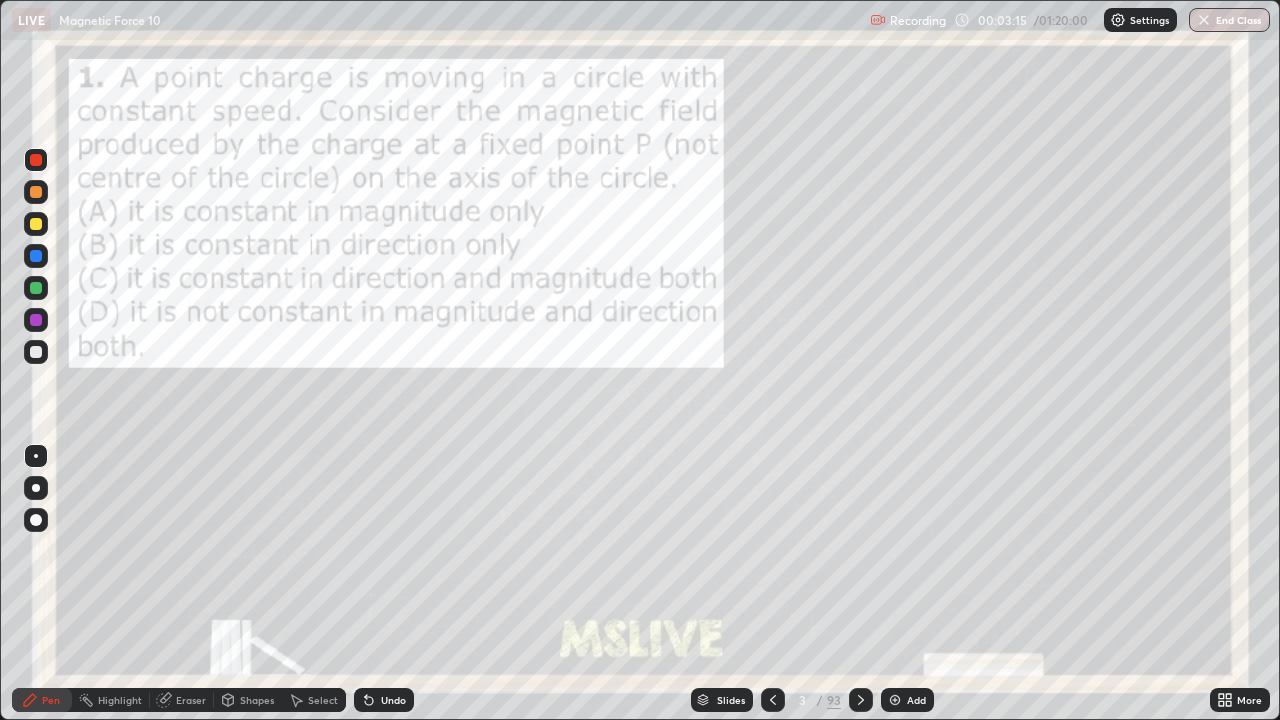 click on "Shapes" at bounding box center (257, 700) 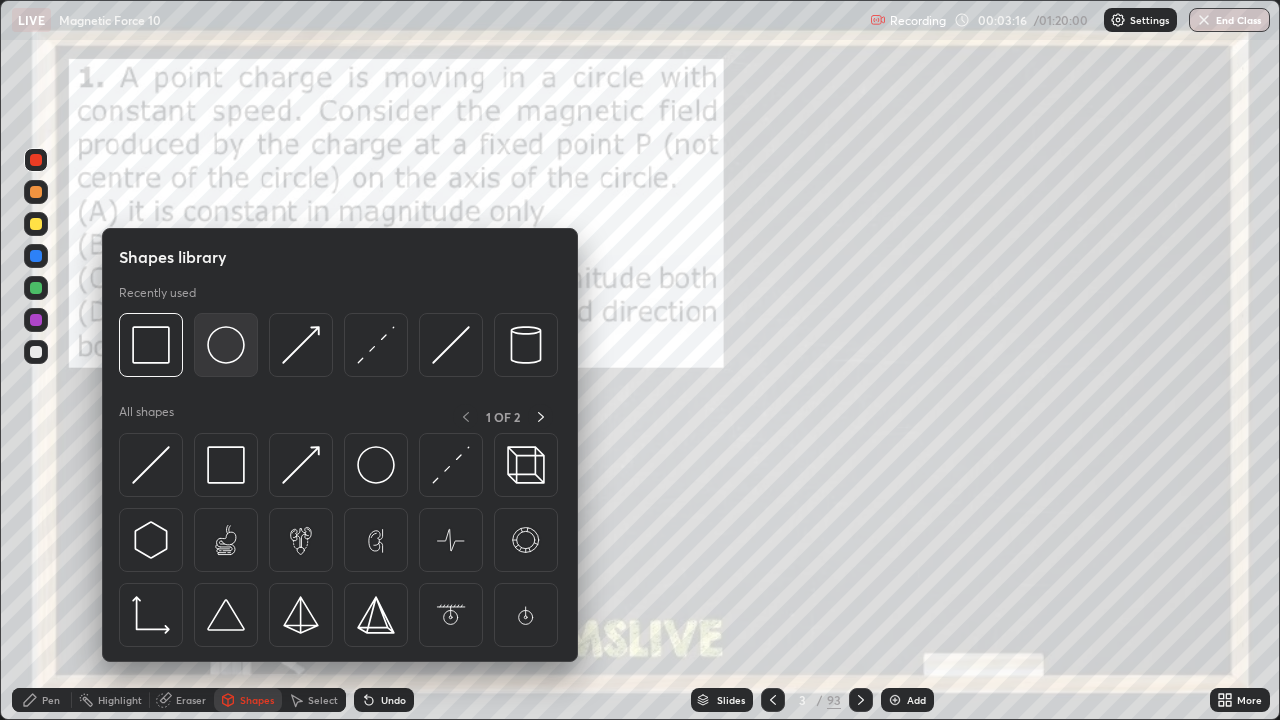click at bounding box center [226, 345] 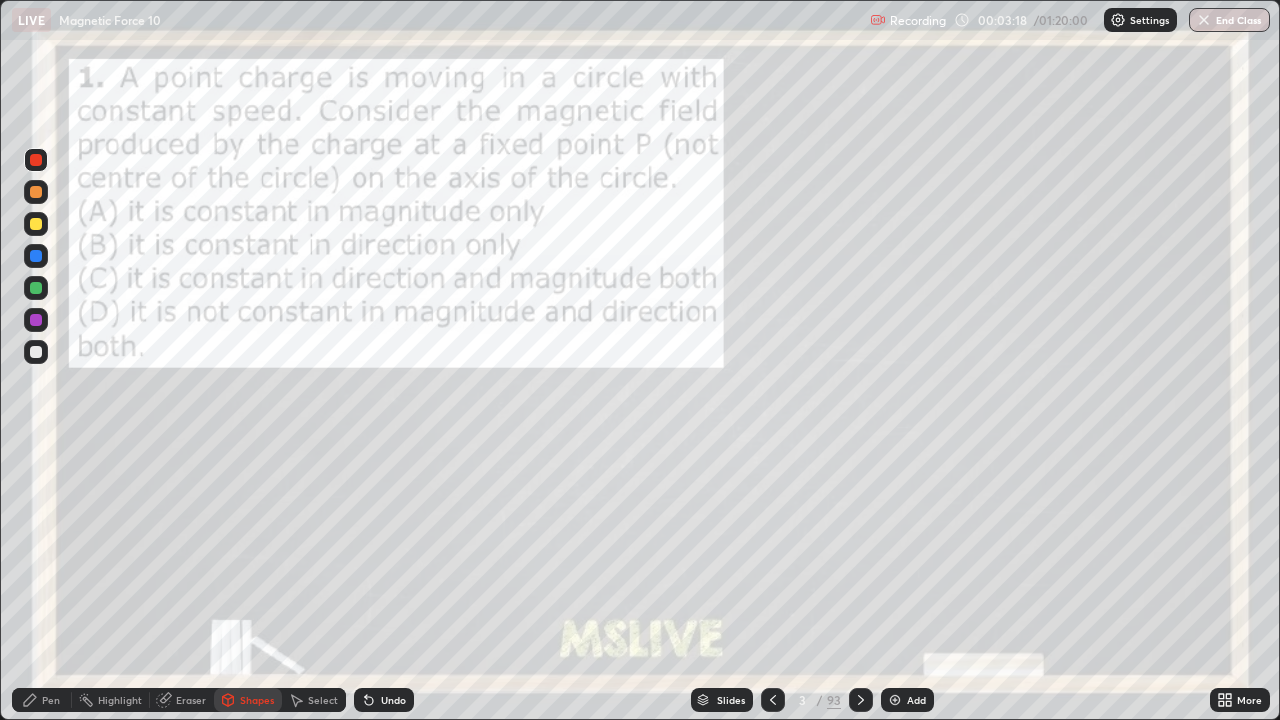 click at bounding box center [36, 352] 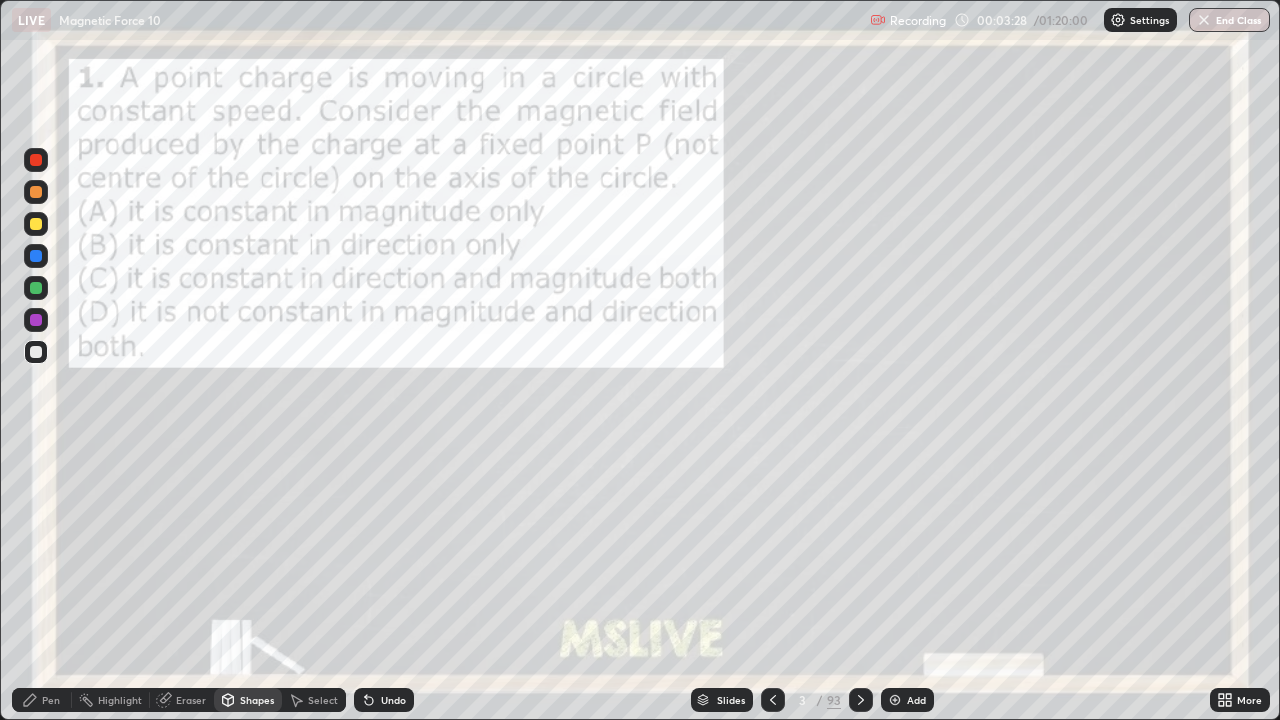 click on "Shapes" at bounding box center (257, 700) 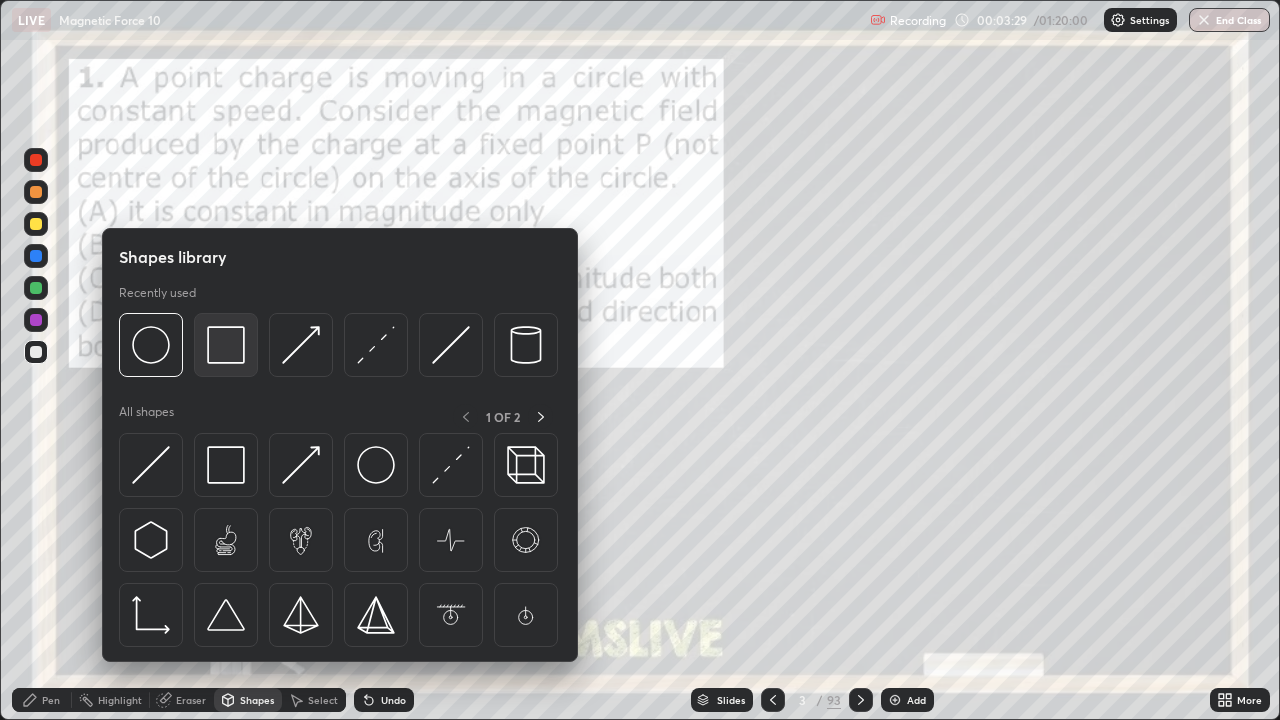 click at bounding box center [226, 345] 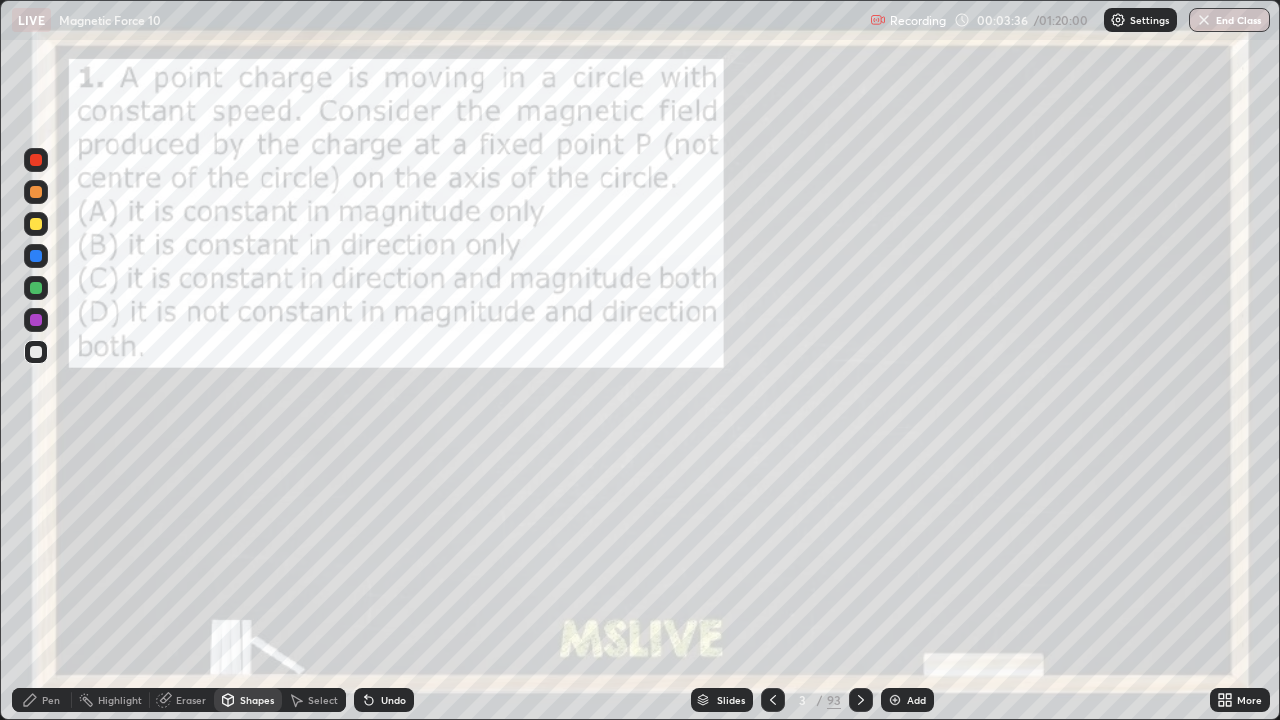 click on "Pen" at bounding box center [51, 700] 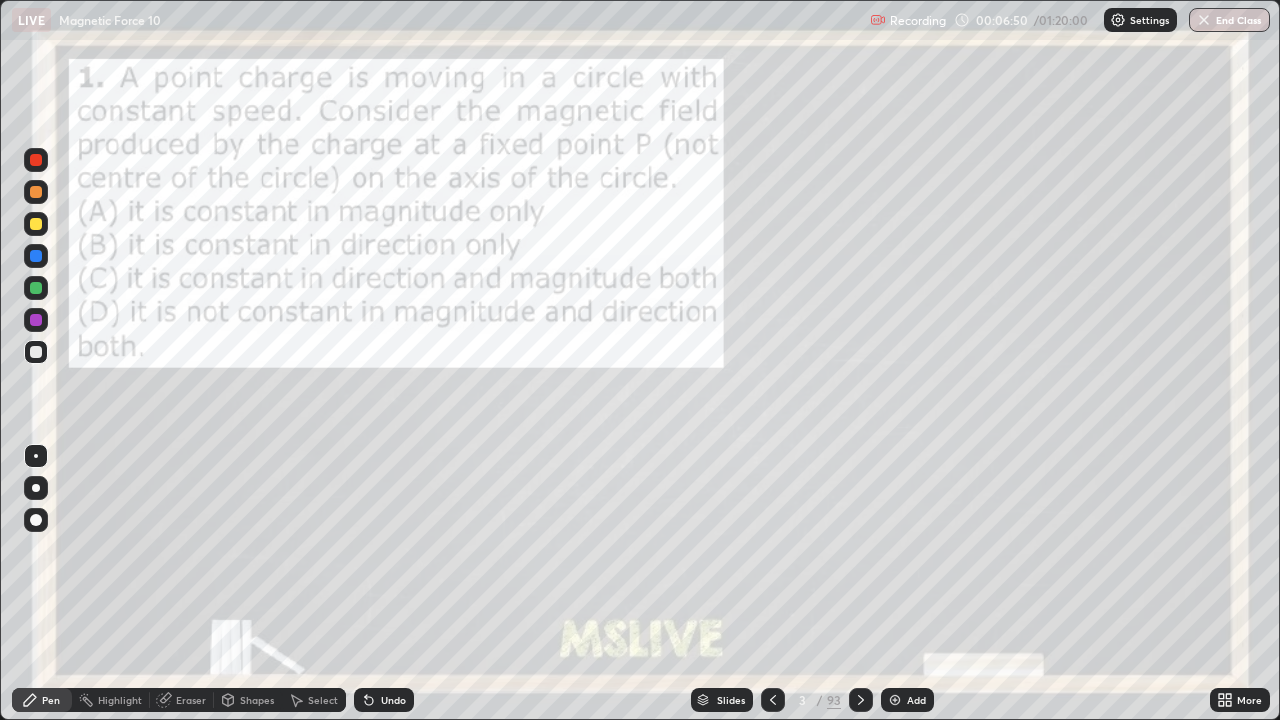 click at bounding box center (36, 160) 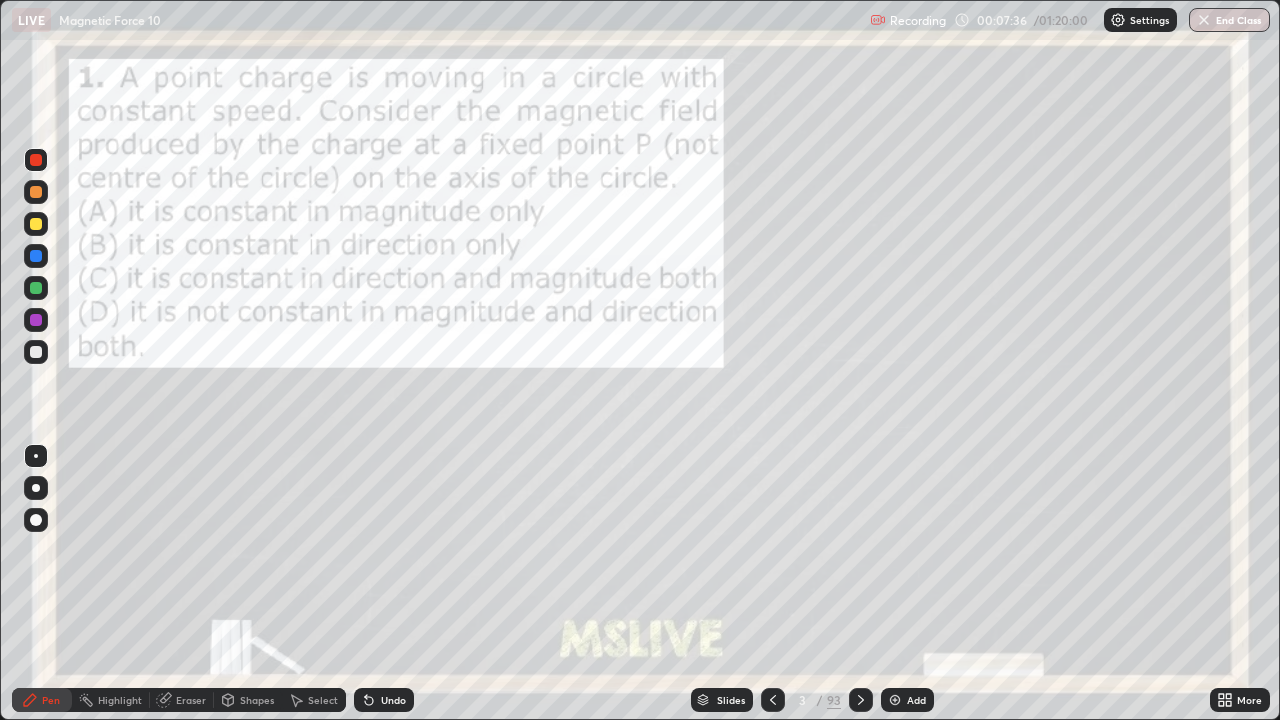 click on "Add" at bounding box center [916, 700] 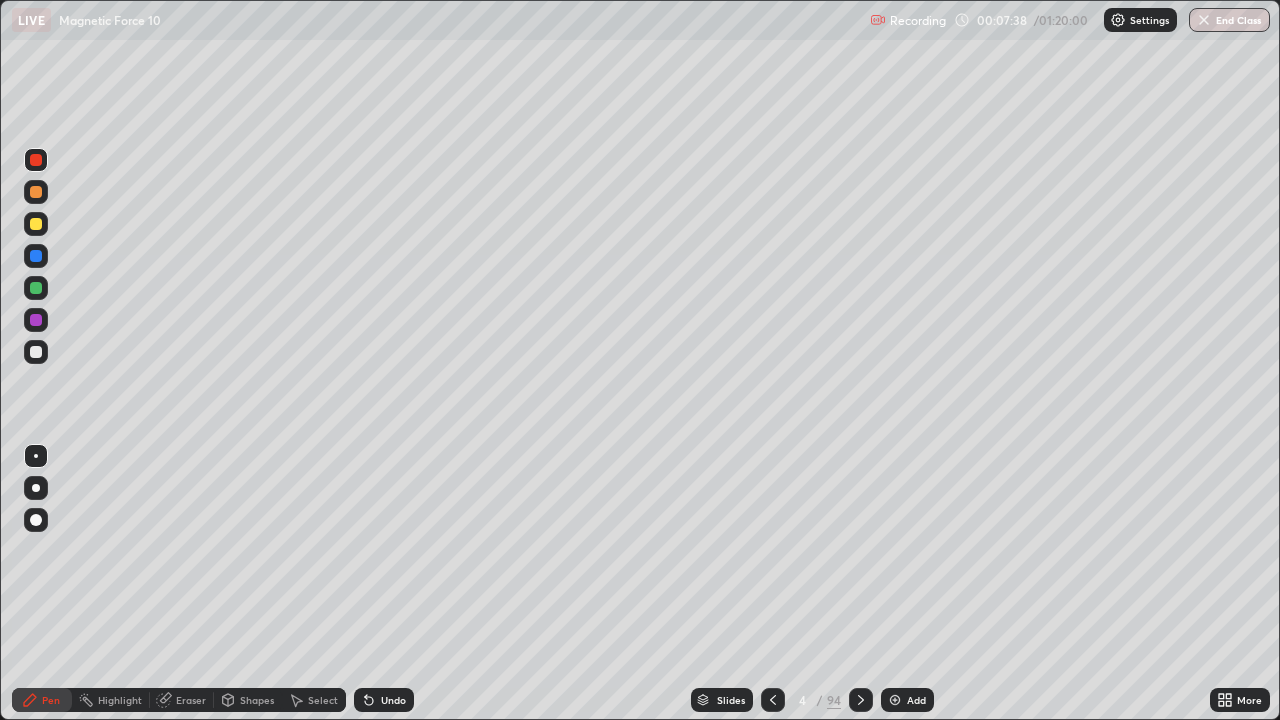 click on "Shapes" at bounding box center [257, 700] 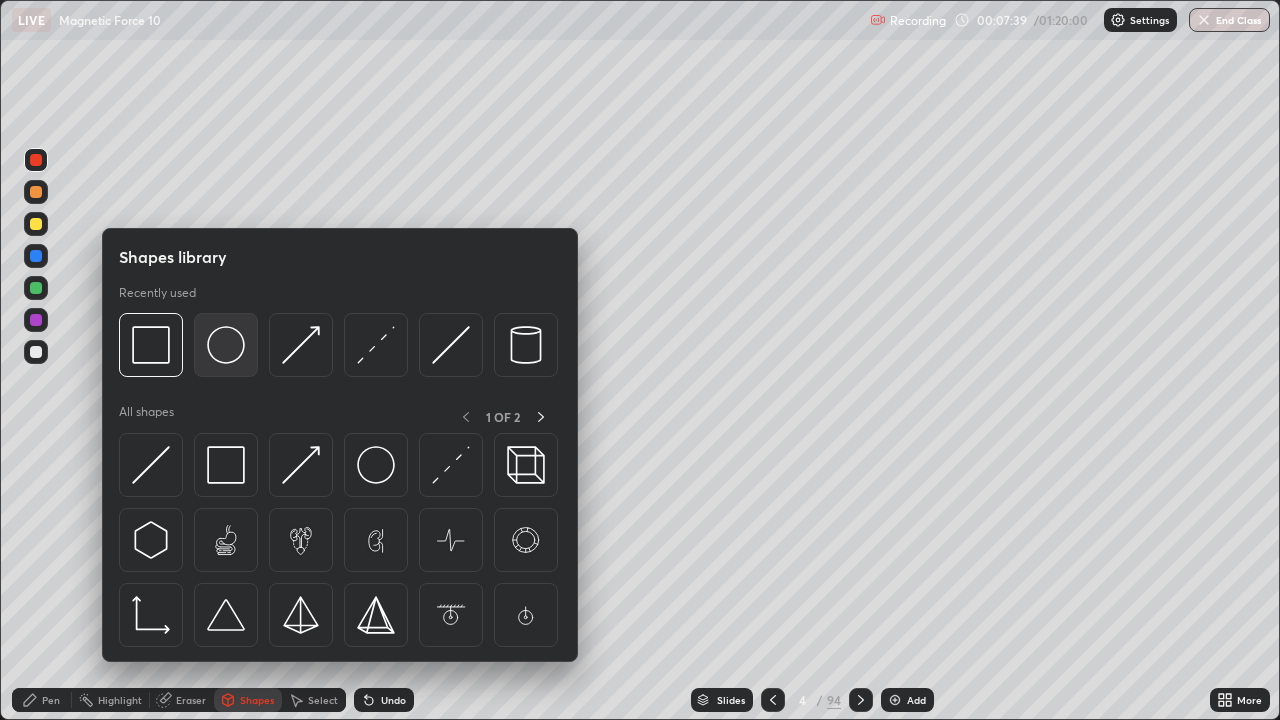 click at bounding box center (226, 345) 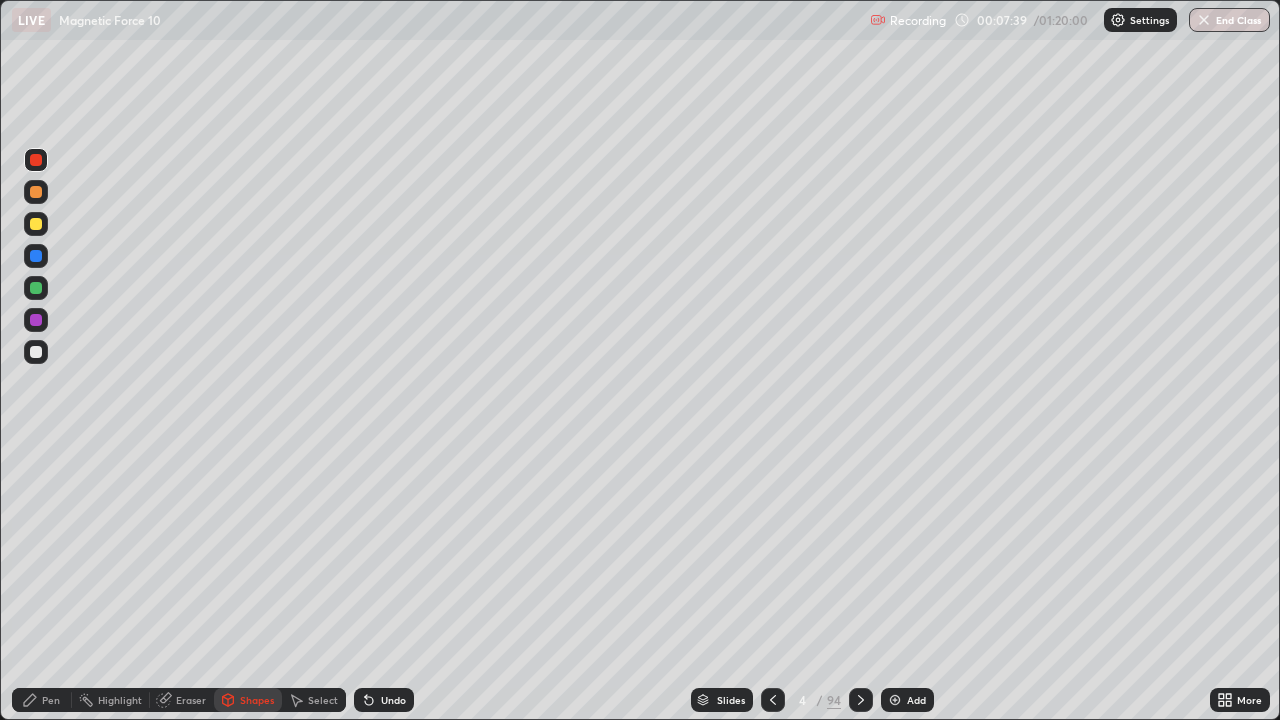 click at bounding box center [36, 352] 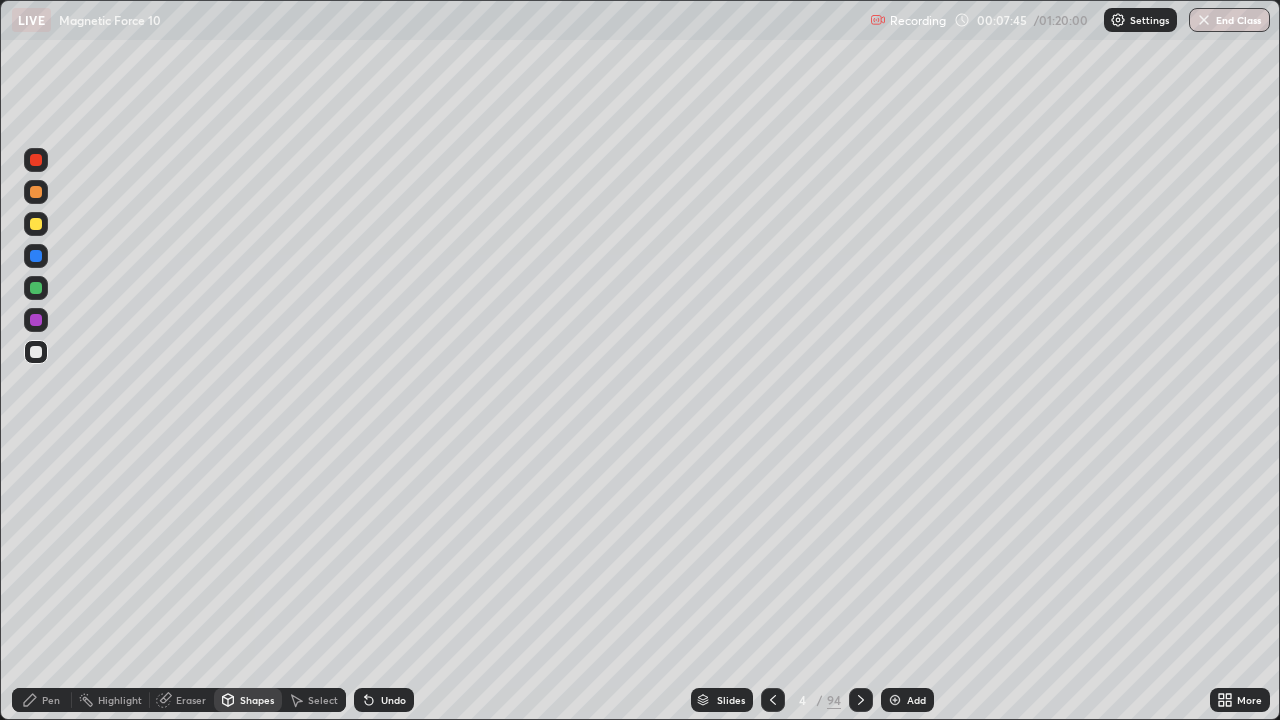 click 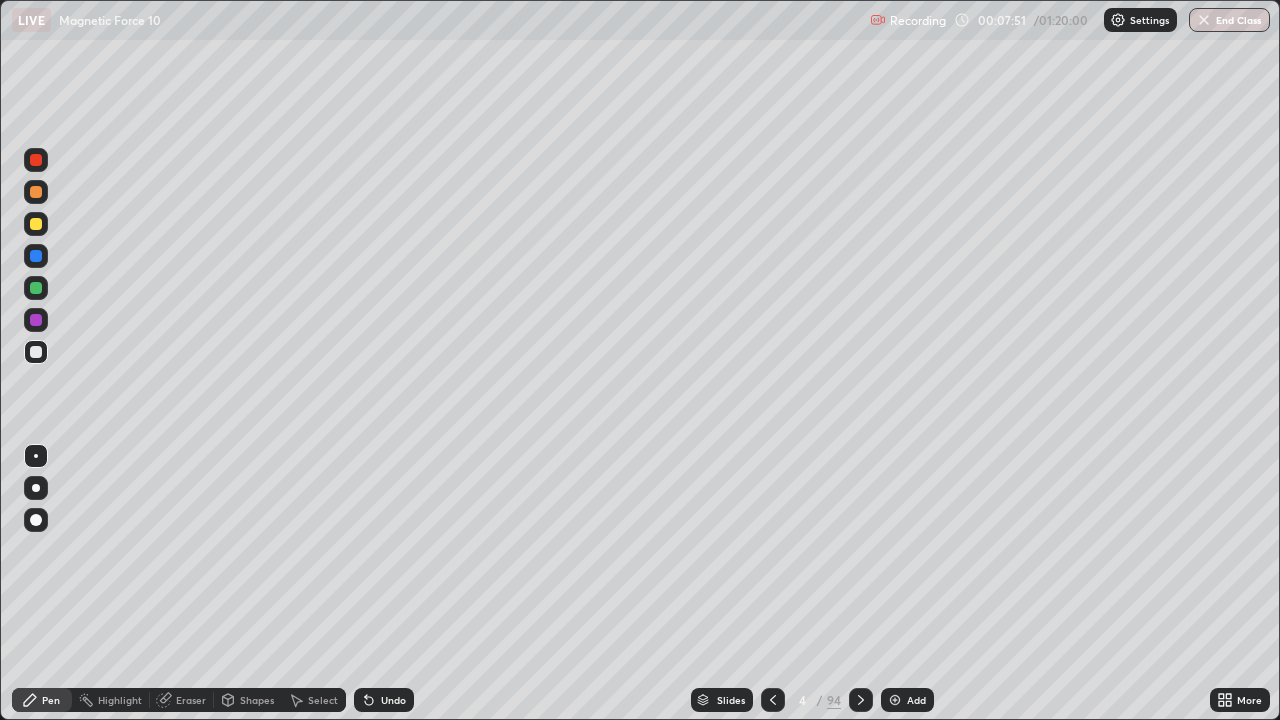 click on "Shapes" at bounding box center (257, 700) 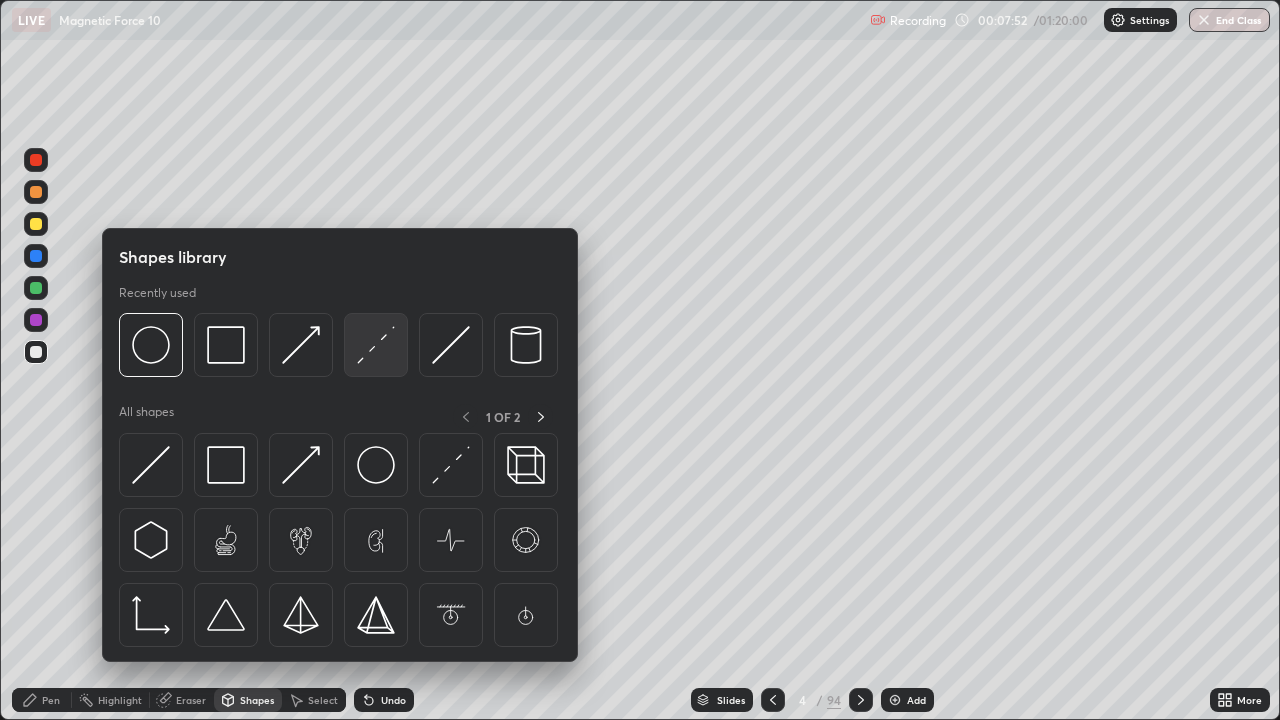 click at bounding box center [376, 345] 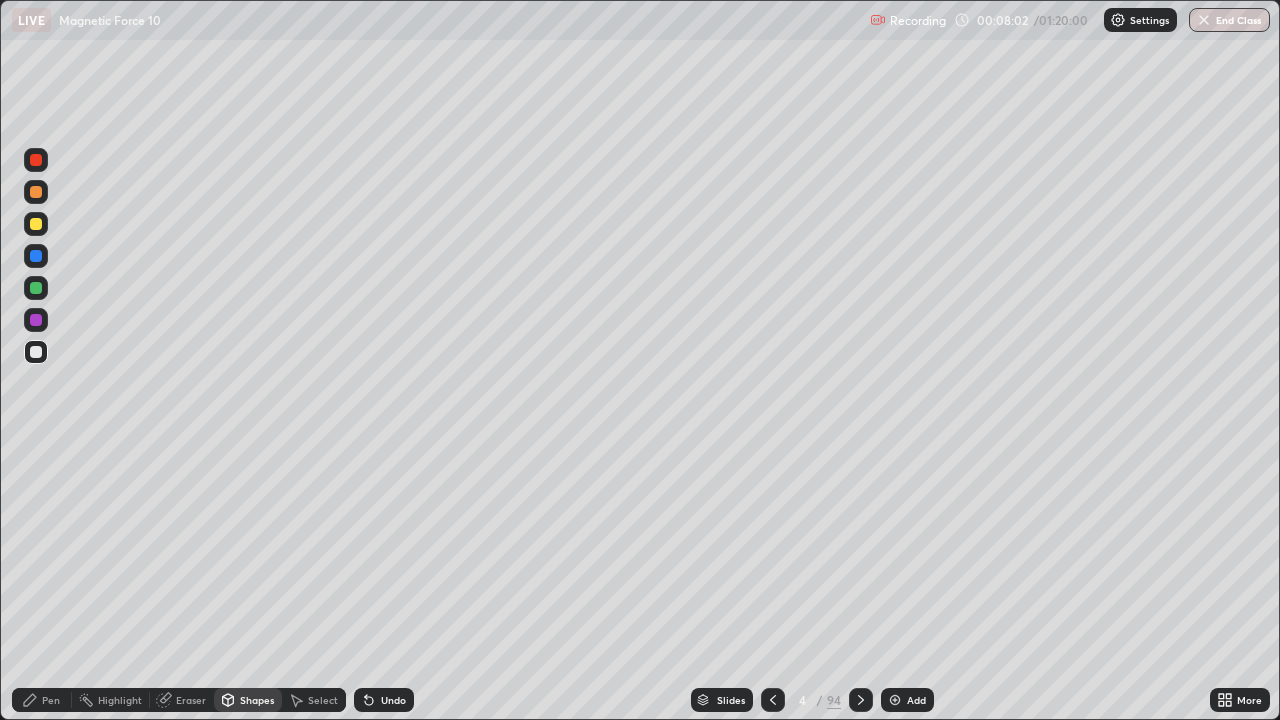 click on "Pen" at bounding box center [42, 700] 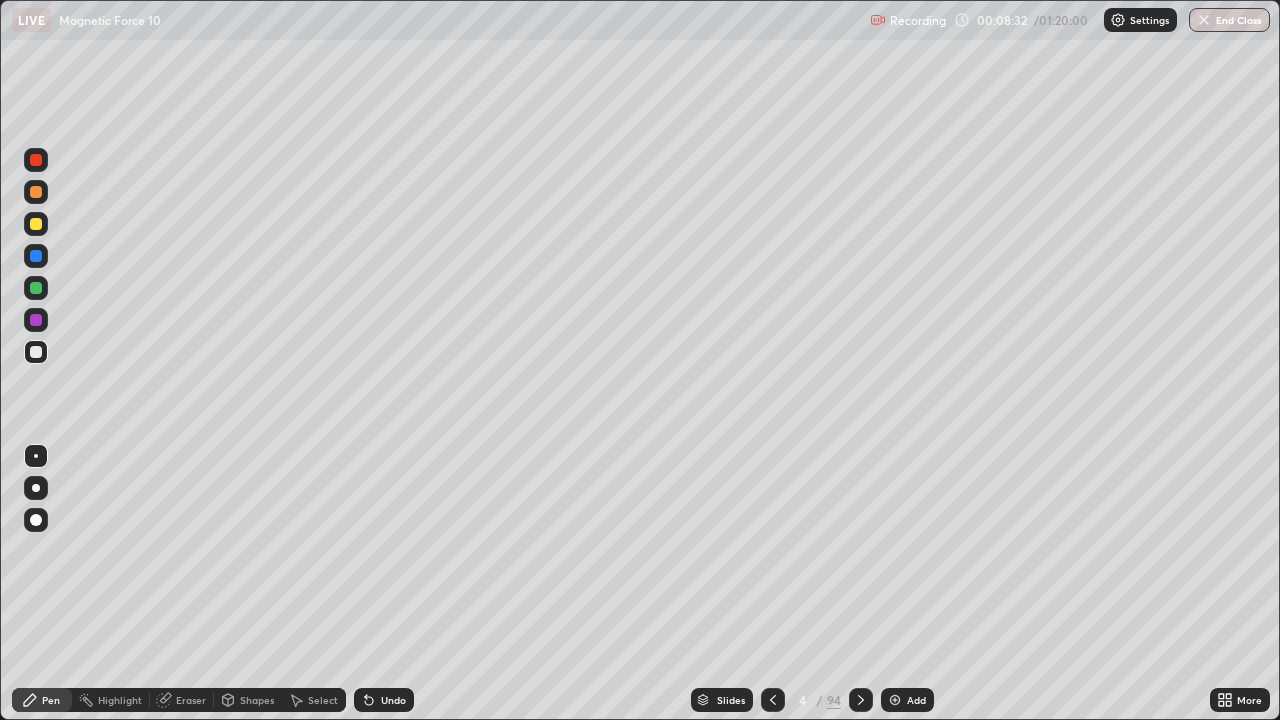 click on "Shapes" at bounding box center (248, 700) 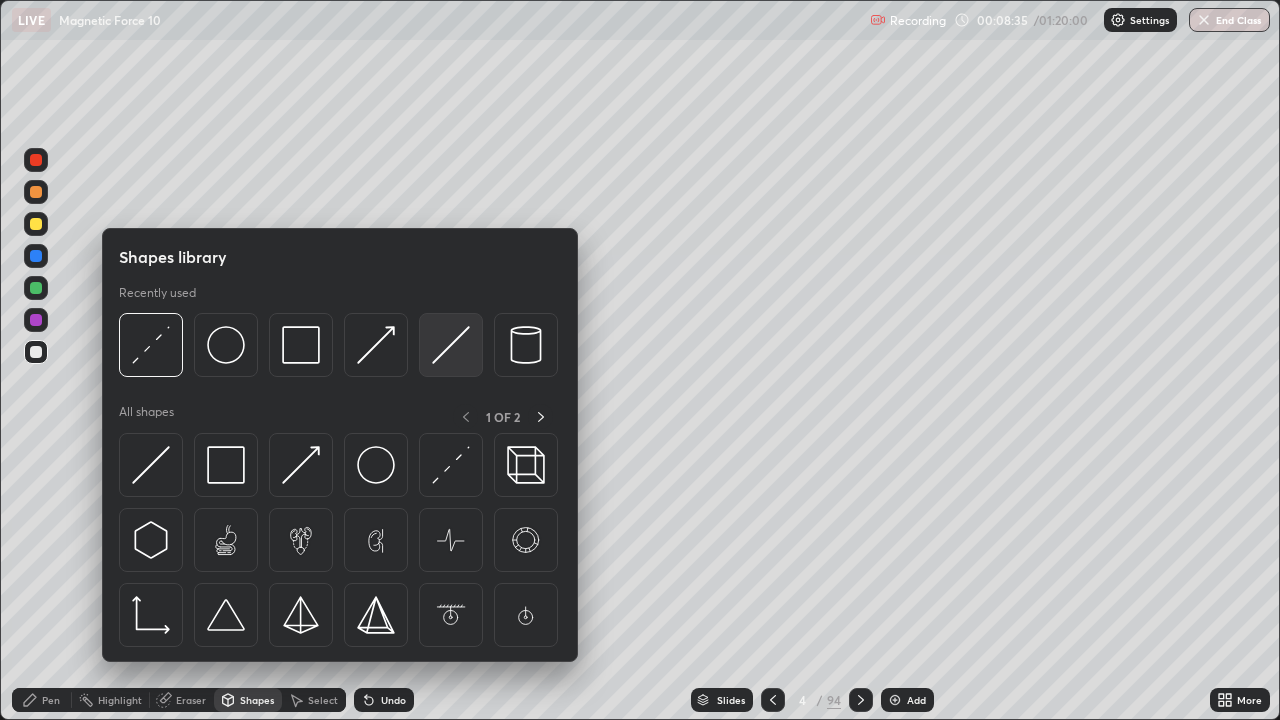 click at bounding box center (451, 345) 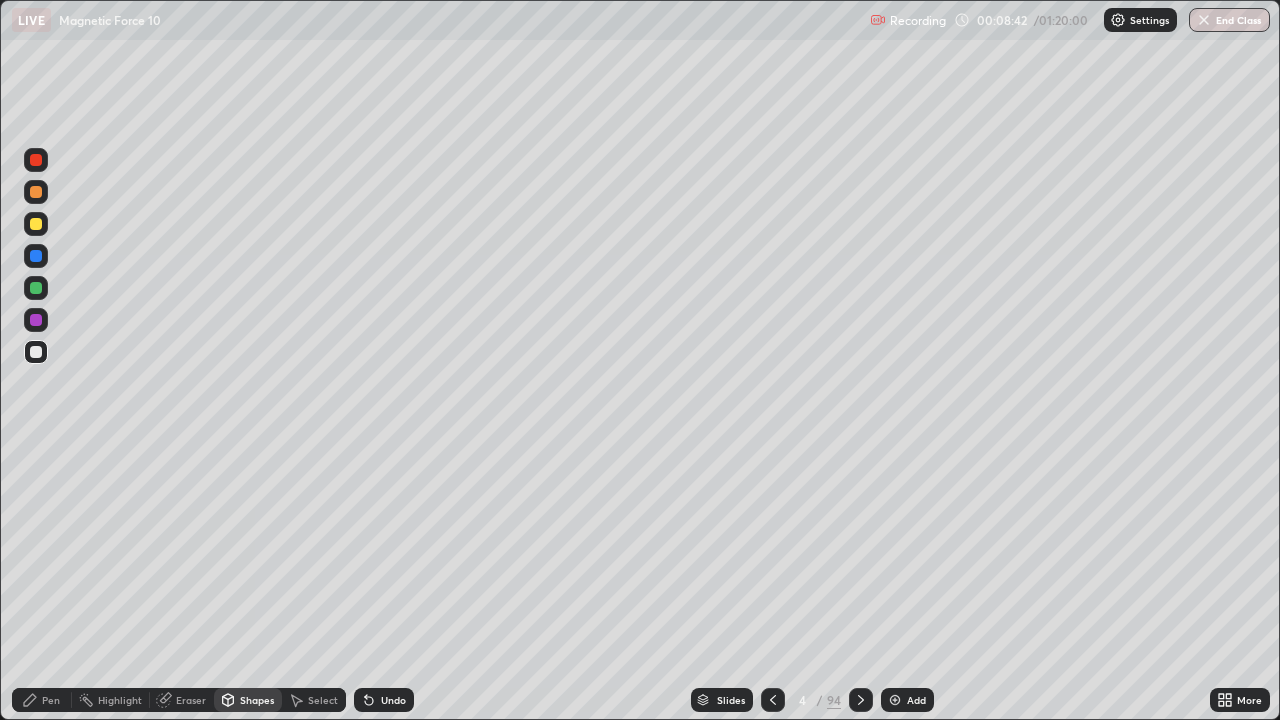 click on "Pen" at bounding box center [42, 700] 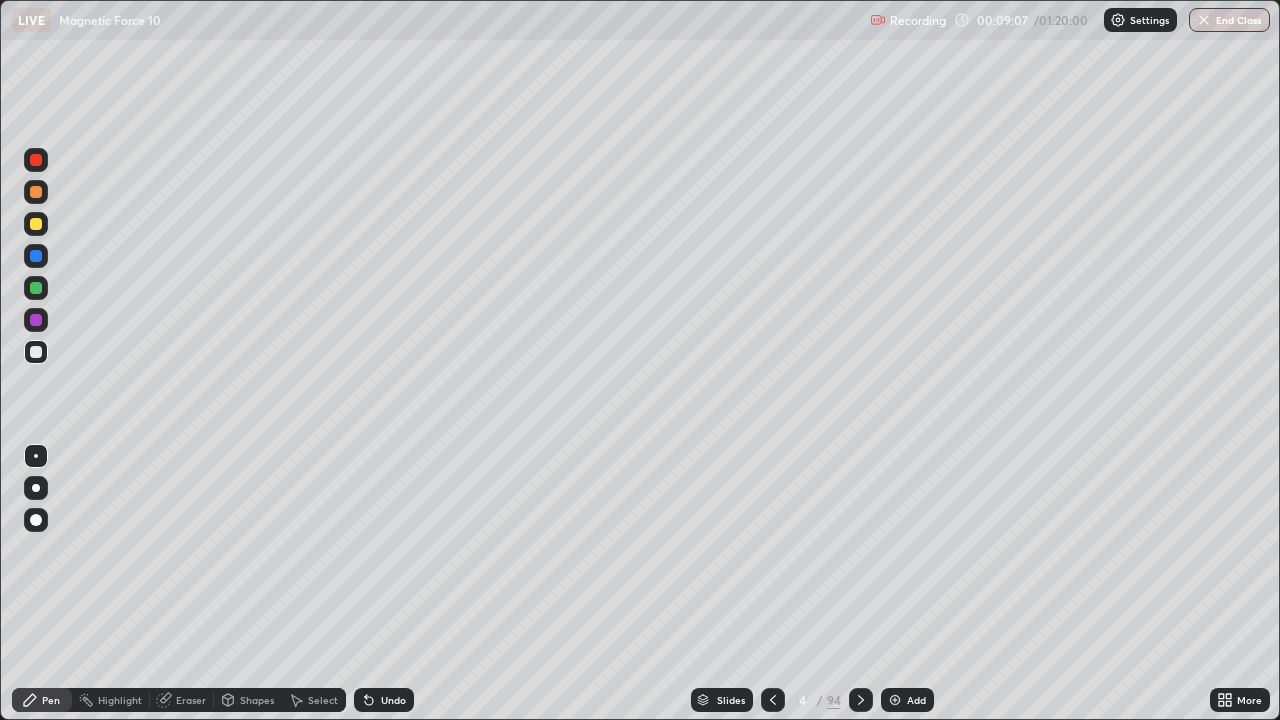 click on "Highlight" at bounding box center [120, 700] 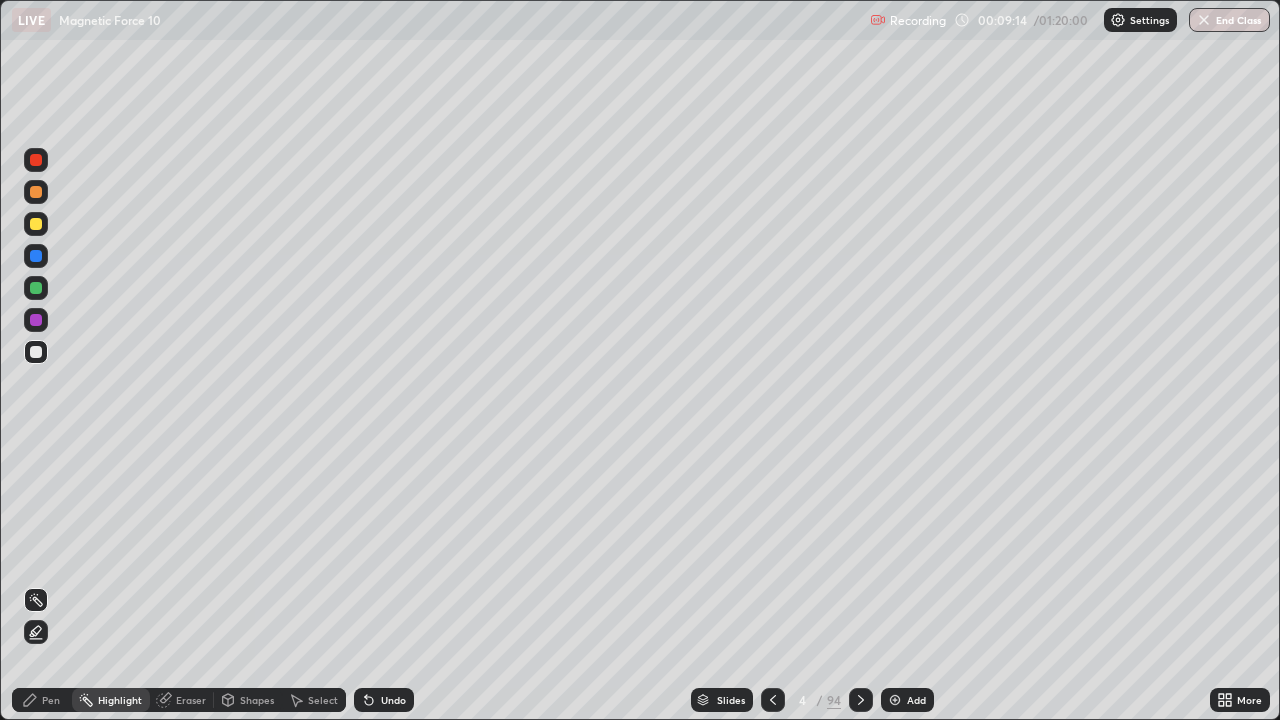 click on "Pen" at bounding box center [42, 700] 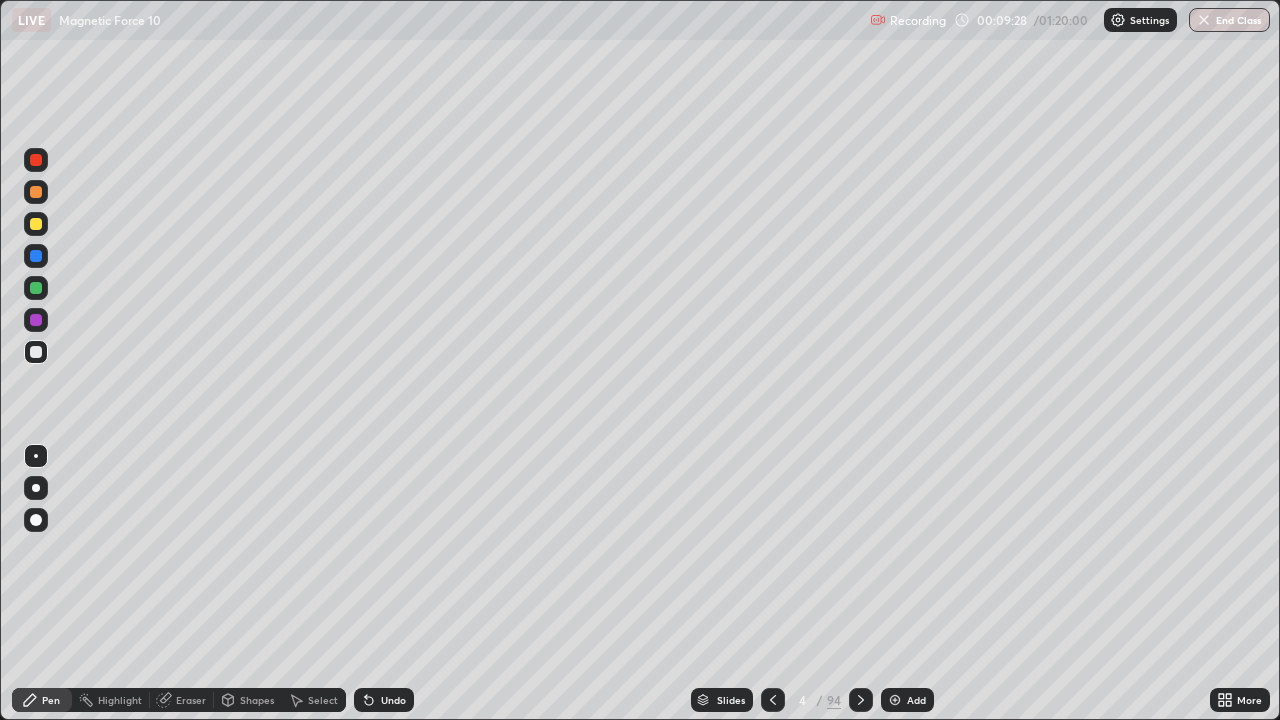click on "Shapes" at bounding box center (257, 700) 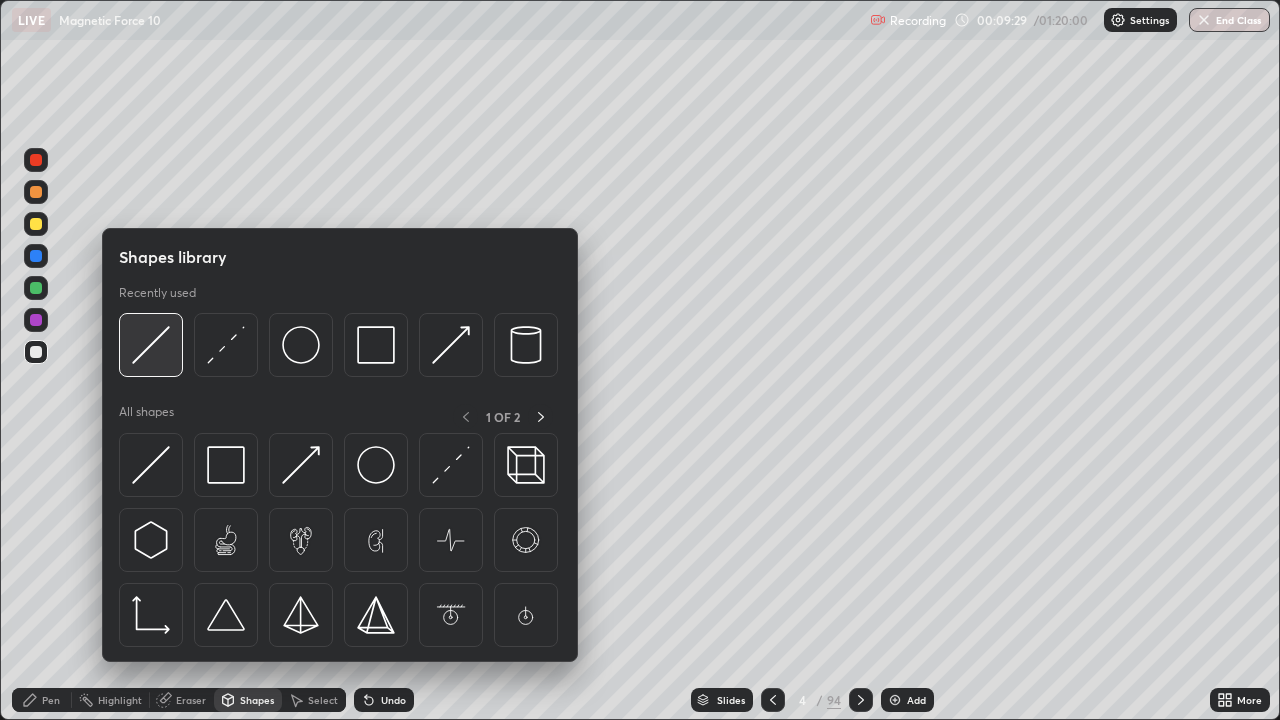 click at bounding box center [151, 345] 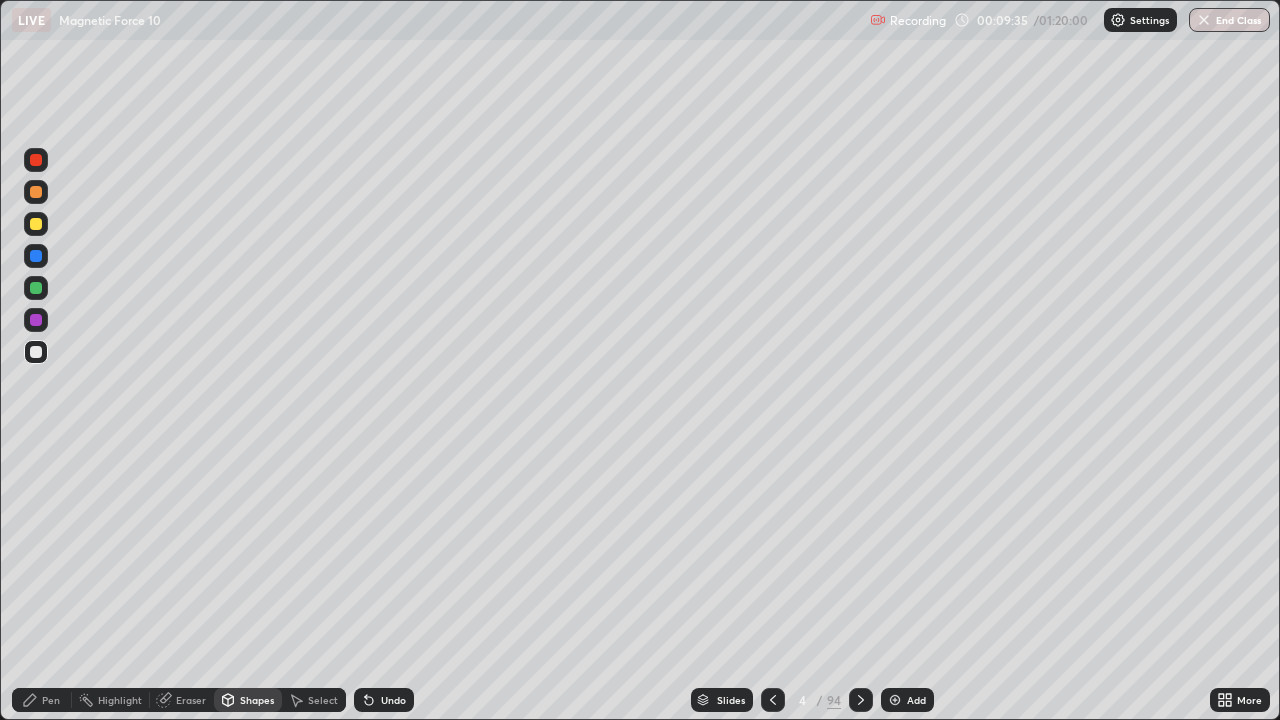 click on "Pen" at bounding box center [42, 700] 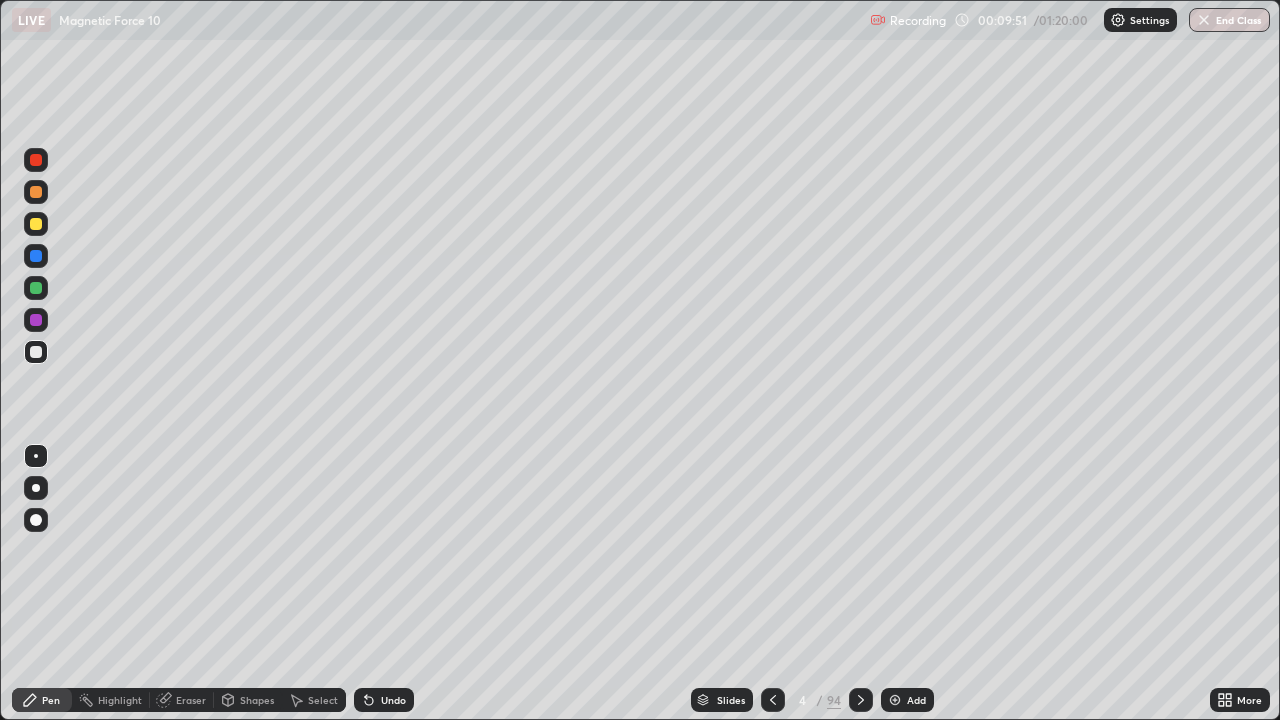 click at bounding box center [36, 224] 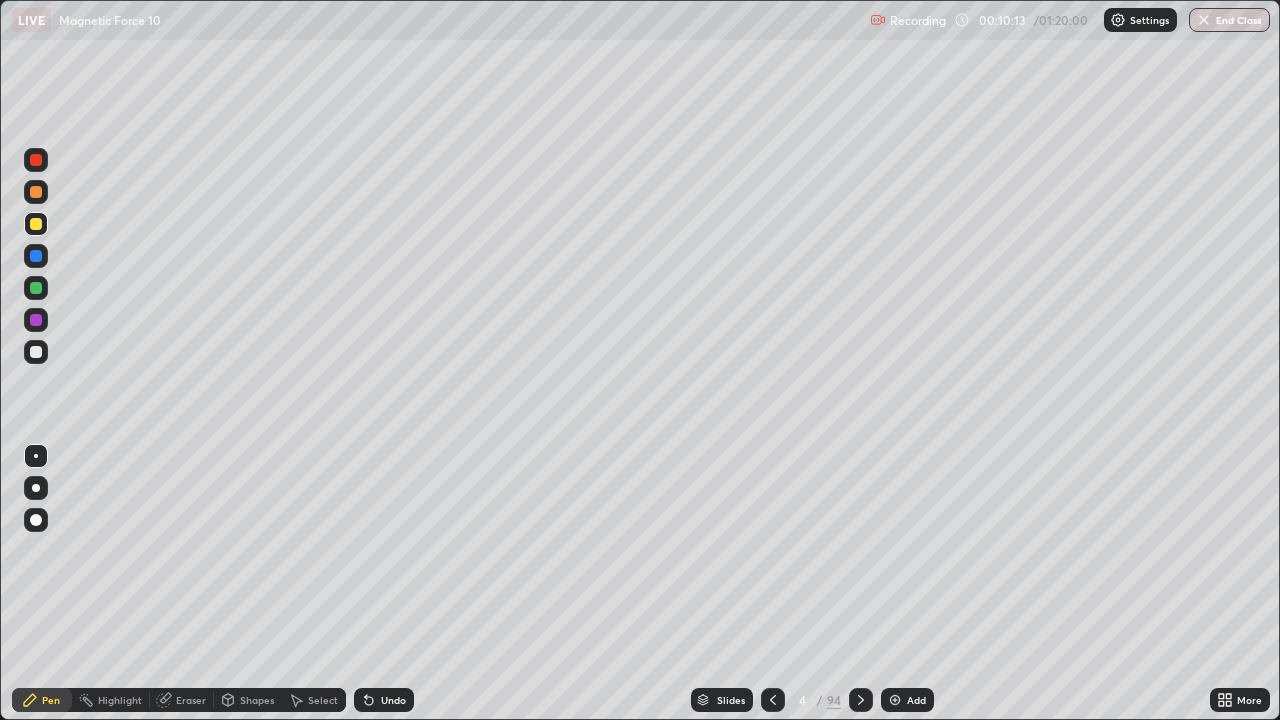 click 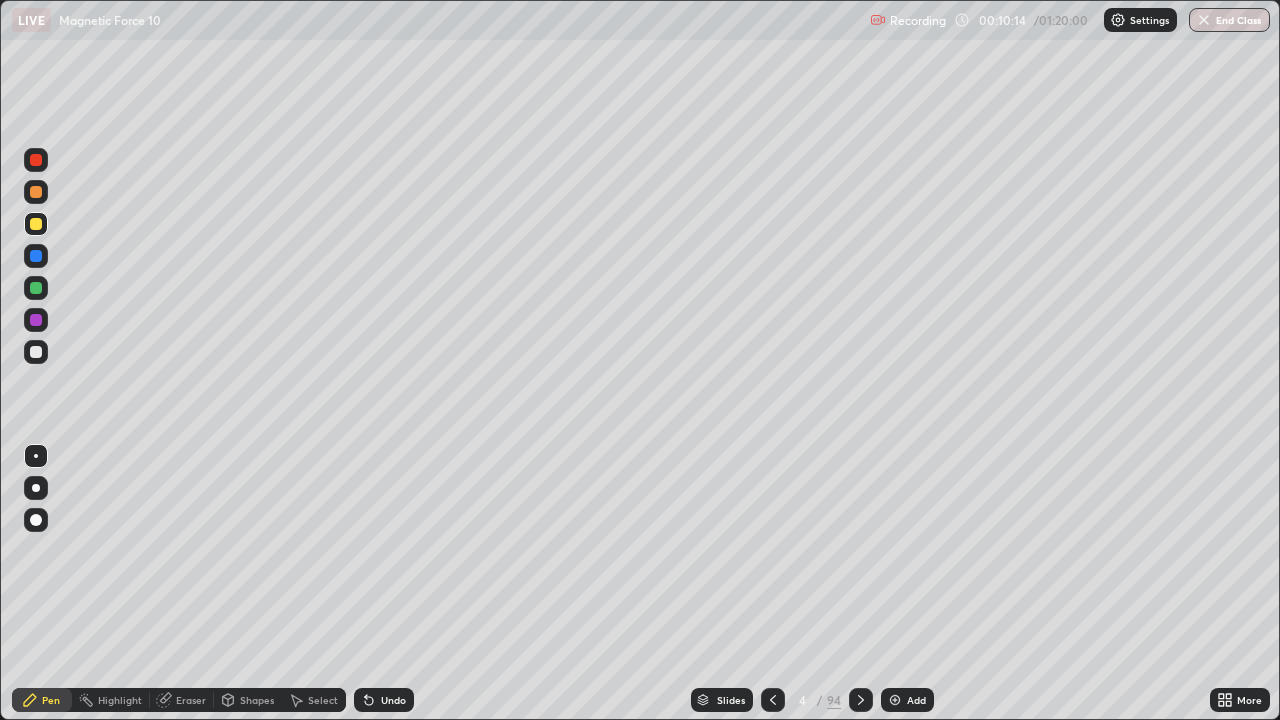 click 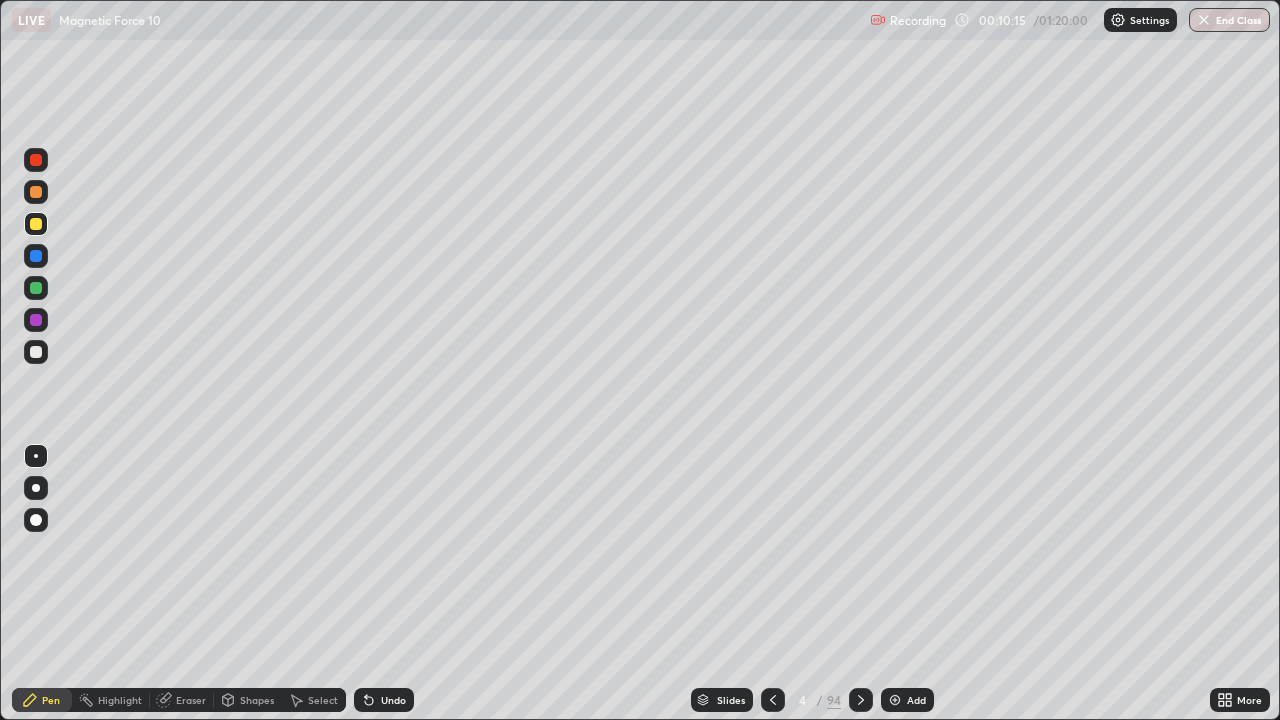 click 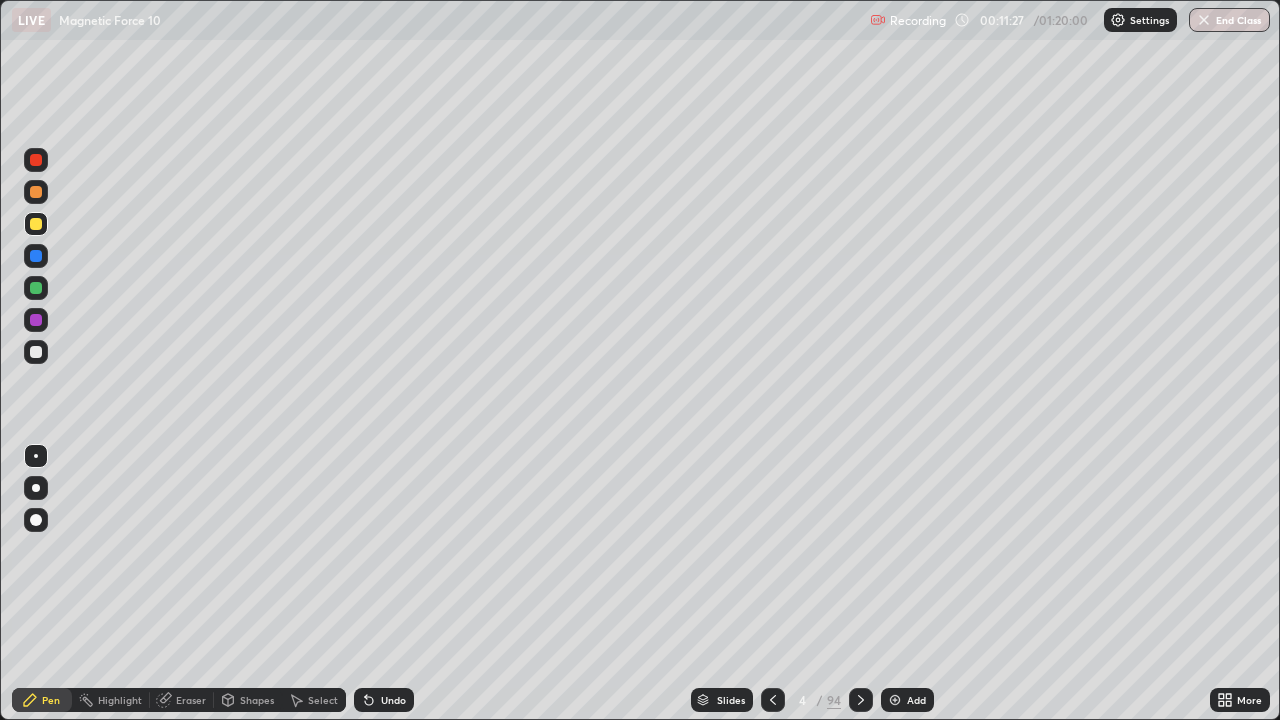 click at bounding box center [36, 288] 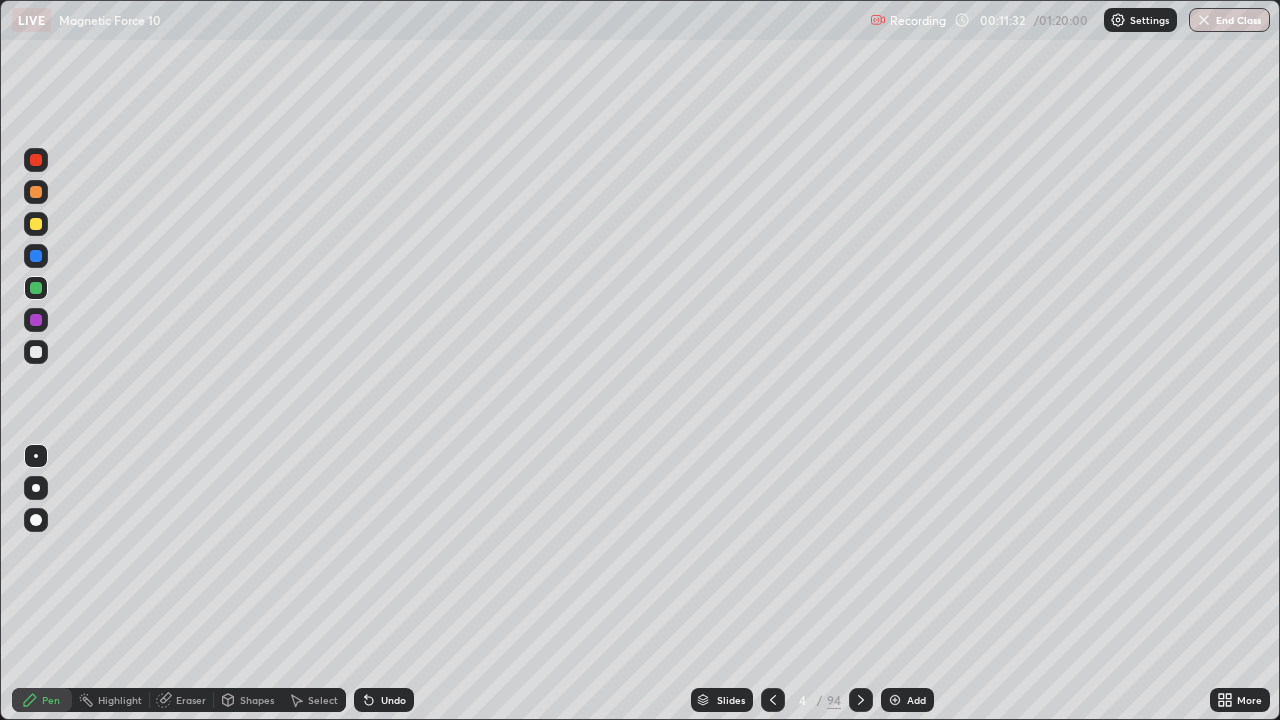 click on "Eraser" at bounding box center (191, 700) 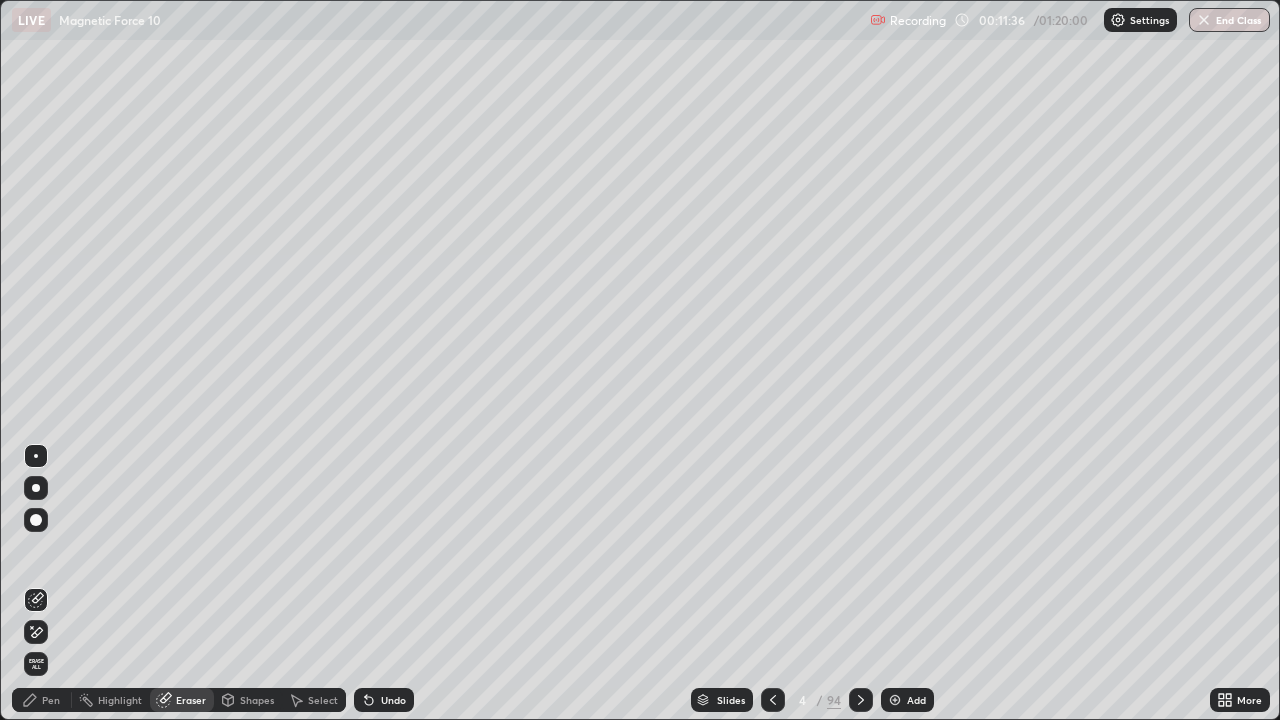 click on "Pen" at bounding box center [42, 700] 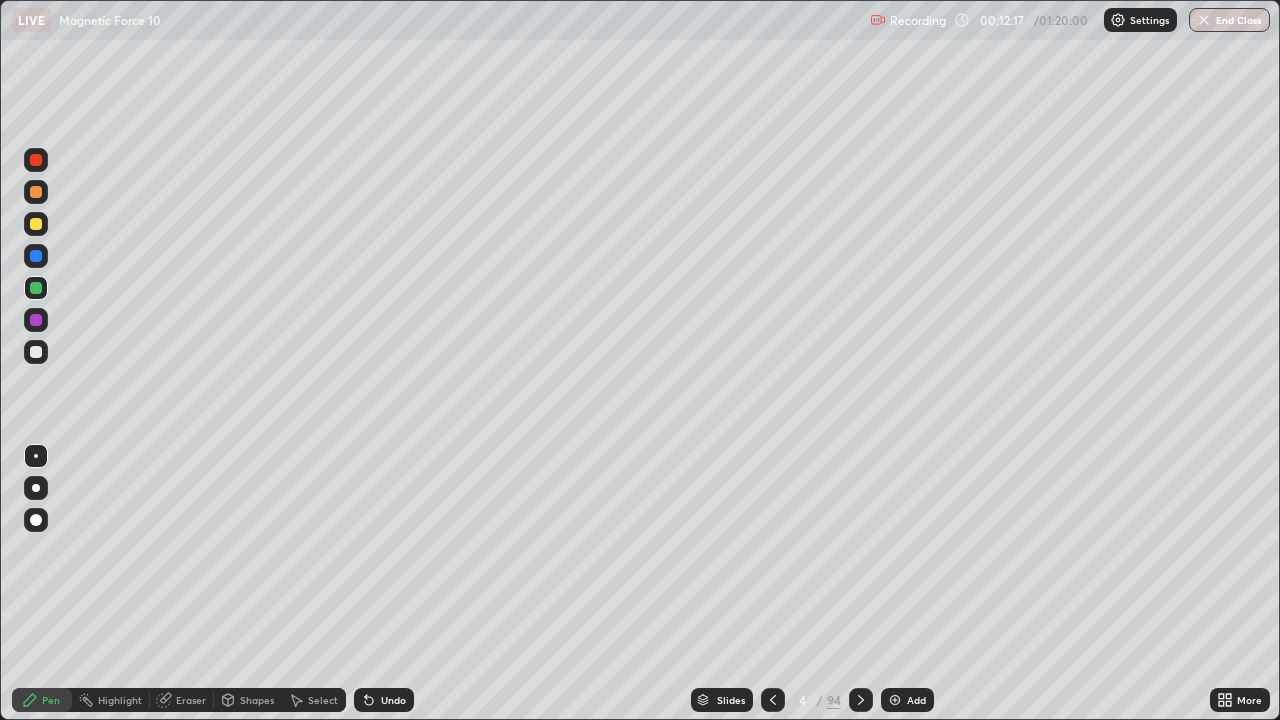 click at bounding box center (36, 352) 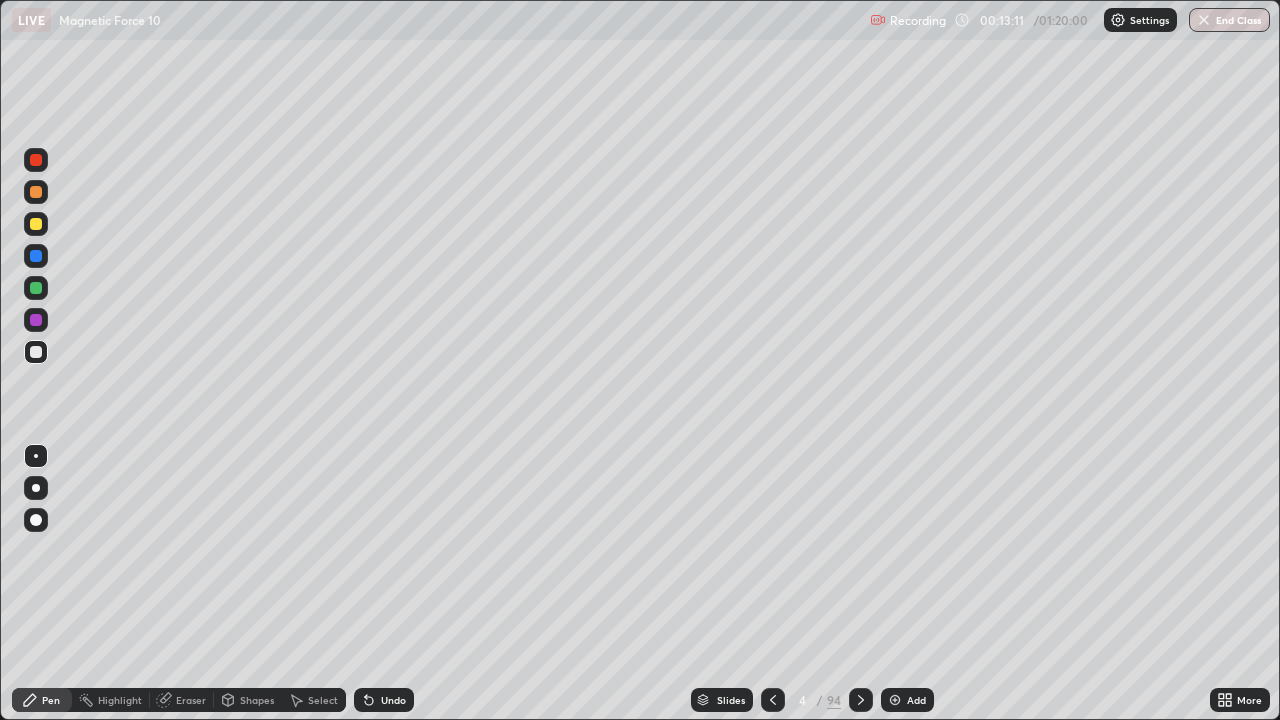 click on "Undo" at bounding box center [393, 700] 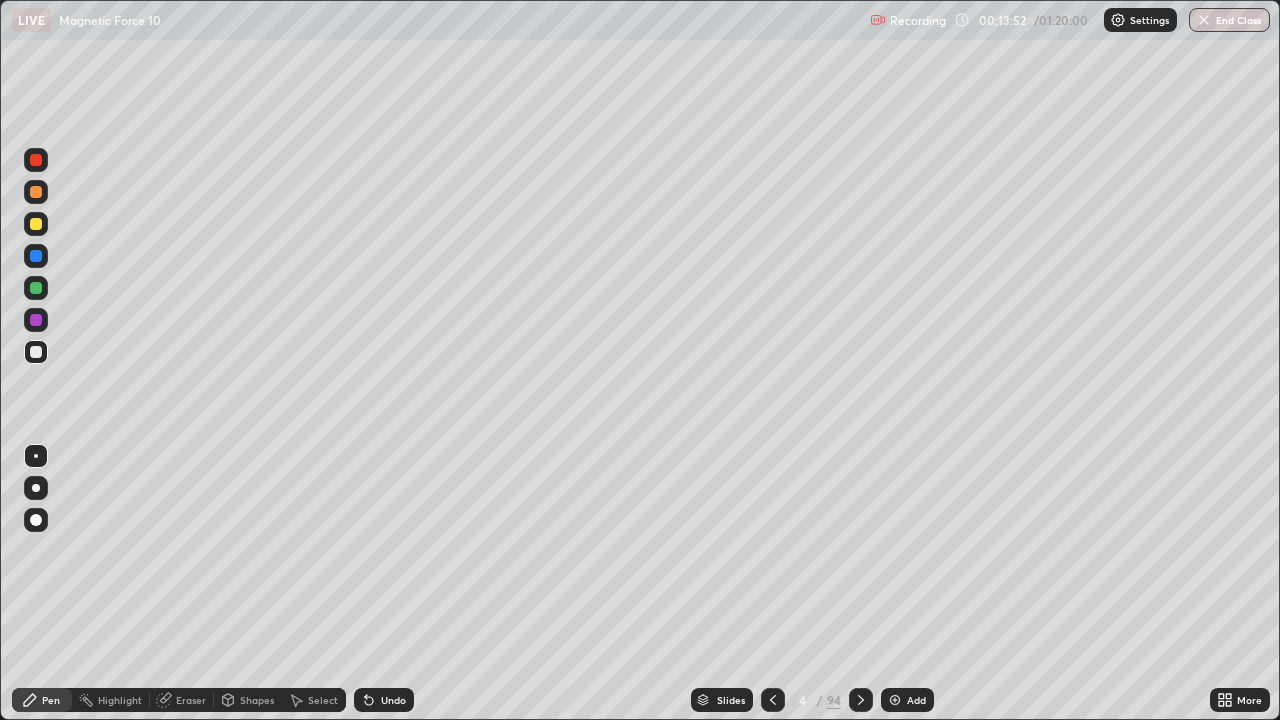 click on "Highlight" at bounding box center [111, 700] 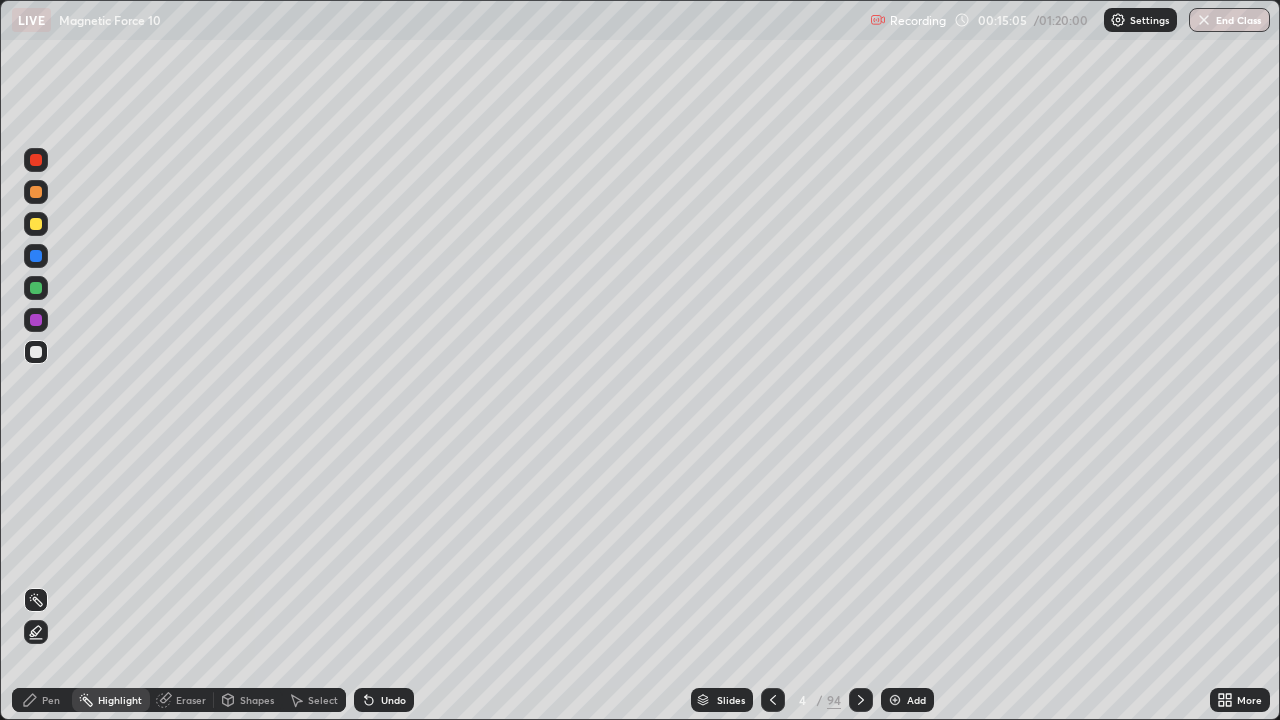 click at bounding box center (773, 700) 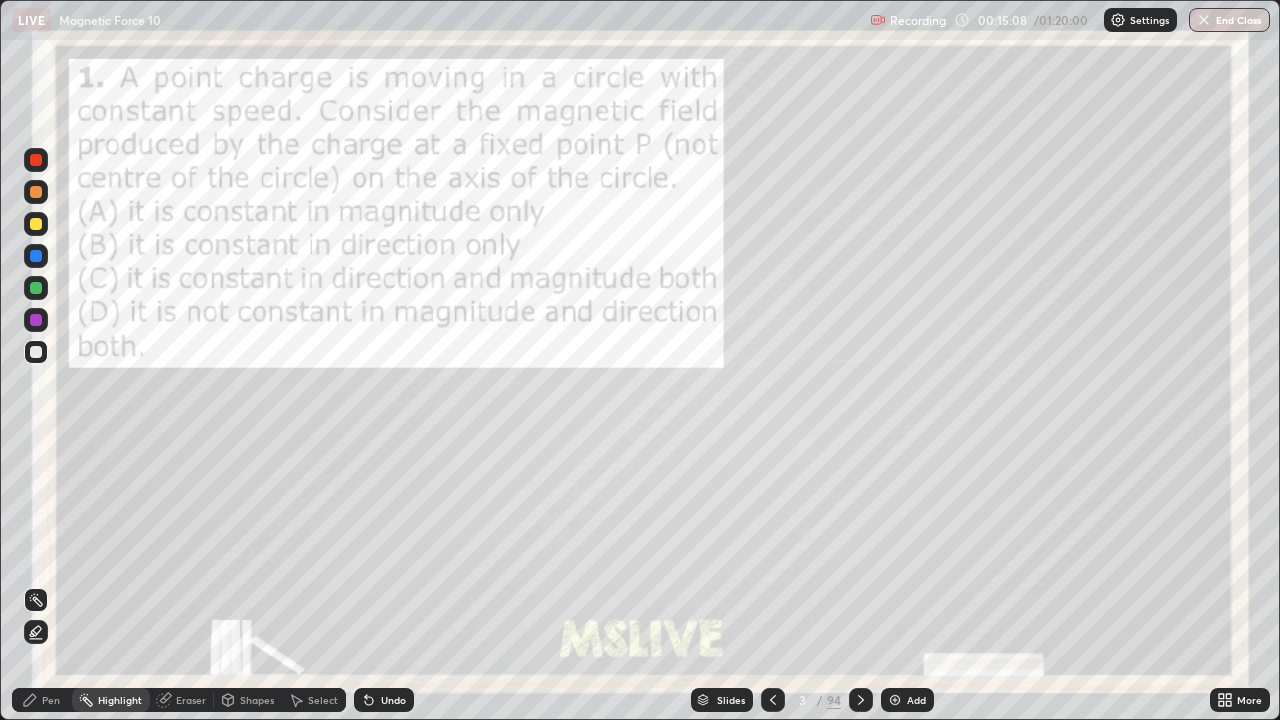 click 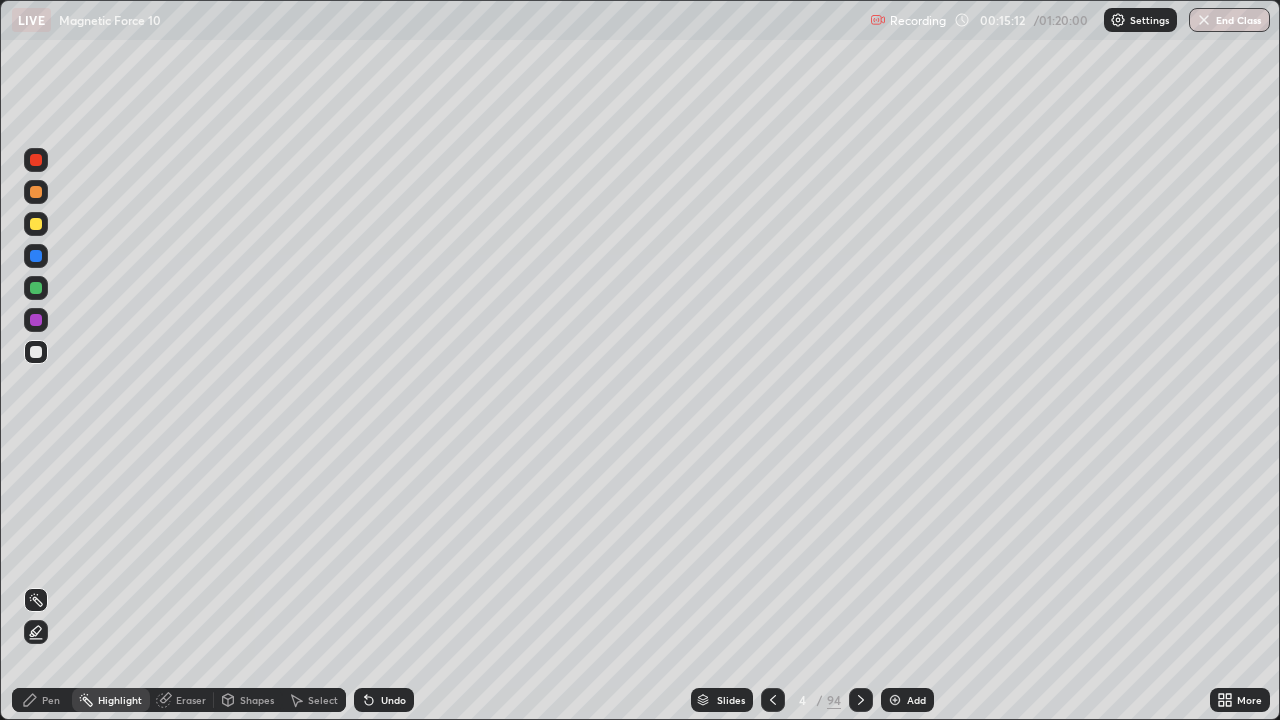 click 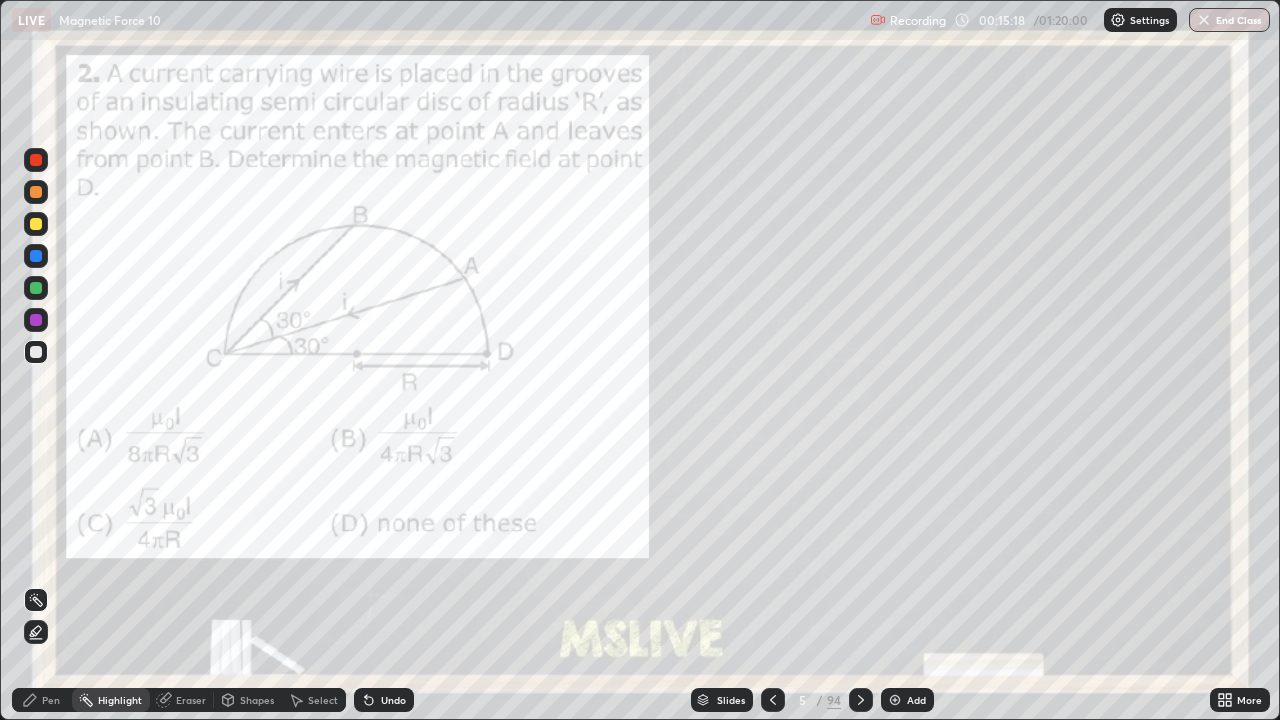click at bounding box center [36, 160] 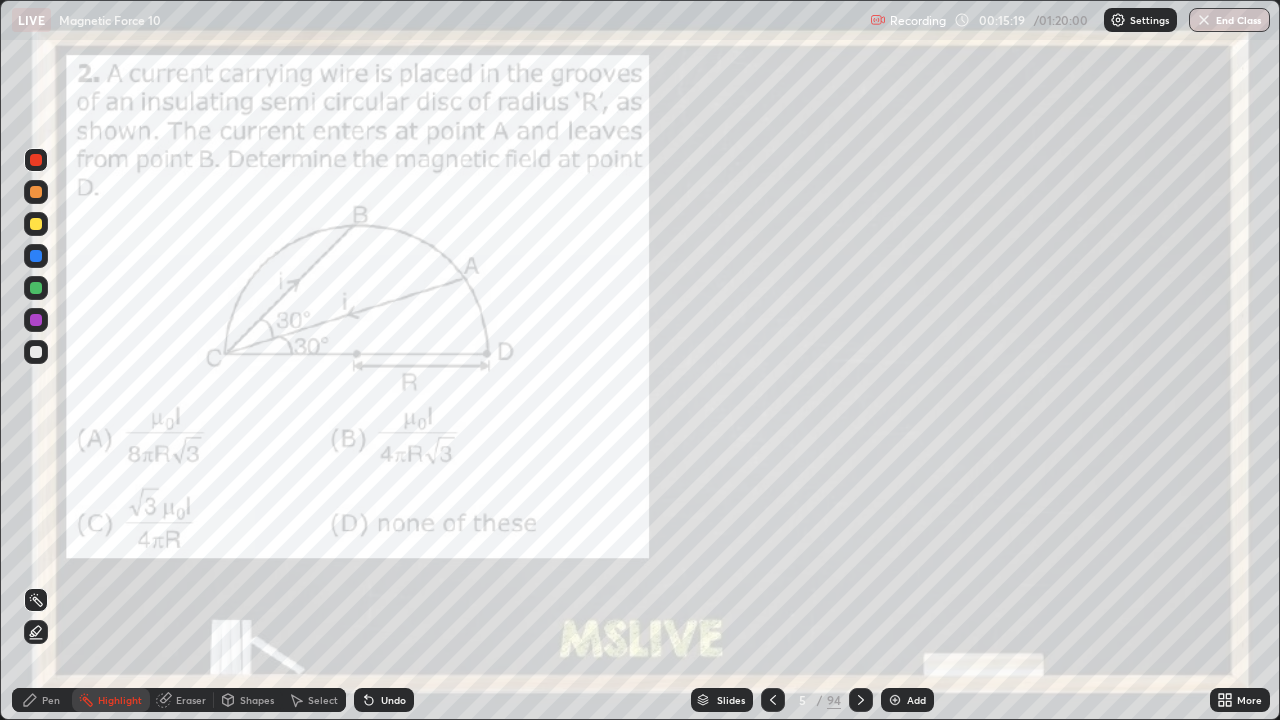 click on "Pen" at bounding box center [42, 700] 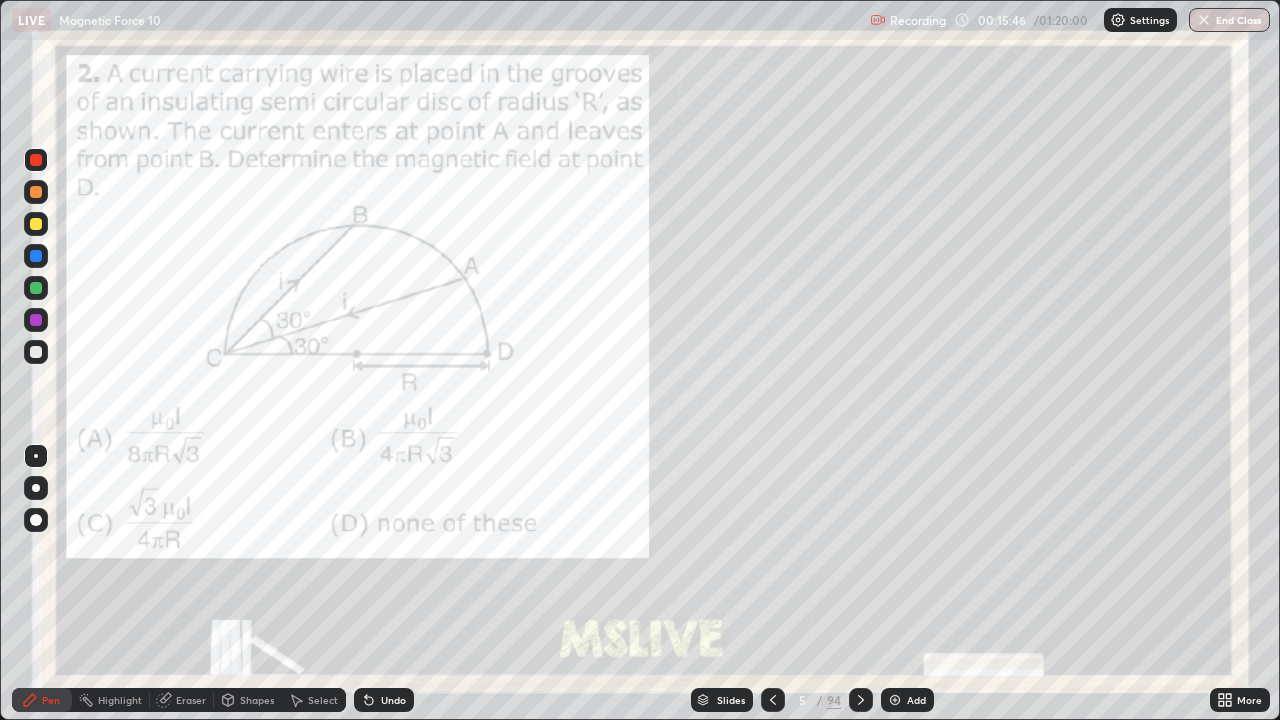 click on "Highlight" at bounding box center [120, 700] 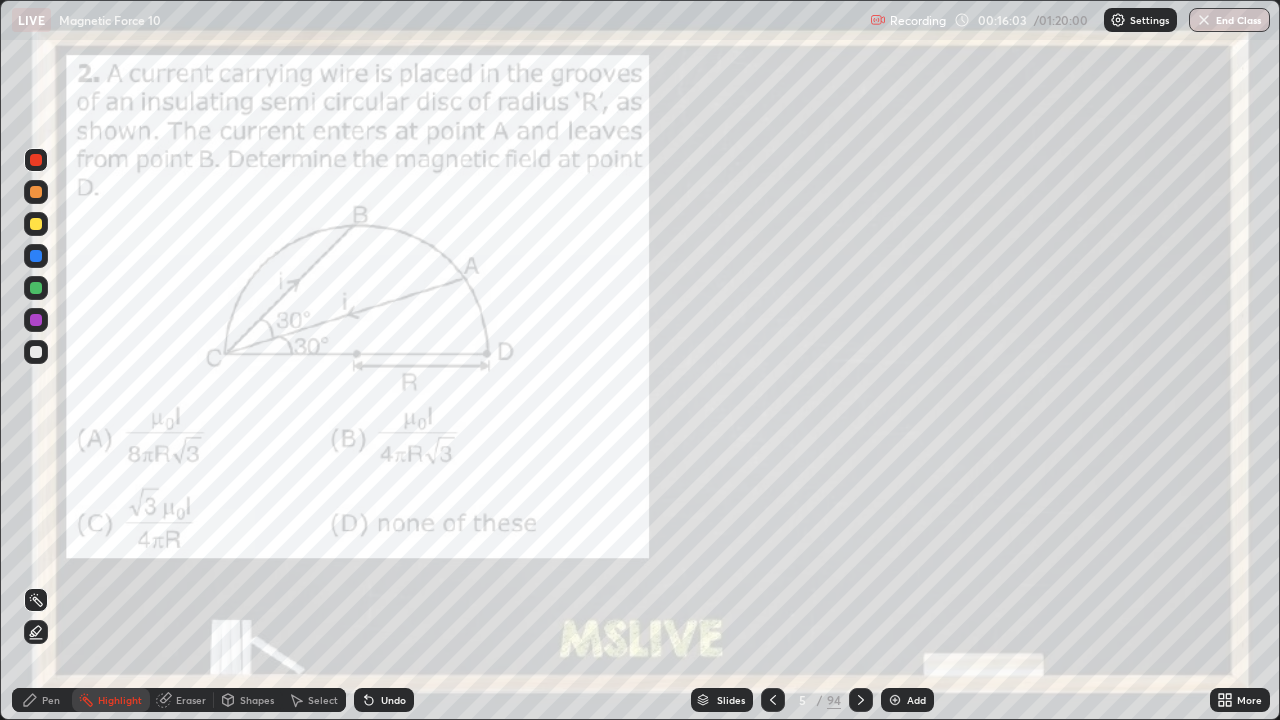 click on "Pen" at bounding box center [51, 700] 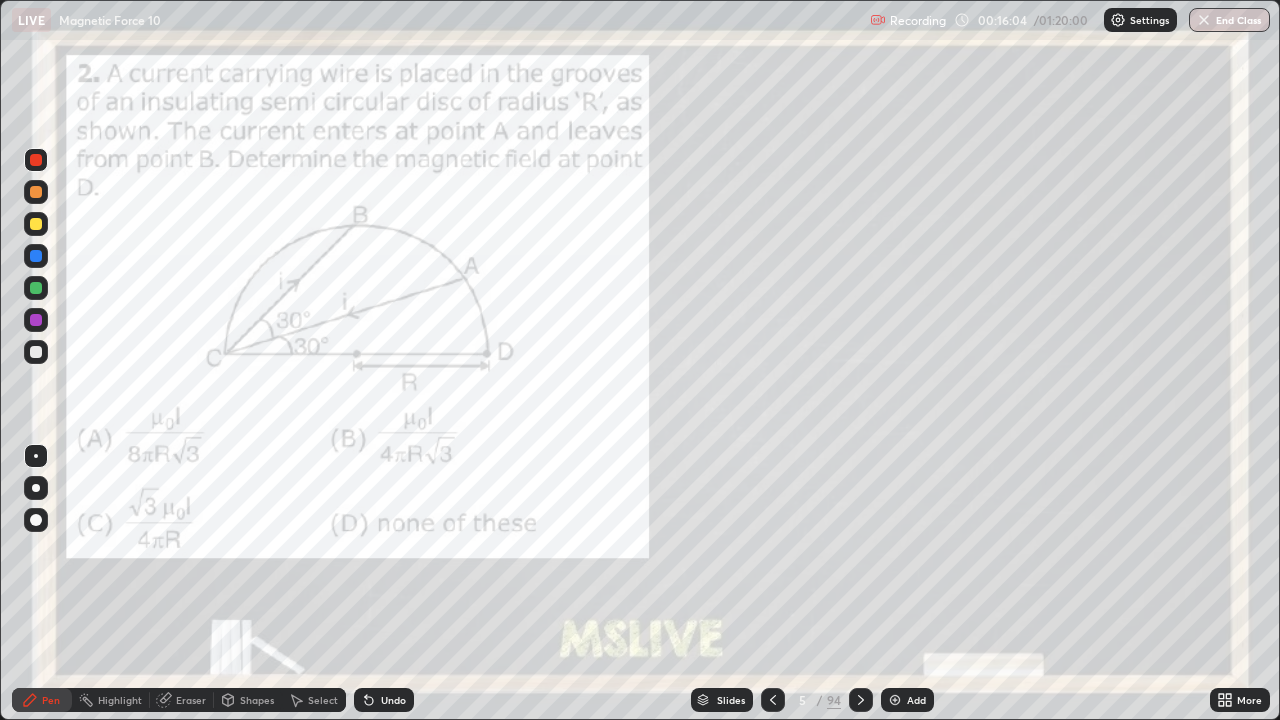 click at bounding box center [36, 352] 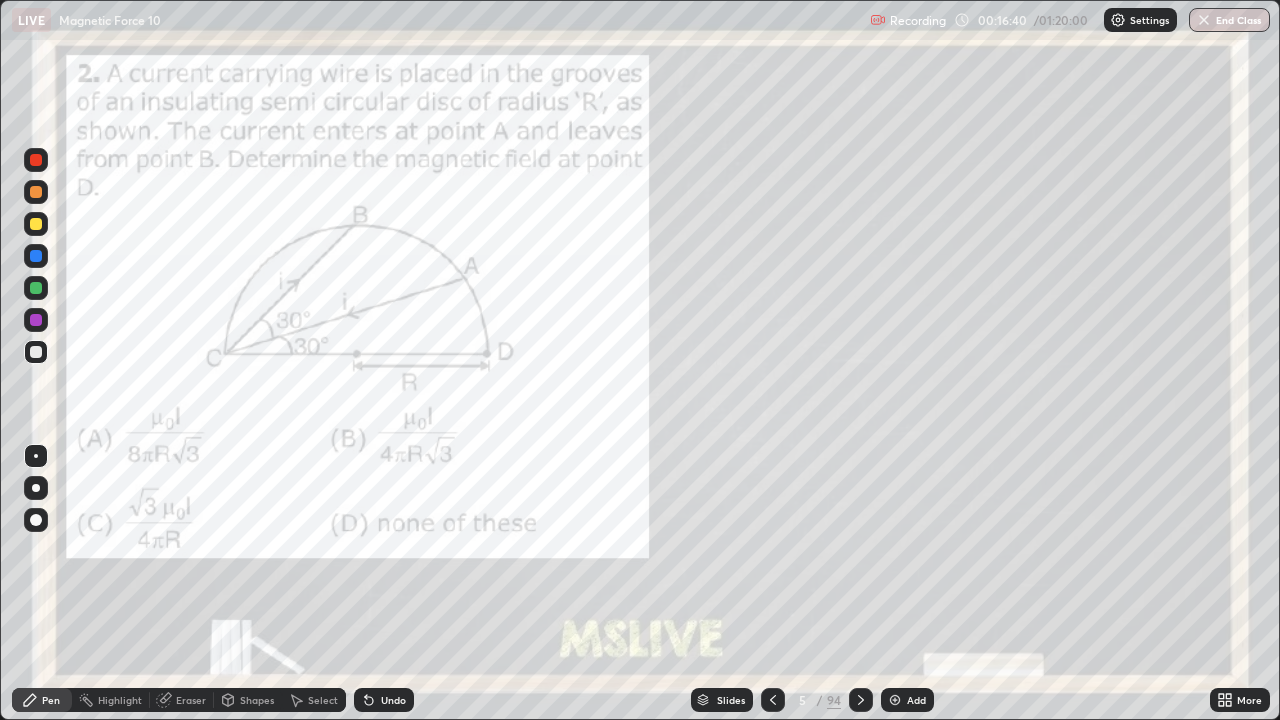 click on "Shapes" at bounding box center (248, 700) 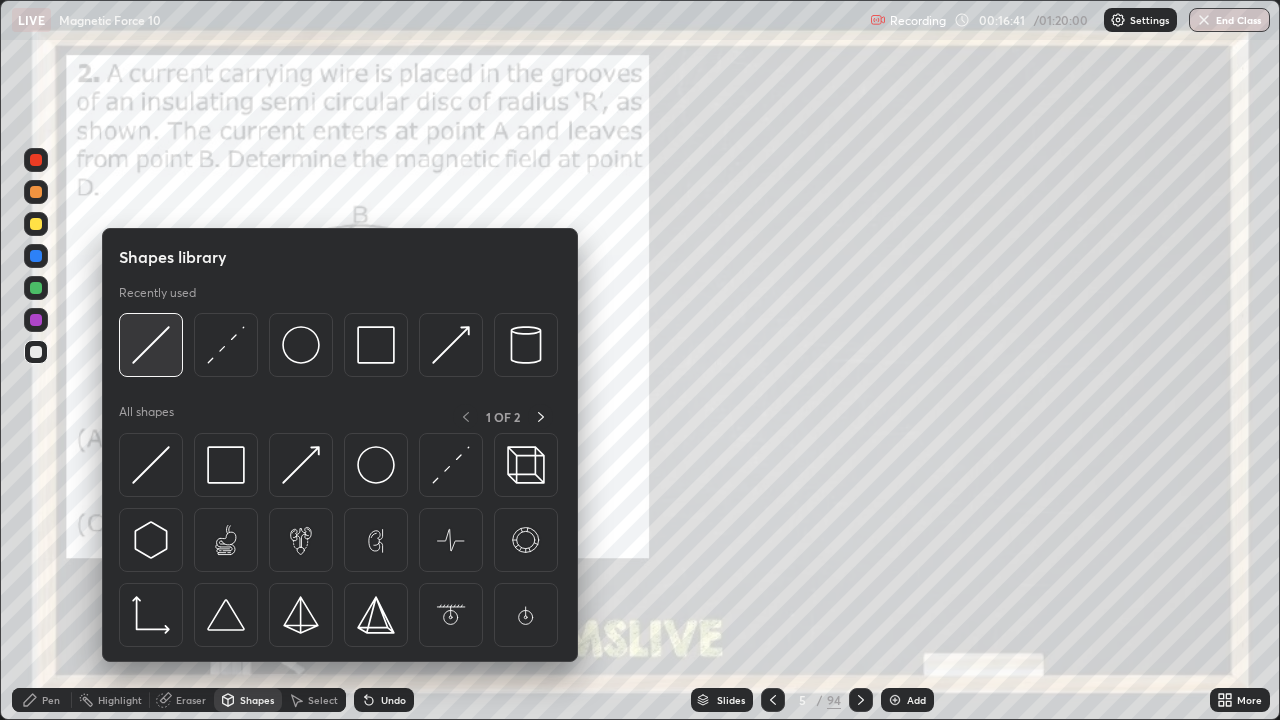 click at bounding box center (151, 345) 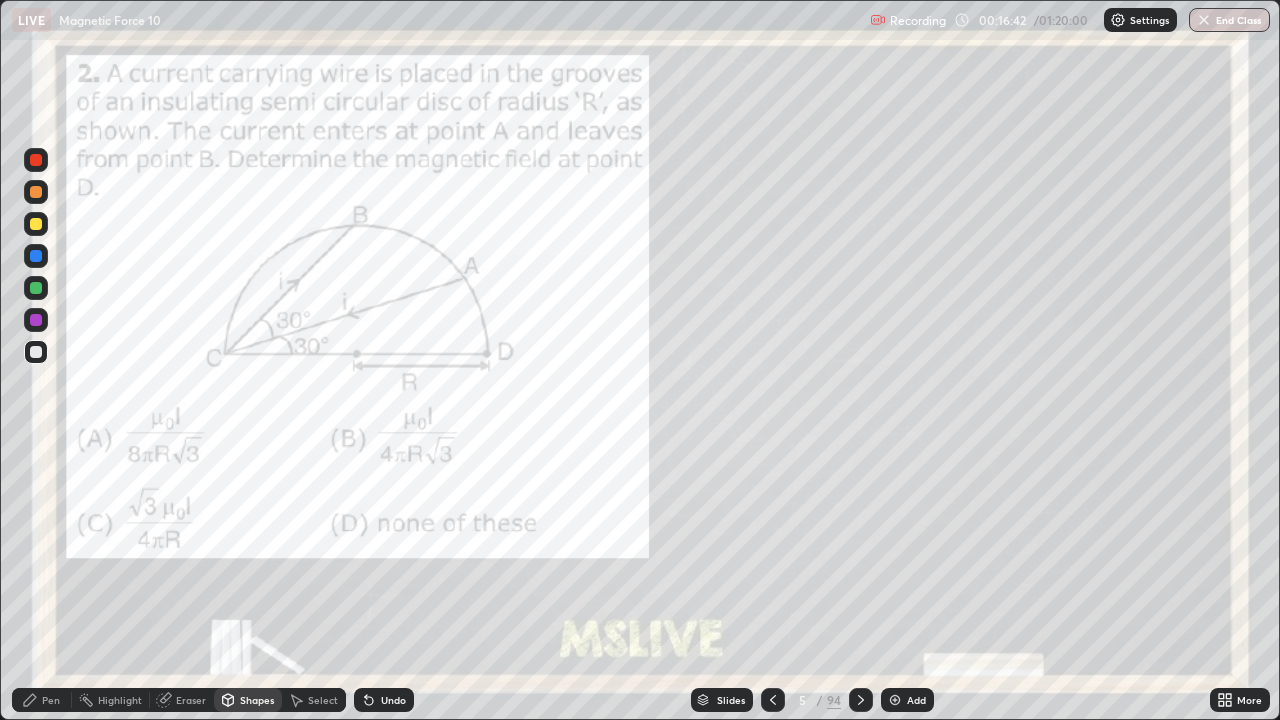 click at bounding box center (36, 320) 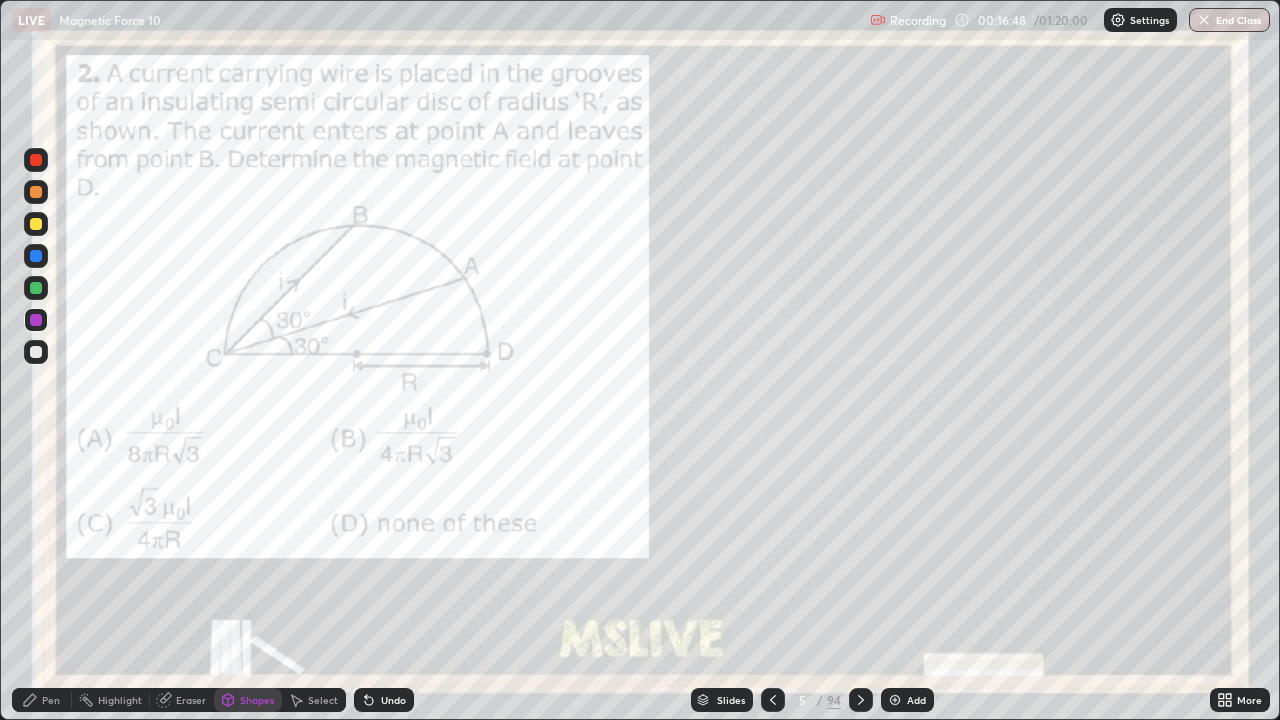 click on "Pen" at bounding box center [51, 700] 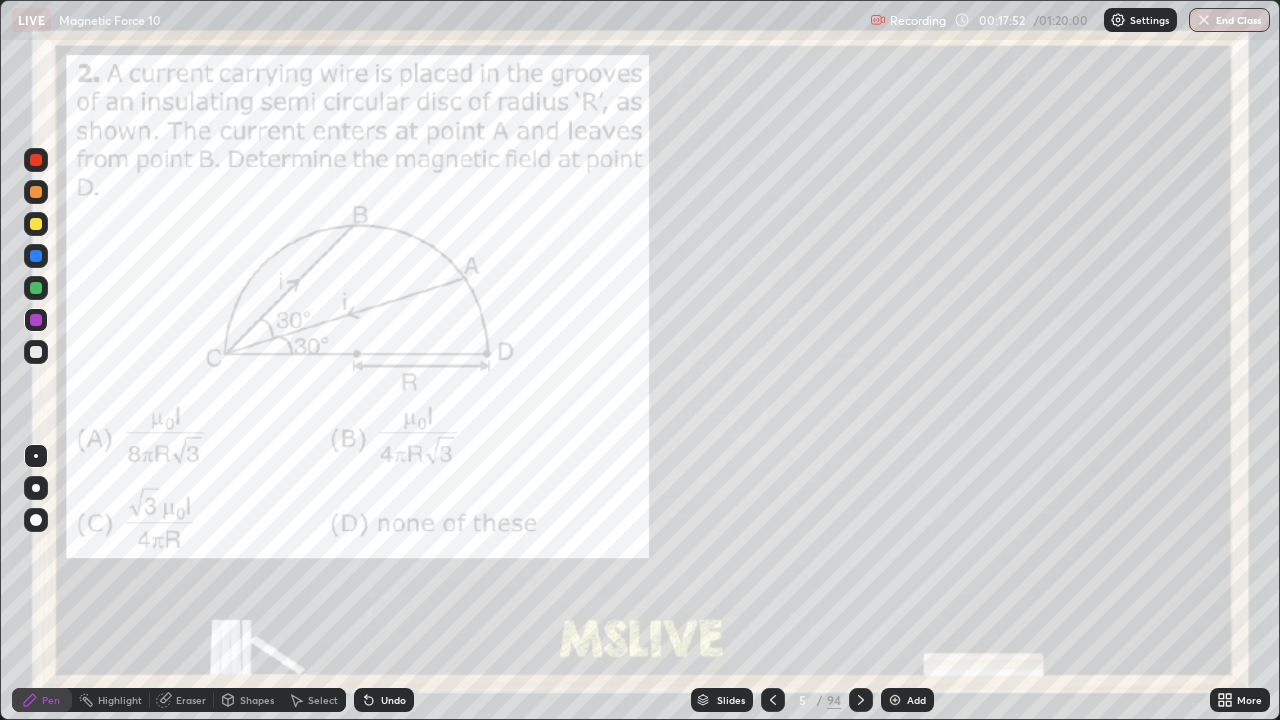 click on "Highlight" at bounding box center [120, 700] 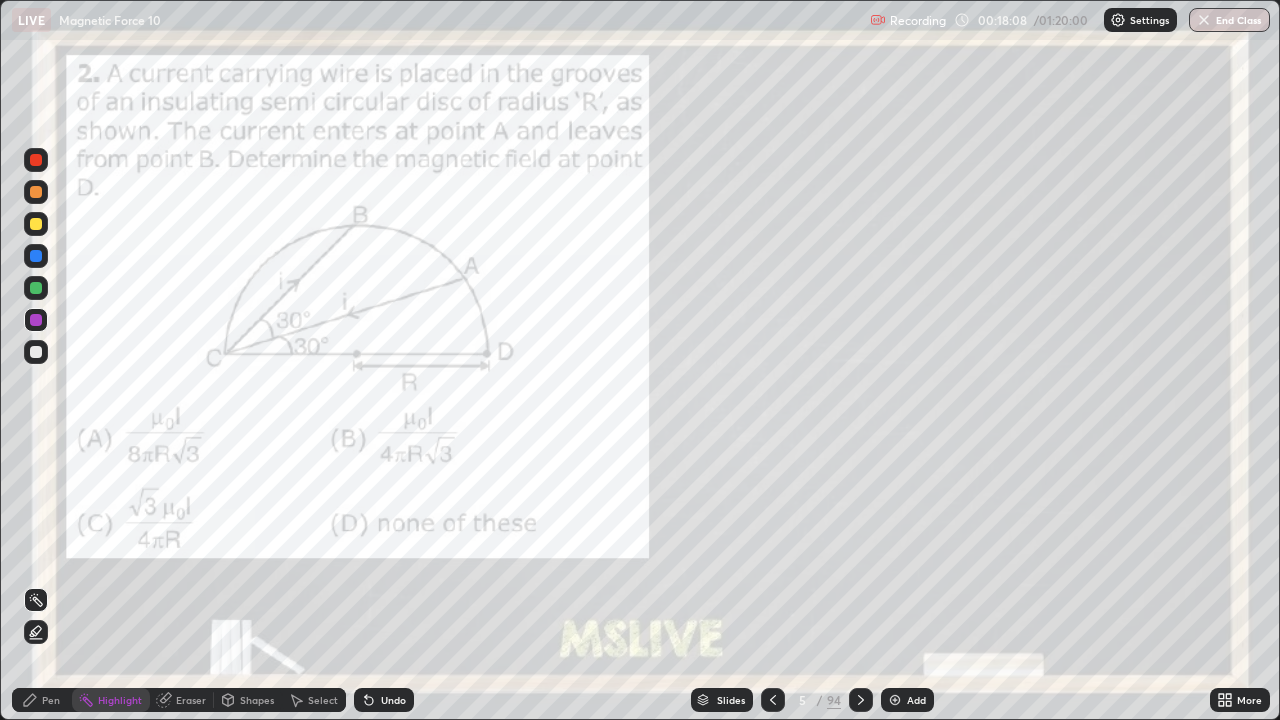 click on "Pen" at bounding box center (42, 700) 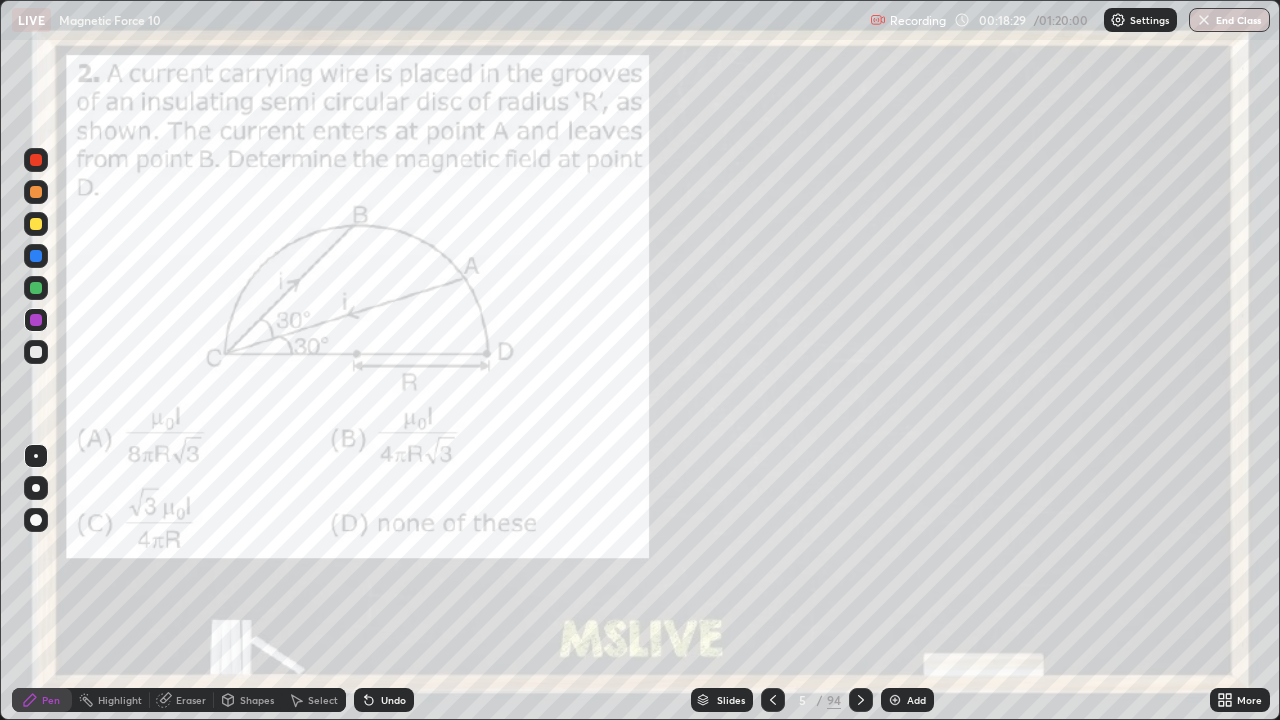 click at bounding box center [36, 352] 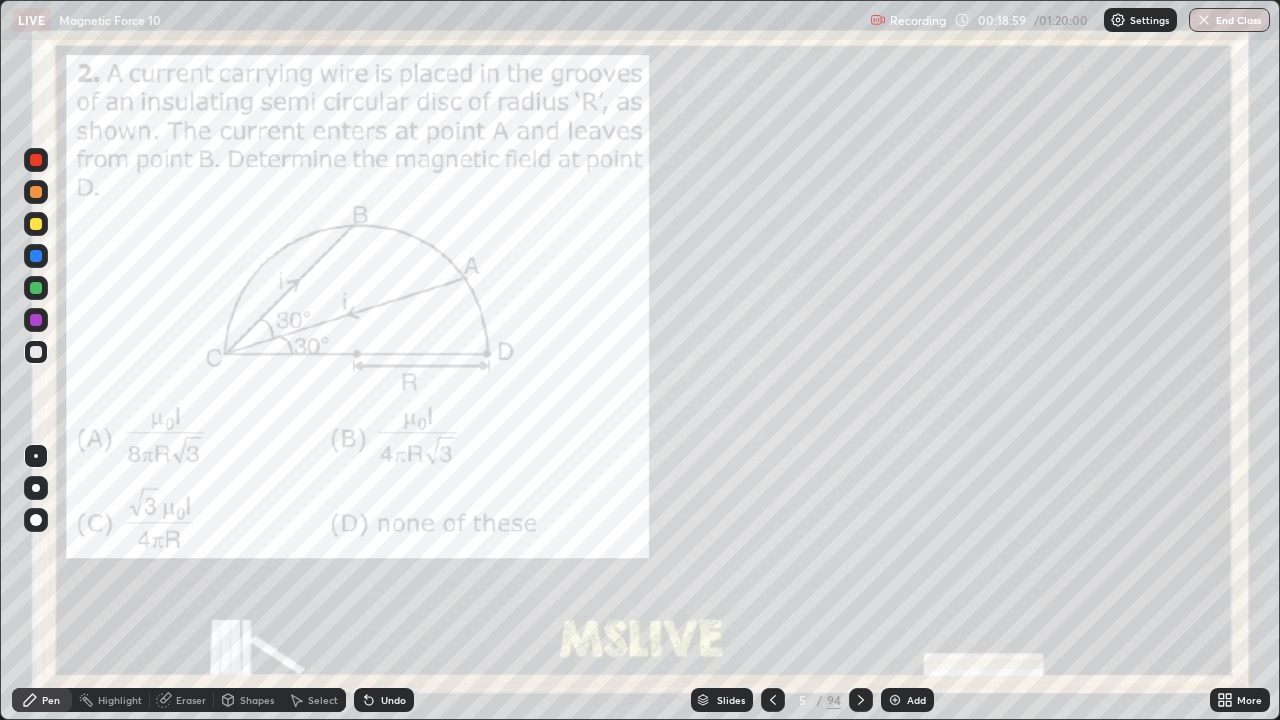 click at bounding box center (36, 320) 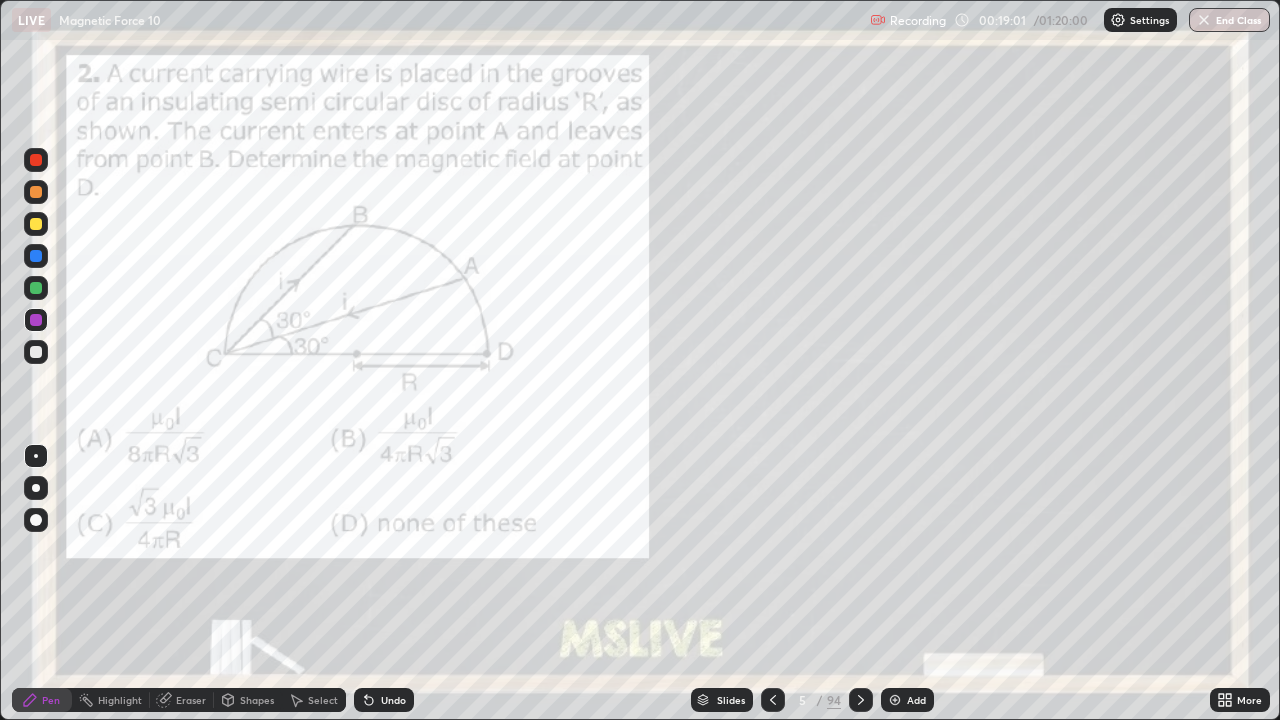 click on "Highlight" at bounding box center (120, 700) 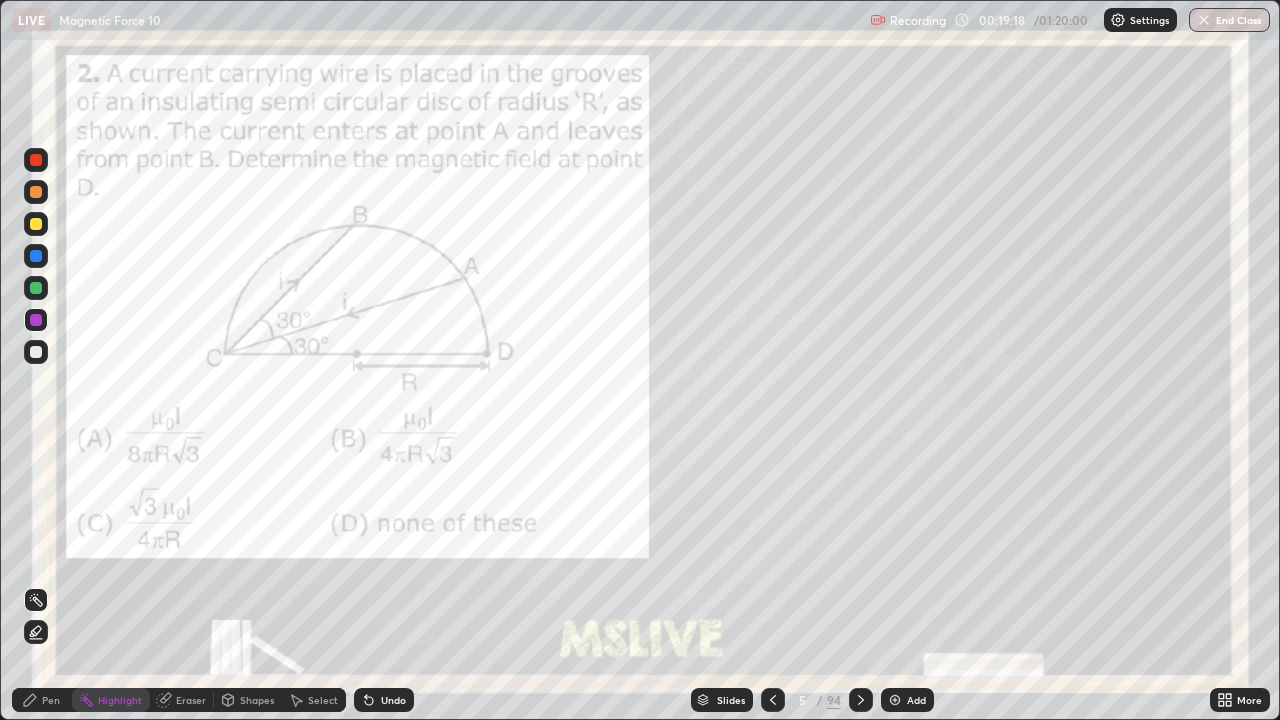 click 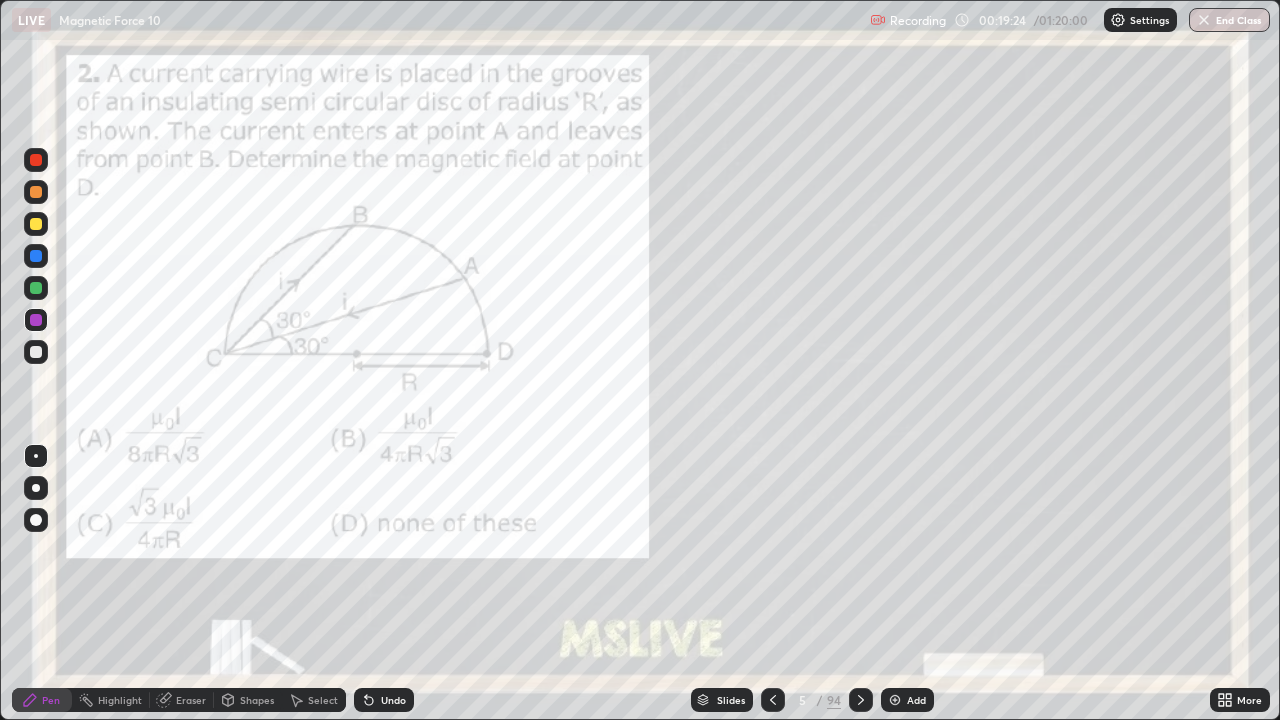 click on "Highlight" at bounding box center [120, 700] 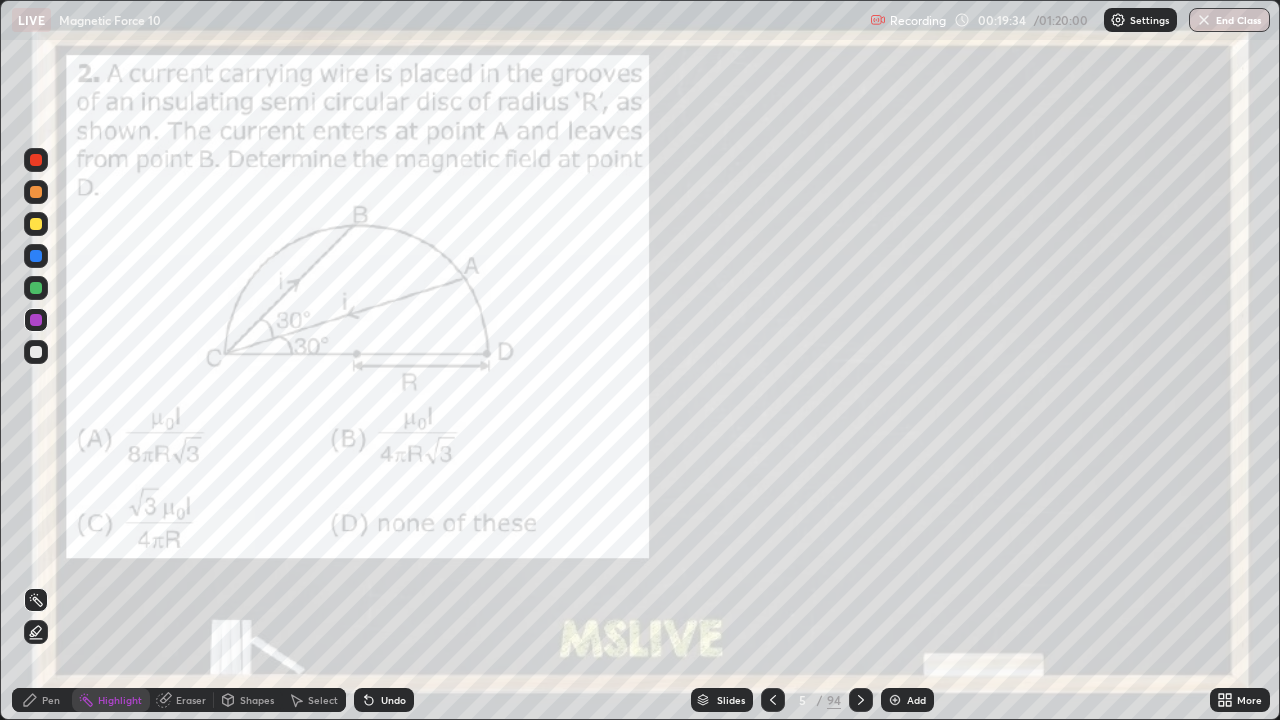 click on "Pen" at bounding box center [42, 700] 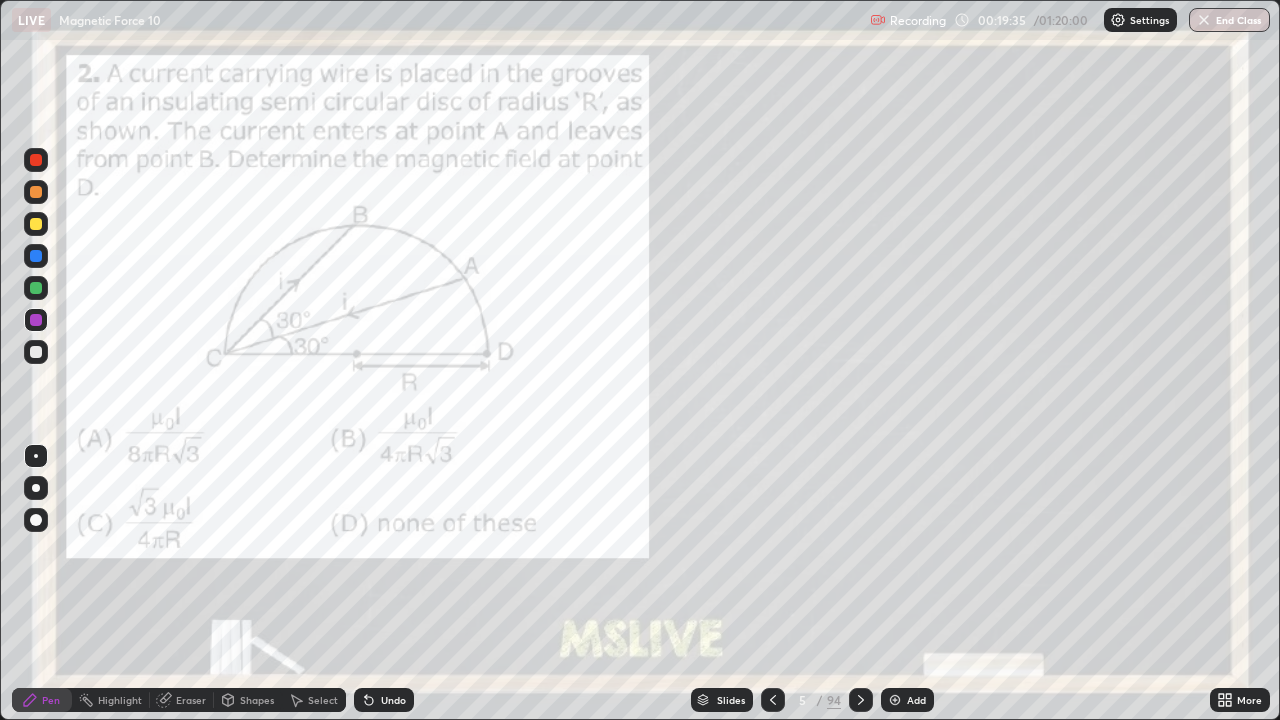 click at bounding box center [36, 288] 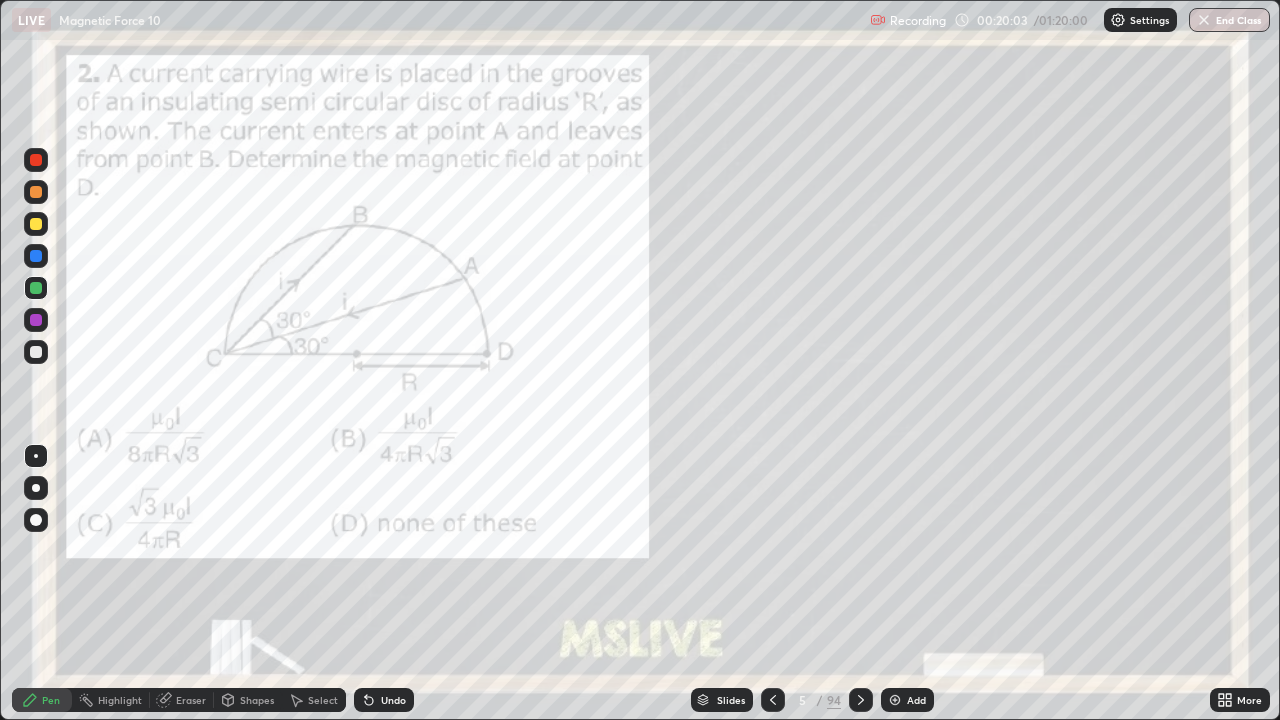 click at bounding box center (36, 560) 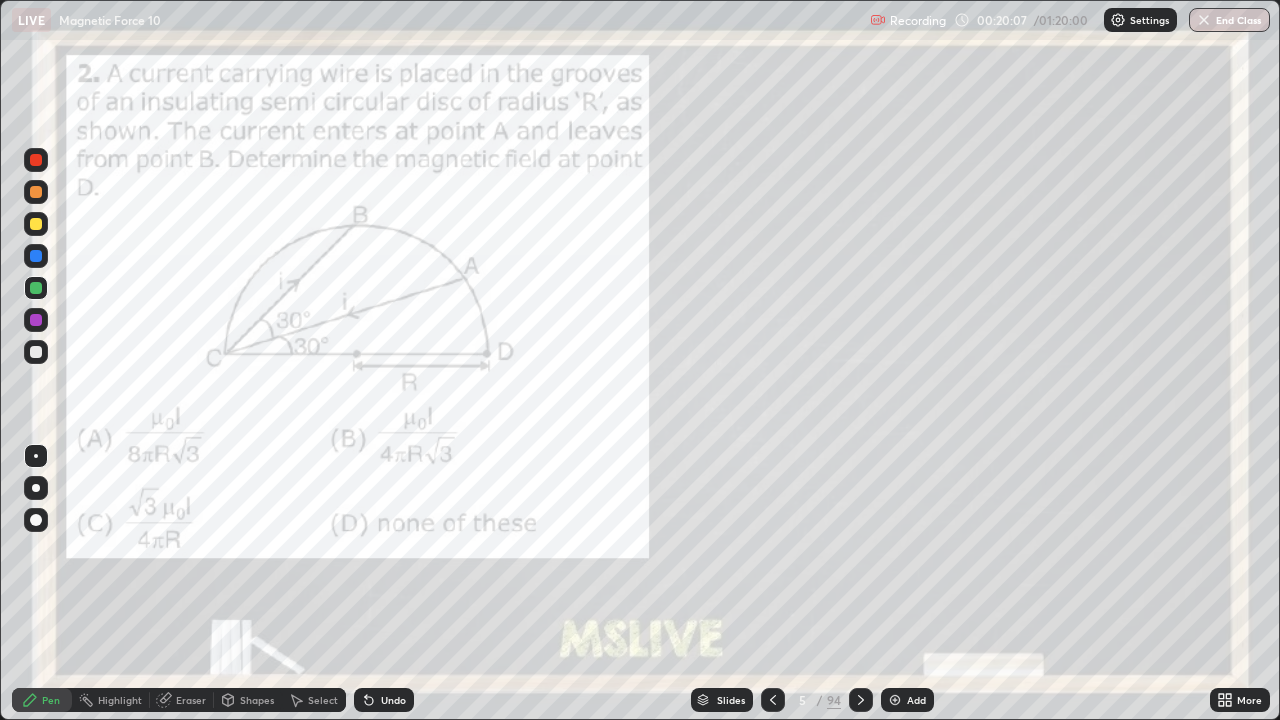 click at bounding box center (36, 352) 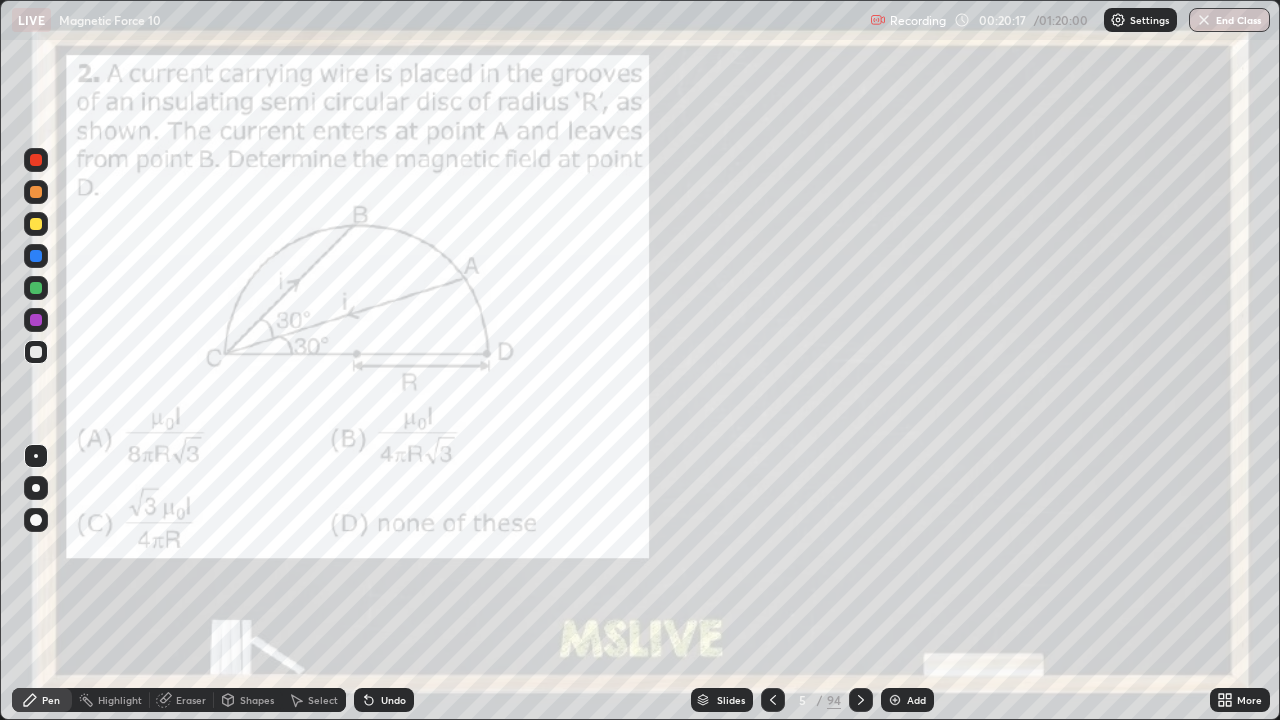 click on "Undo" at bounding box center (393, 700) 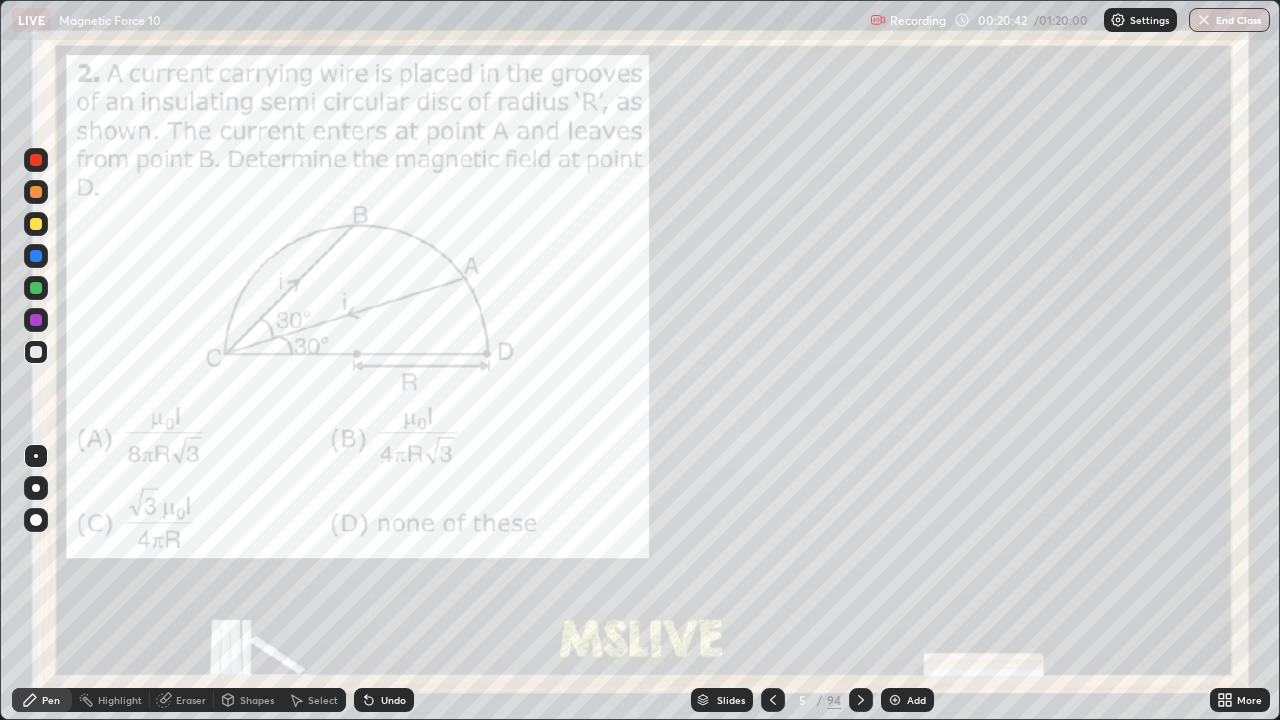 click on "Shapes" at bounding box center (257, 700) 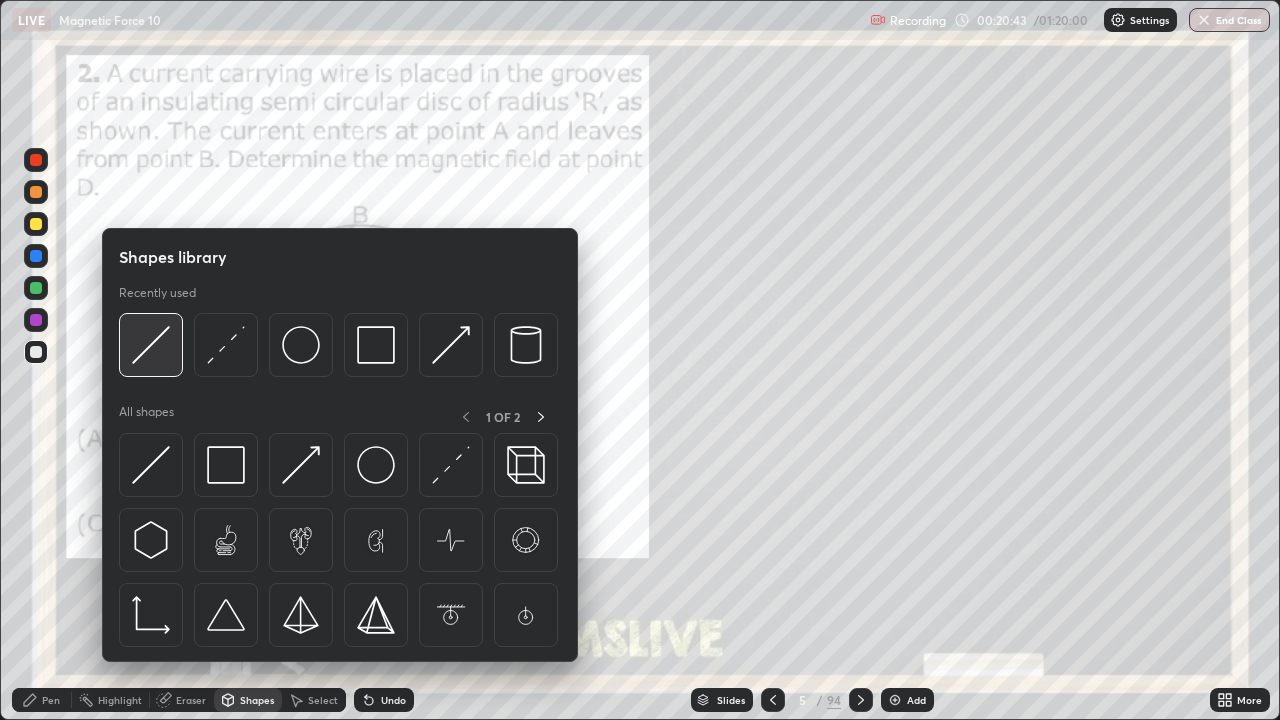 click at bounding box center [151, 345] 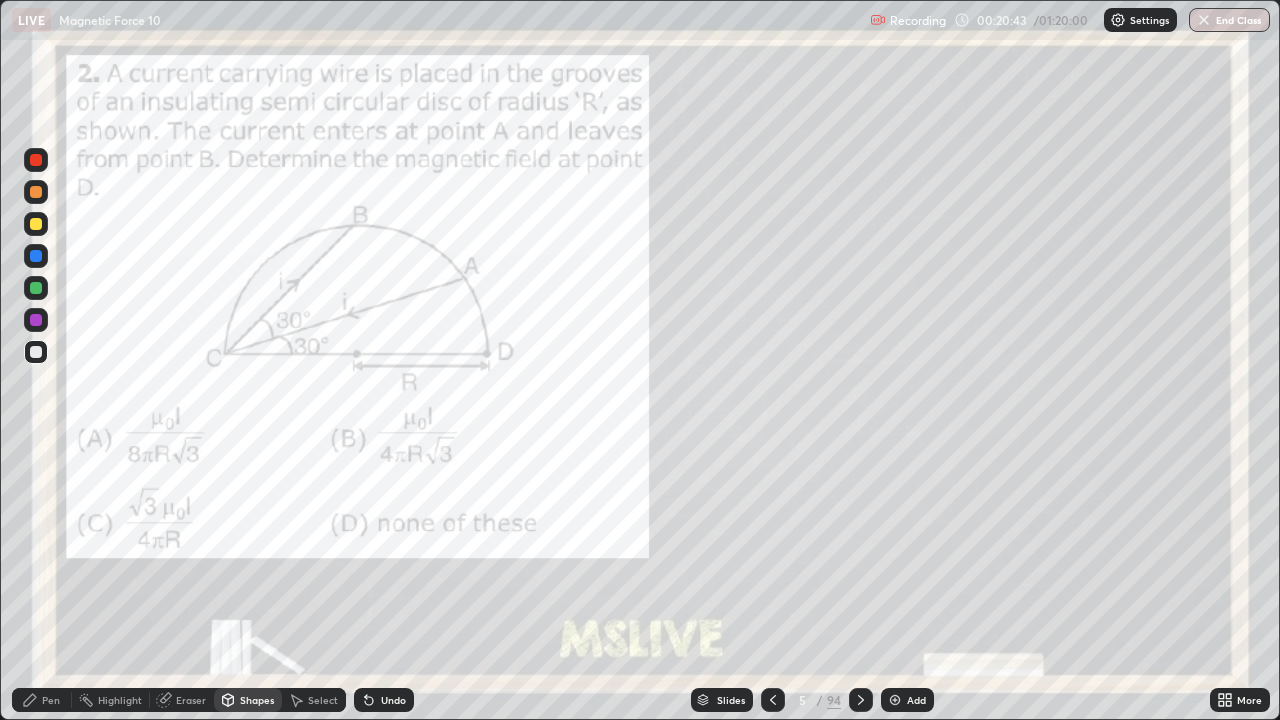 click at bounding box center [36, 256] 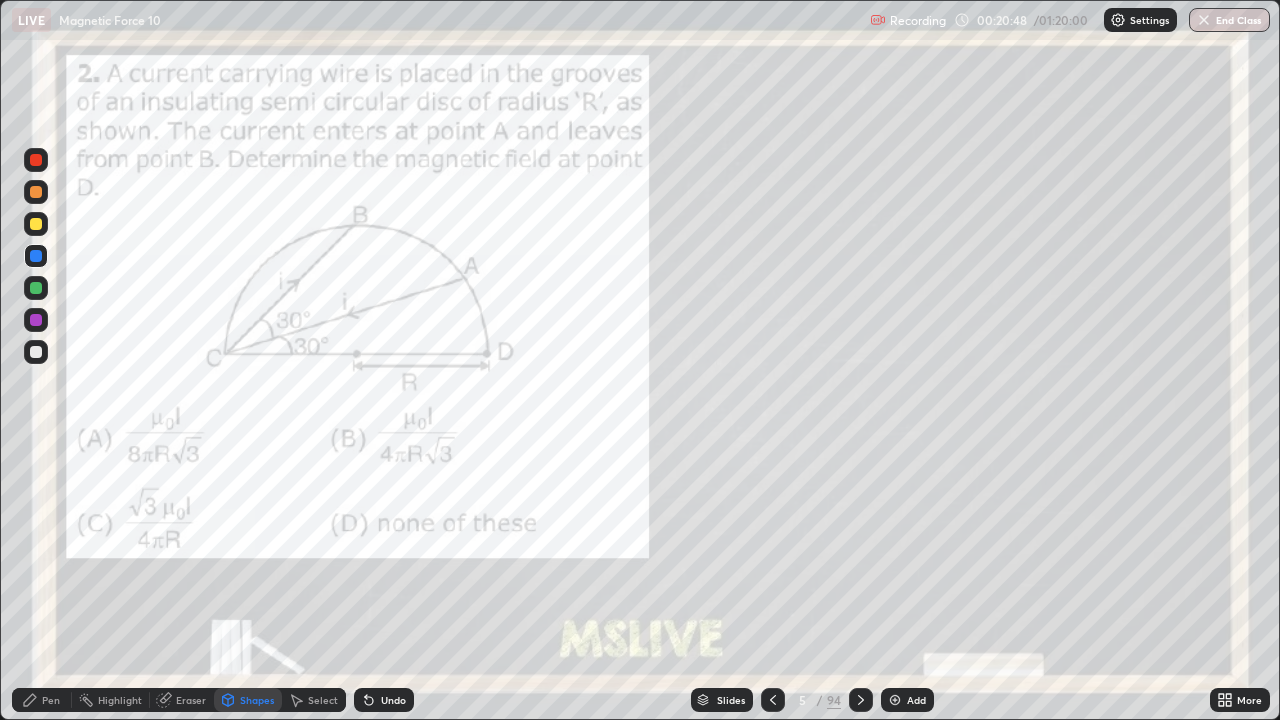 click 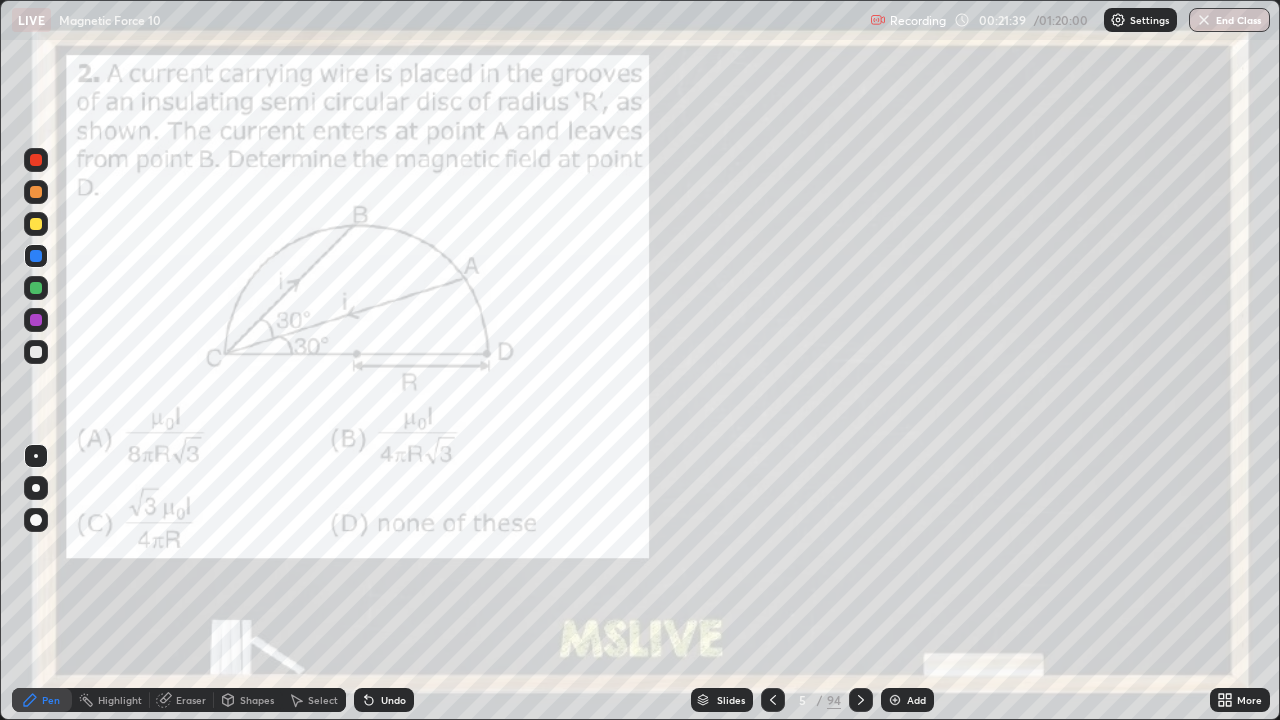 click at bounding box center [36, 320] 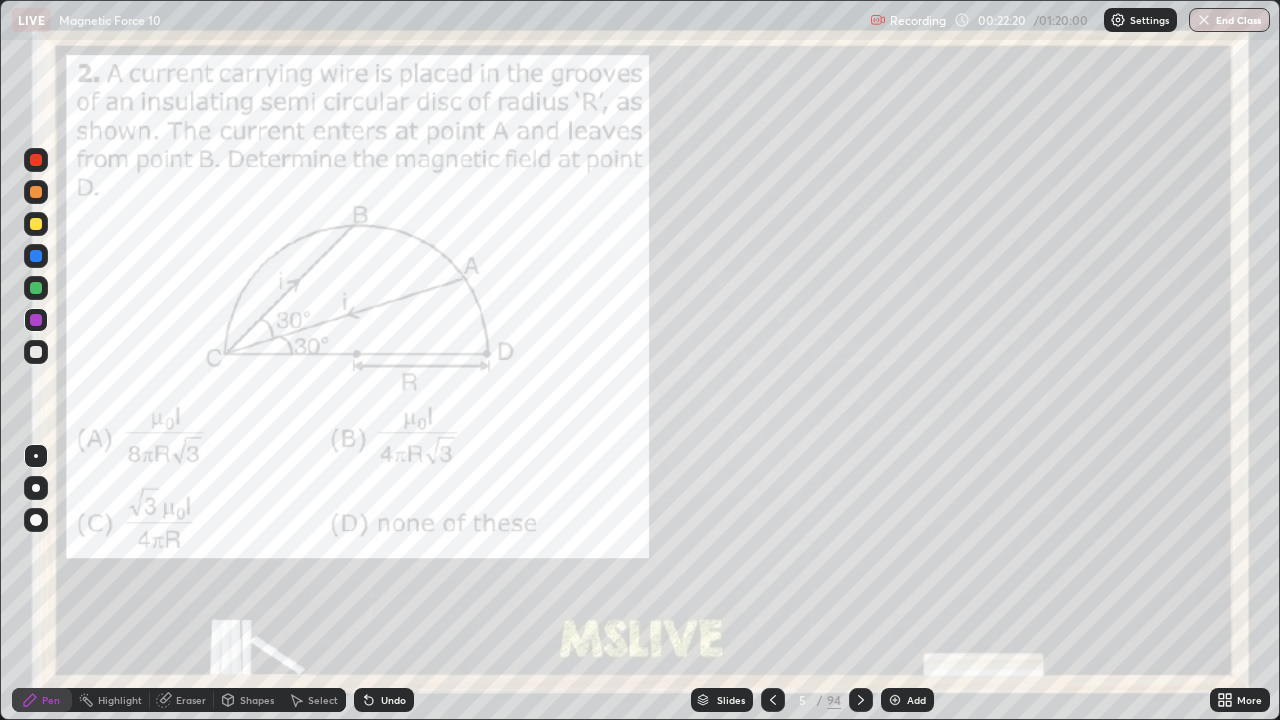 click on "Highlight" at bounding box center [111, 700] 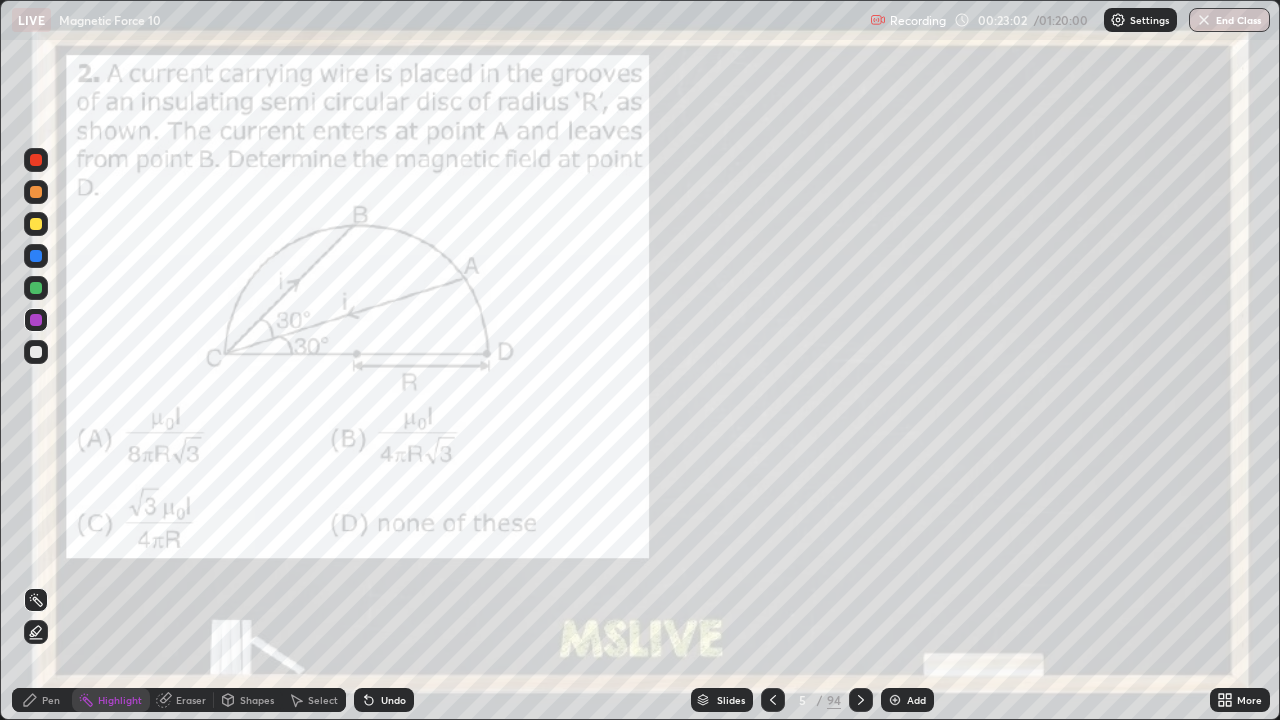 click on "Pen" at bounding box center [51, 700] 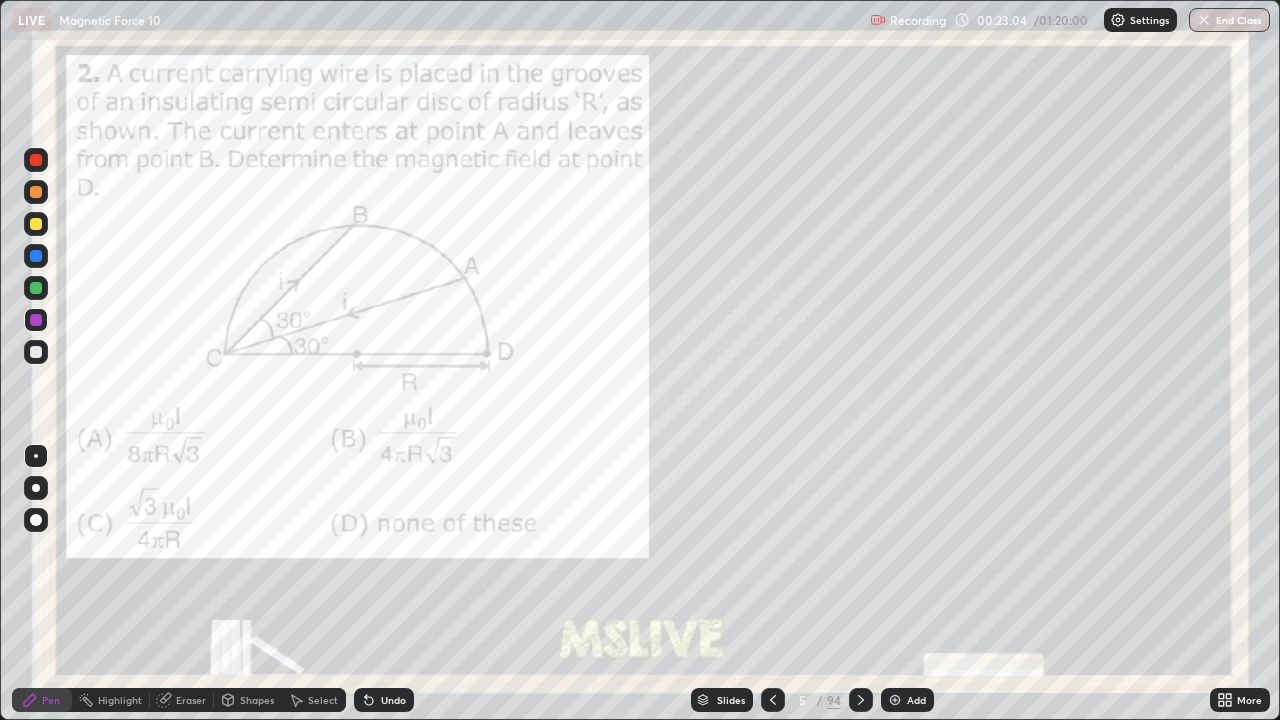 click at bounding box center [36, 352] 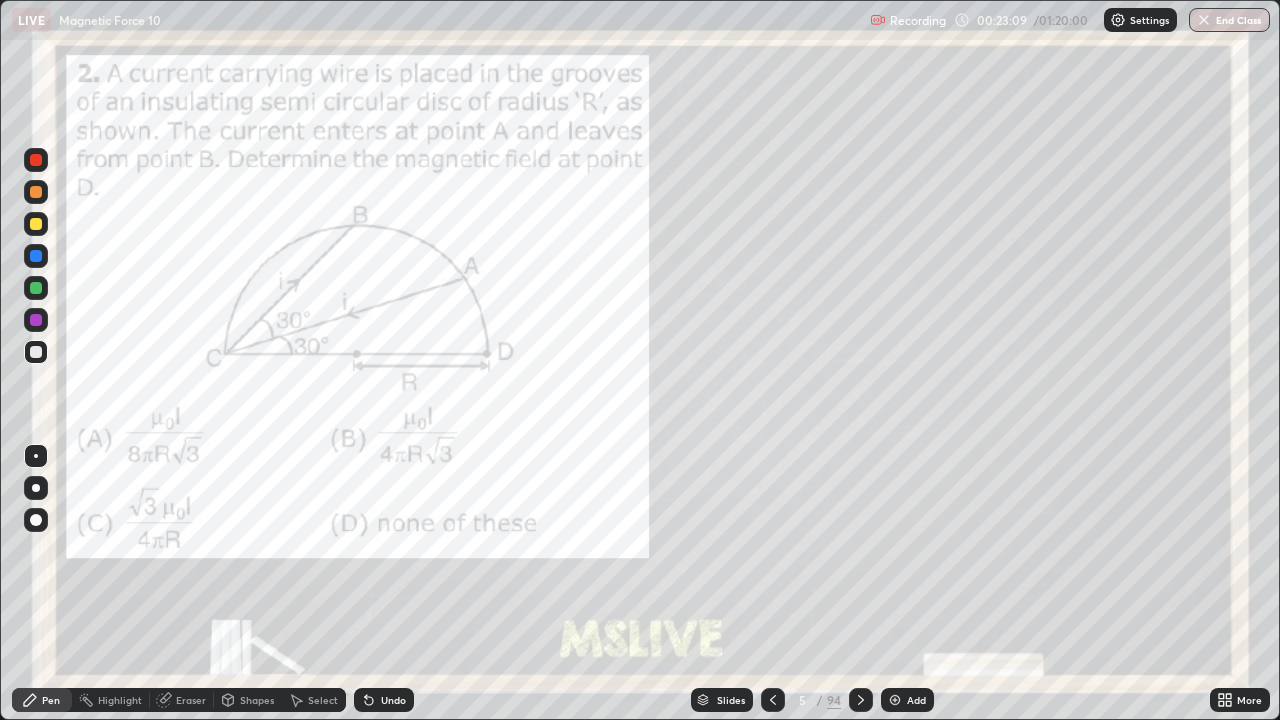 click at bounding box center [36, 256] 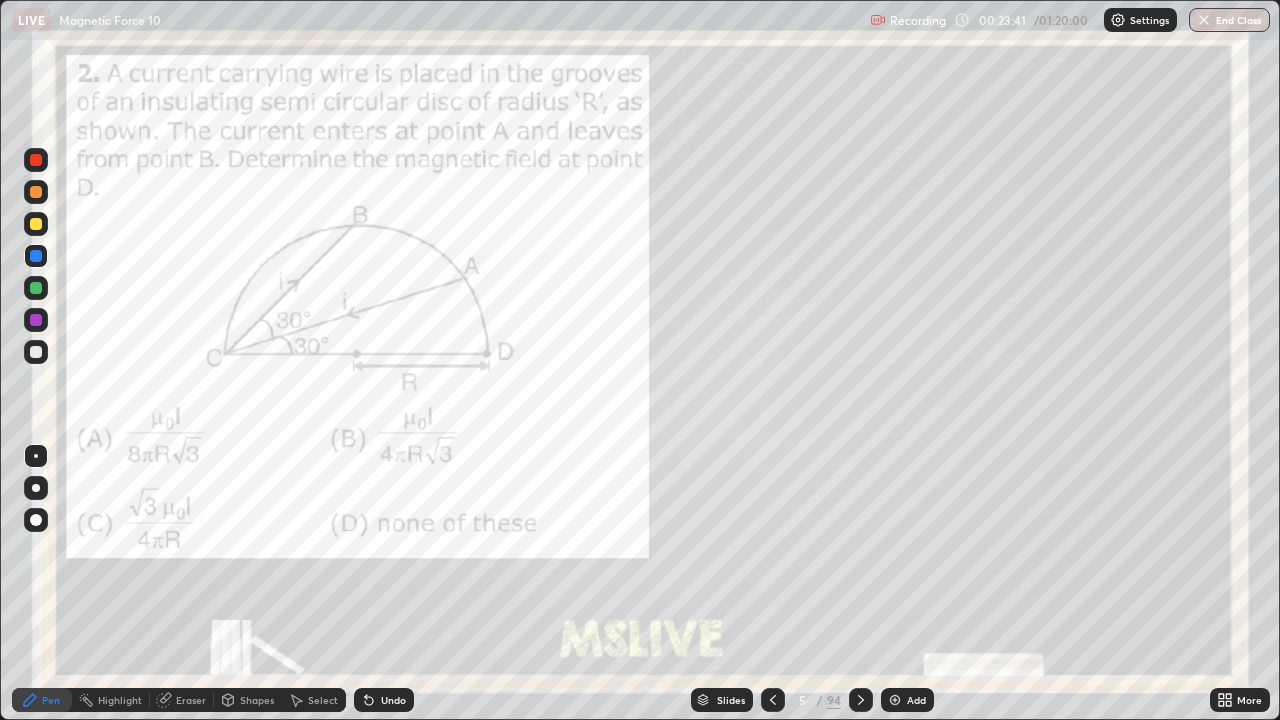 click at bounding box center [36, 352] 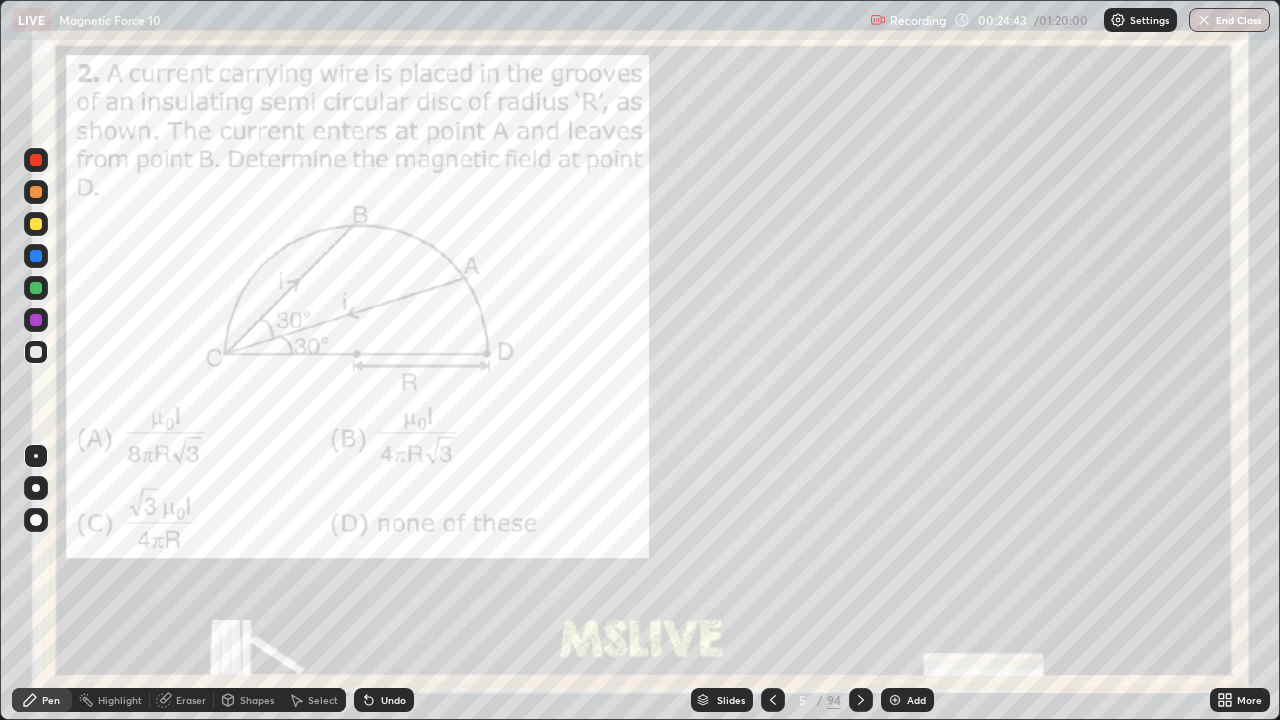 click at bounding box center (36, 192) 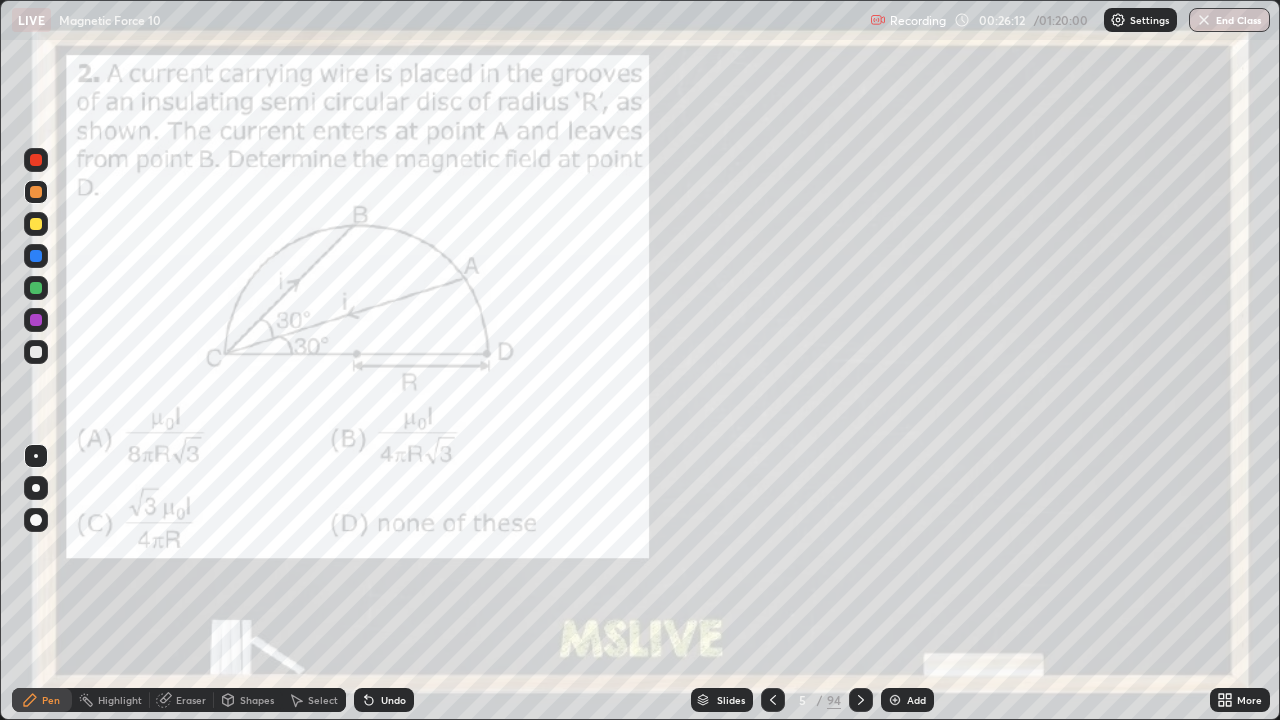 click 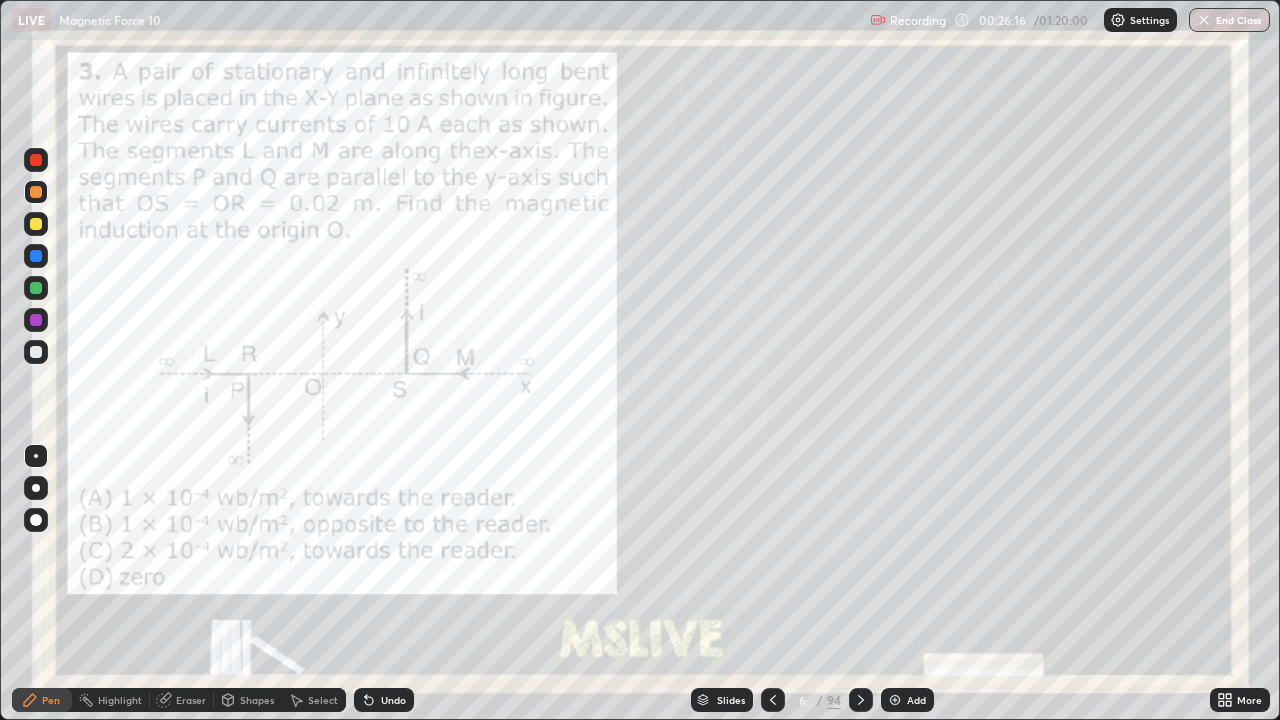 click 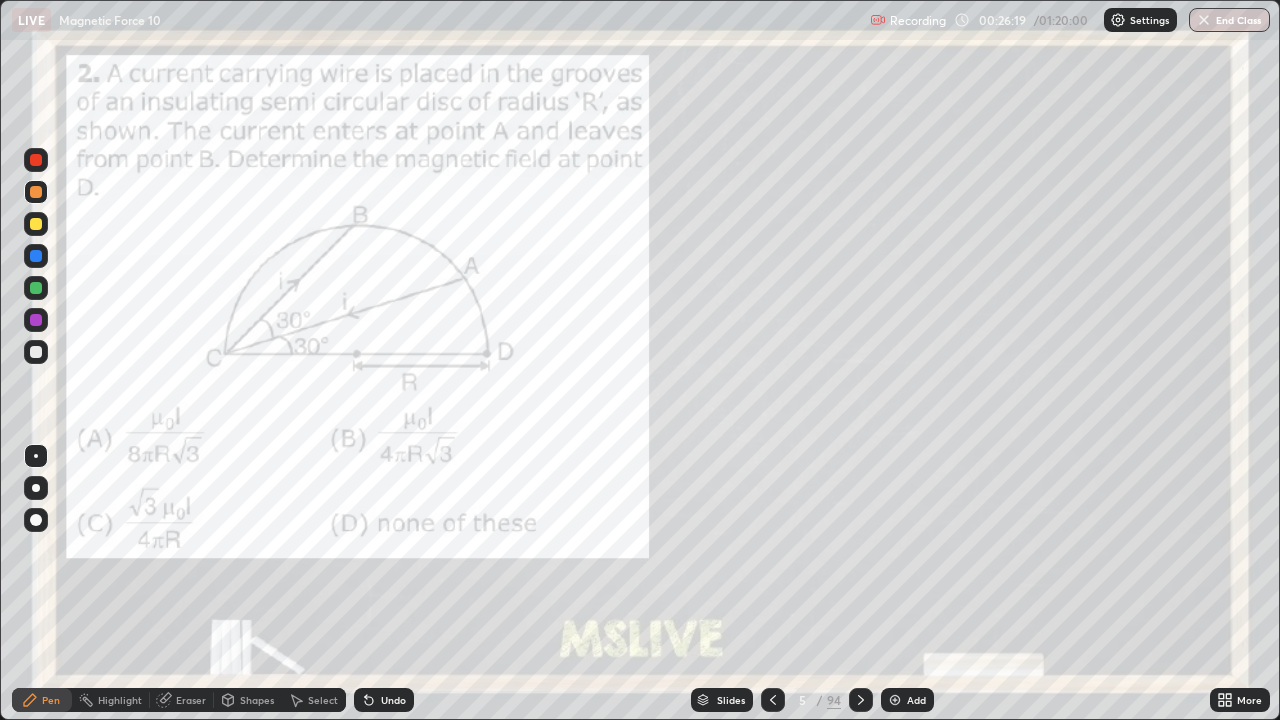 click on "Highlight" at bounding box center (120, 700) 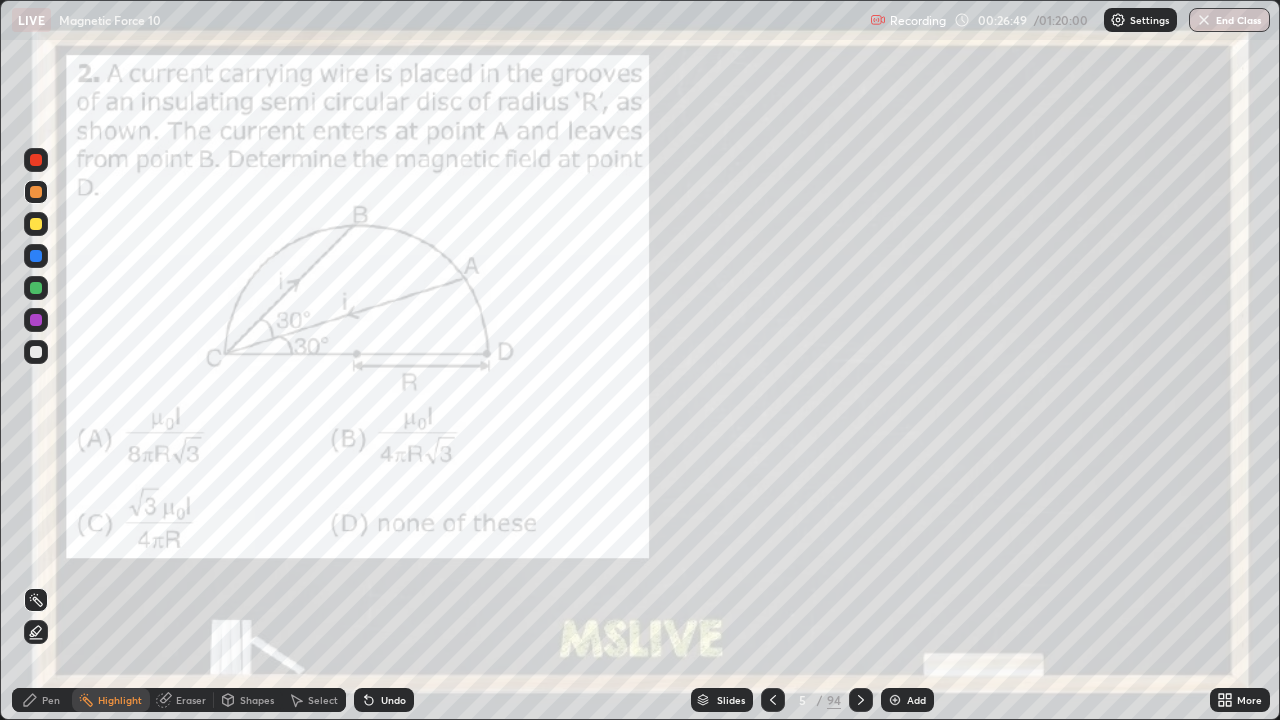 click 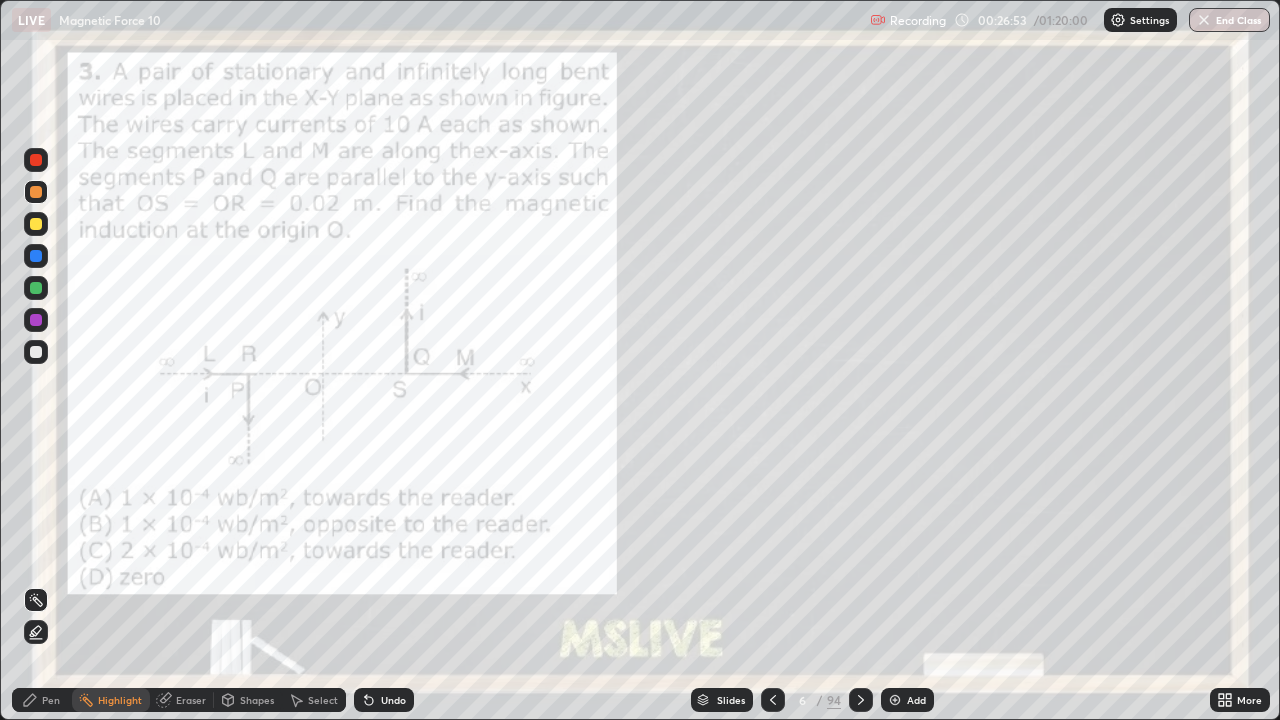 click at bounding box center (36, 160) 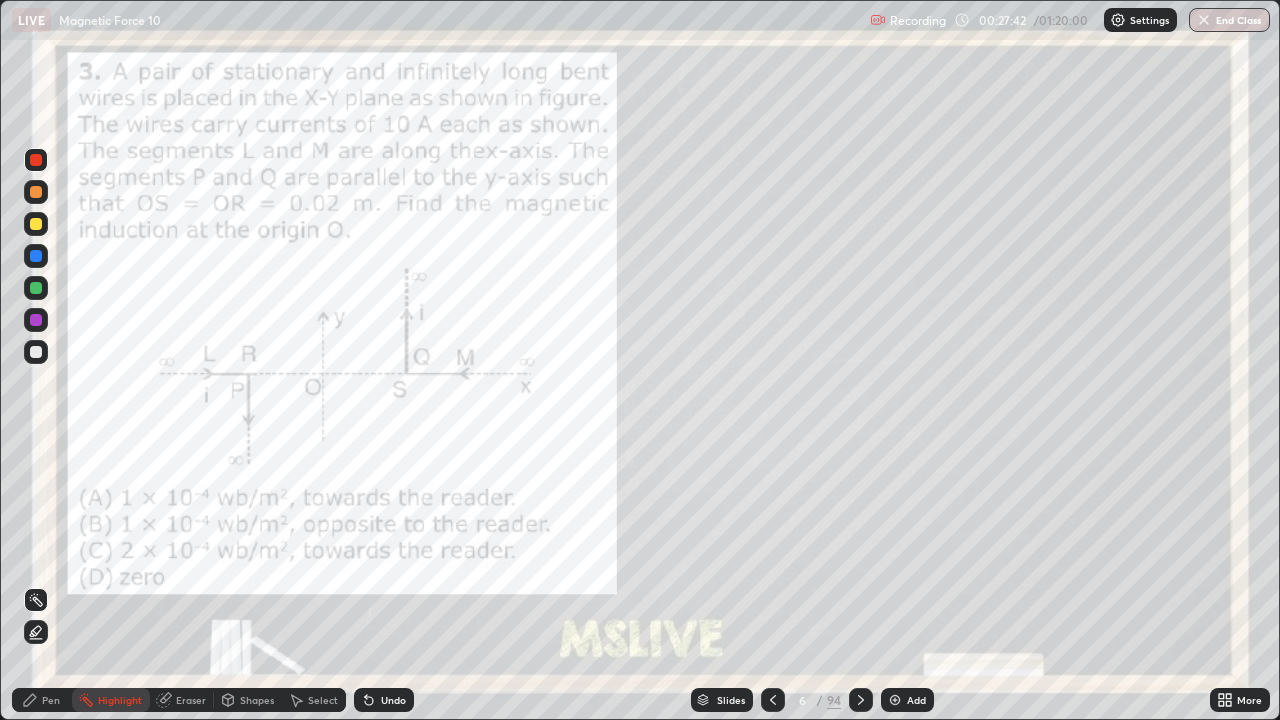 click at bounding box center [36, 320] 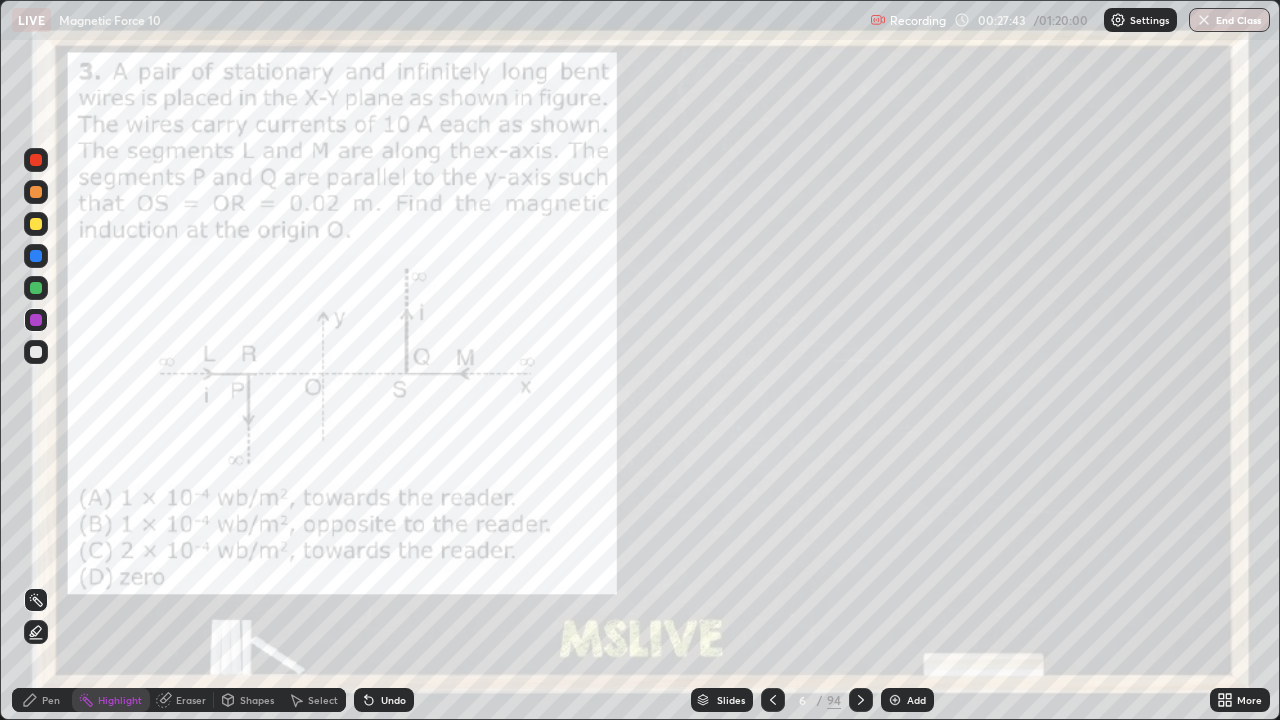 click on "Pen" at bounding box center (42, 700) 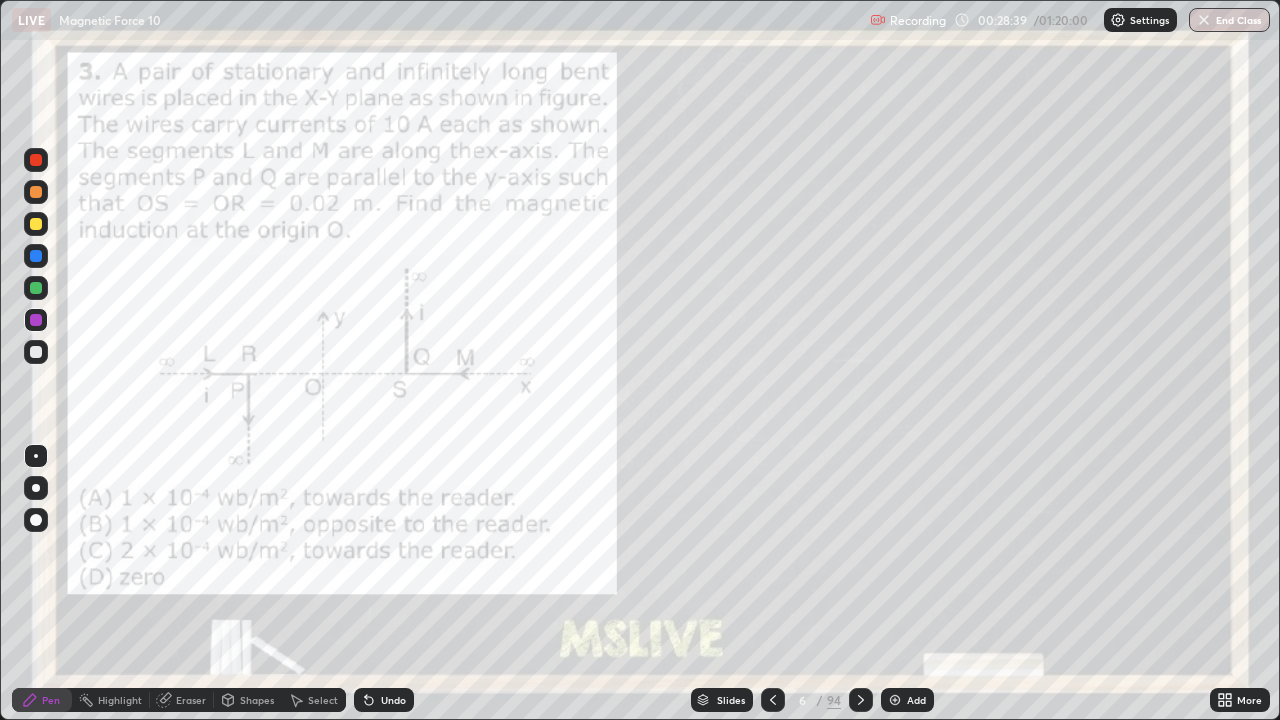 click at bounding box center (36, 192) 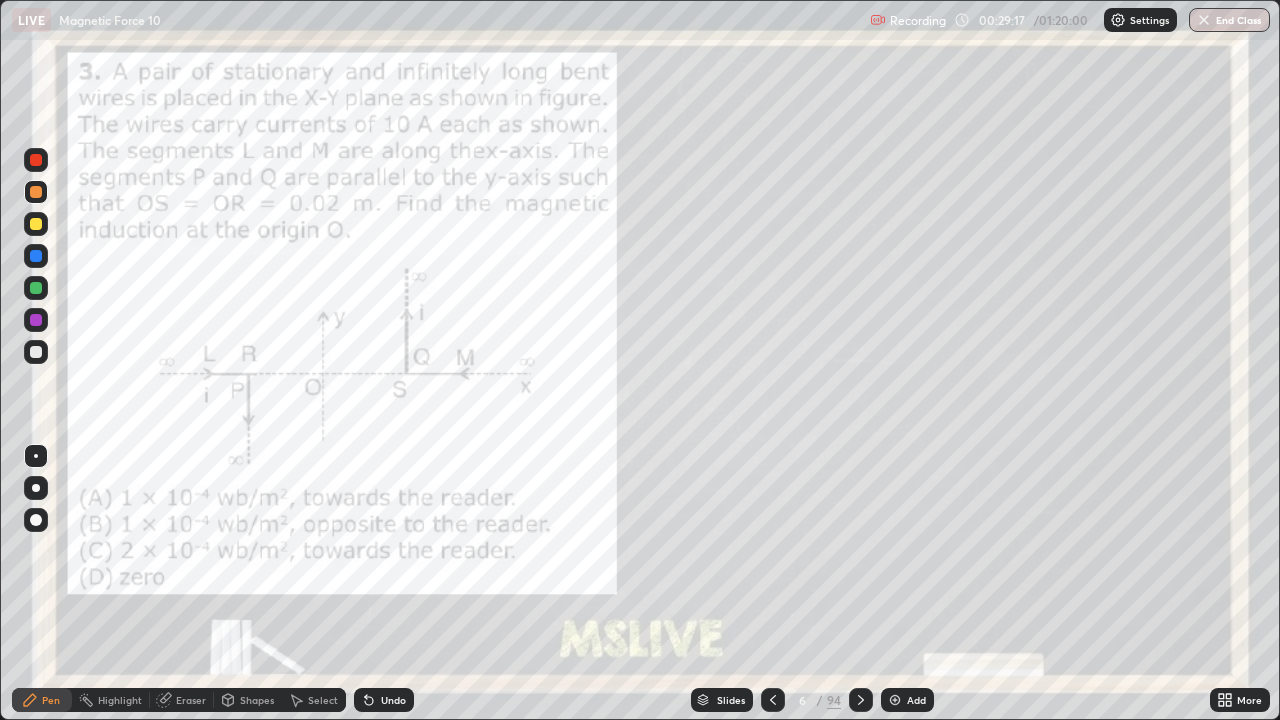 click at bounding box center [36, 160] 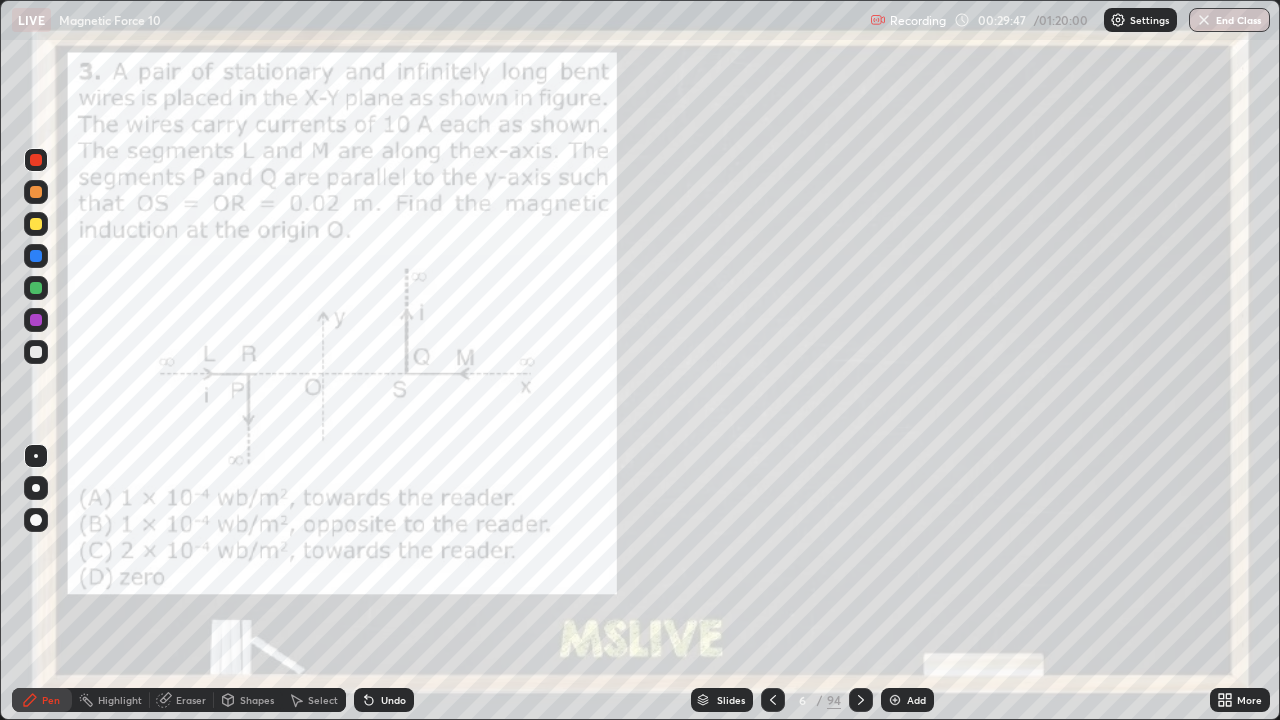 click at bounding box center (861, 700) 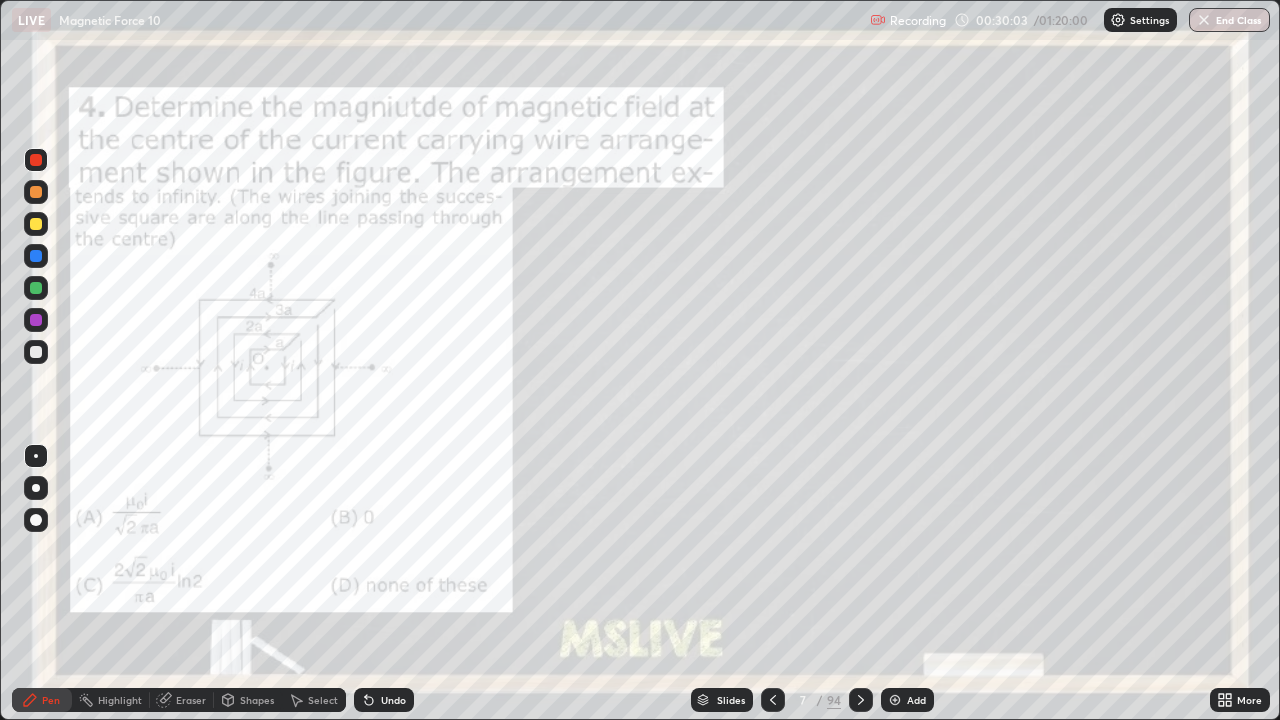 click at bounding box center (36, 352) 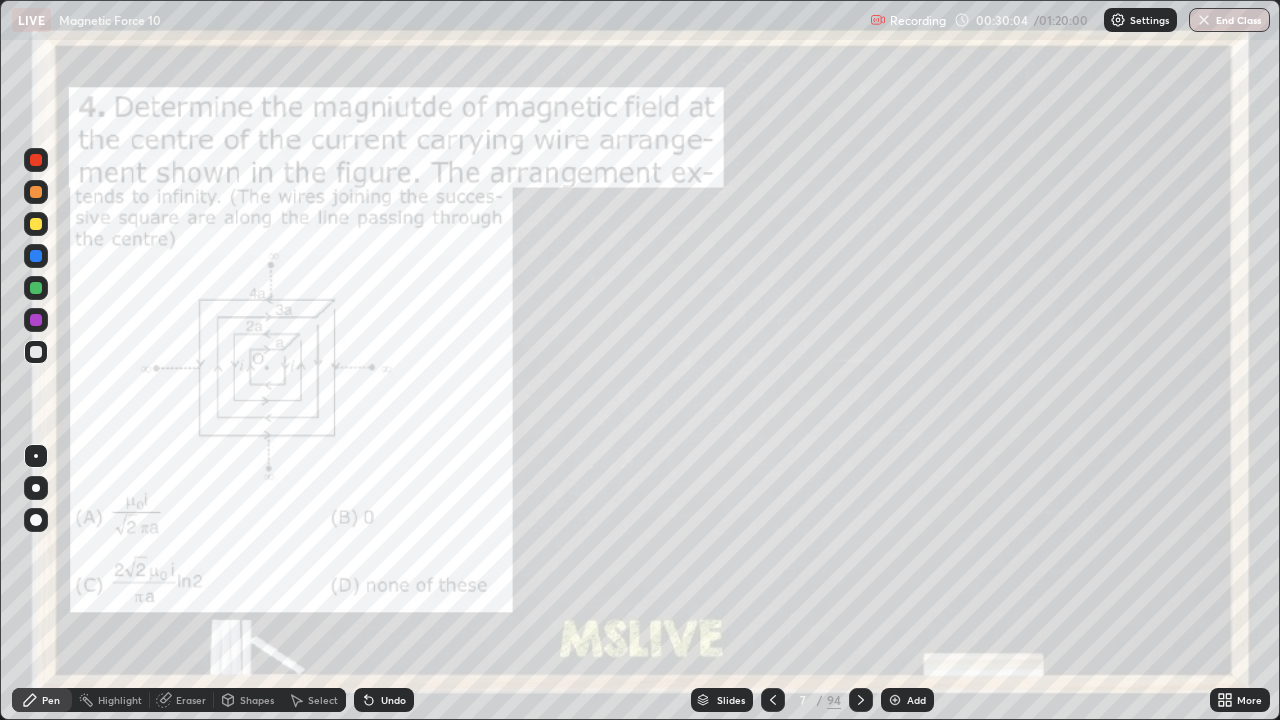 click 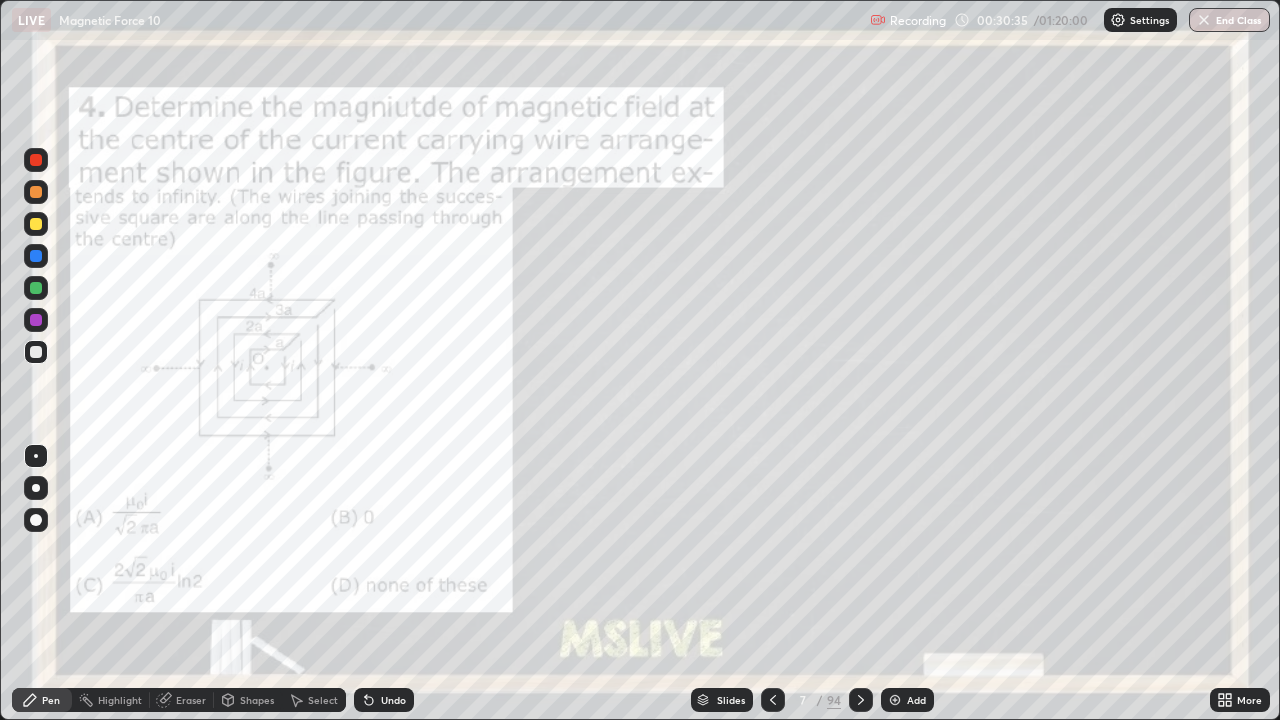 click on "Highlight" at bounding box center (120, 700) 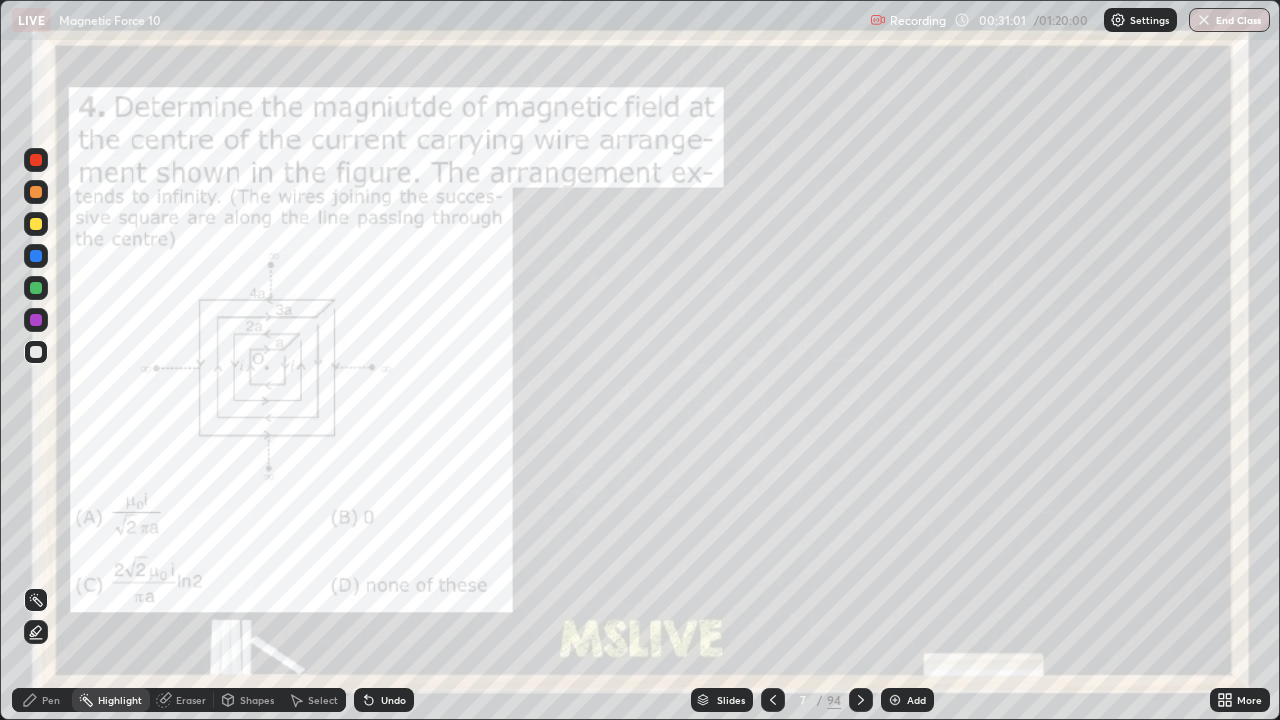 click on "Pen" at bounding box center [42, 700] 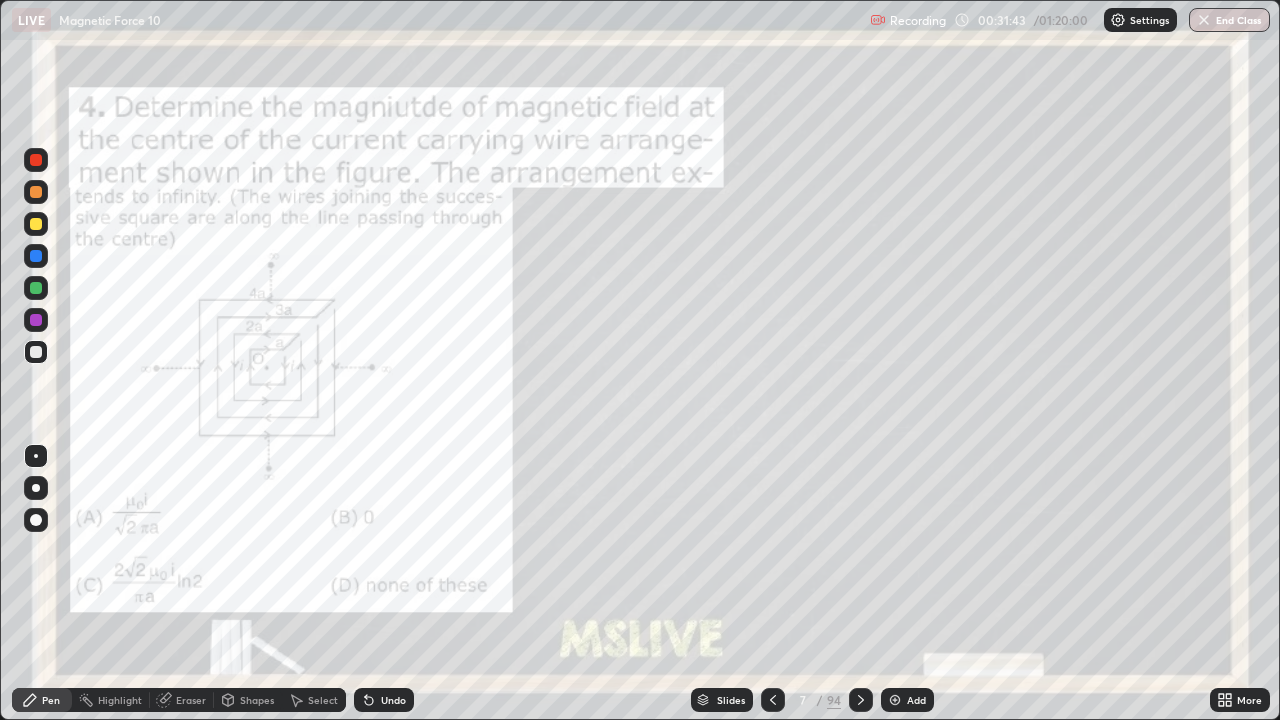 click at bounding box center (36, 160) 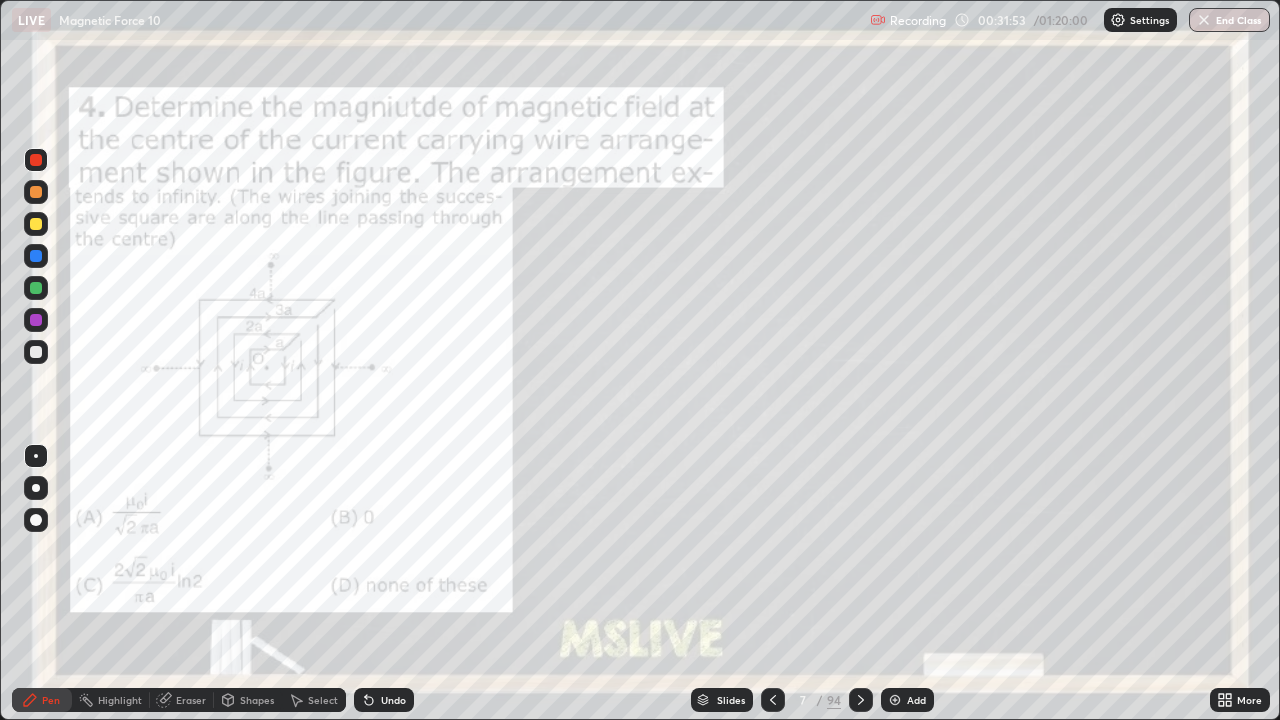 click at bounding box center (36, 288) 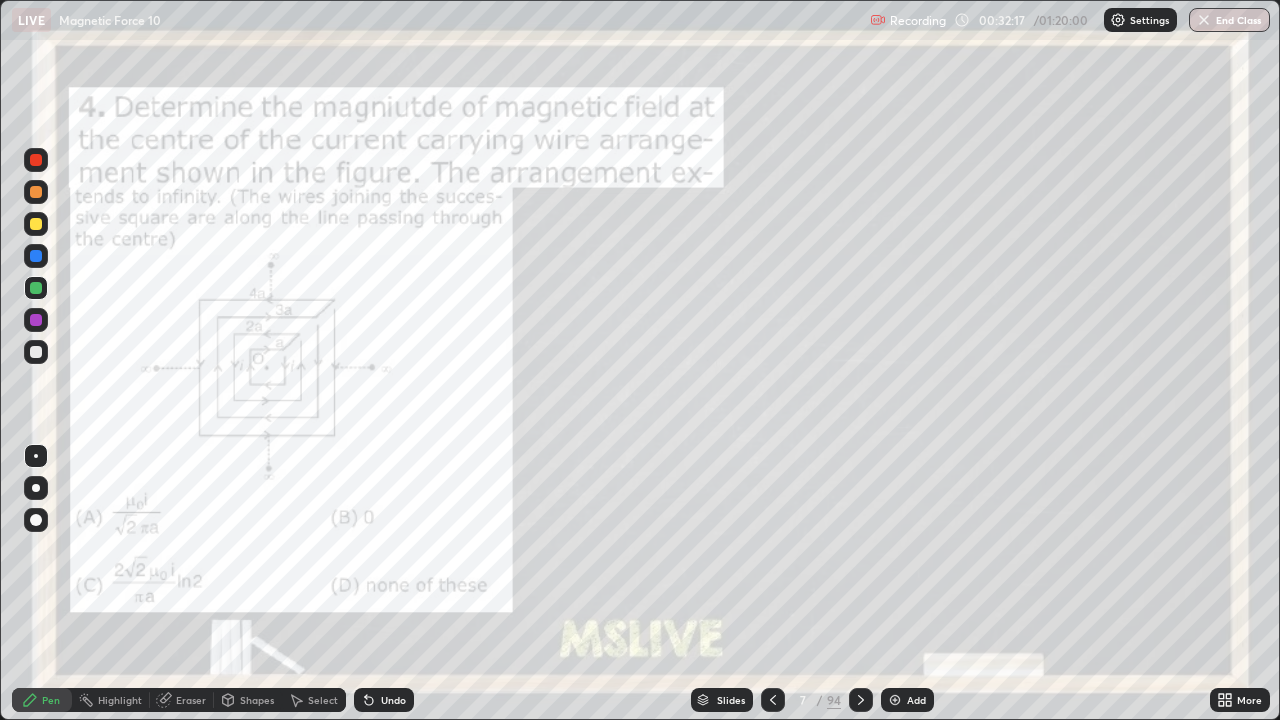 click on "Eraser" at bounding box center (191, 700) 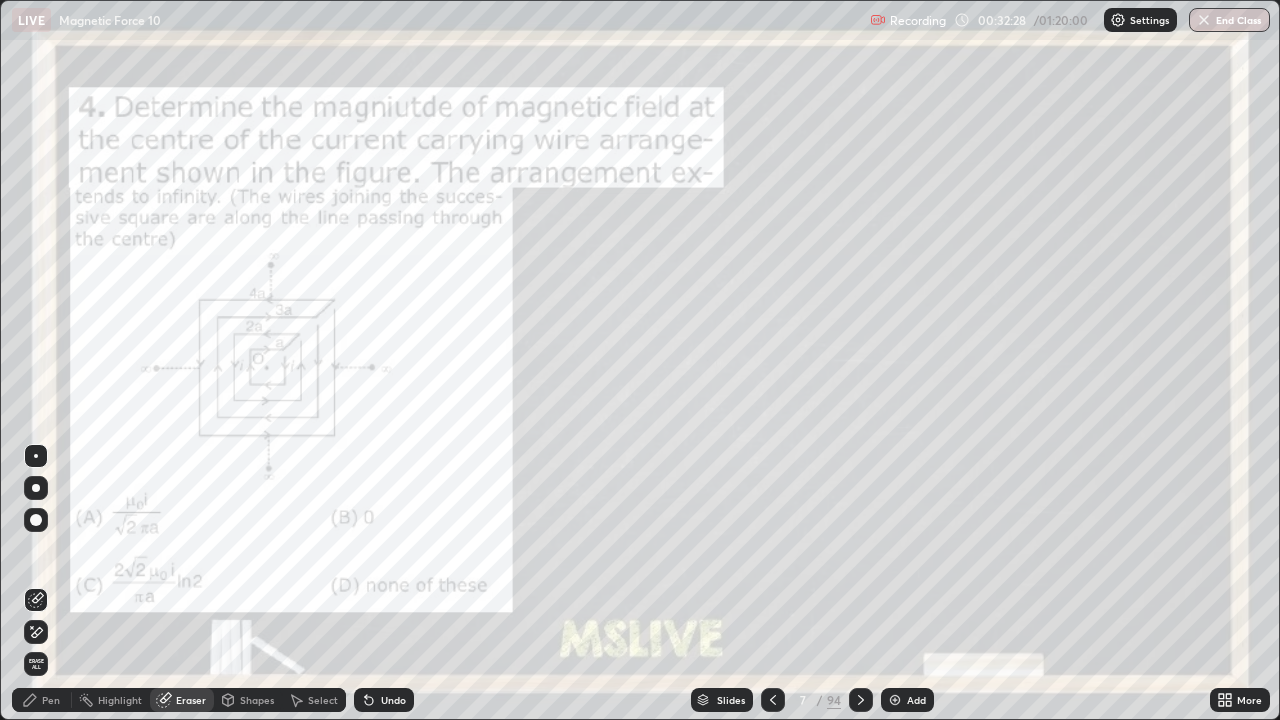 click on "Pen" at bounding box center (42, 700) 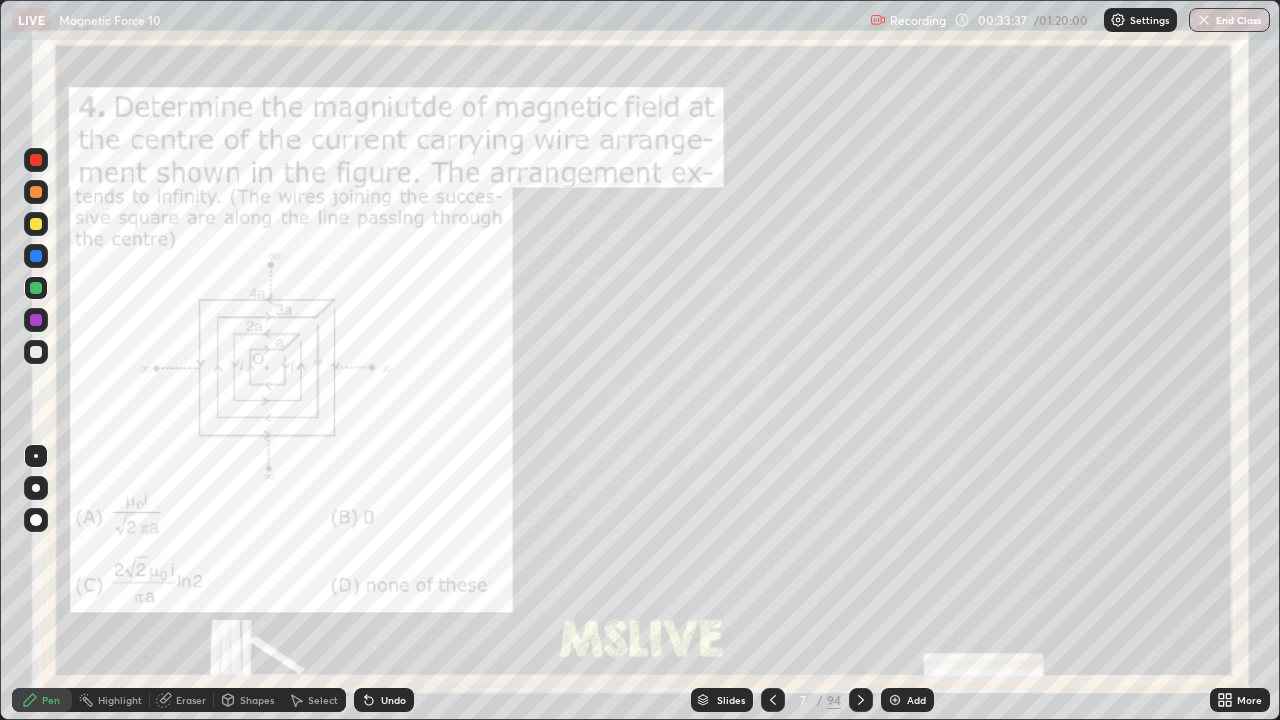 click 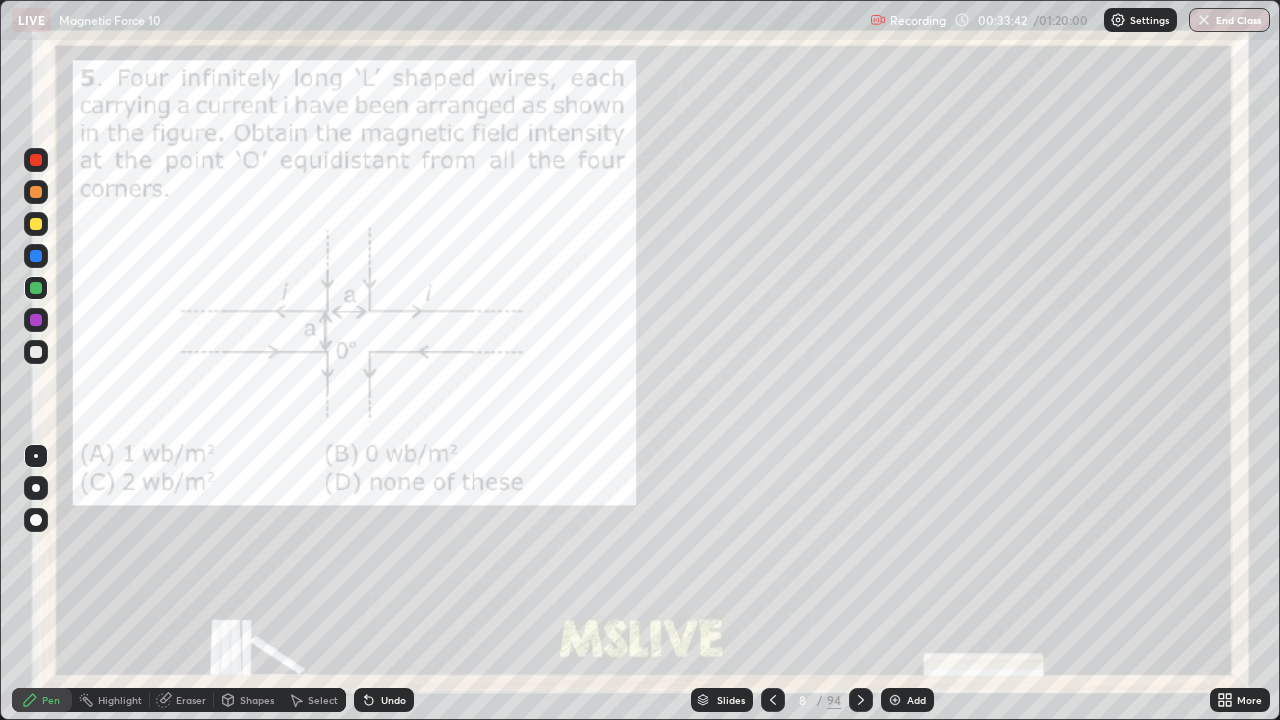 click at bounding box center [36, 160] 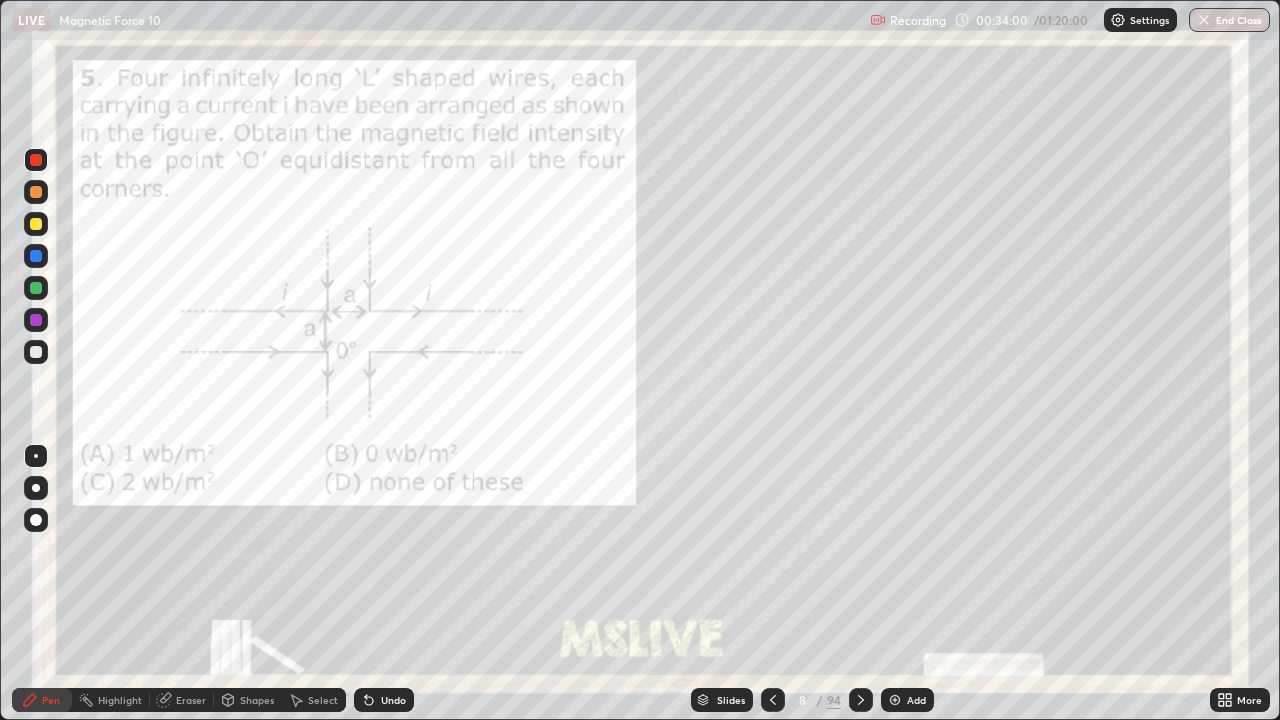click at bounding box center [36, 352] 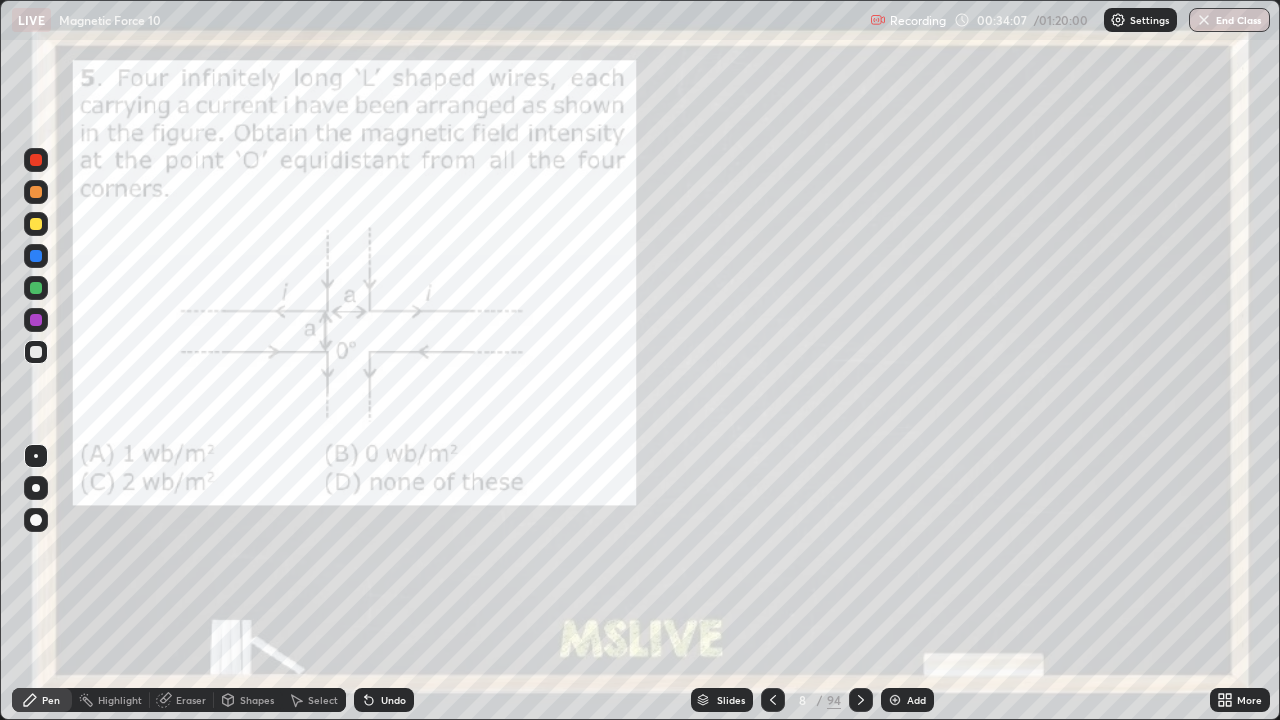 click on "Pen" at bounding box center (42, 700) 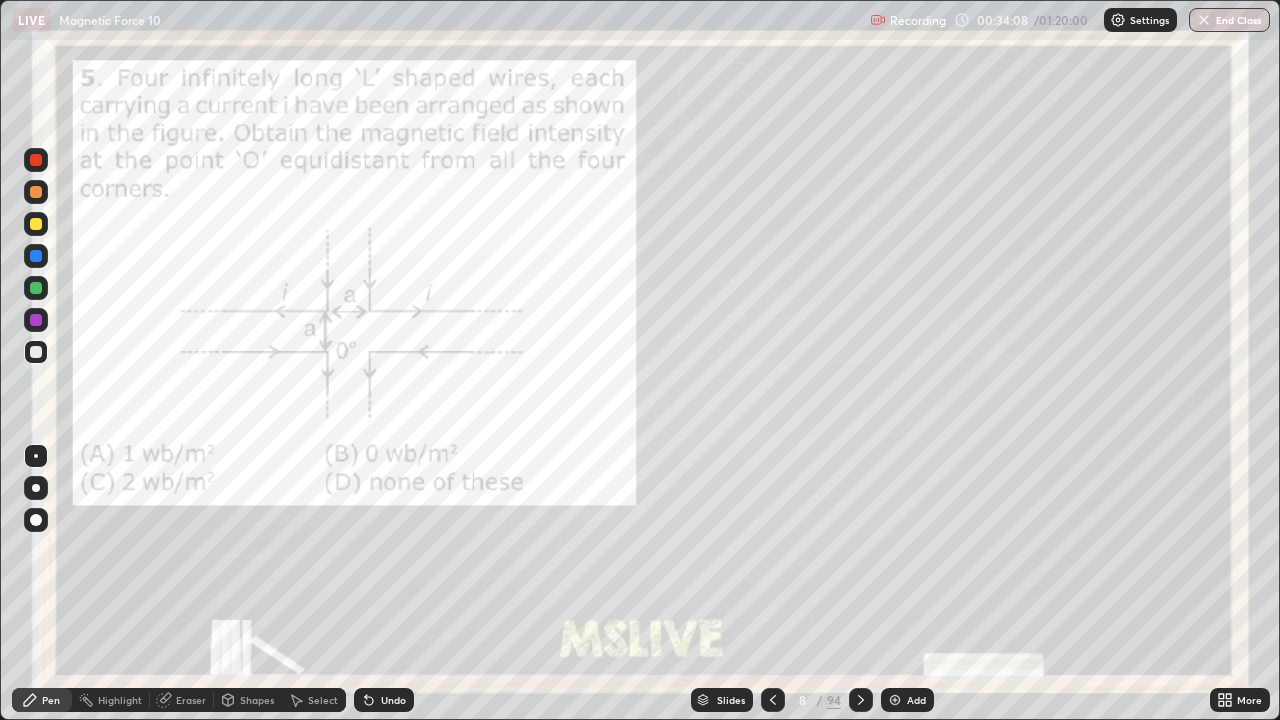 click at bounding box center (36, 160) 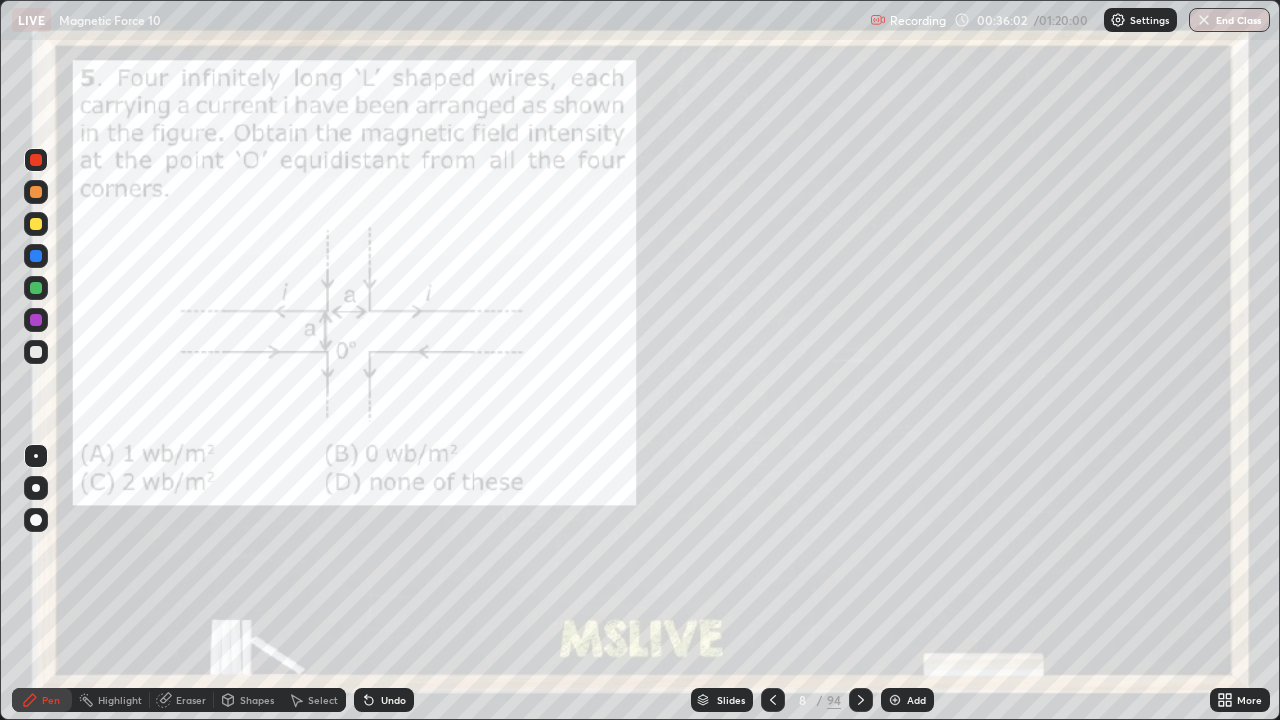 click 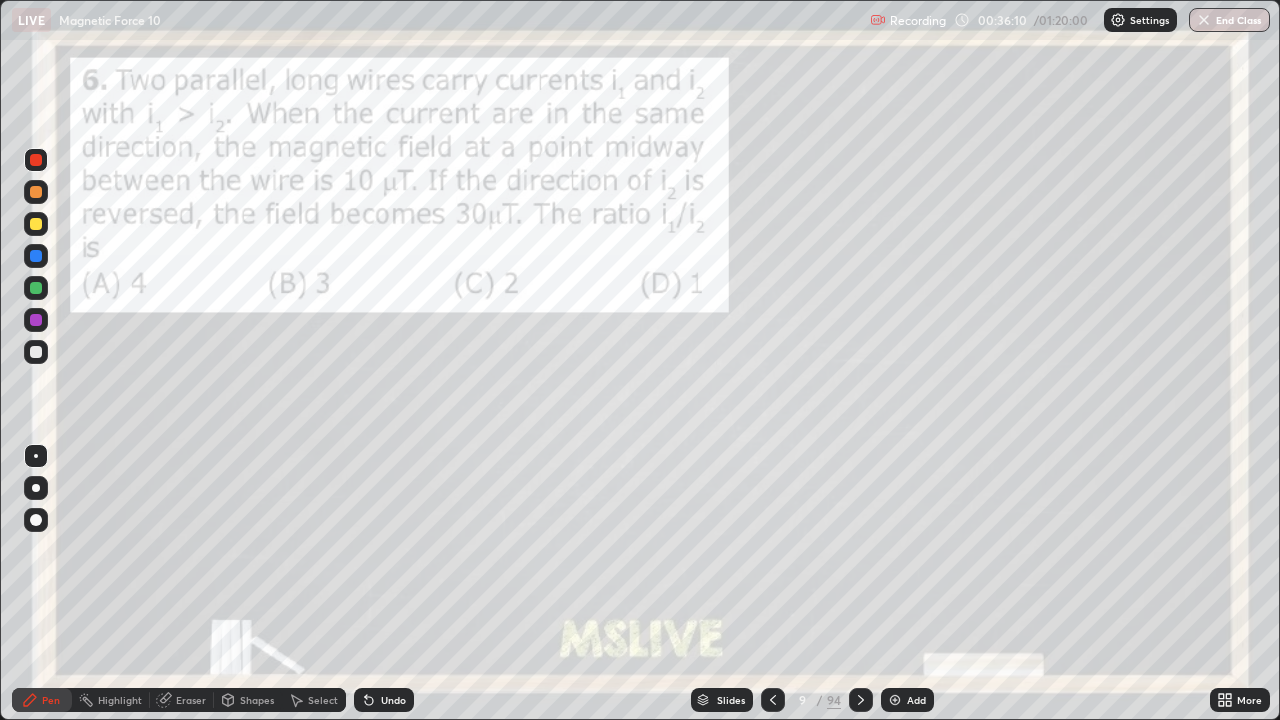 click at bounding box center (36, 256) 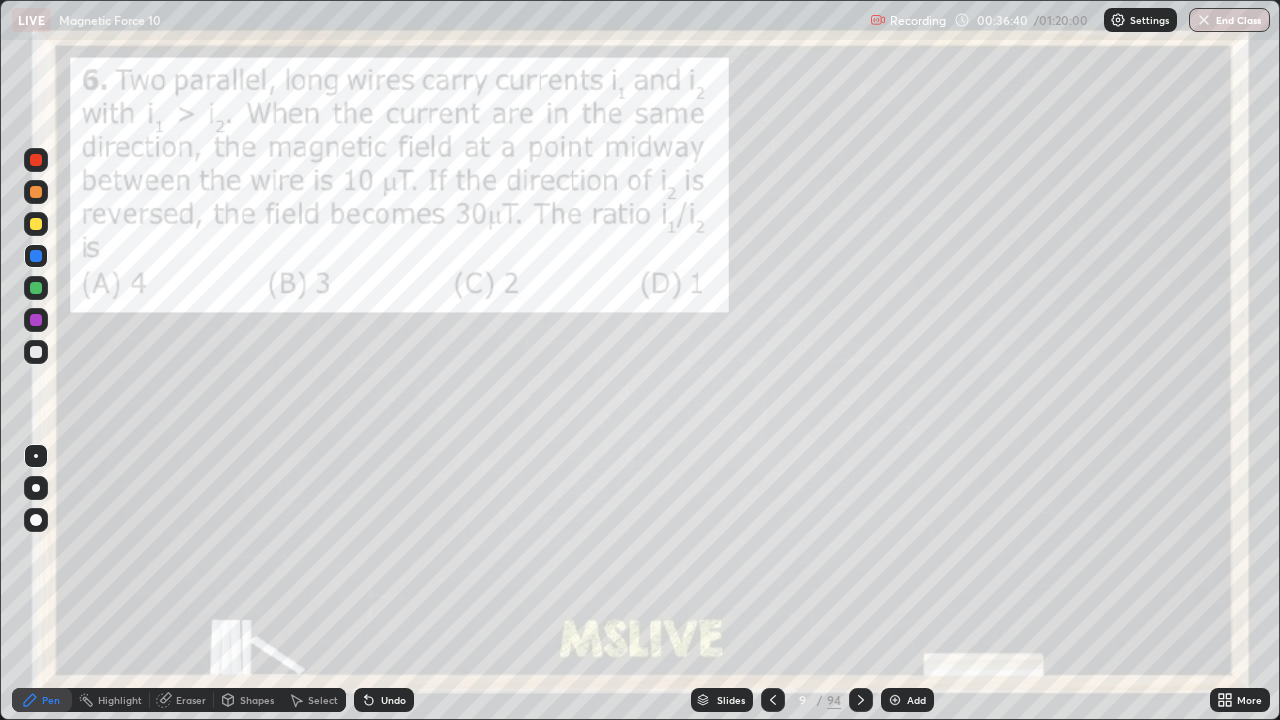 click at bounding box center (36, 352) 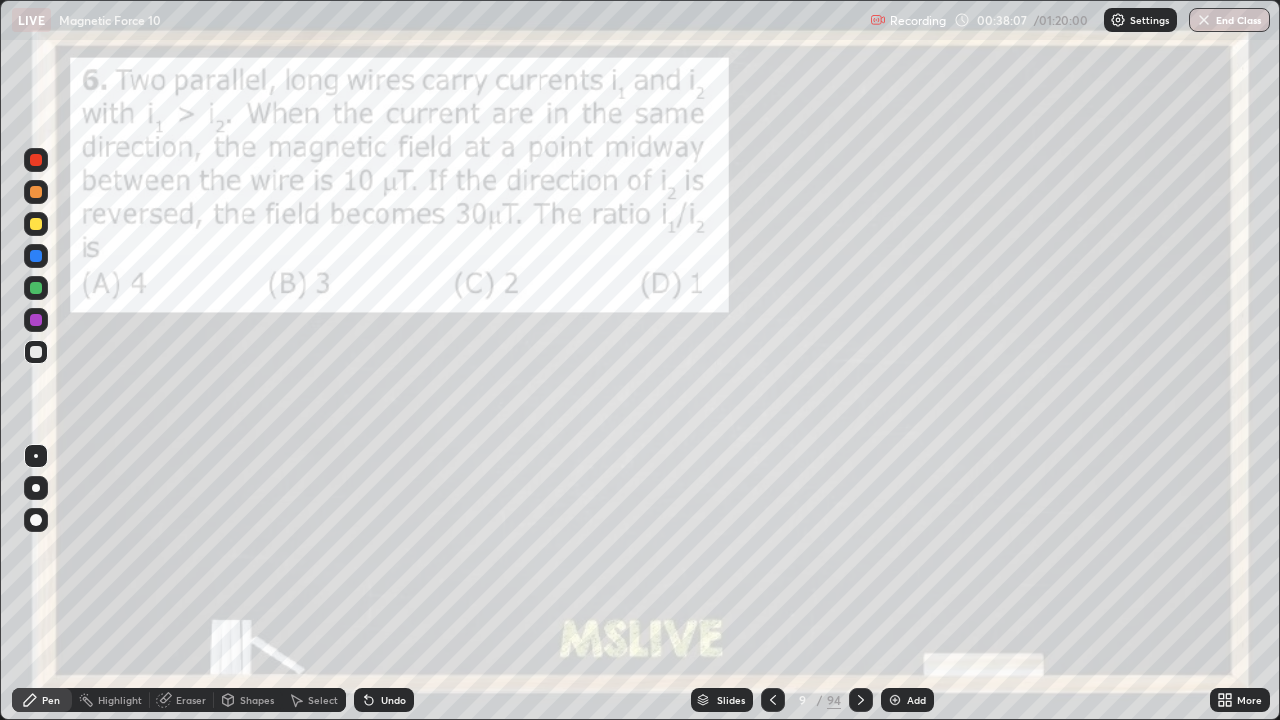 click on "Eraser" at bounding box center [191, 700] 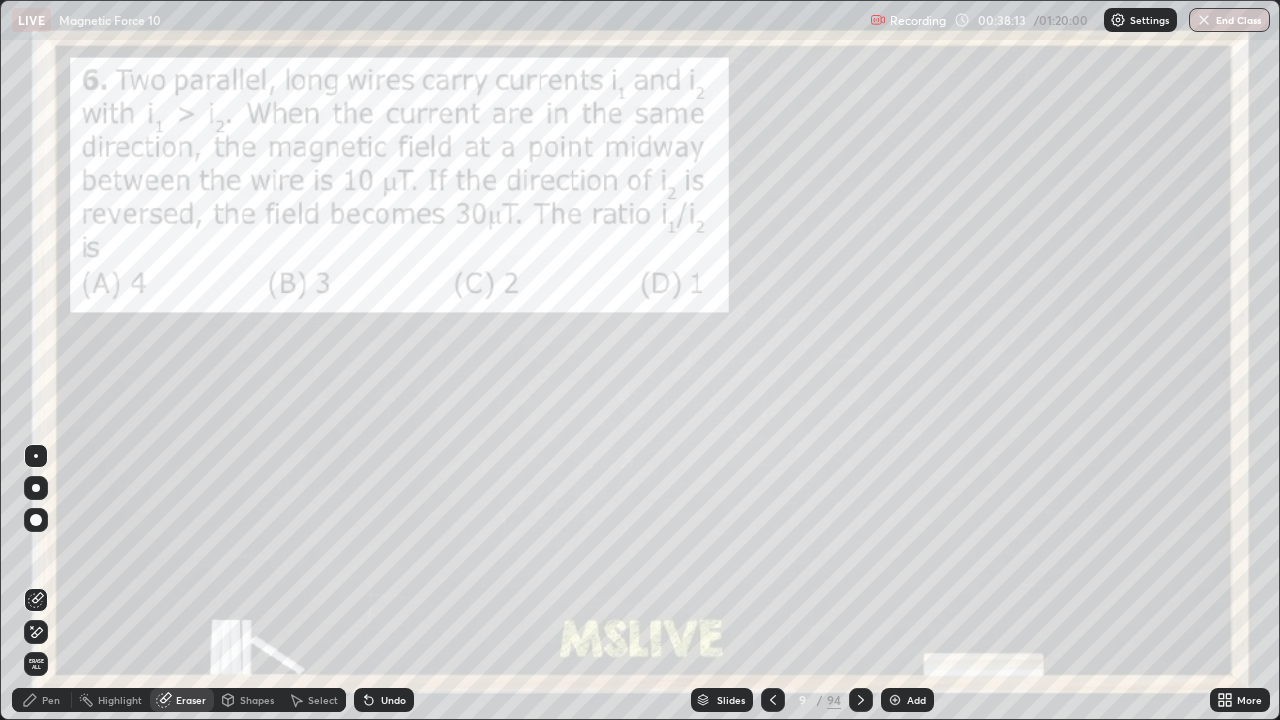 click on "Pen" at bounding box center [42, 700] 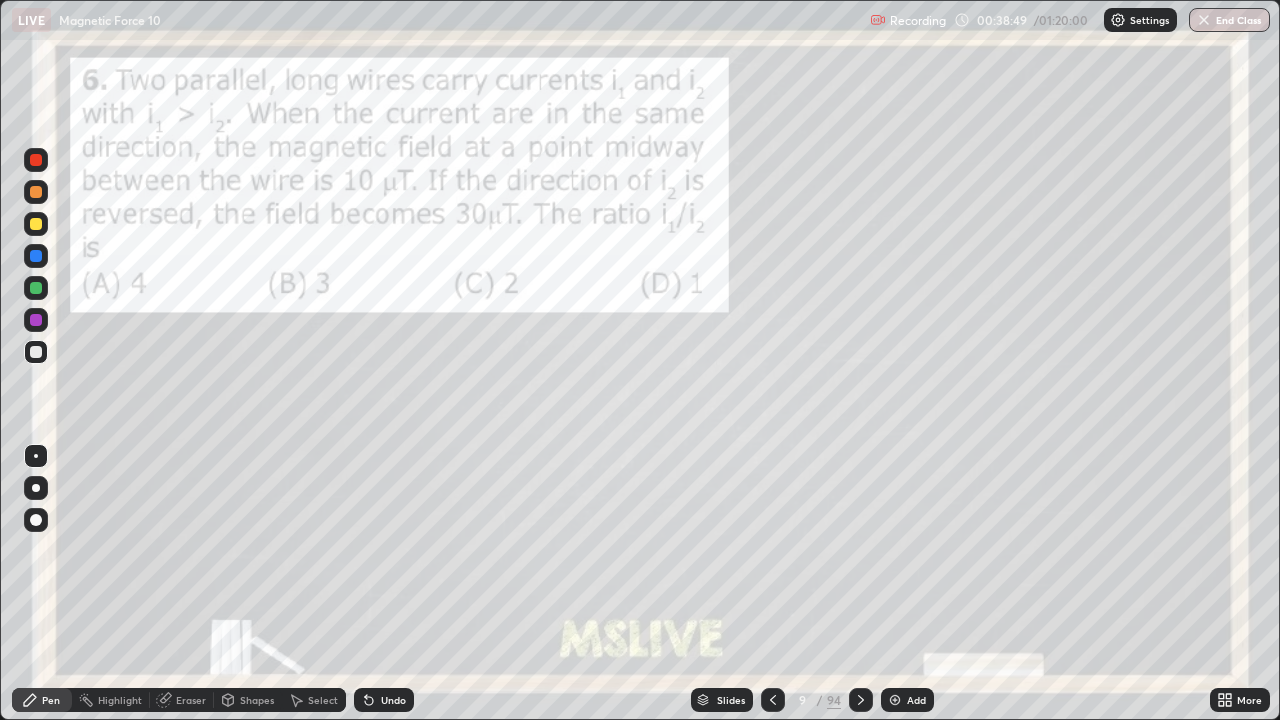 click 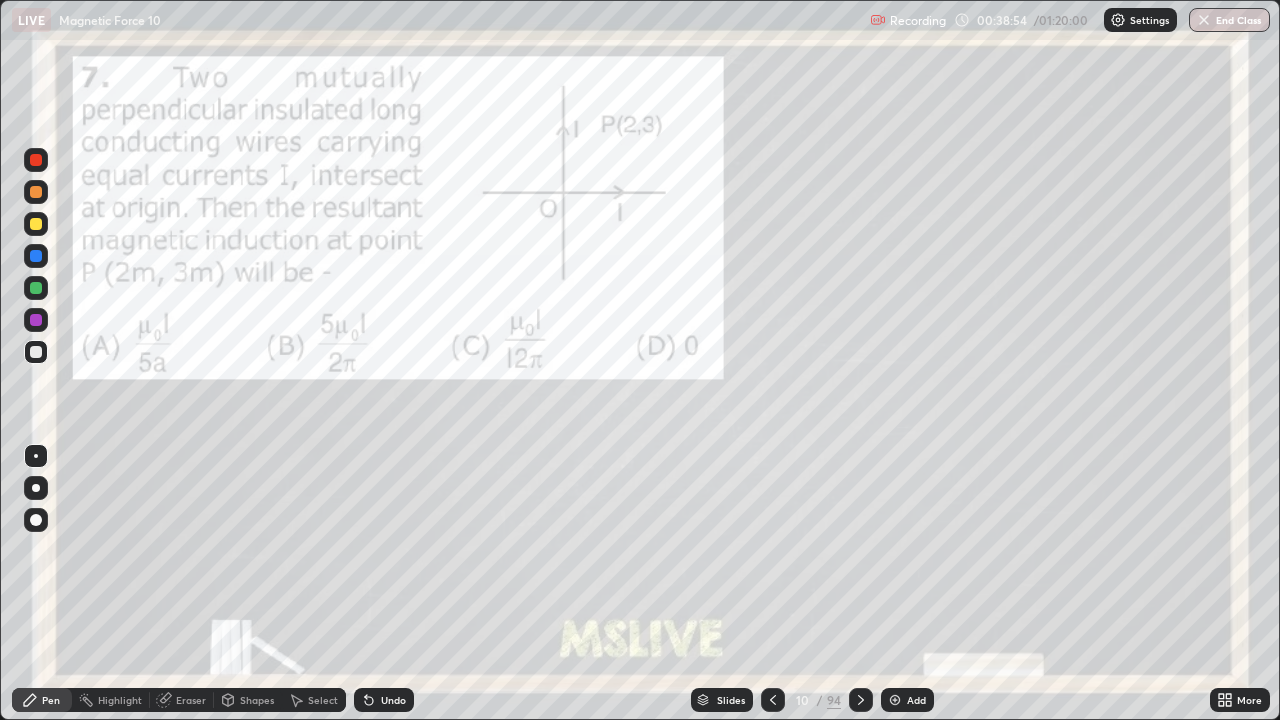 click at bounding box center (36, 160) 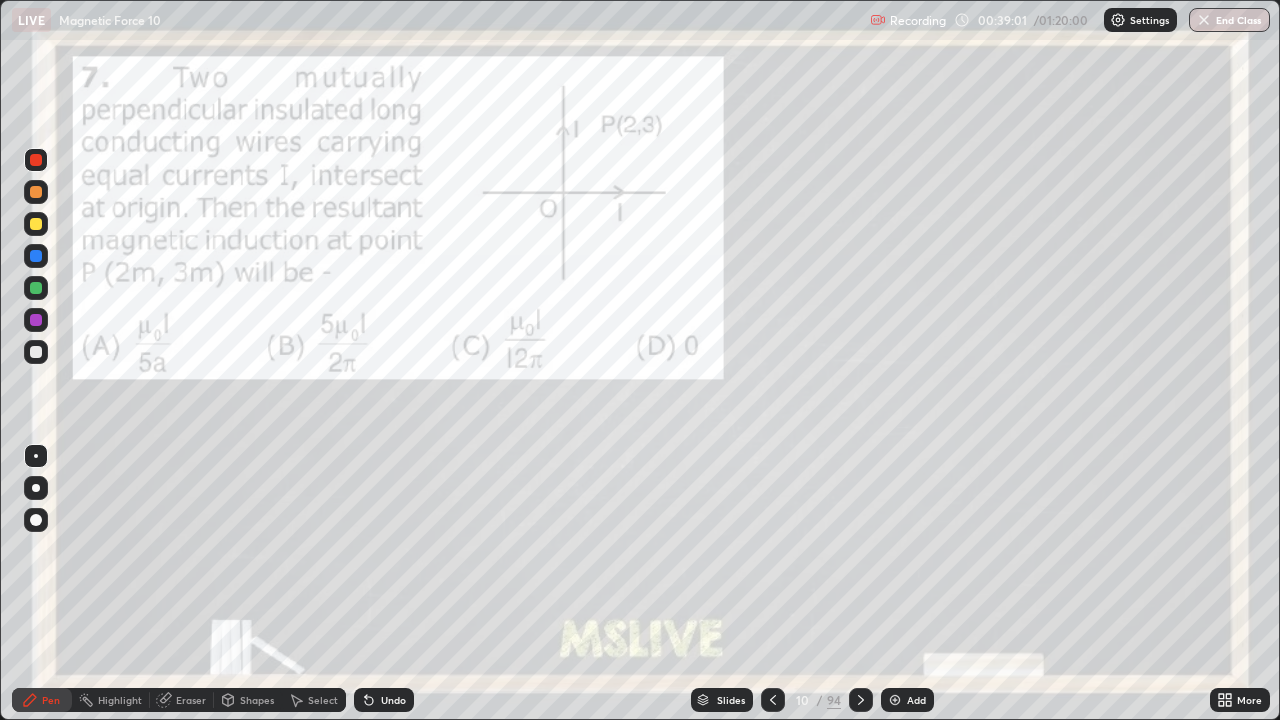 click 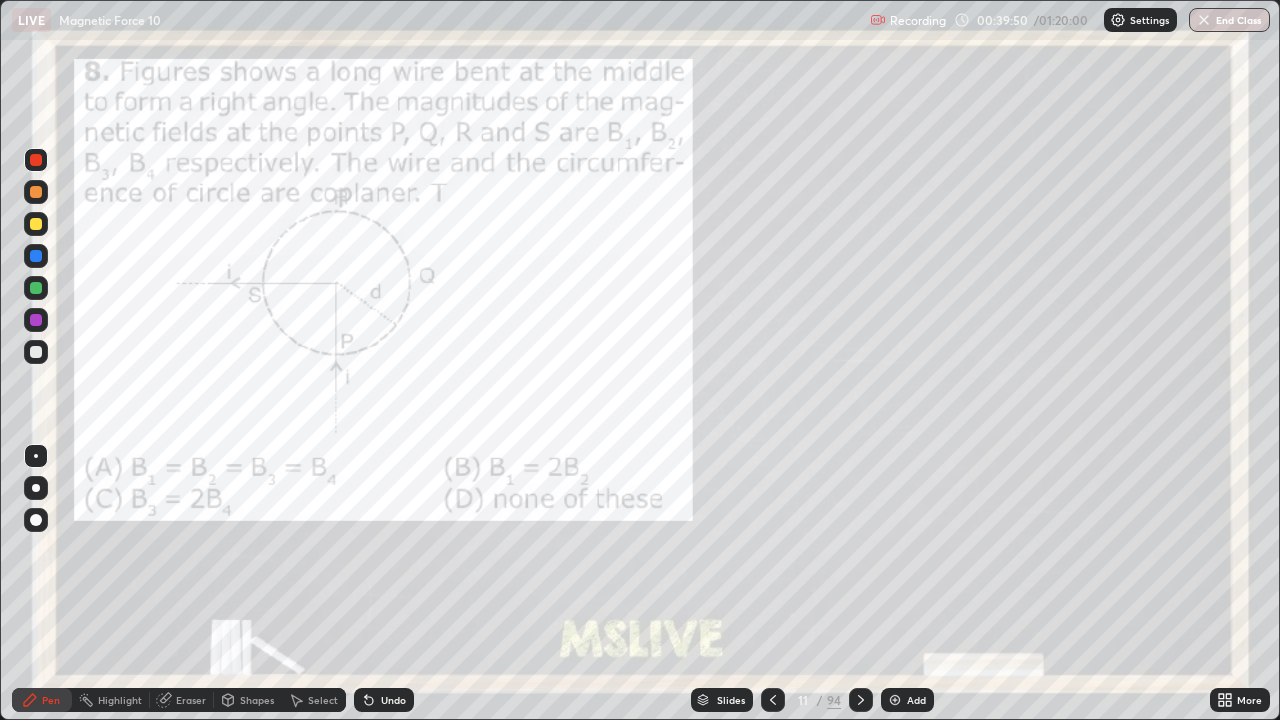 click on "Highlight" at bounding box center (120, 700) 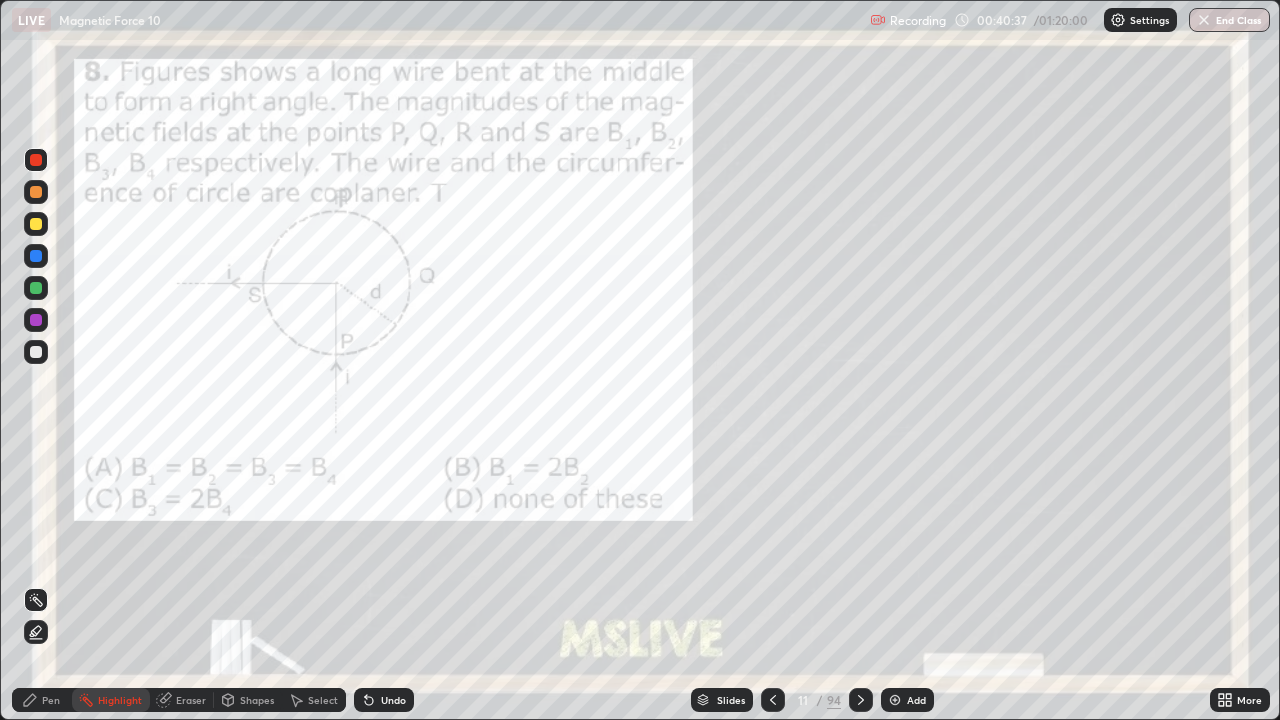click 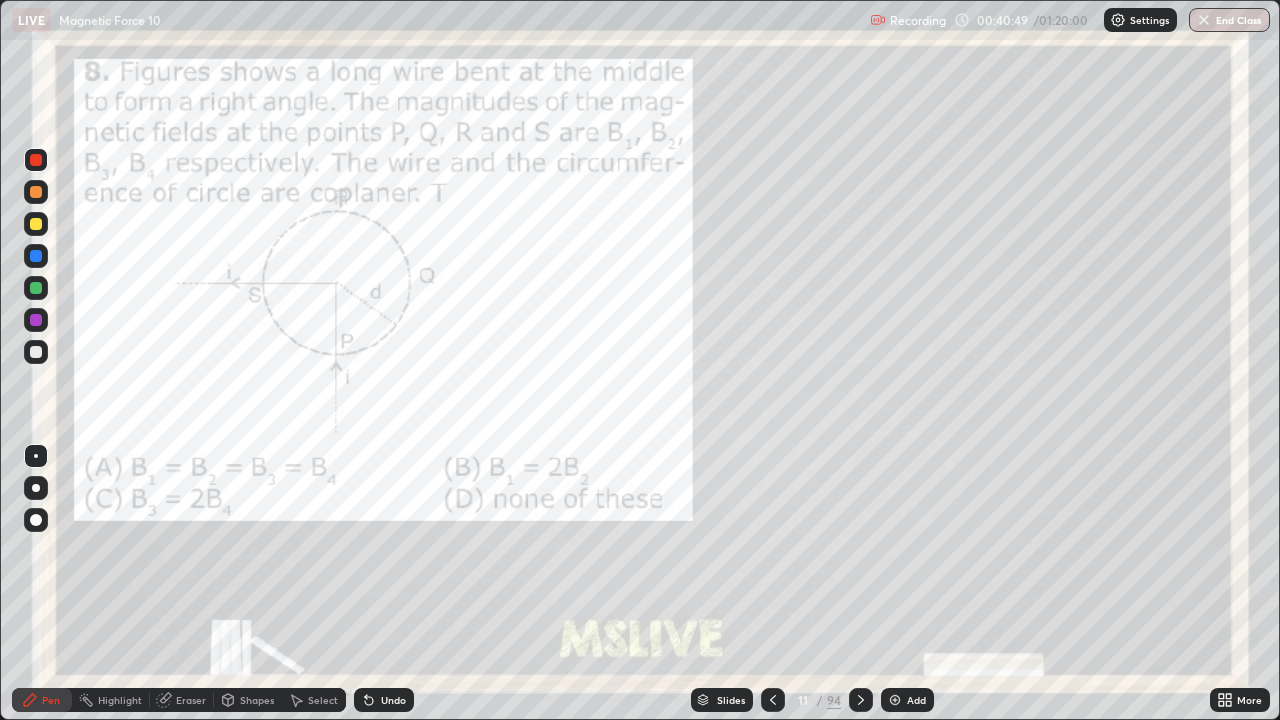 click at bounding box center (861, 700) 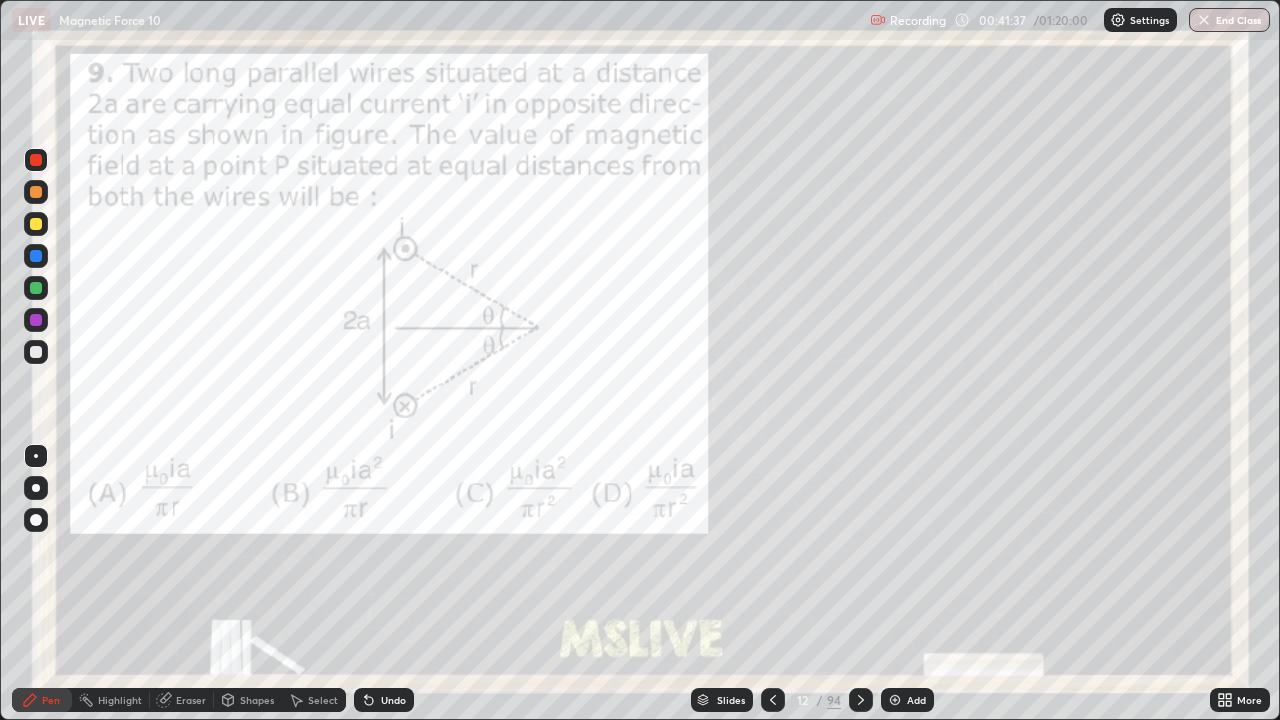 click on "Undo" at bounding box center [393, 700] 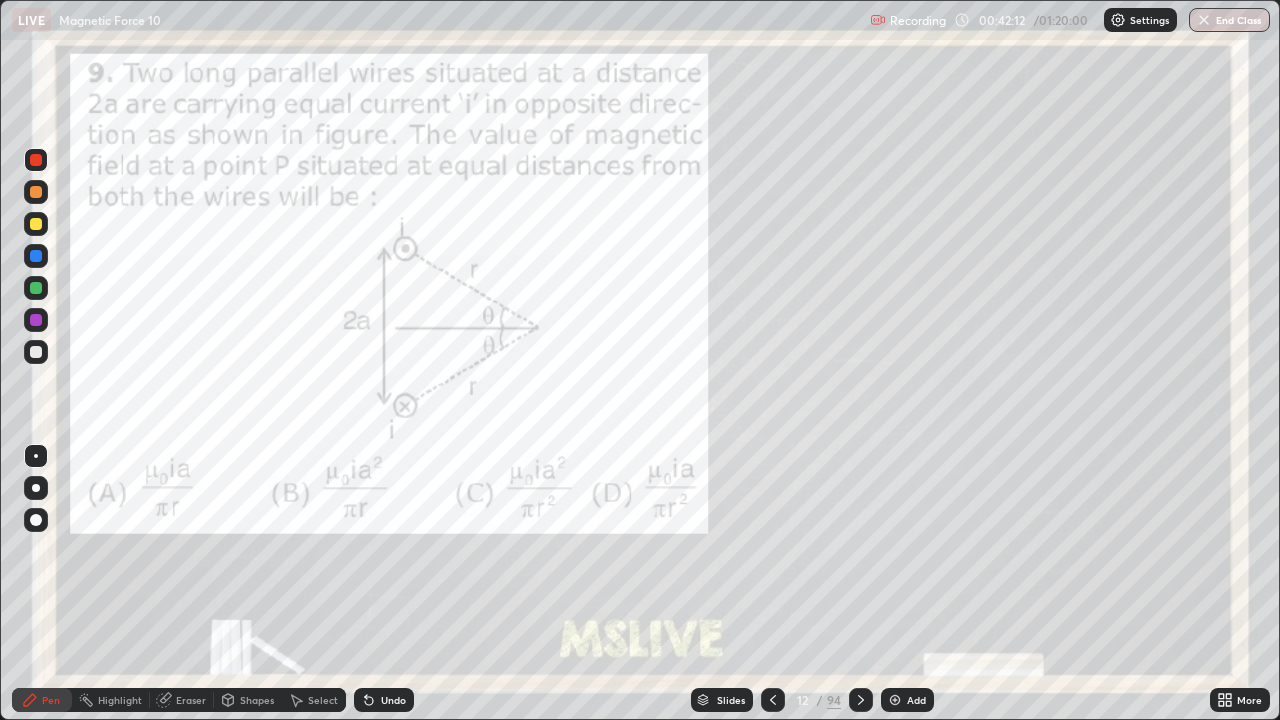 click at bounding box center (36, 224) 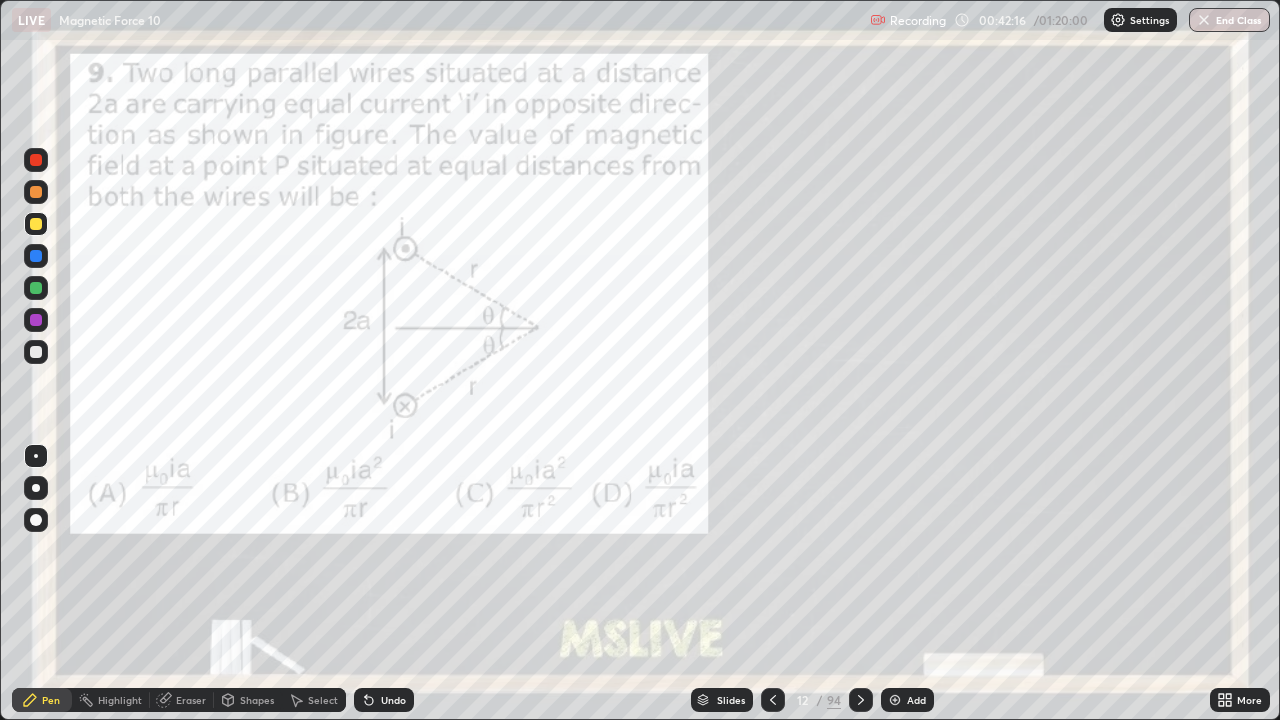 click at bounding box center [36, 256] 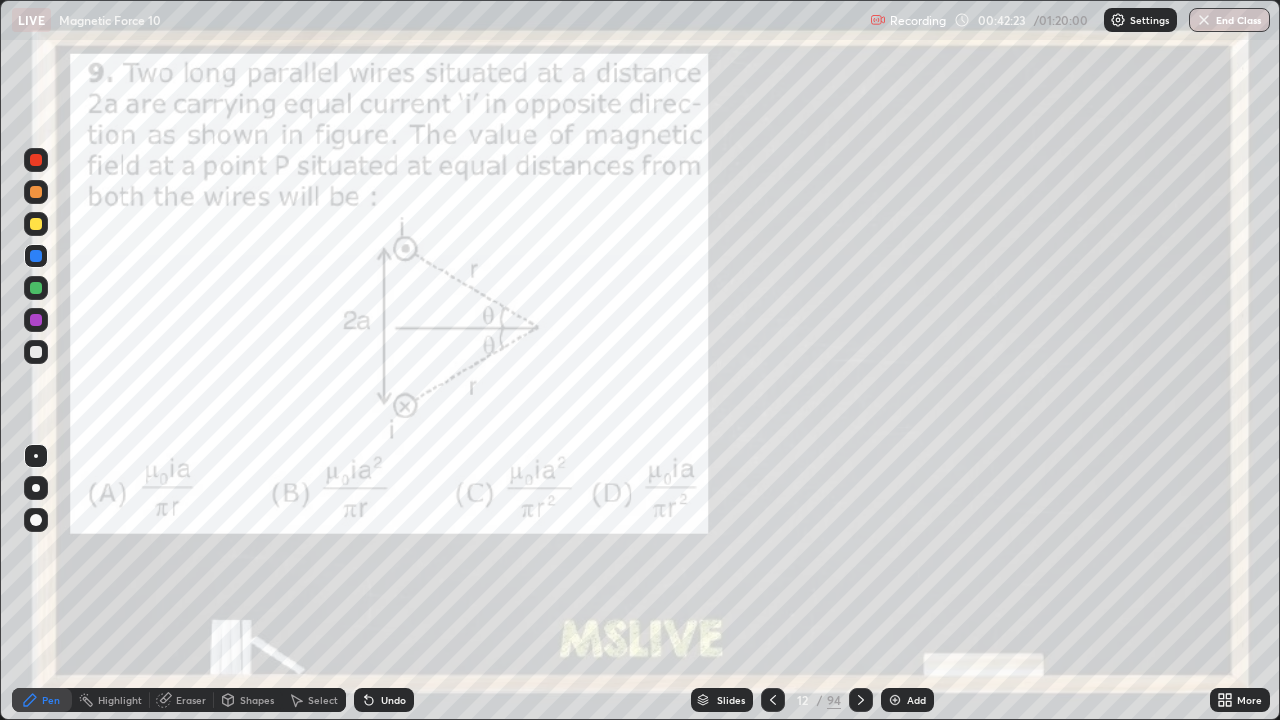 click at bounding box center (36, 192) 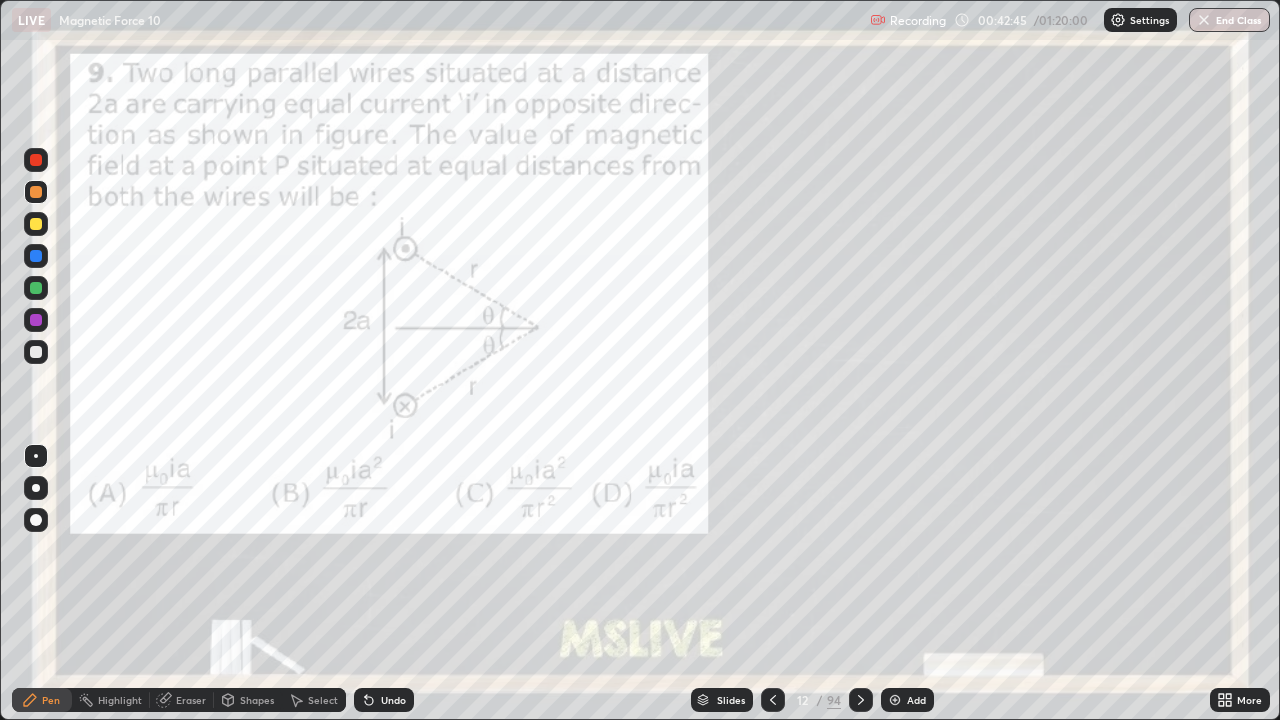 click on "Undo" at bounding box center [393, 700] 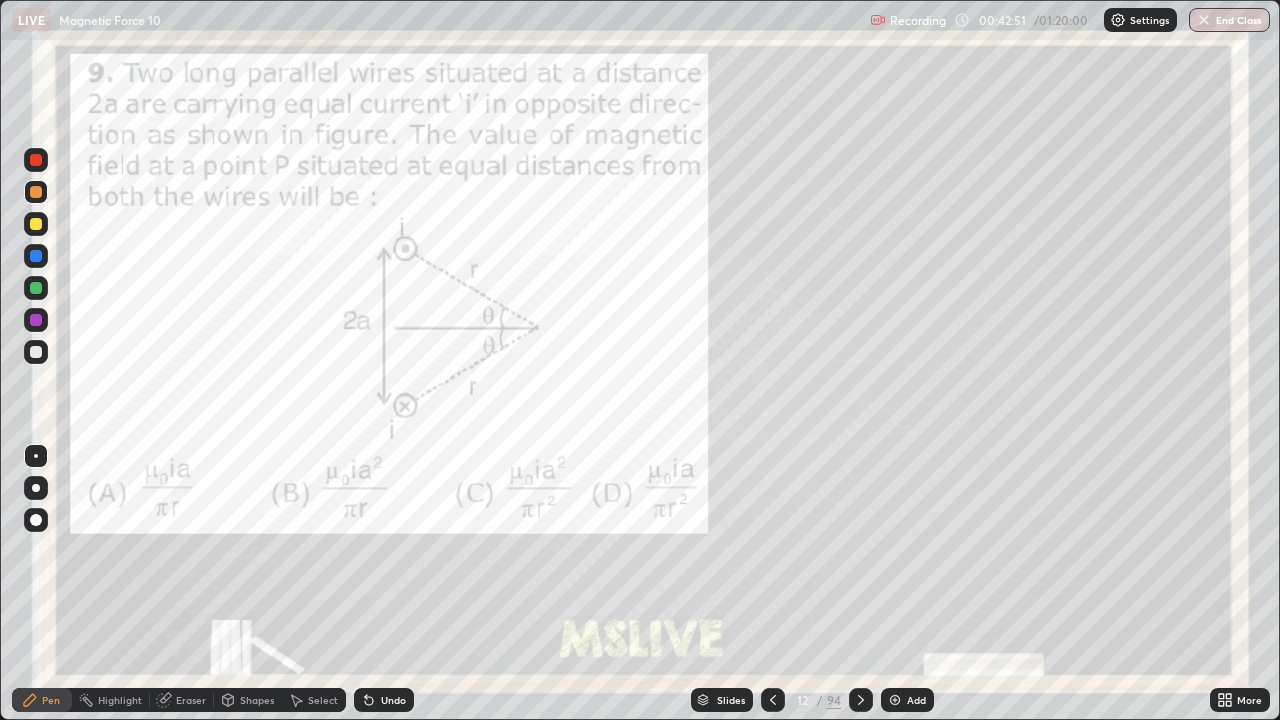 click on "Highlight" at bounding box center [120, 700] 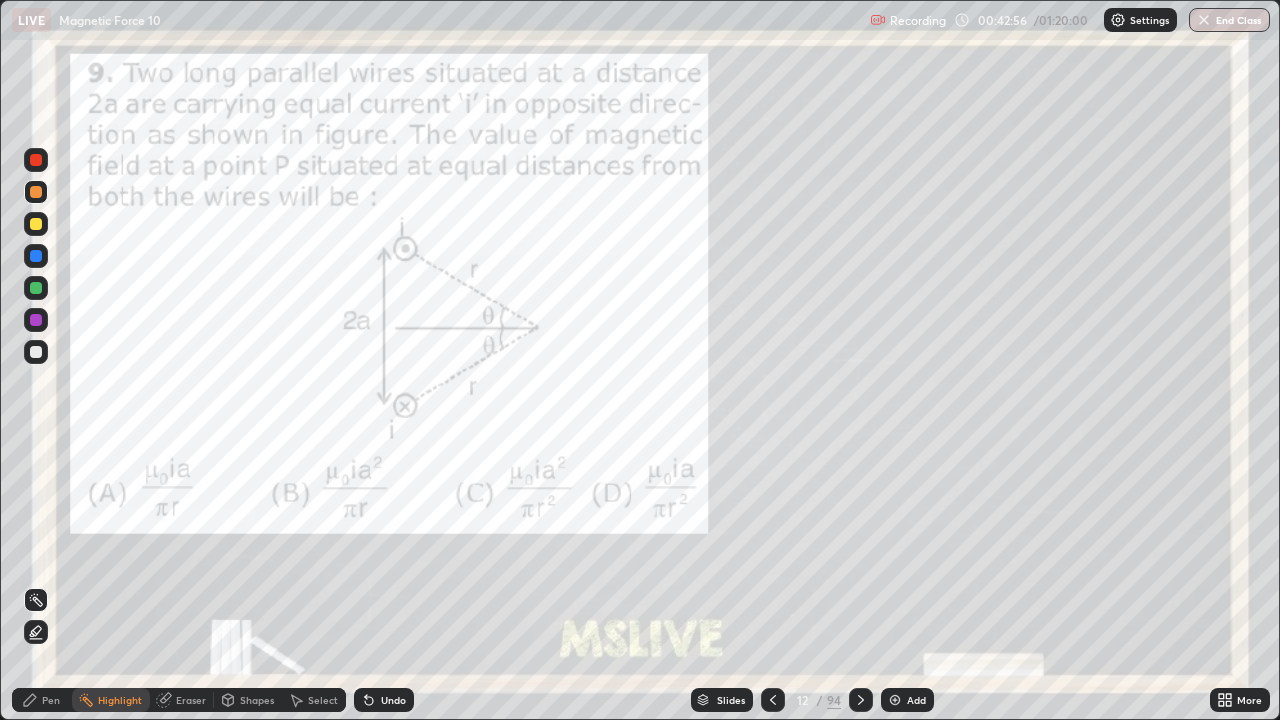 click on "Pen" at bounding box center [42, 700] 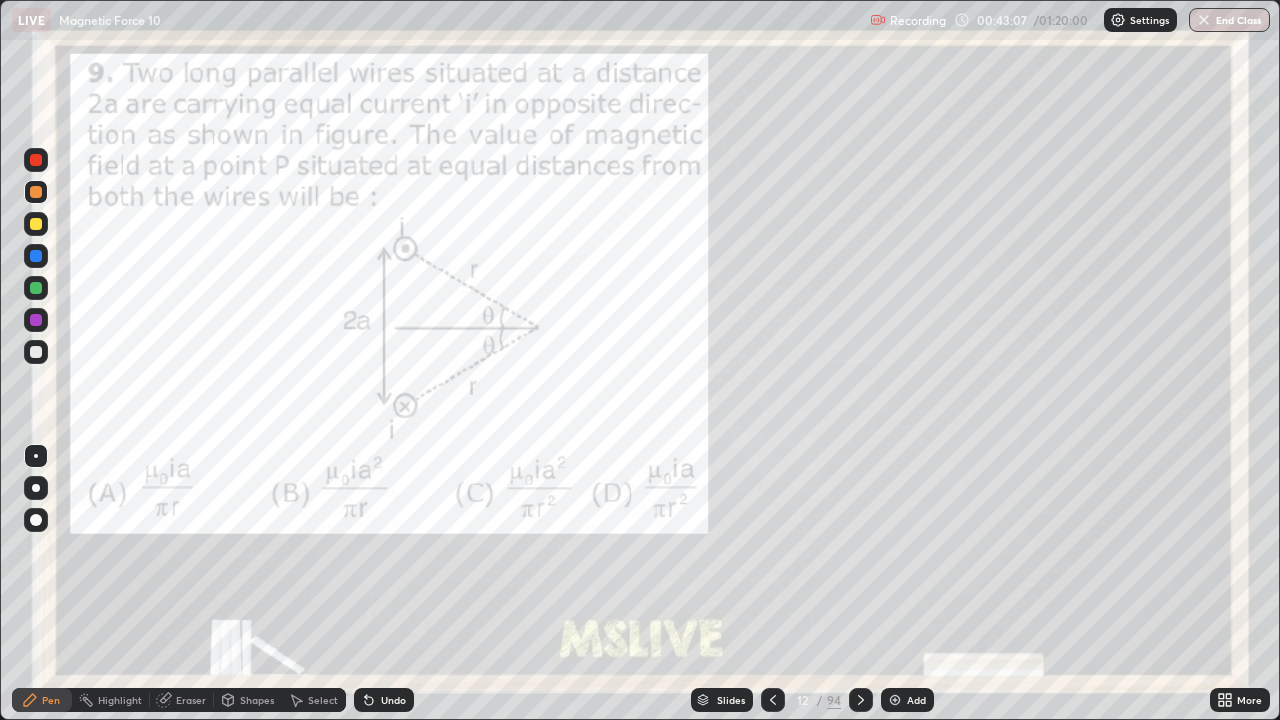 click at bounding box center (36, 320) 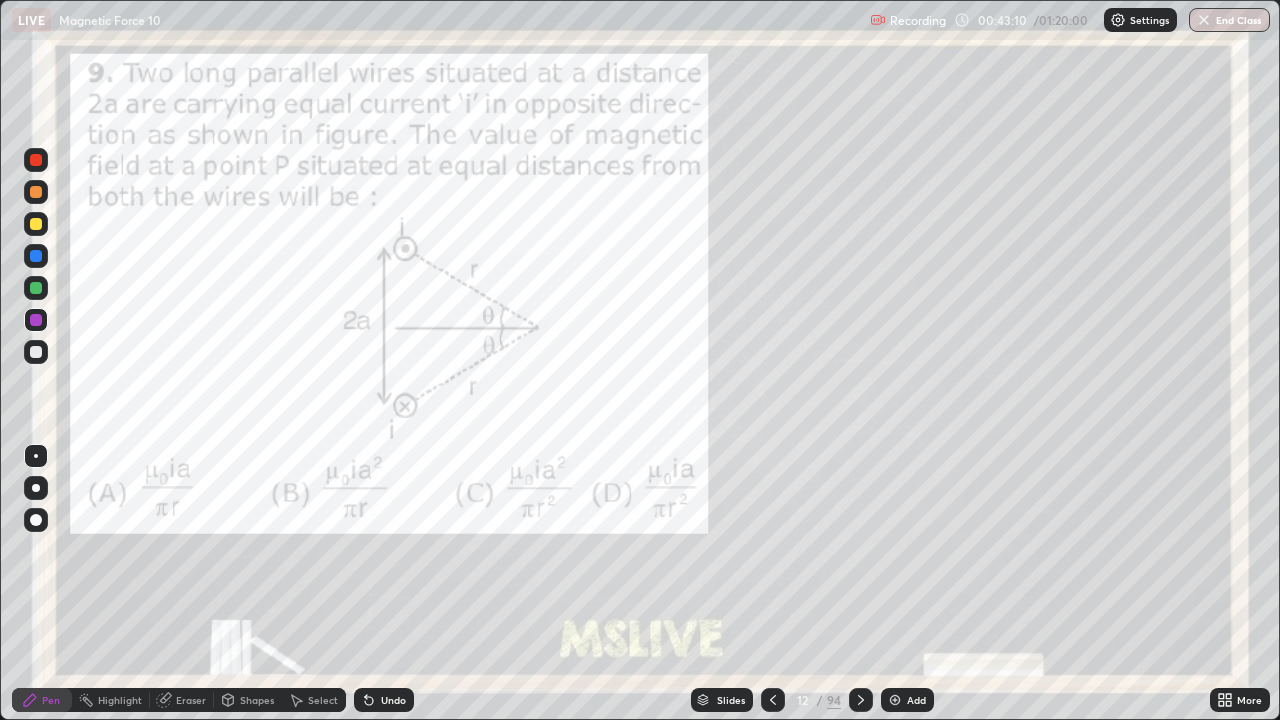 click 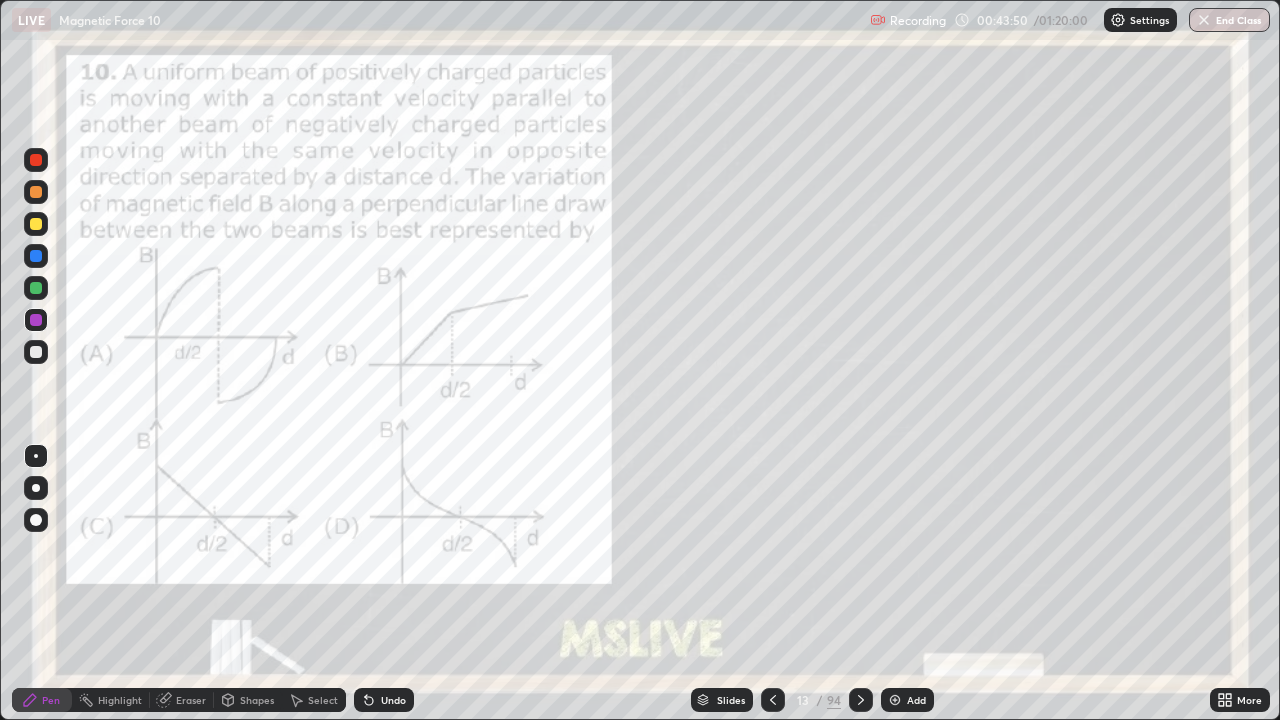 click on "Shapes" at bounding box center [257, 700] 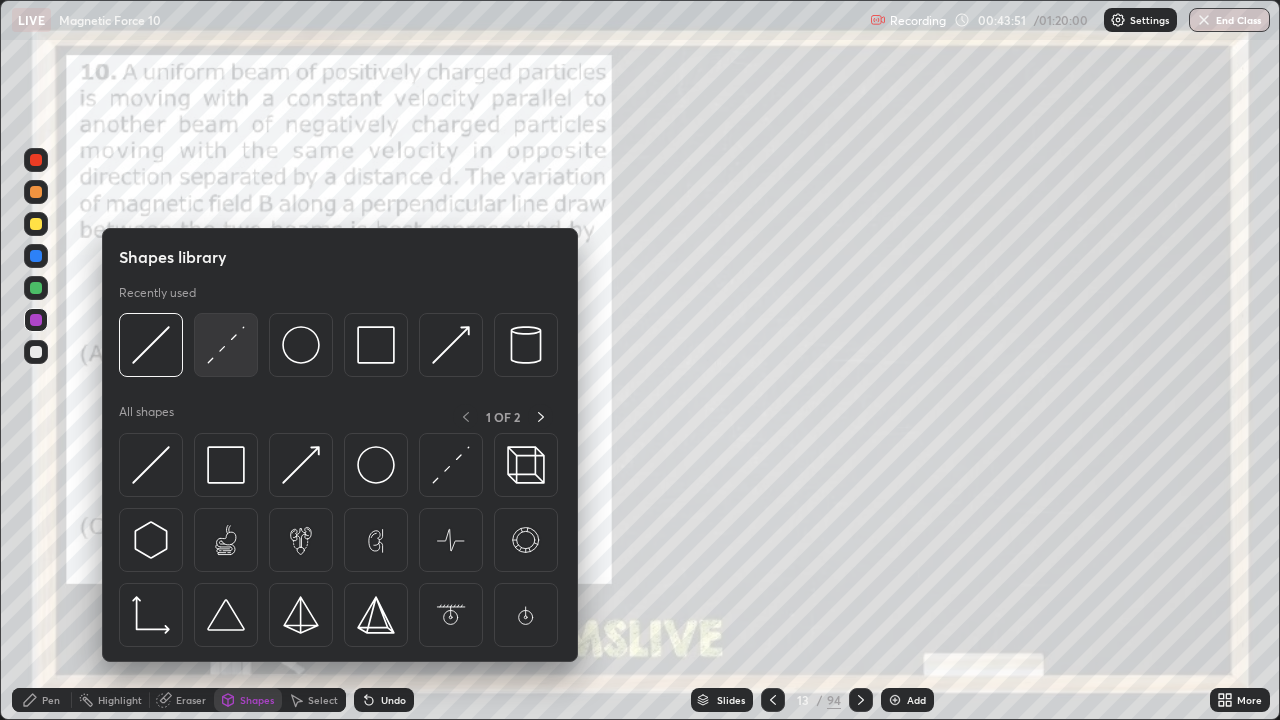 click at bounding box center [226, 345] 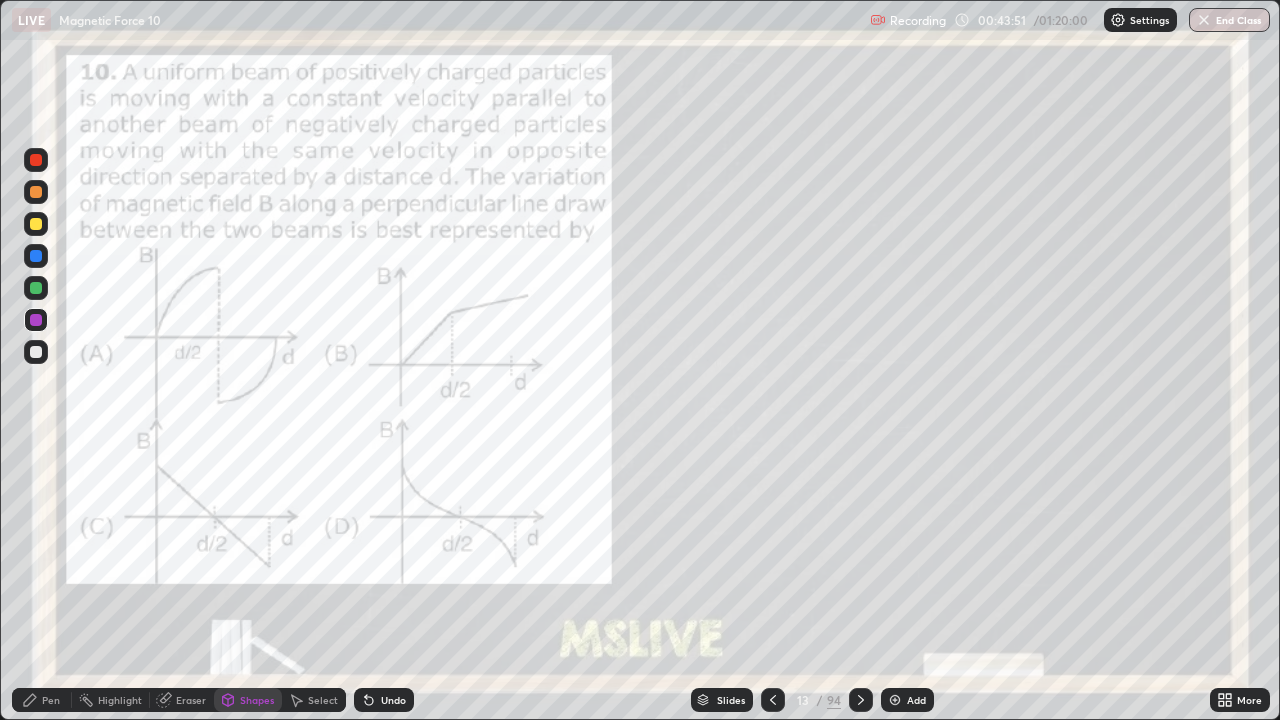 click at bounding box center (36, 352) 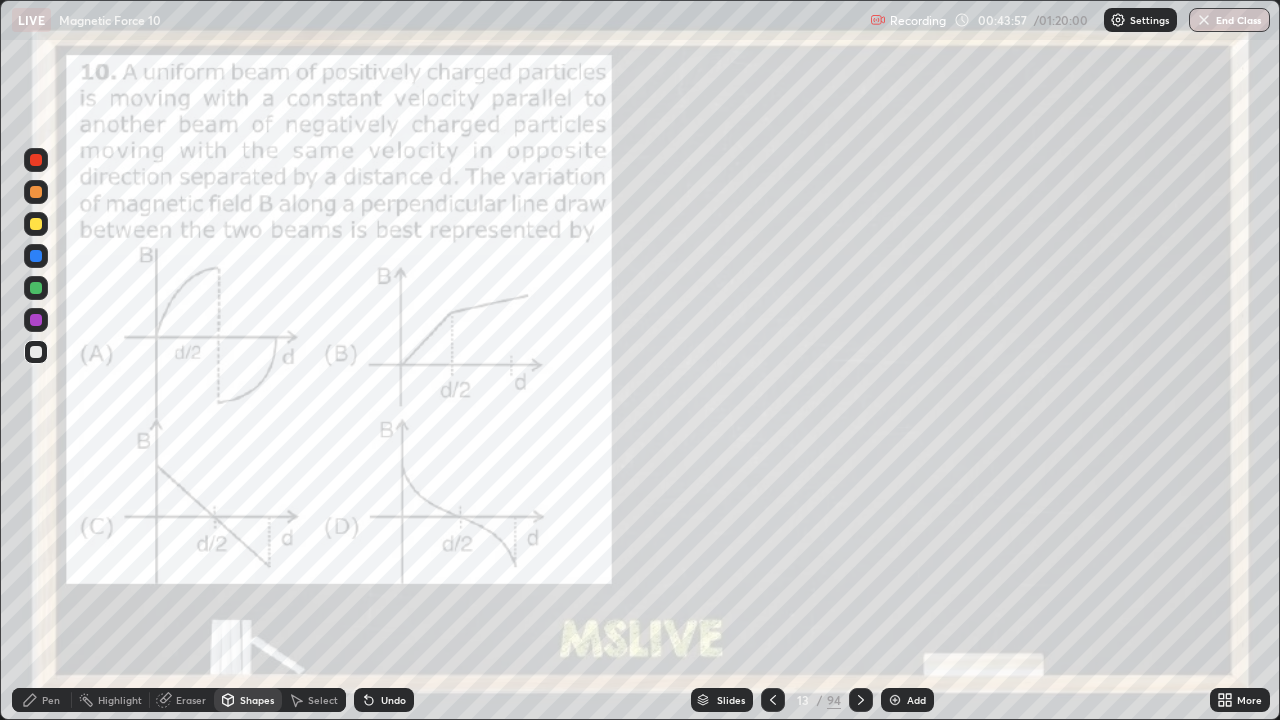 click on "Pen" at bounding box center [51, 700] 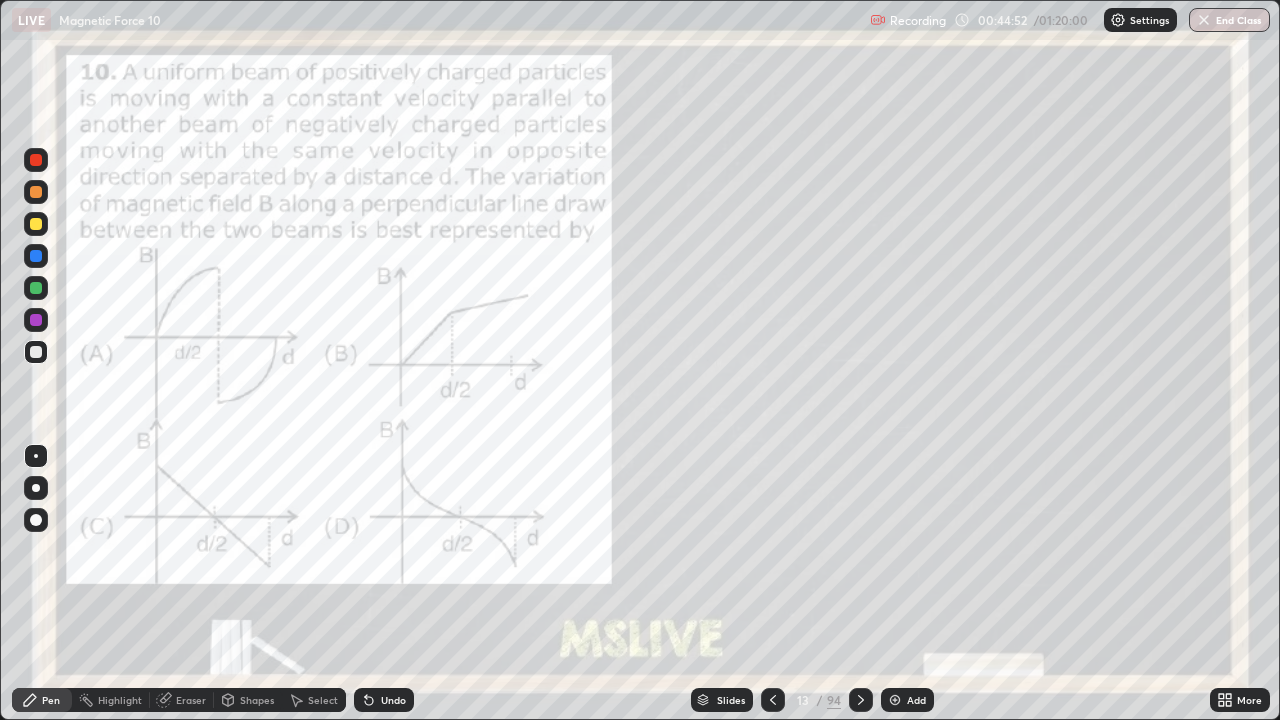 click on "Eraser" at bounding box center [191, 700] 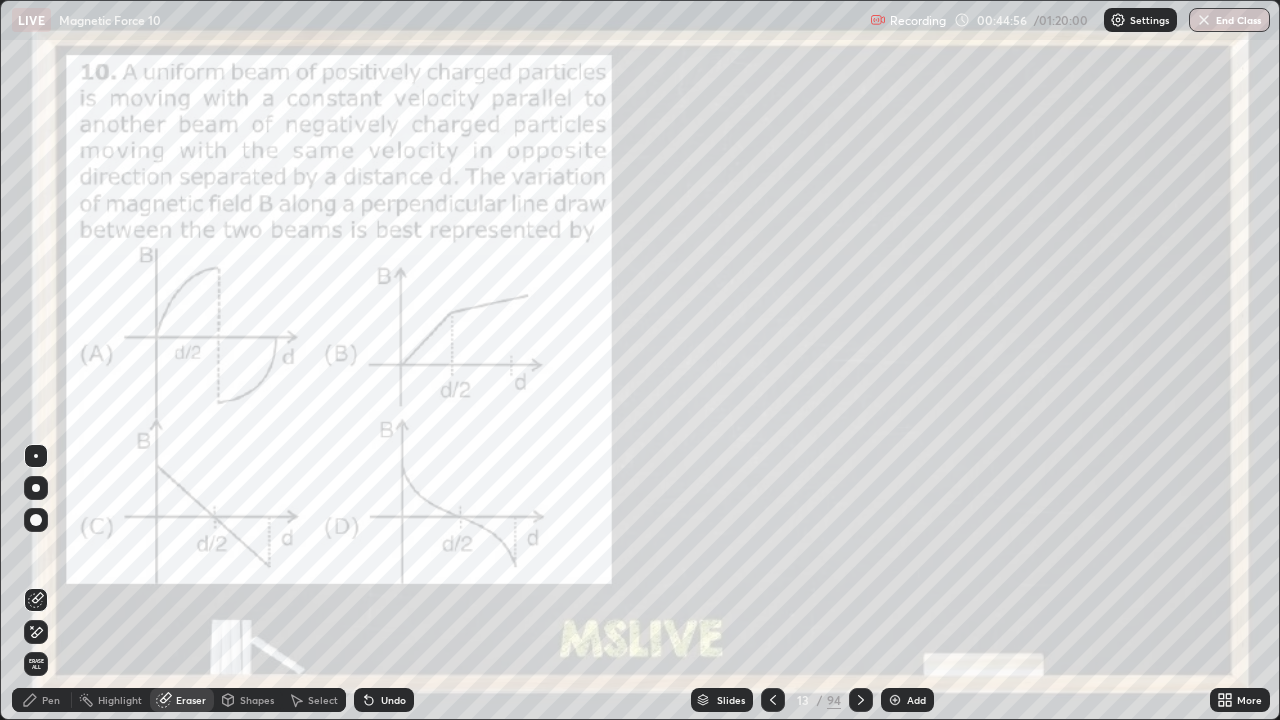 click on "Pen" at bounding box center [51, 700] 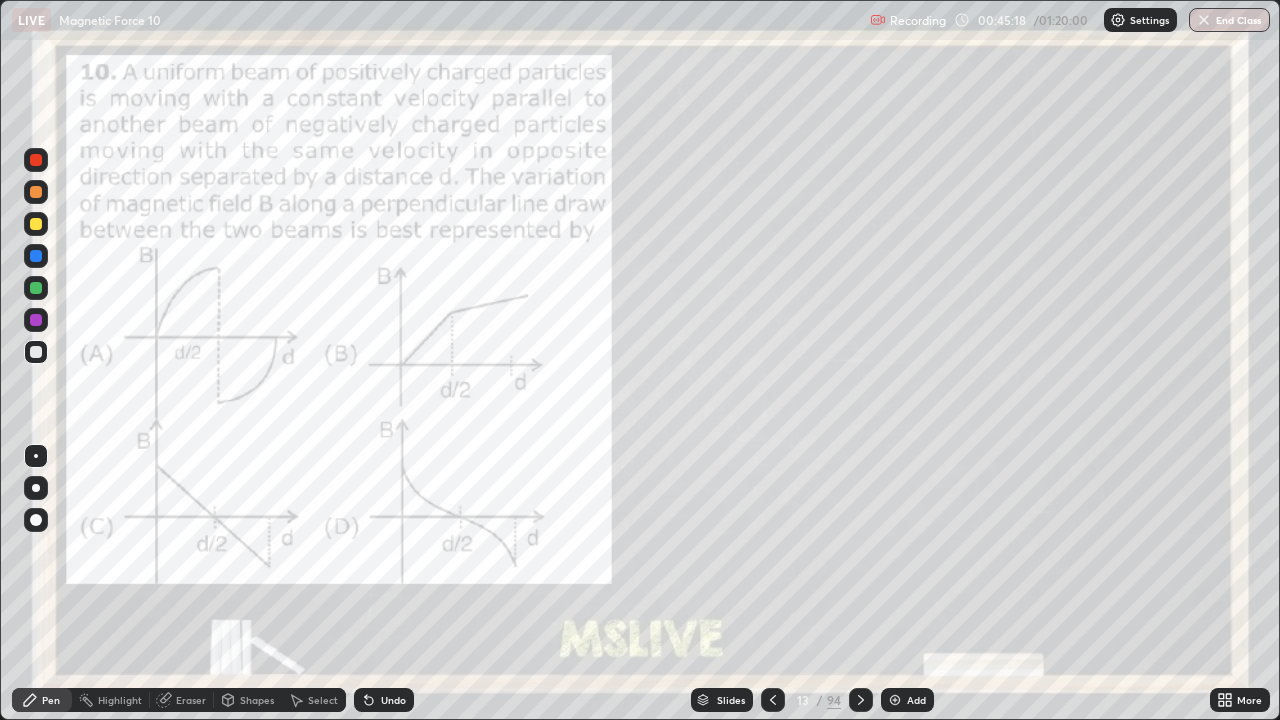 click 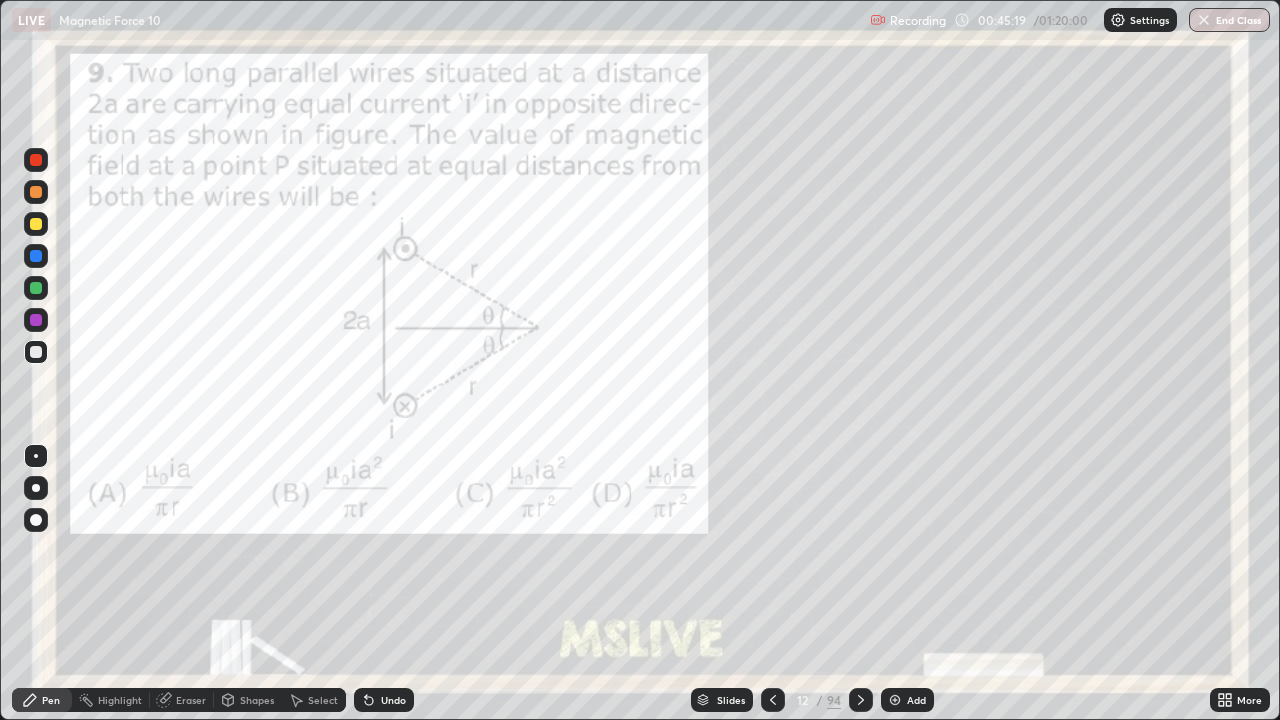 click 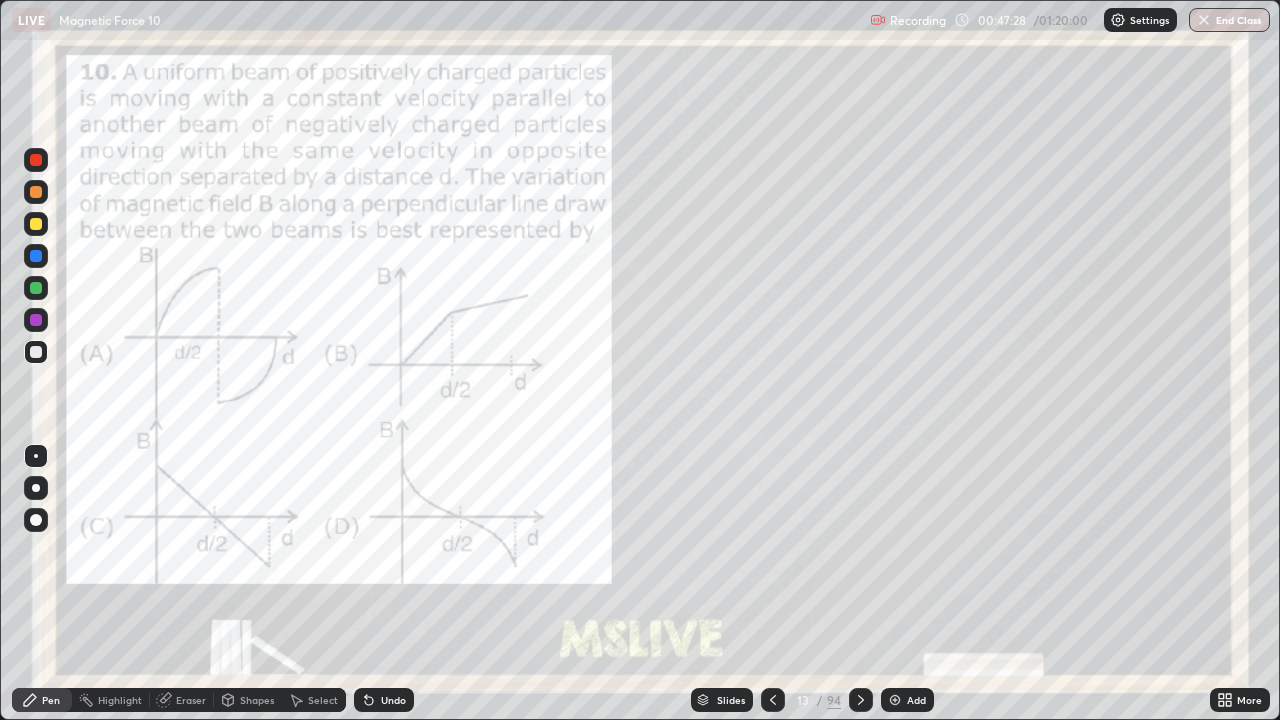 click 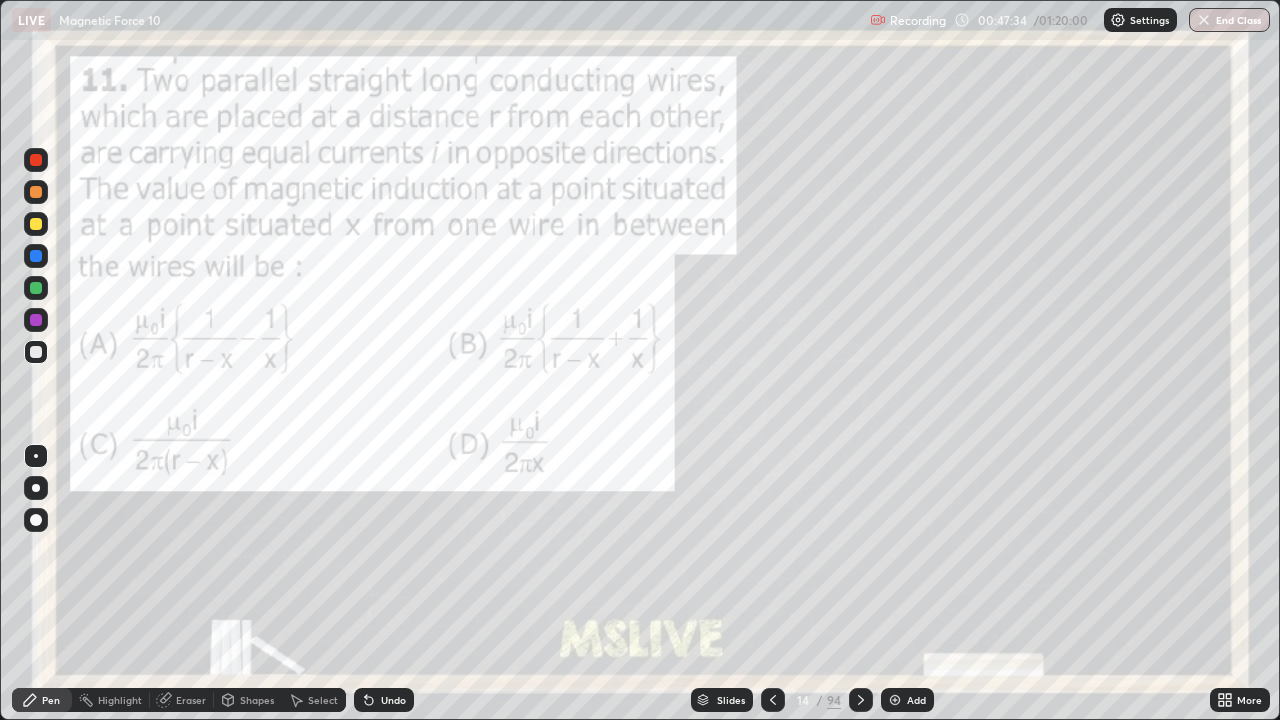 click at bounding box center [36, 320] 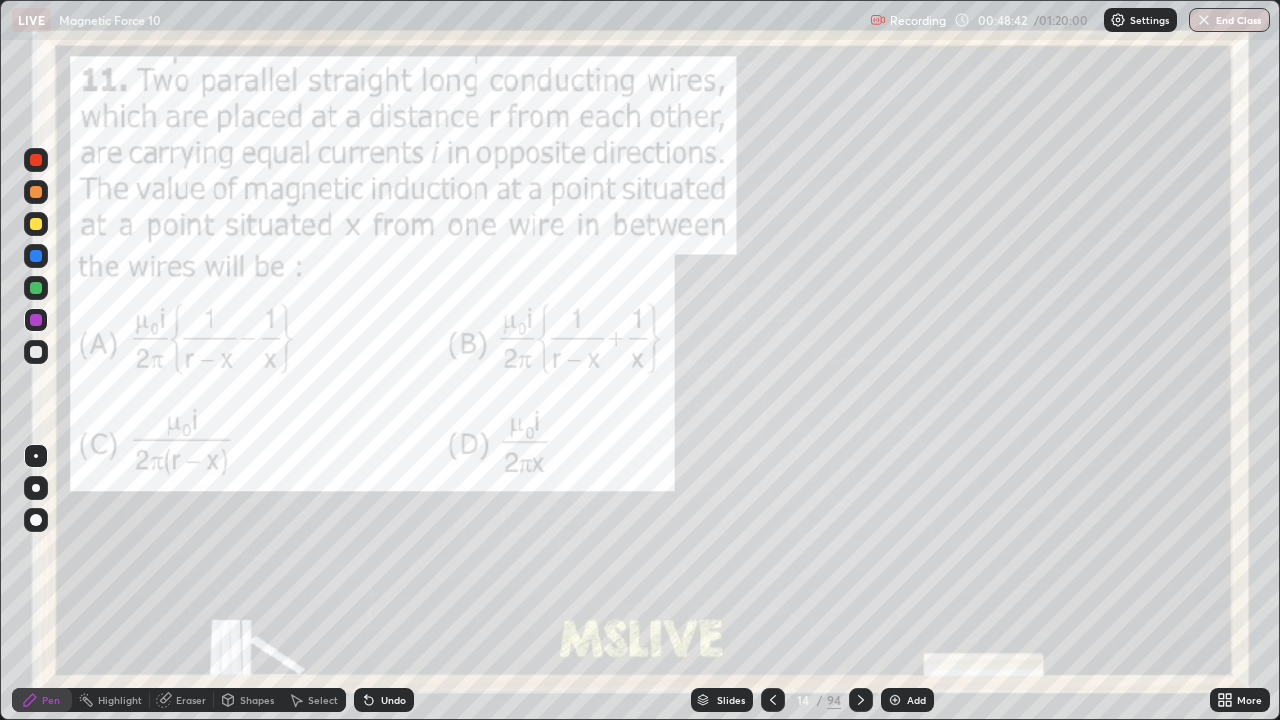 click at bounding box center [36, 192] 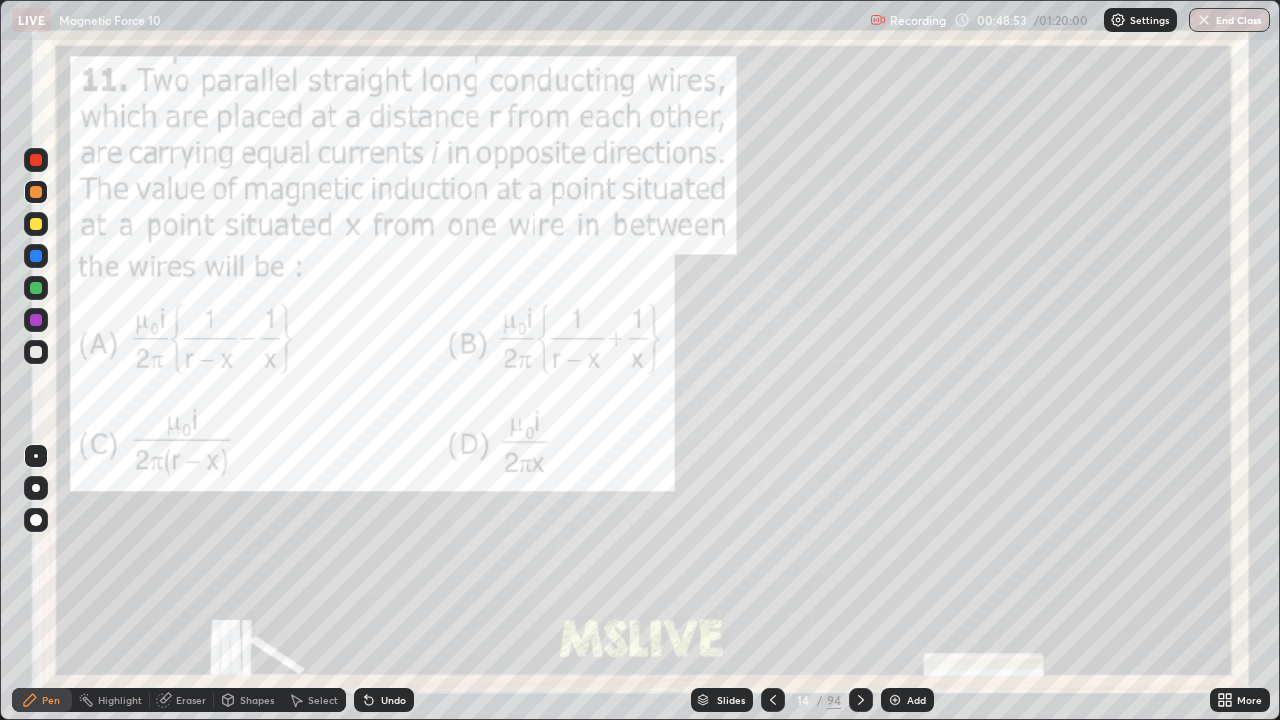 click at bounding box center [36, 160] 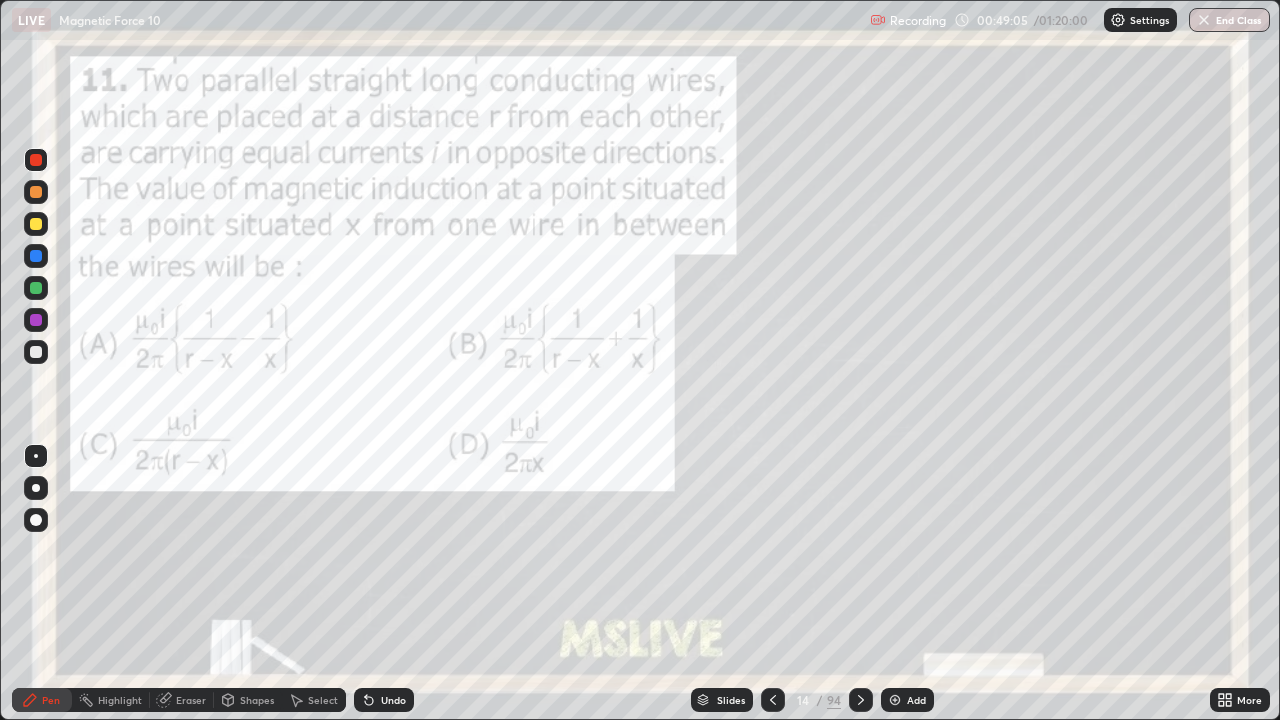 click at bounding box center (861, 700) 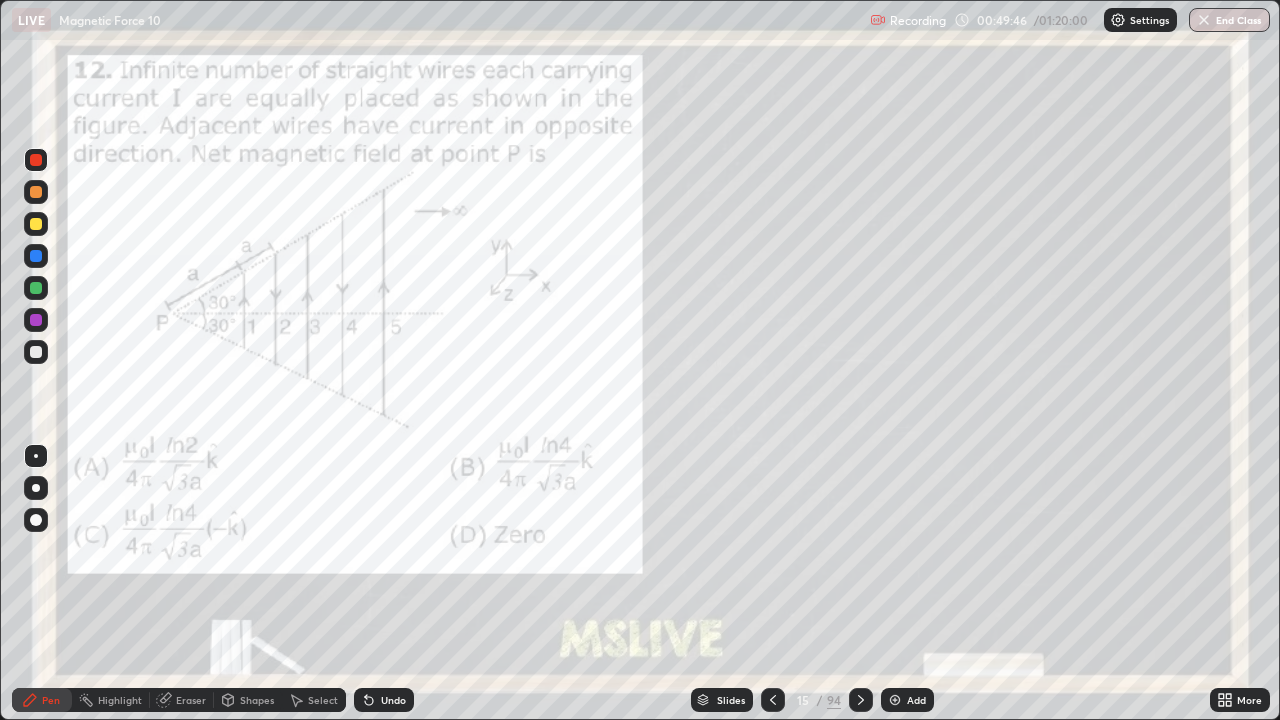 click on "Highlight" at bounding box center (120, 700) 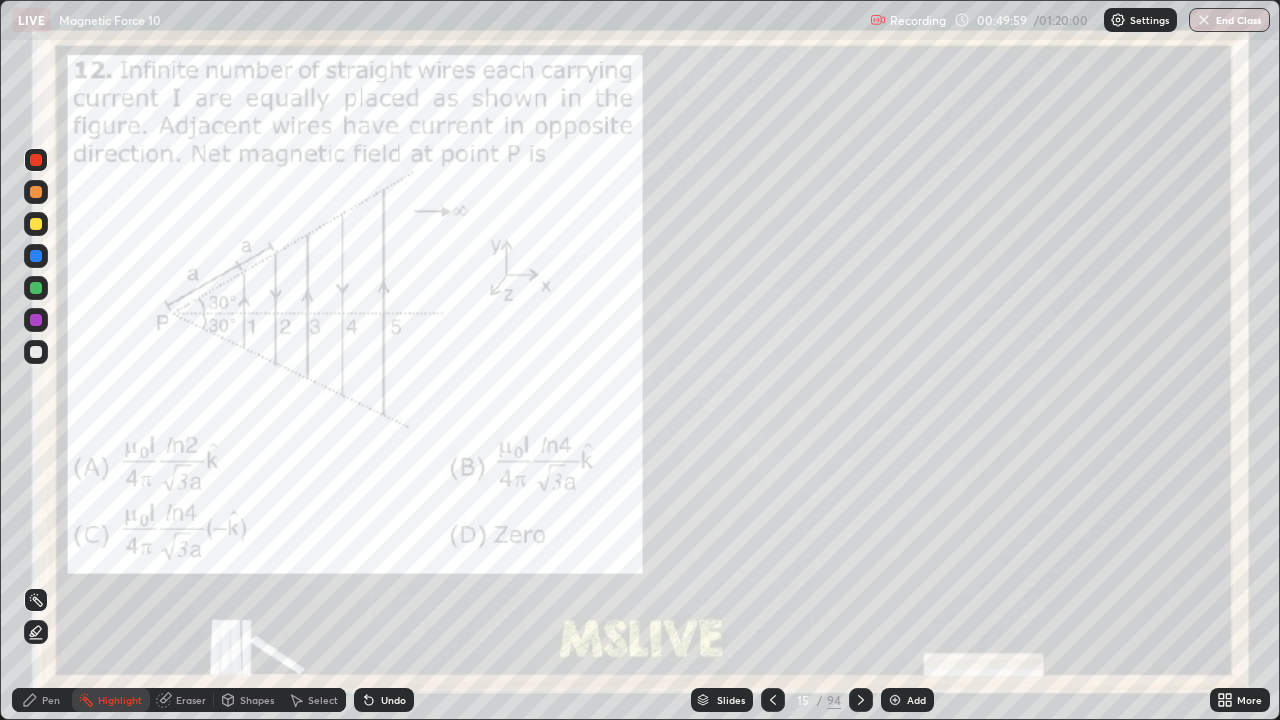 click 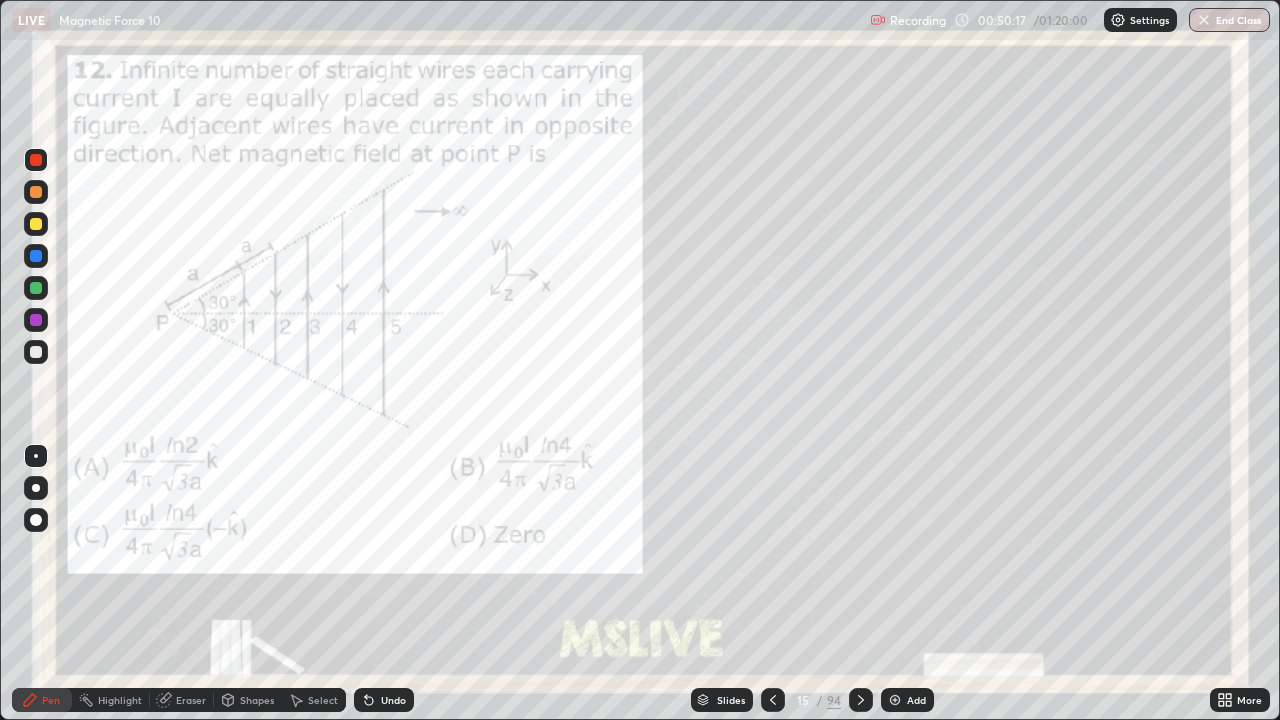 click at bounding box center [36, 352] 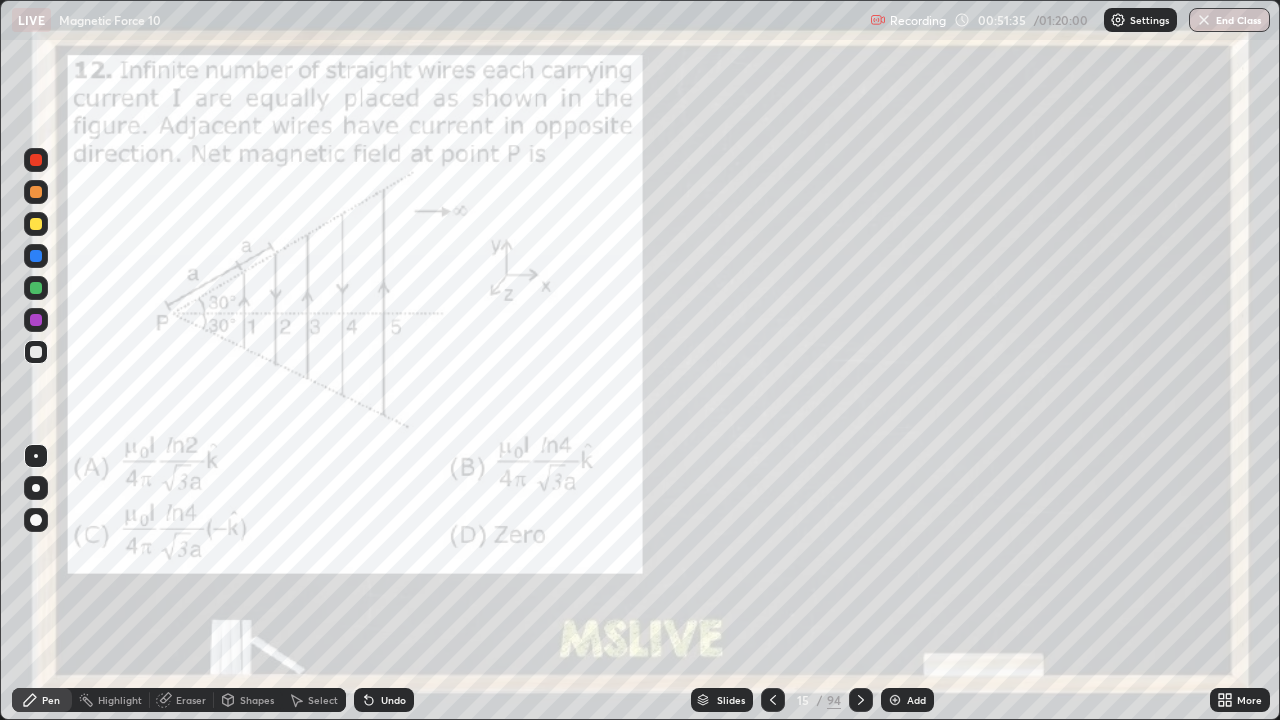 click 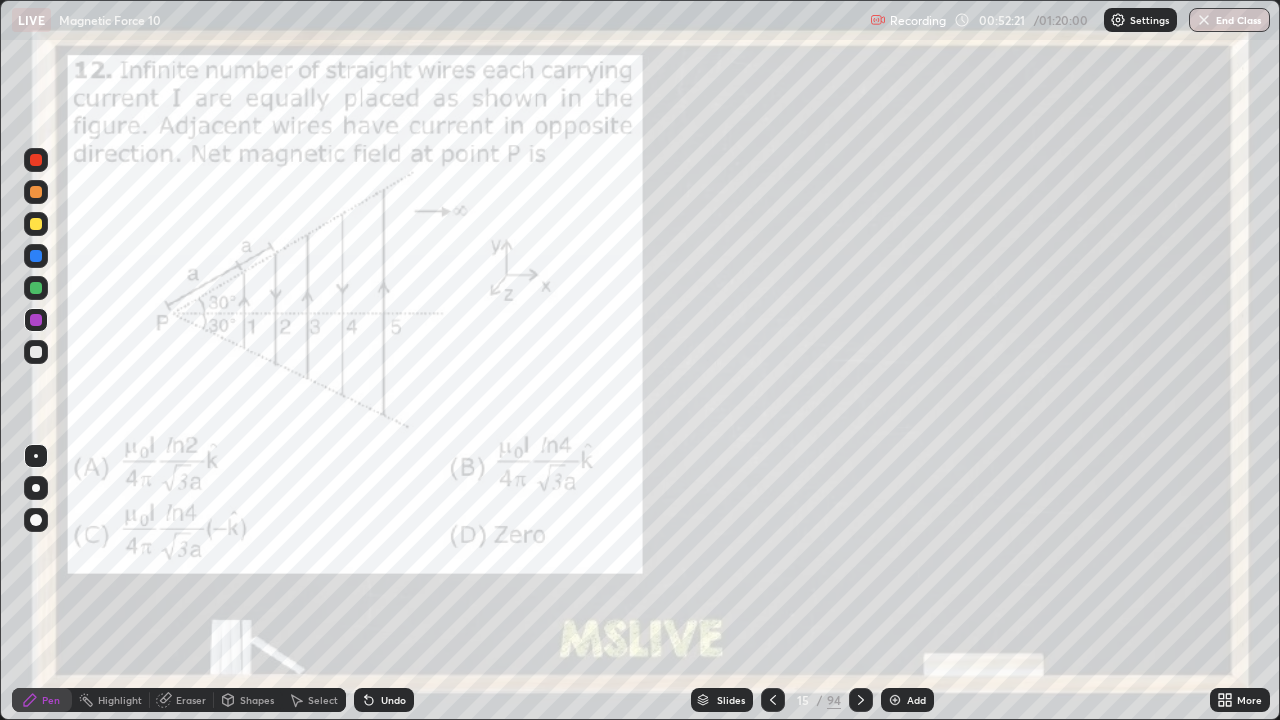 click at bounding box center (36, 192) 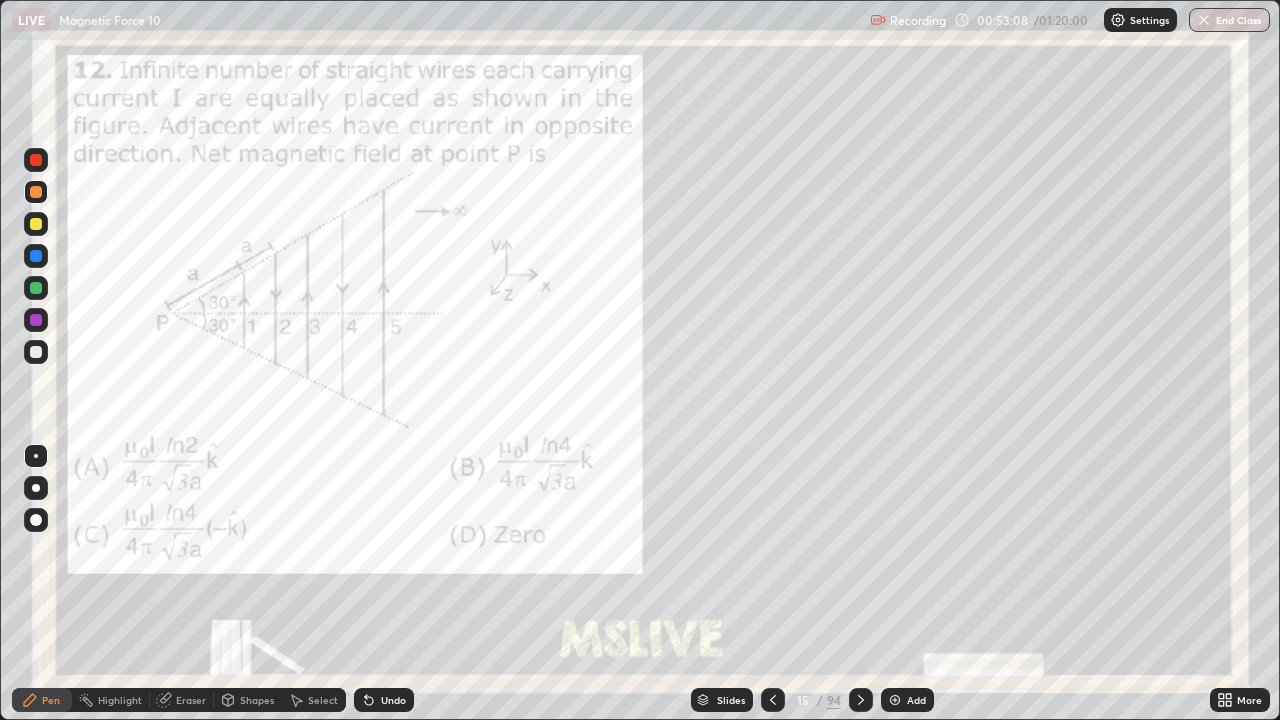 click on "Undo" at bounding box center [393, 700] 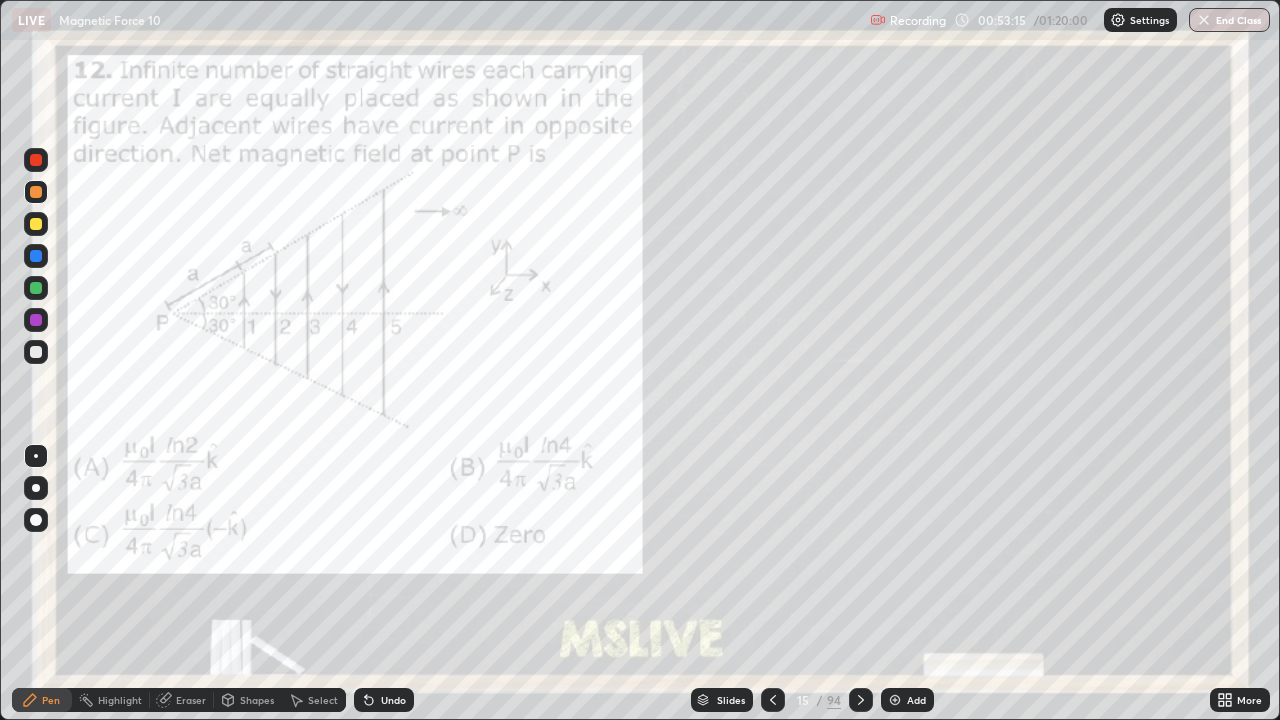 click on "Pen" at bounding box center (42, 700) 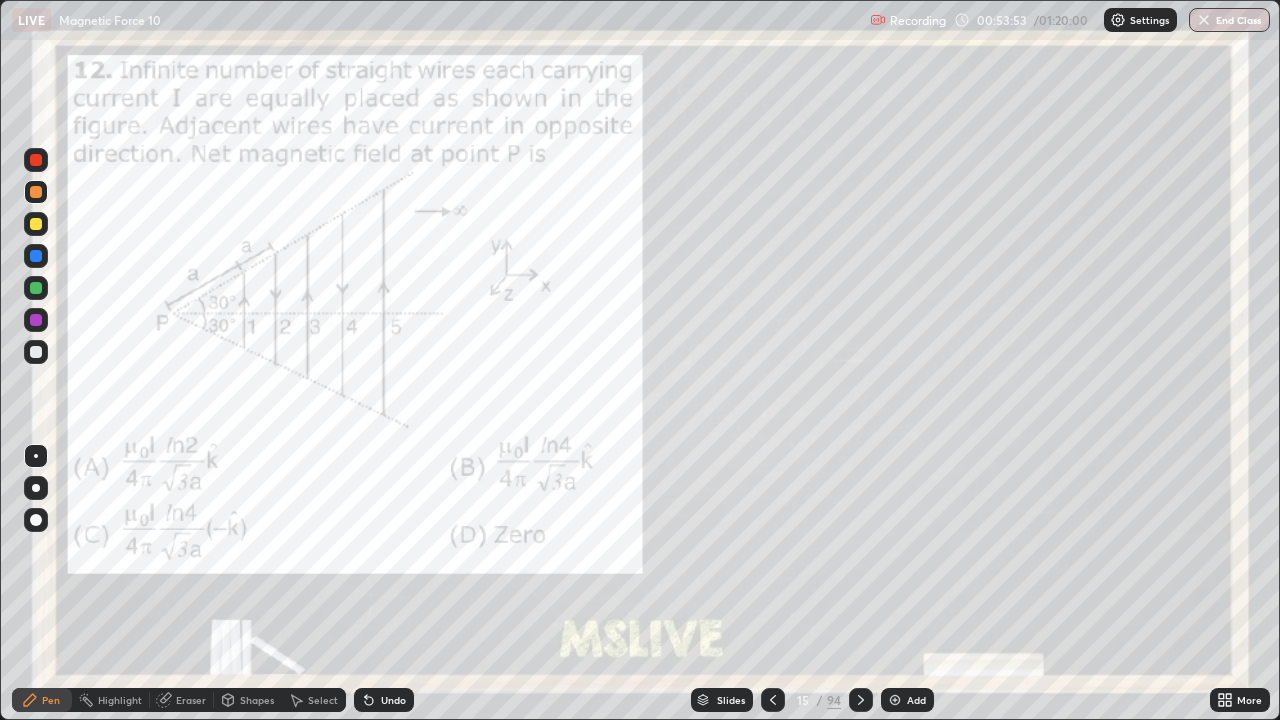 click at bounding box center [36, 320] 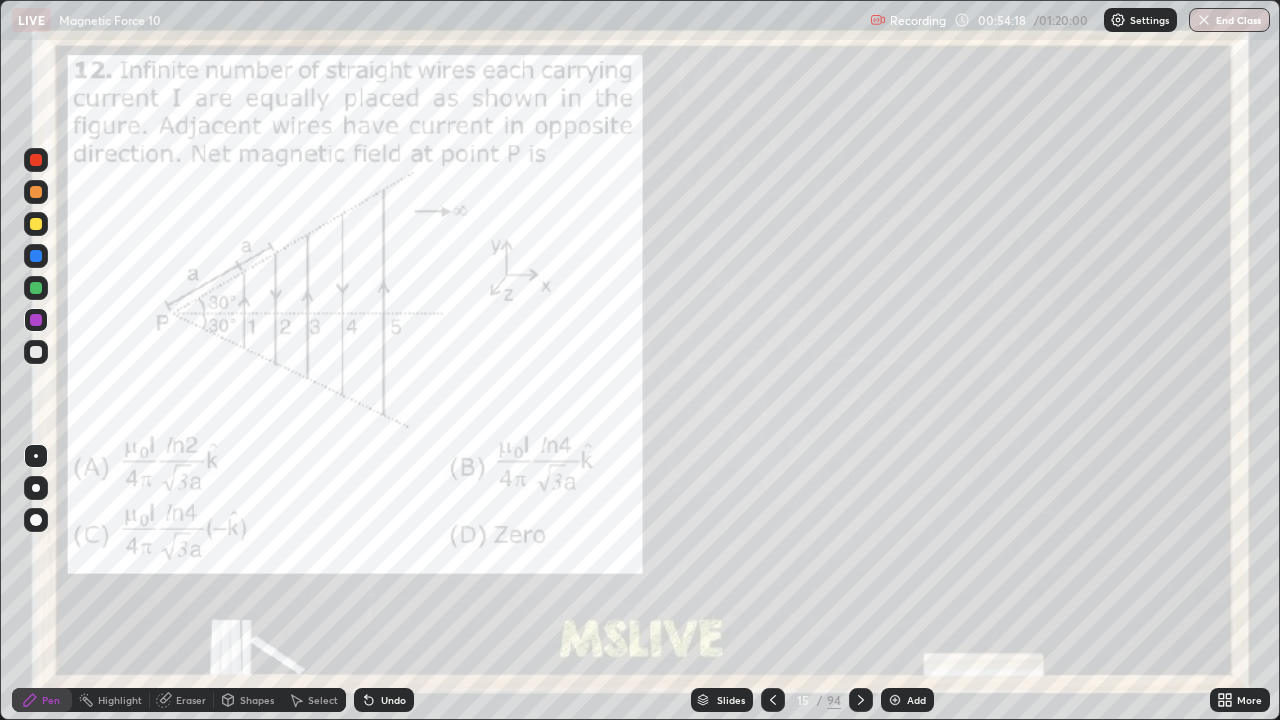 click on "Highlight" at bounding box center (120, 700) 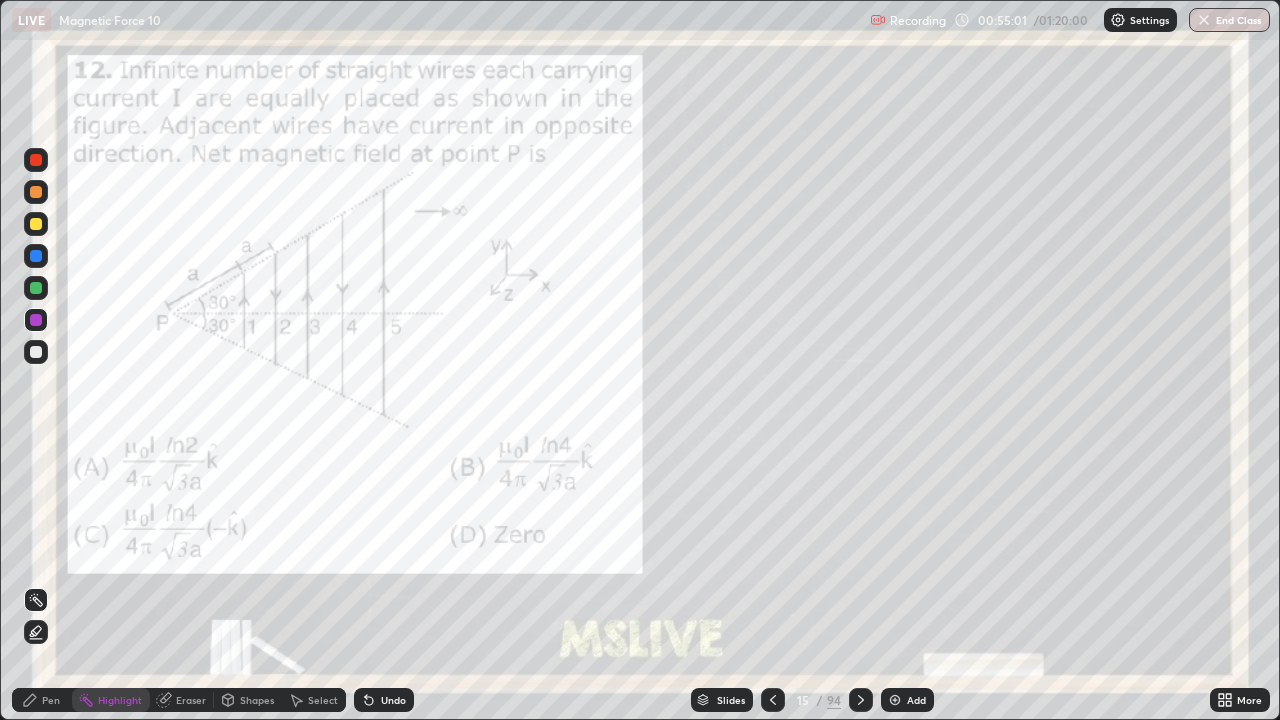 click 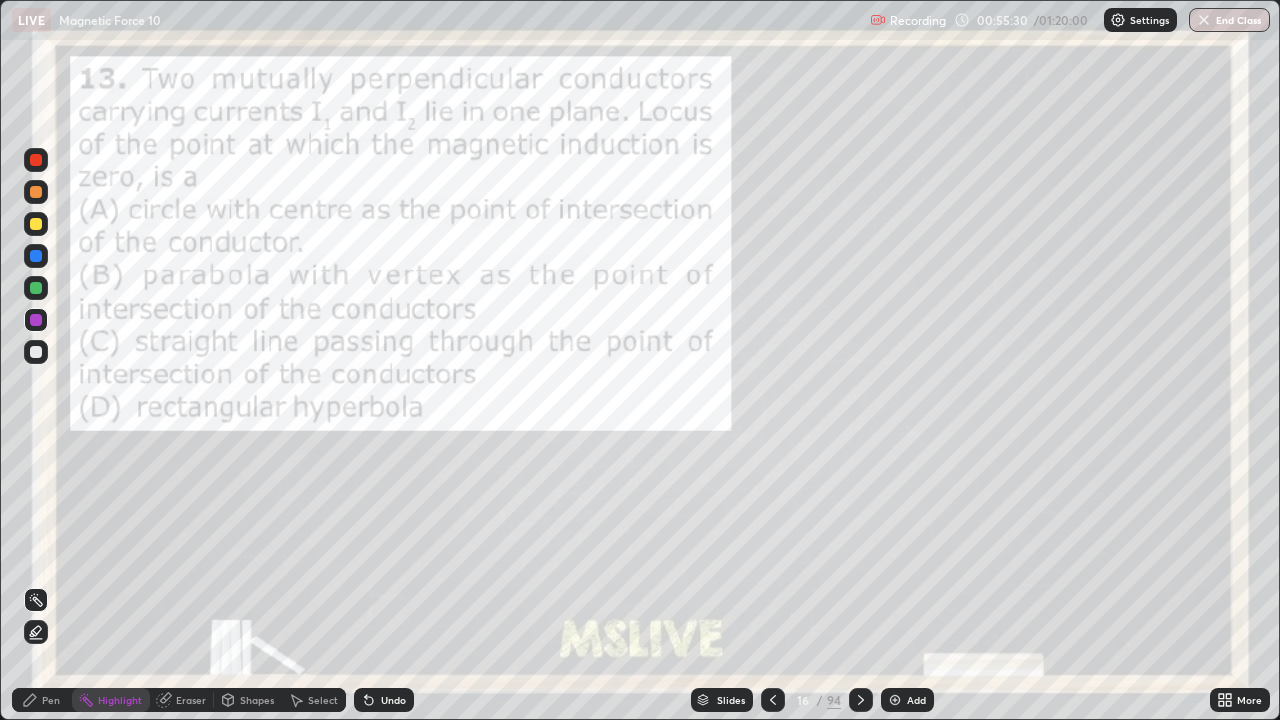 click at bounding box center (36, 160) 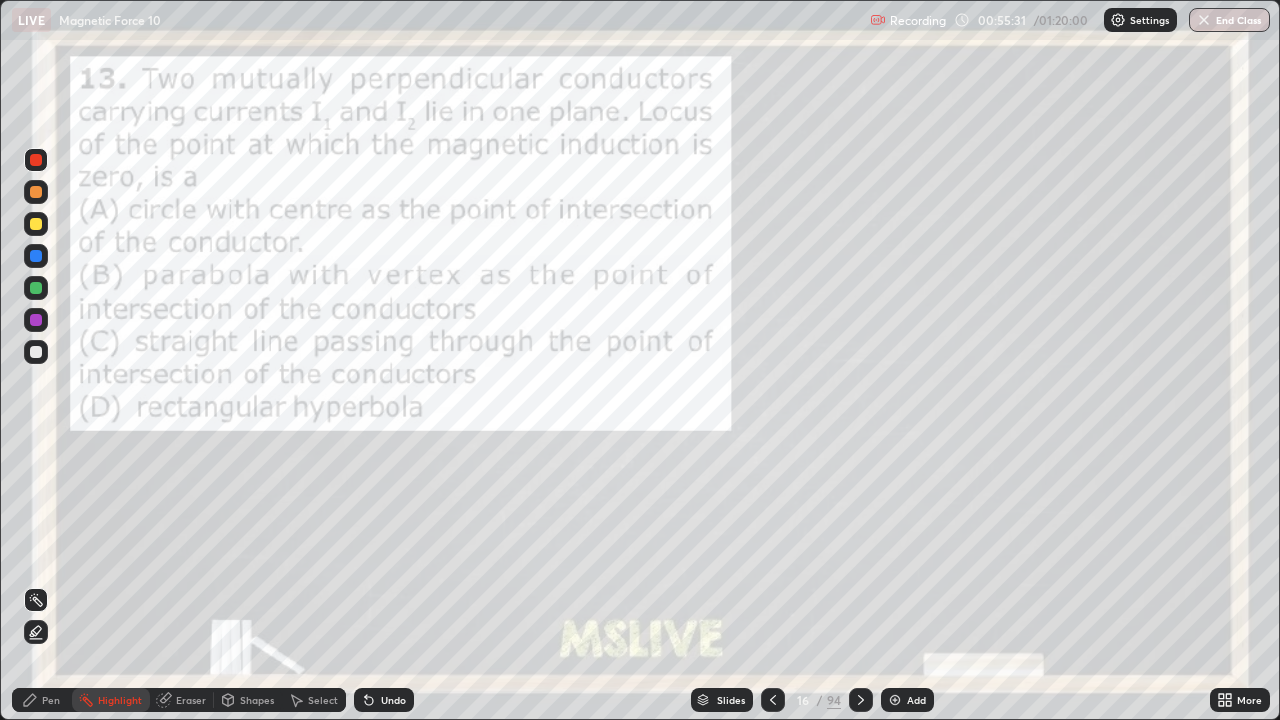click 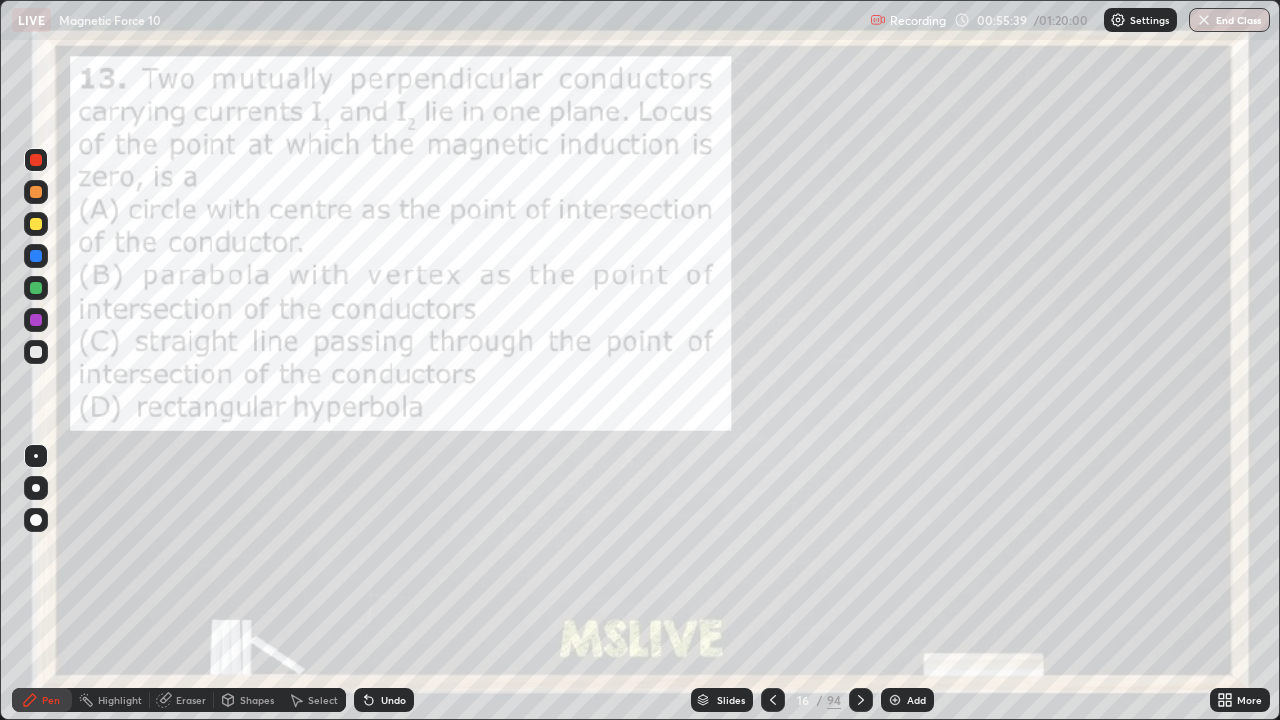 click 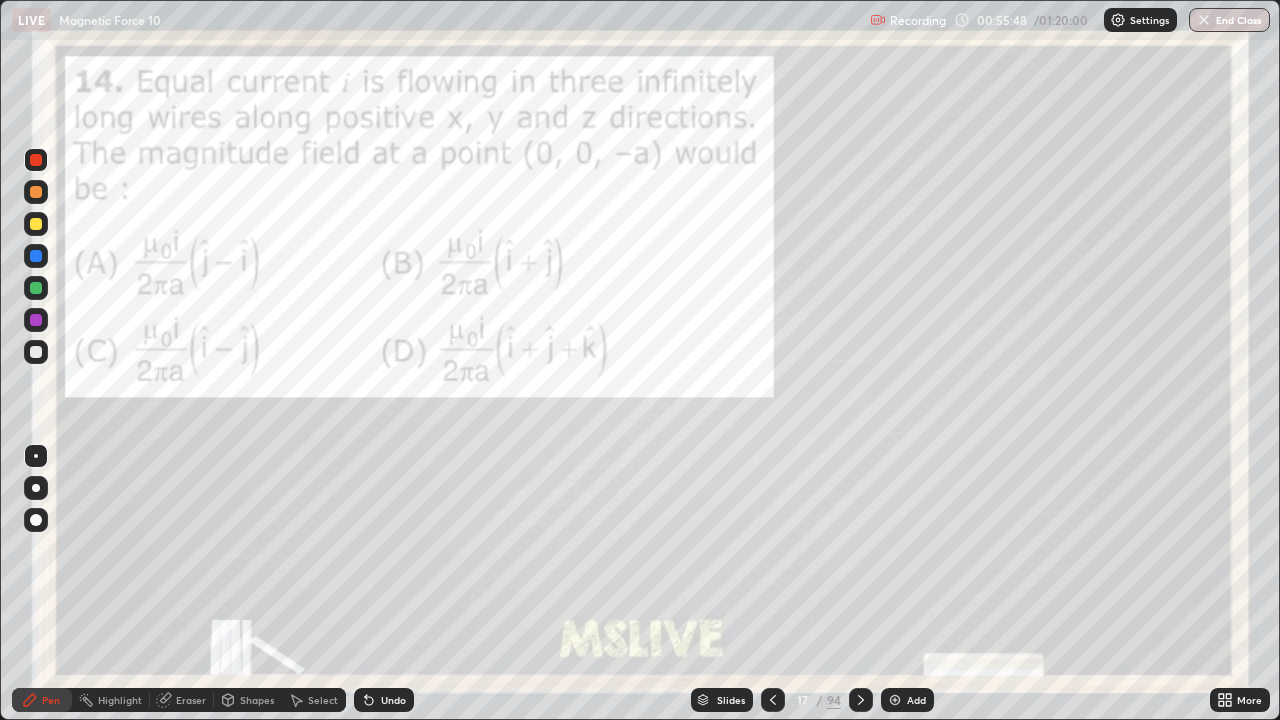 click 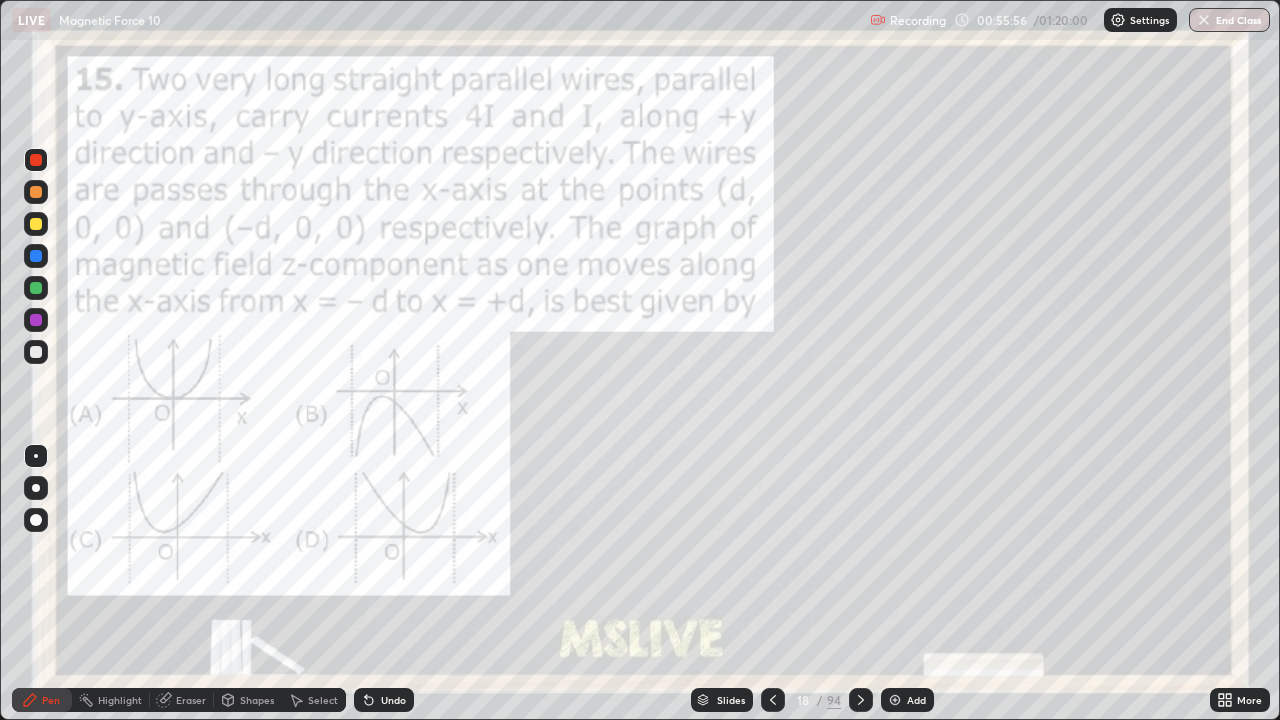 click at bounding box center [36, 192] 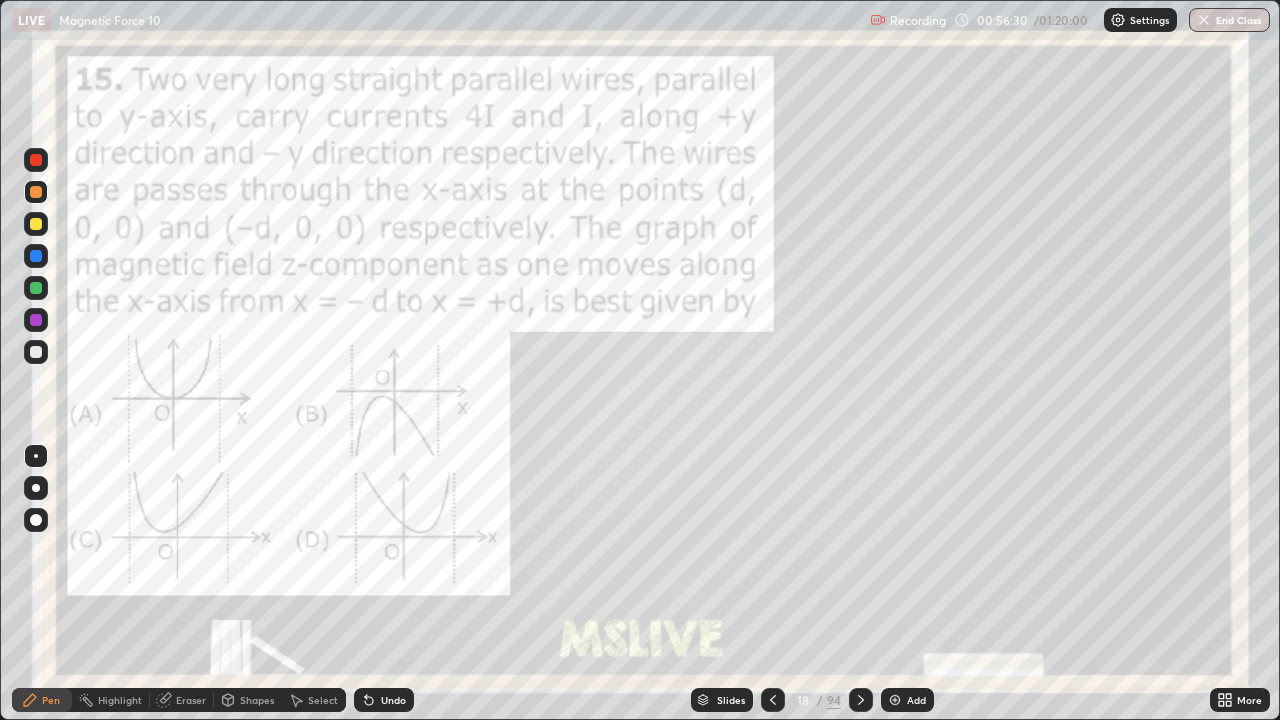 click at bounding box center (36, 288) 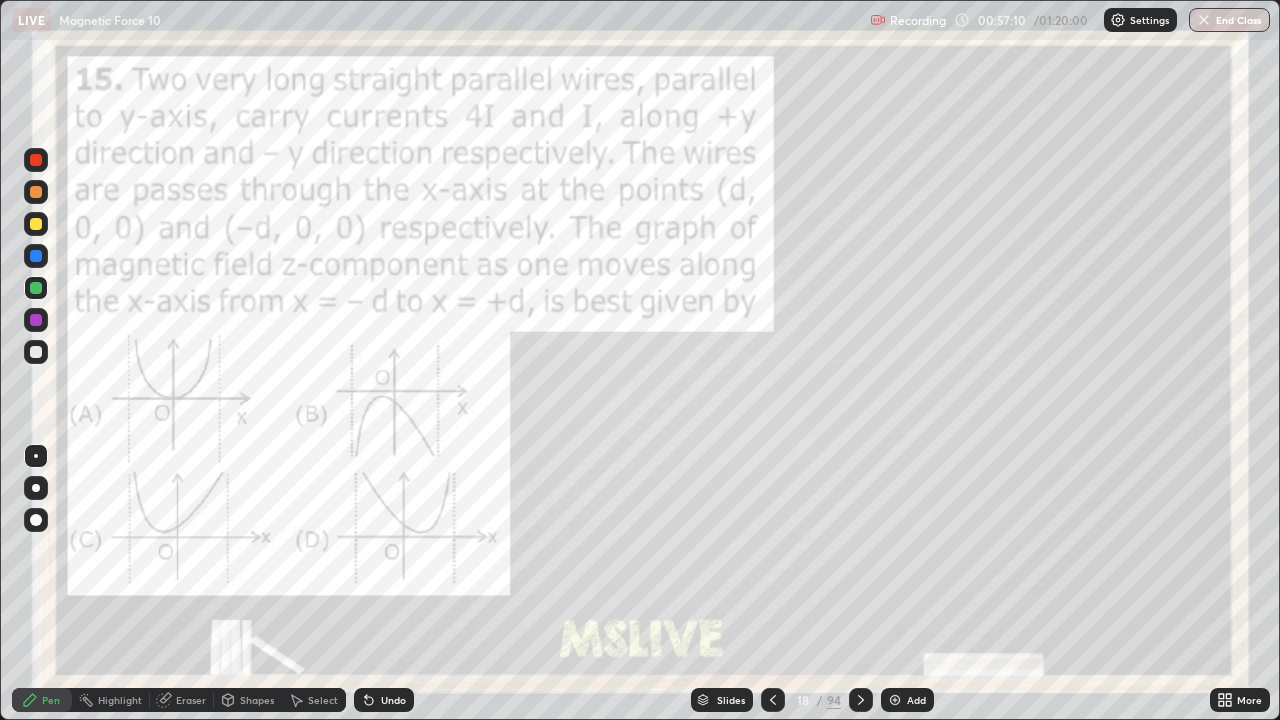 click on "Eraser" at bounding box center [191, 700] 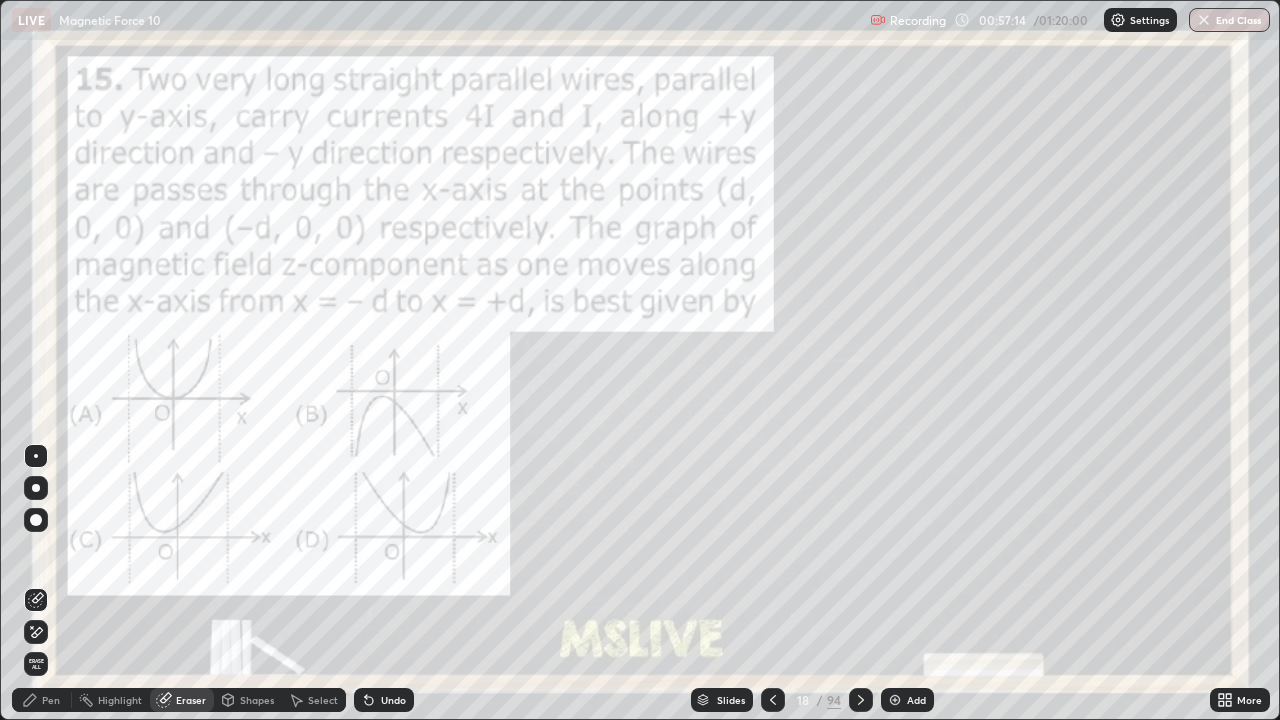 click on "Pen" at bounding box center [42, 700] 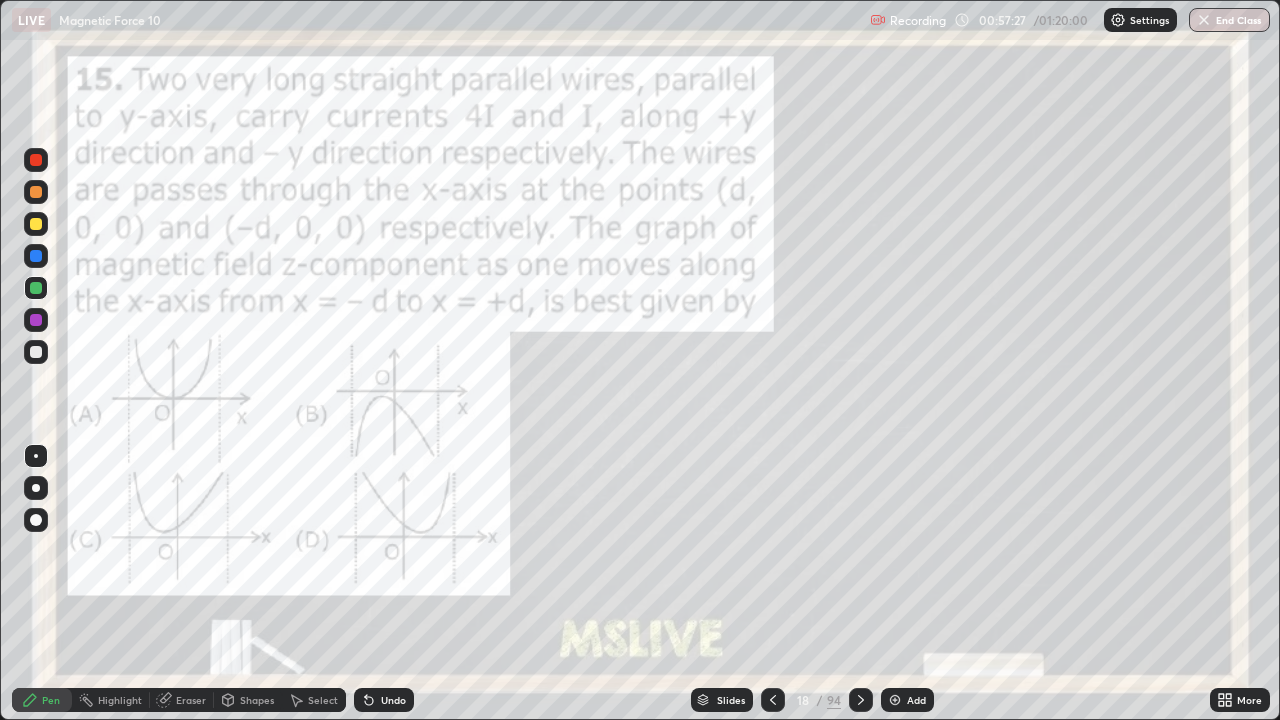 click at bounding box center [36, 320] 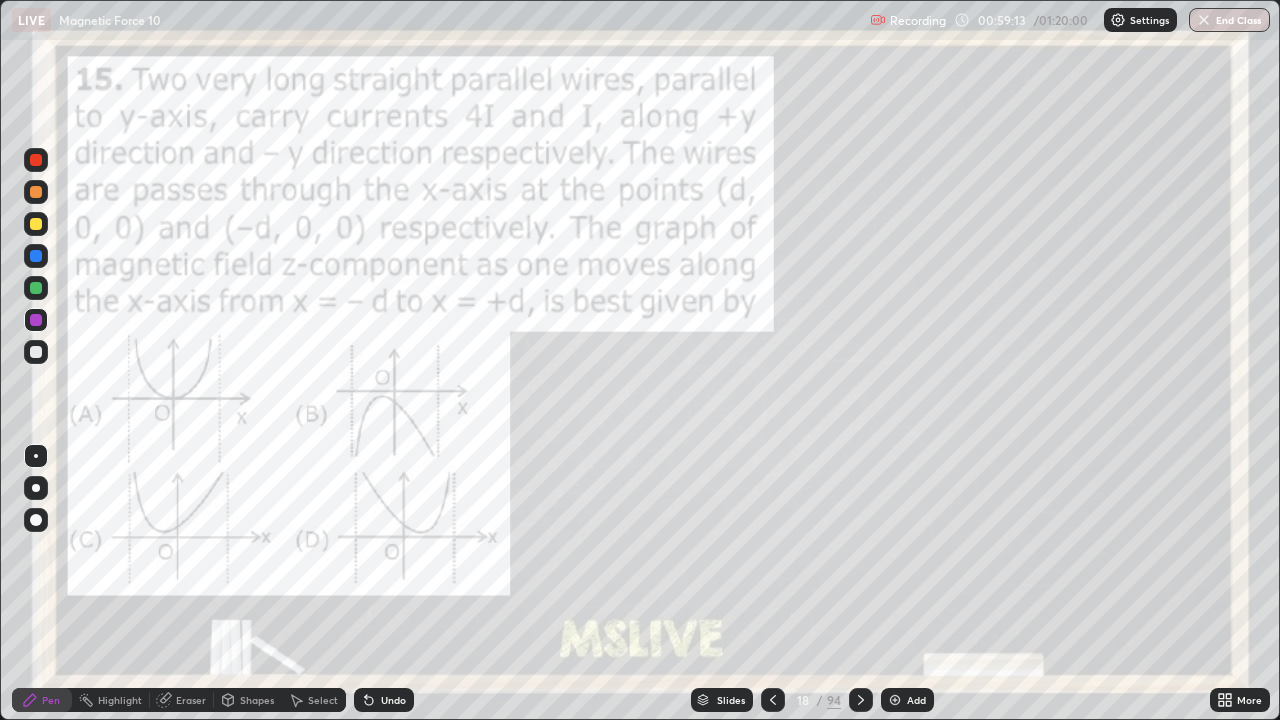 click 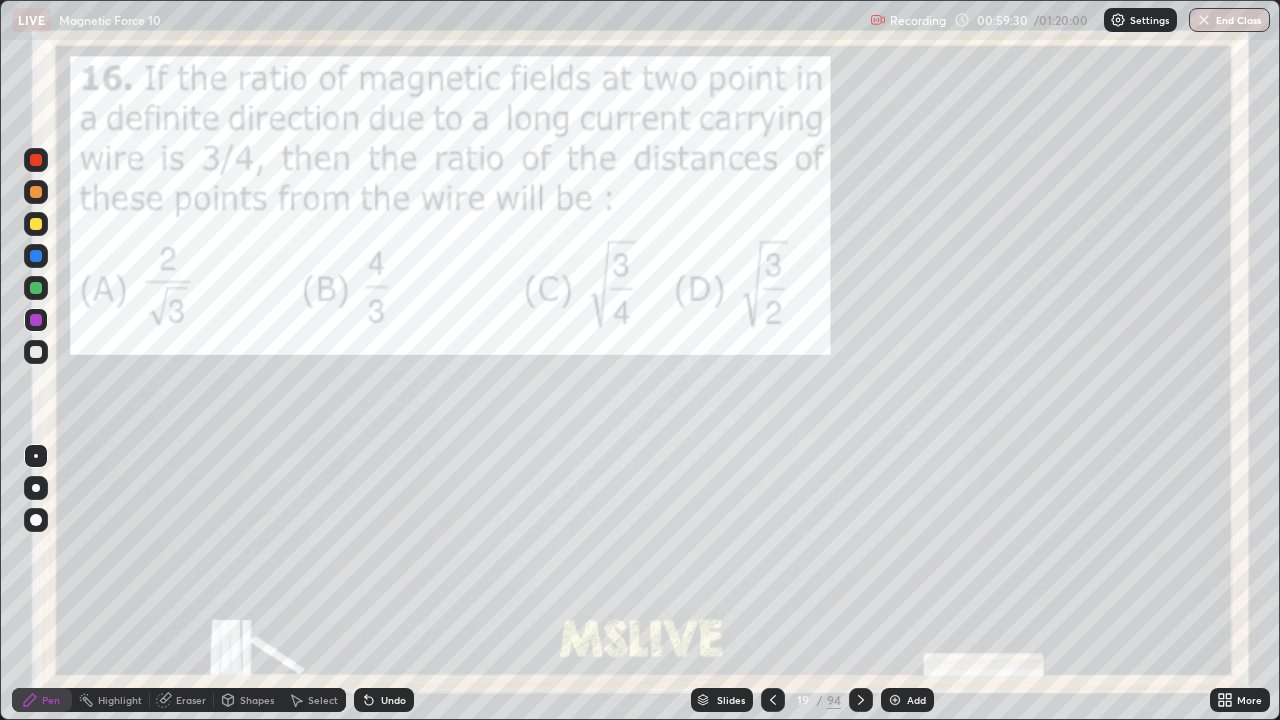 click at bounding box center [36, 352] 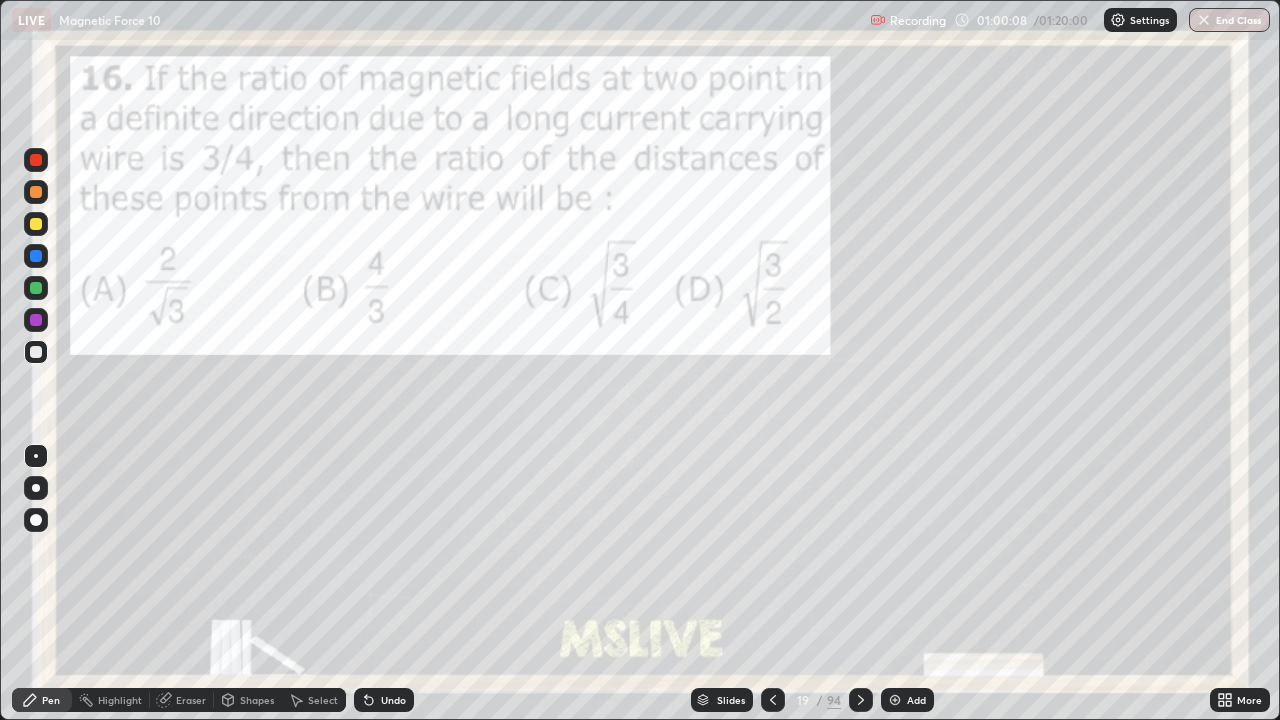 click at bounding box center (36, 192) 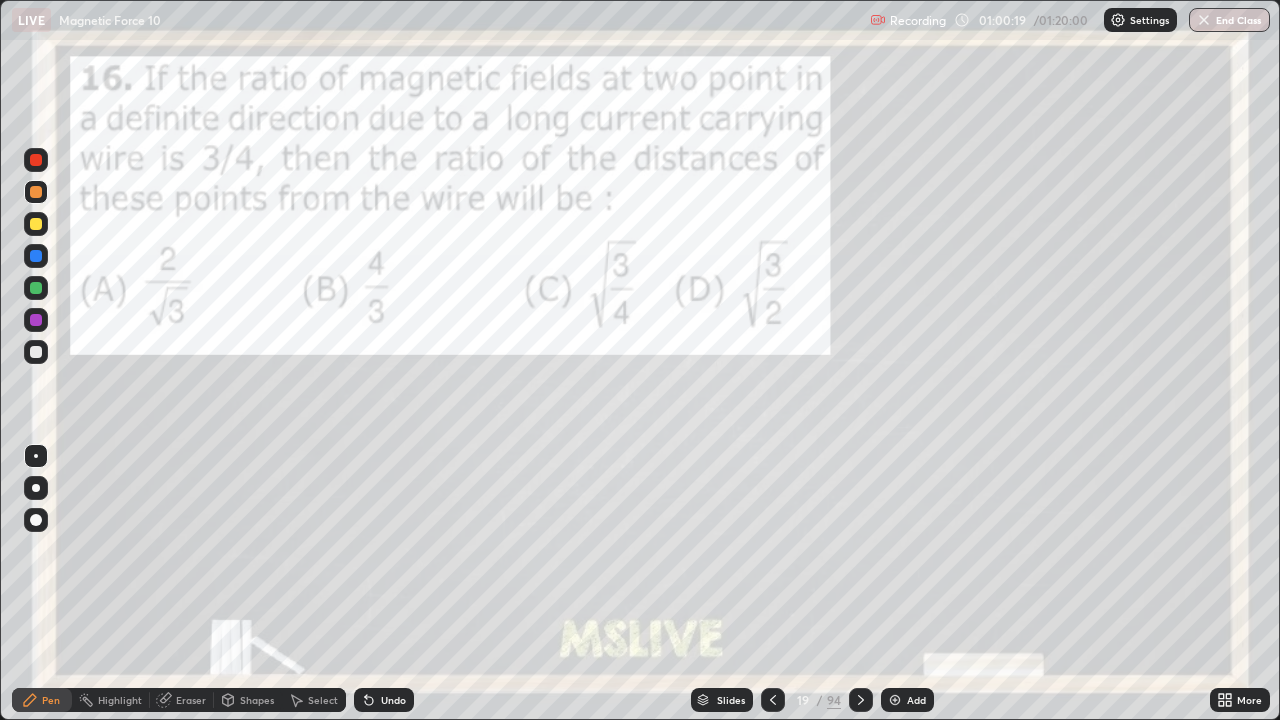 click 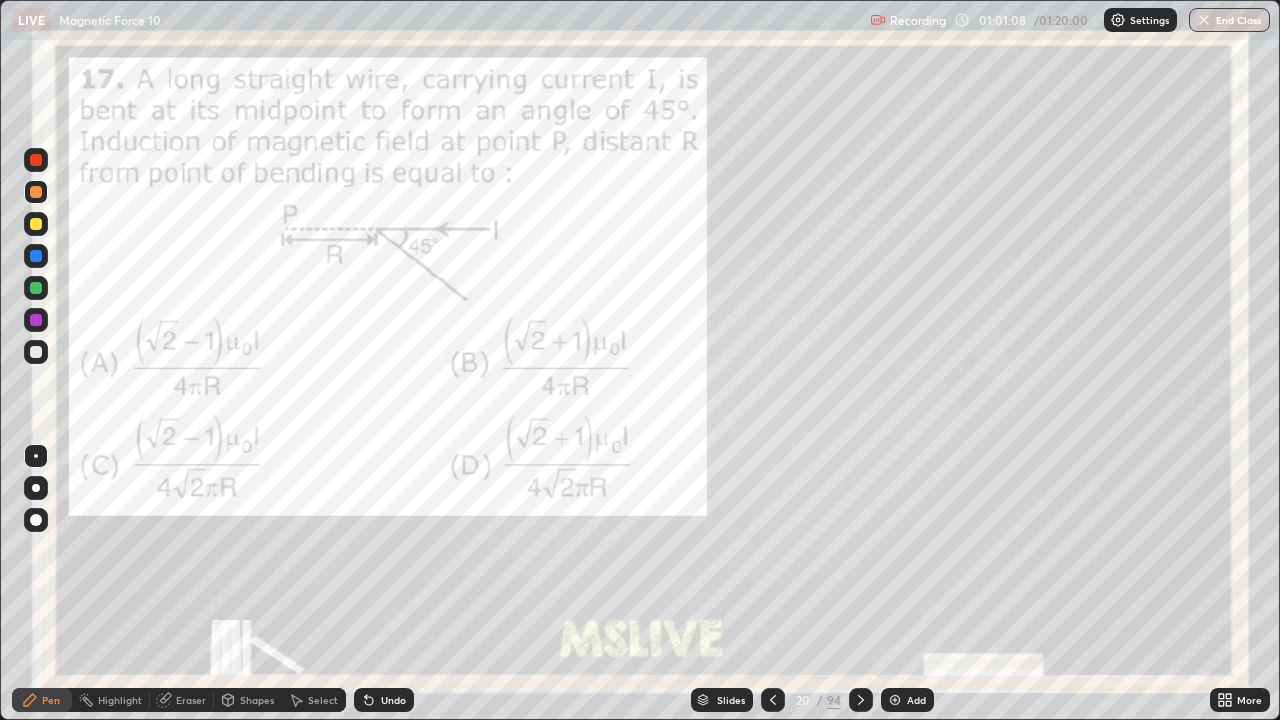 click on "Shapes" at bounding box center [257, 700] 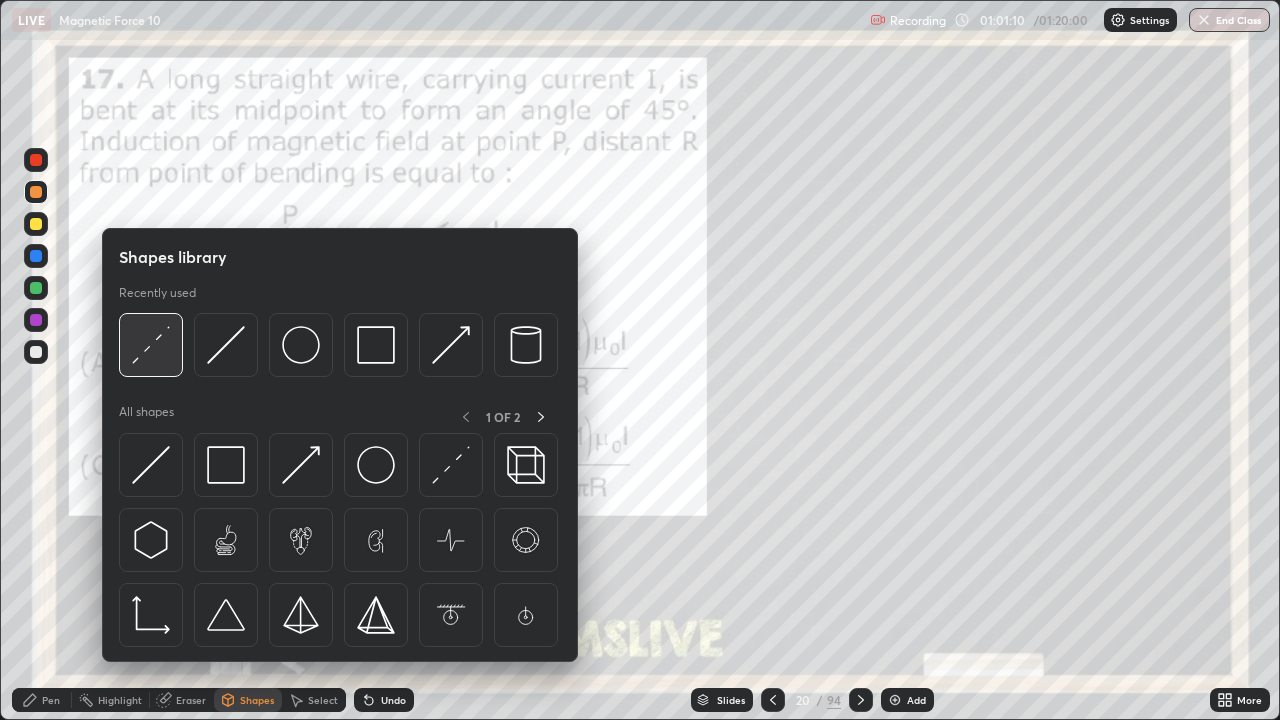 click at bounding box center (151, 345) 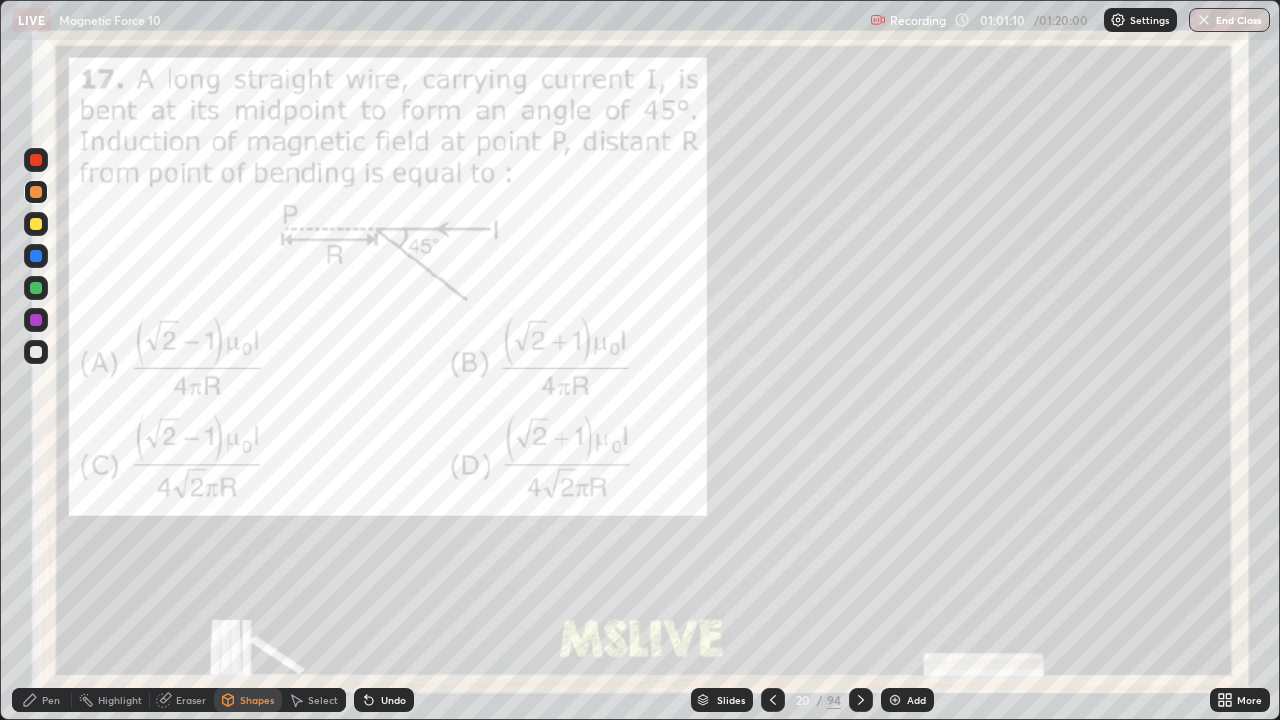 click at bounding box center (36, 320) 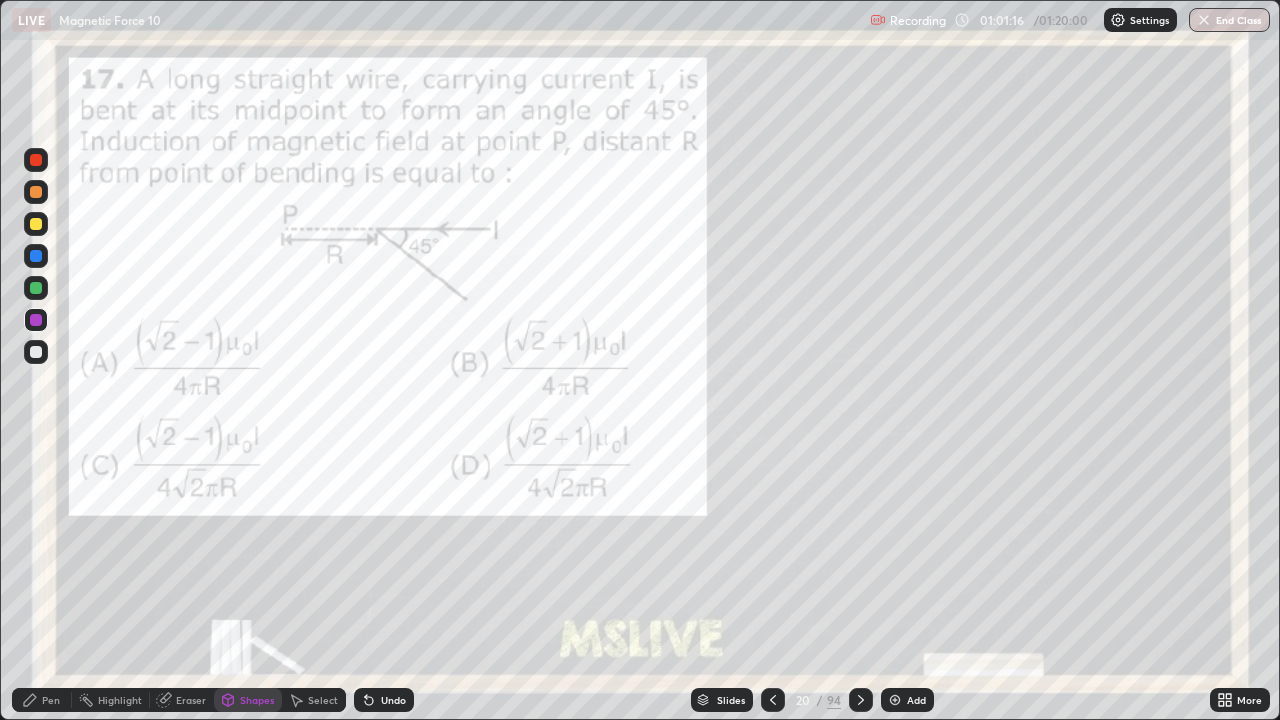 click 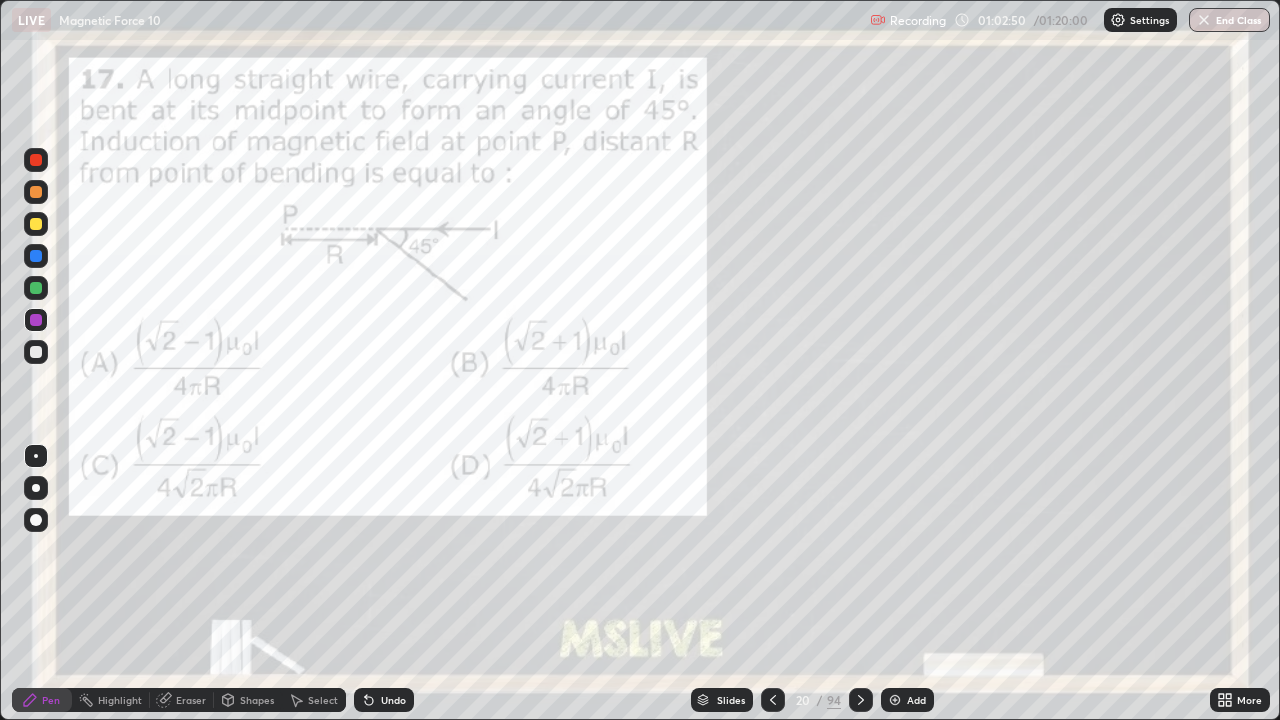 click on "Highlight" at bounding box center (120, 700) 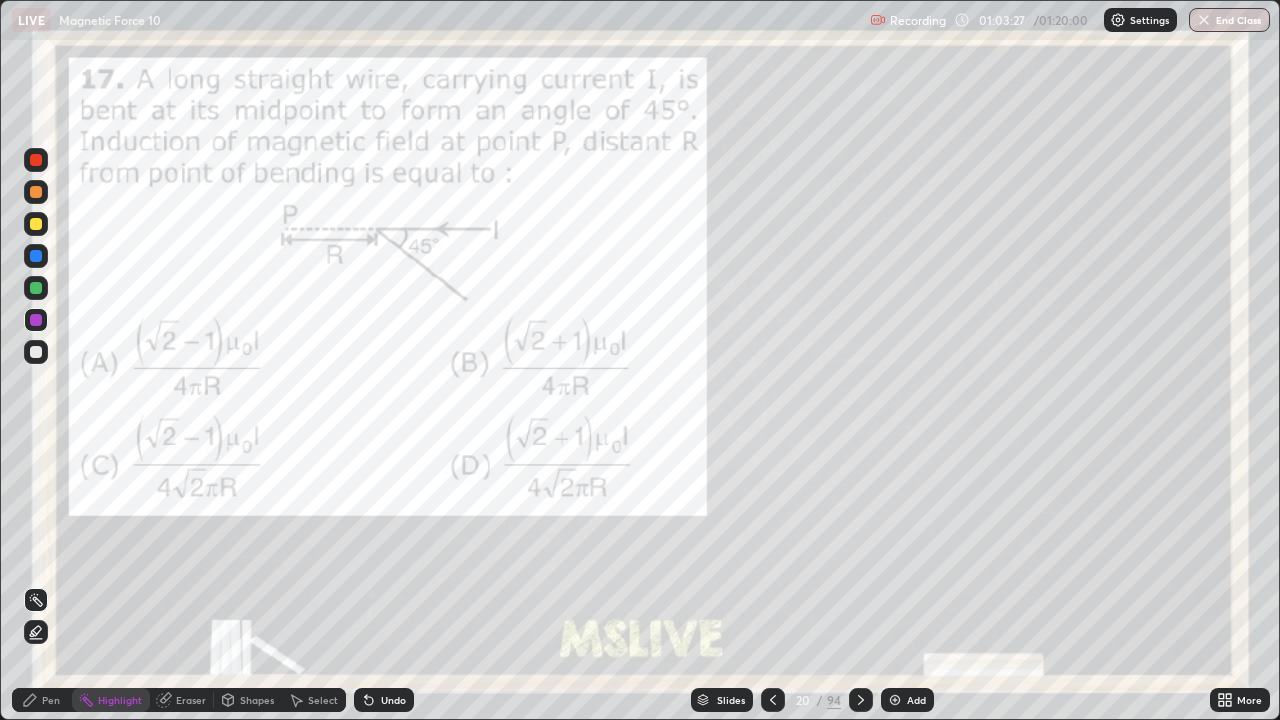 click on "Pen" at bounding box center [42, 700] 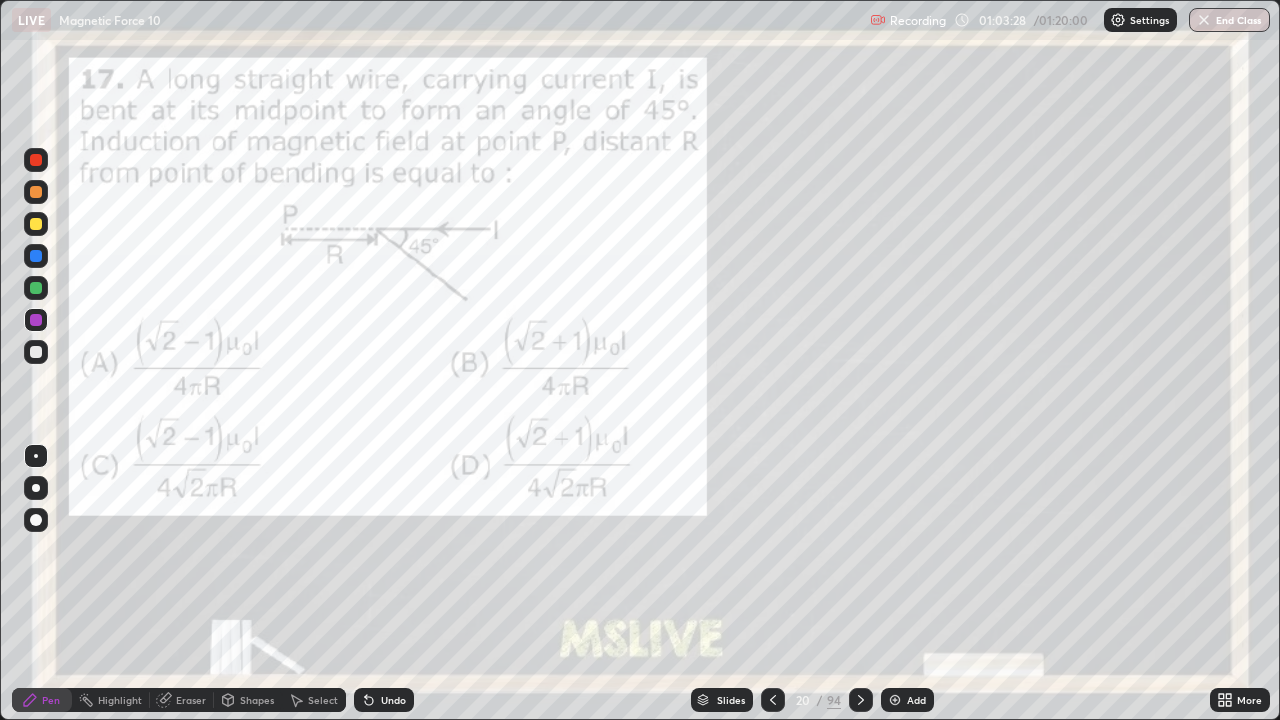 click at bounding box center (36, 160) 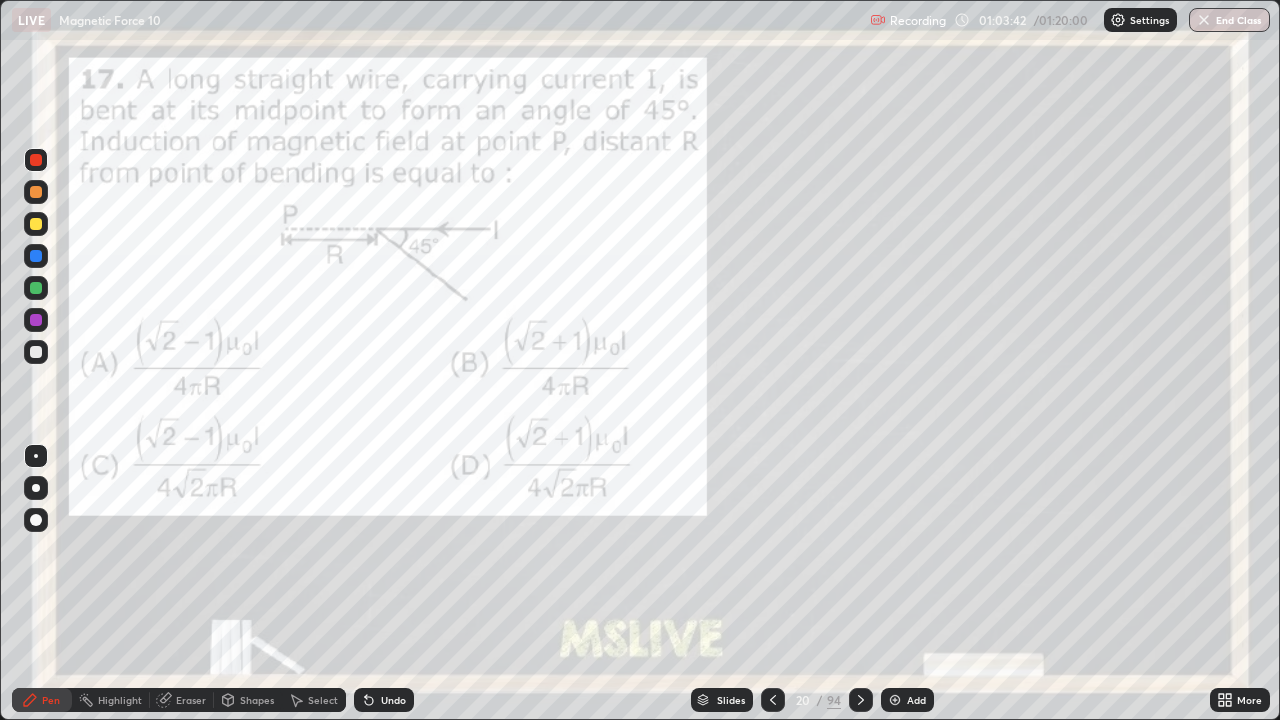 click on "Pen" at bounding box center (42, 700) 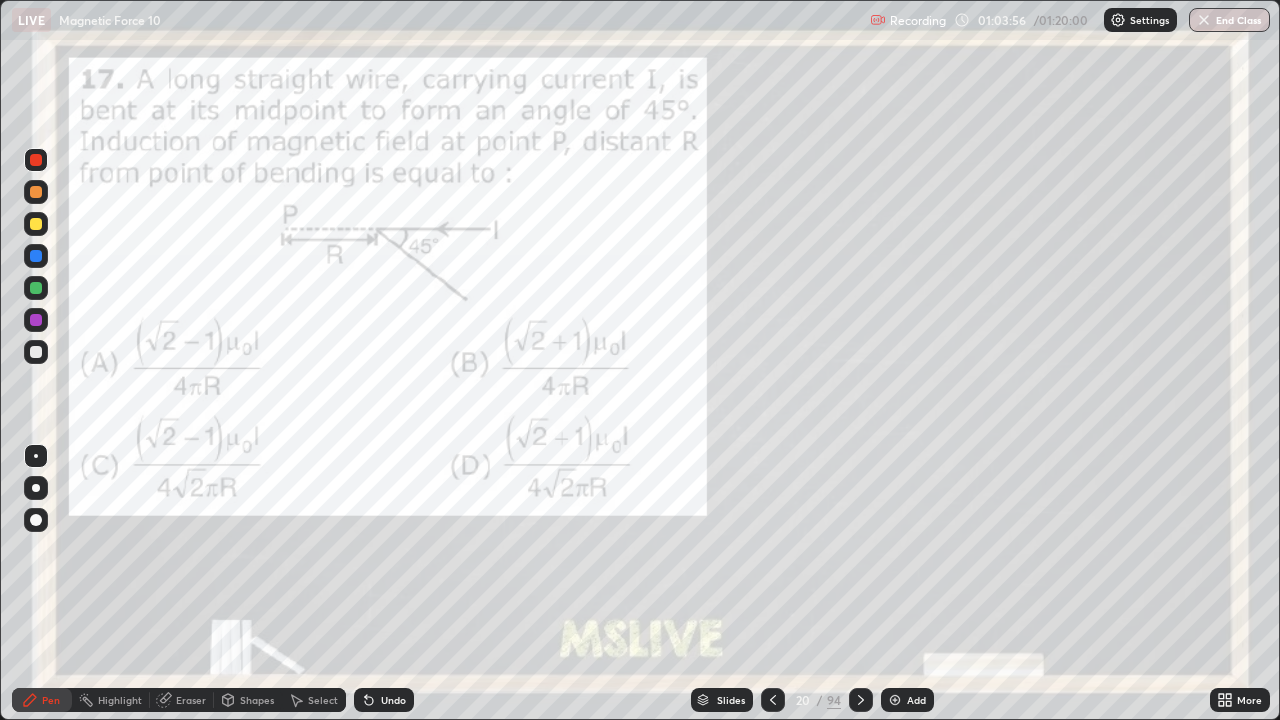click at bounding box center [36, 192] 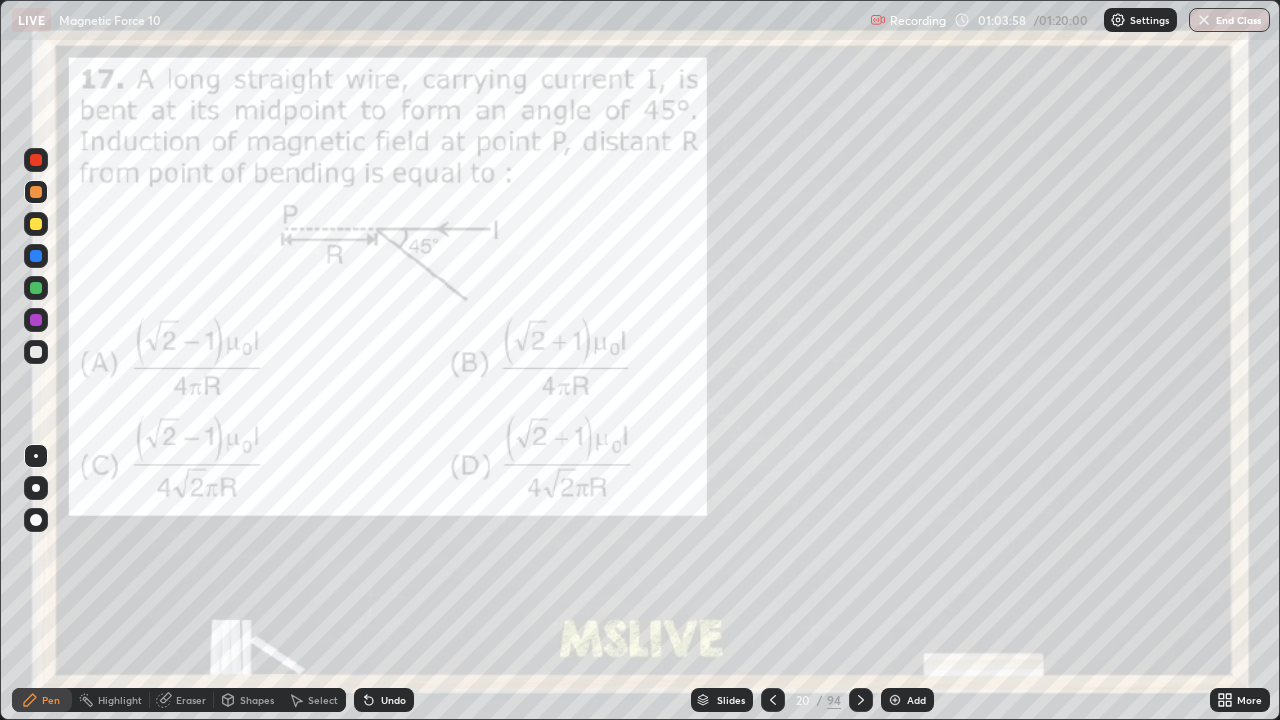 click at bounding box center [36, 256] 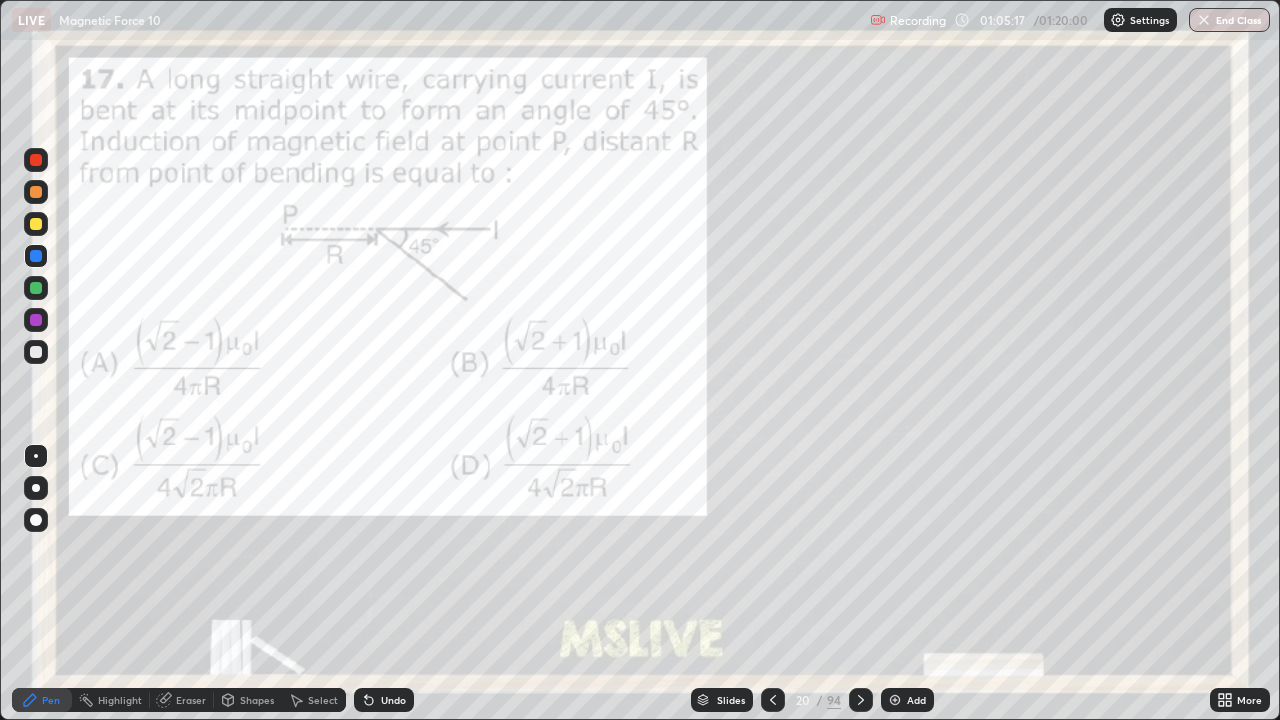click at bounding box center [36, 352] 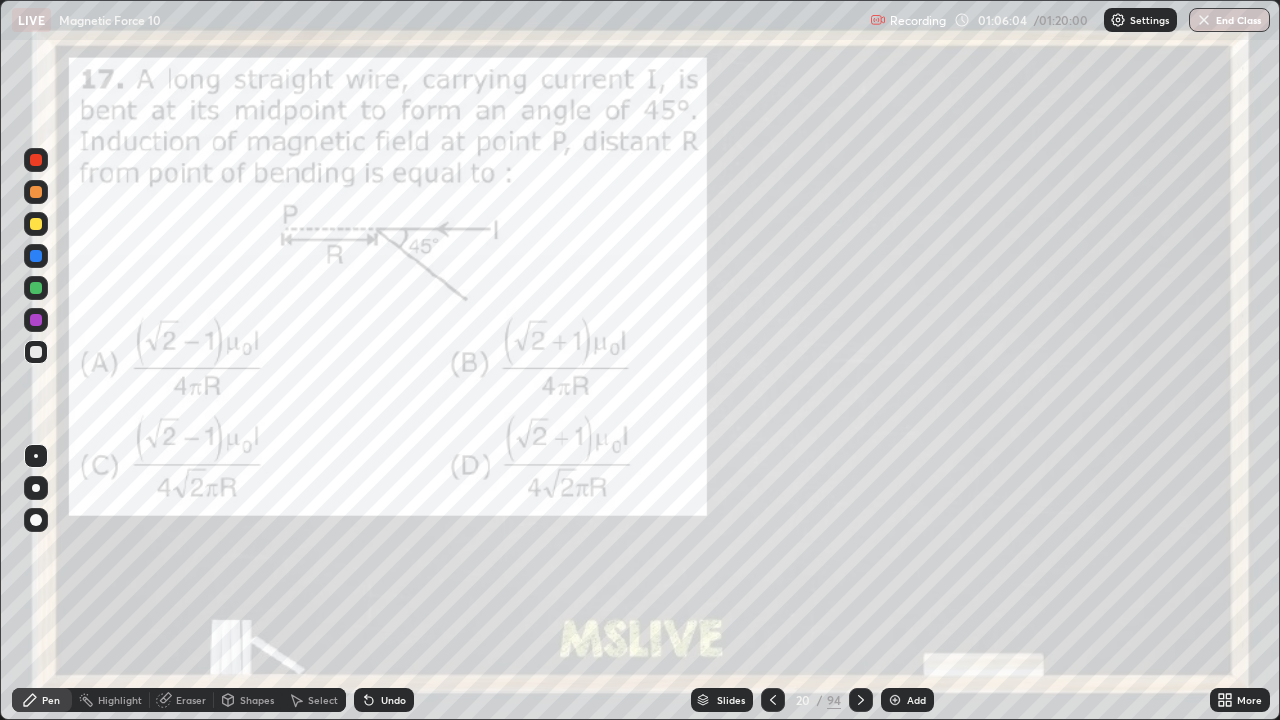 click at bounding box center [36, 160] 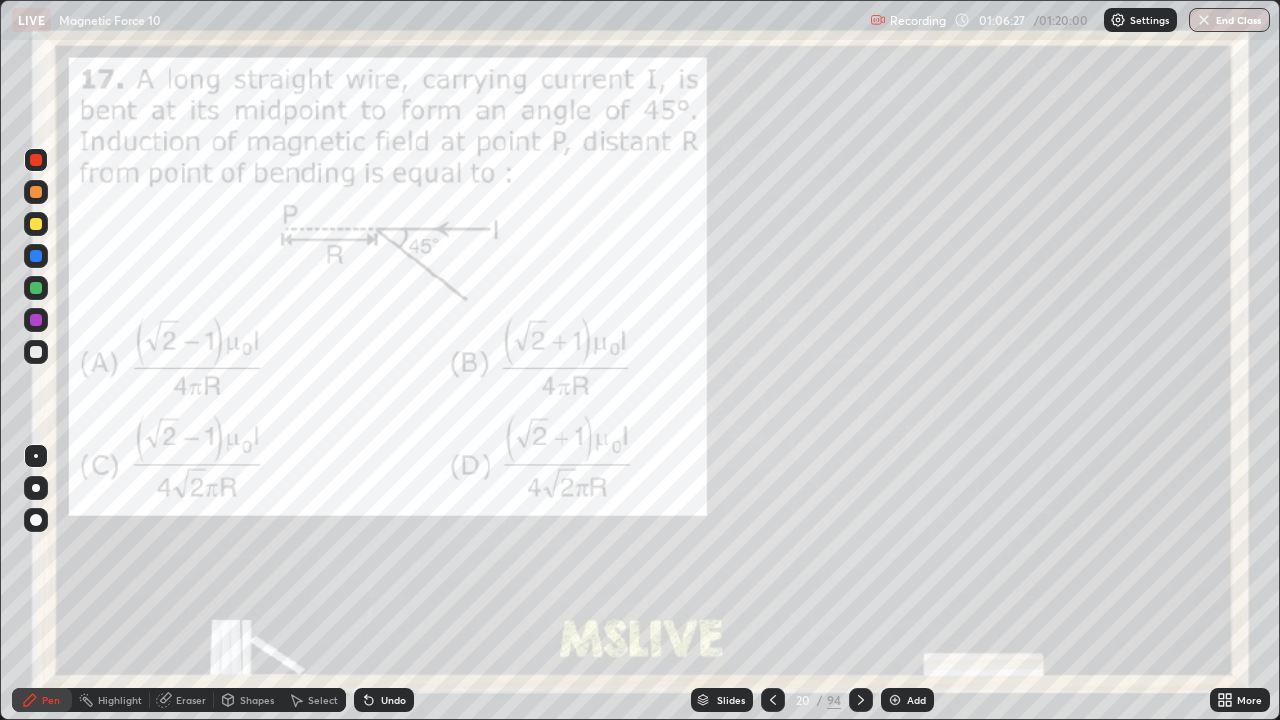click on "Highlight" at bounding box center (120, 700) 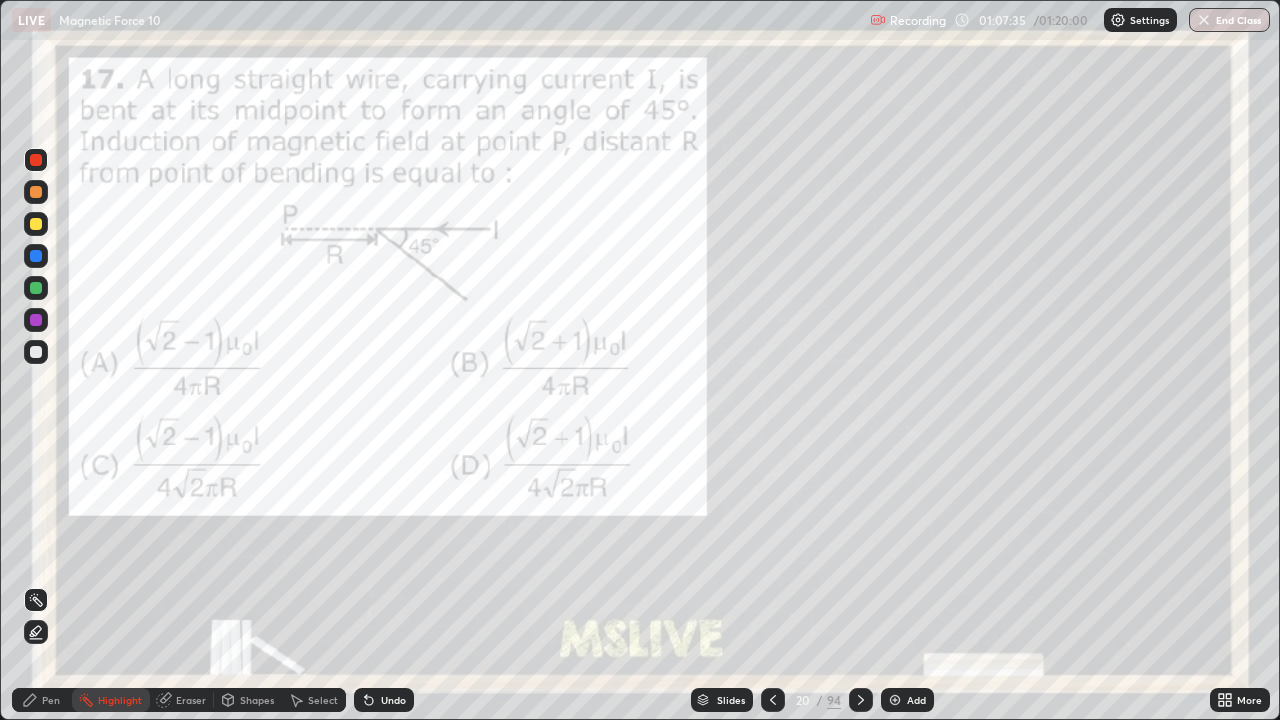 click at bounding box center [895, 700] 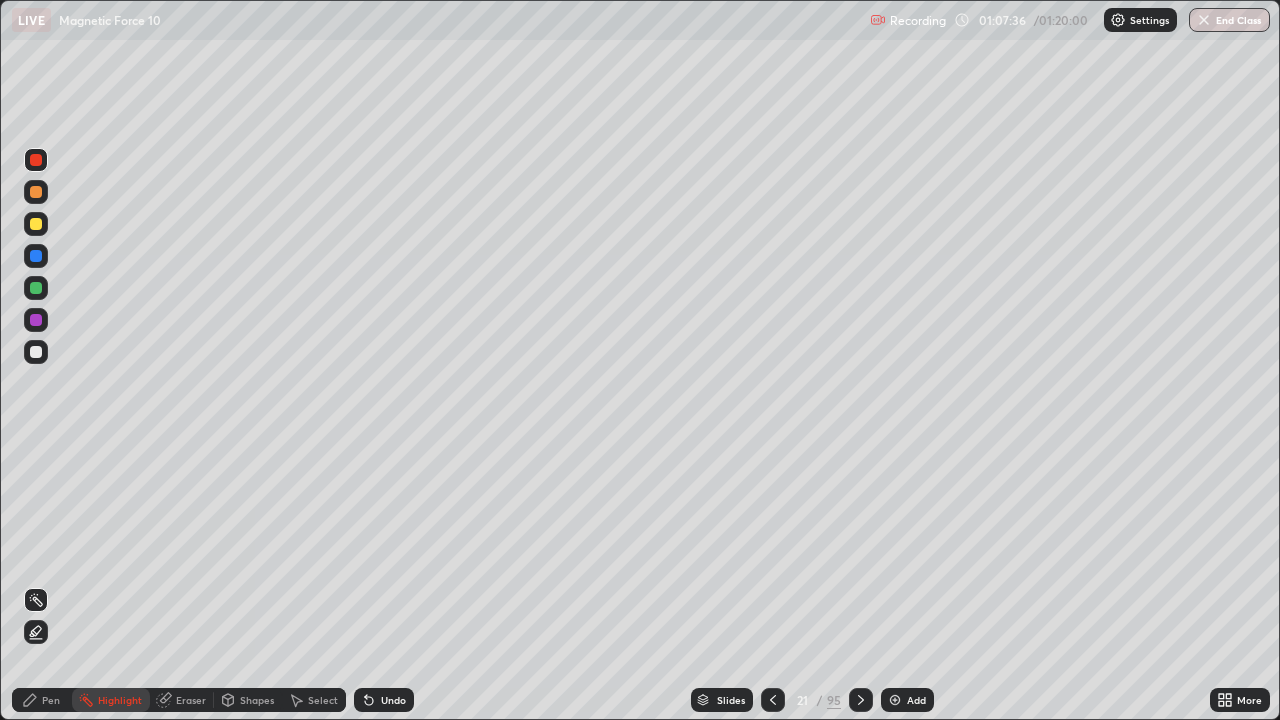 click on "Shapes" at bounding box center [257, 700] 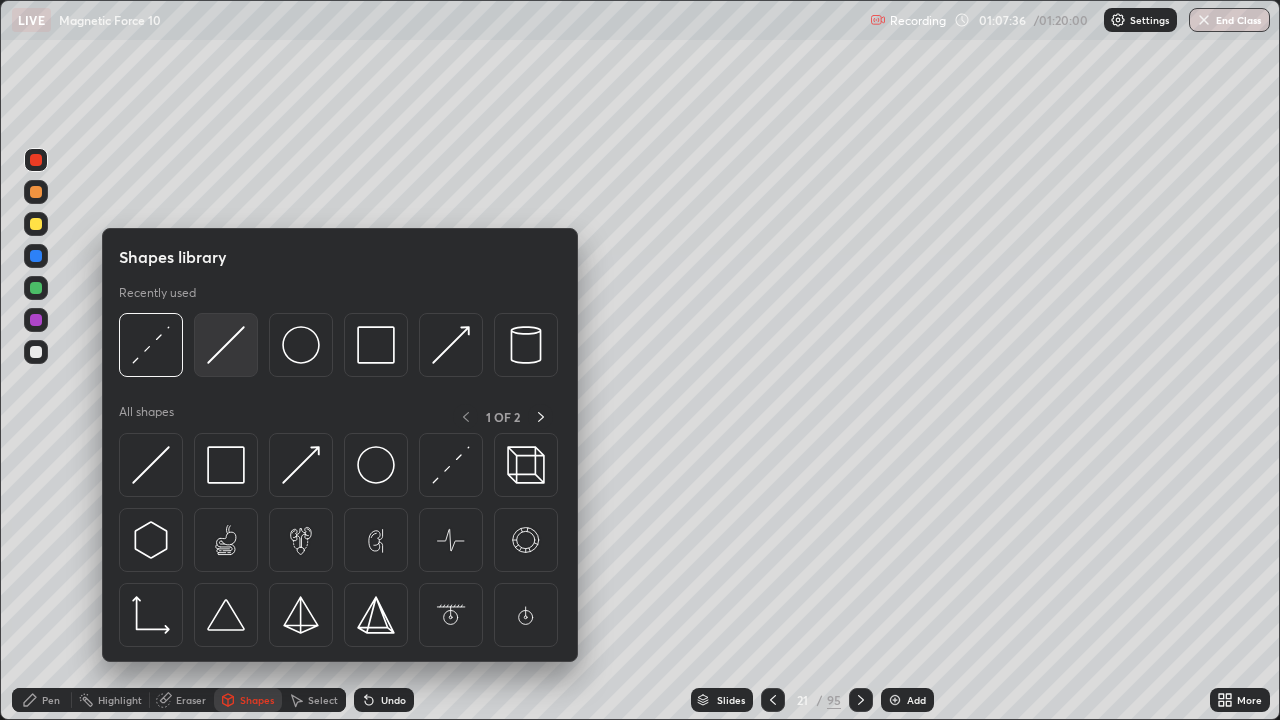 click at bounding box center (226, 345) 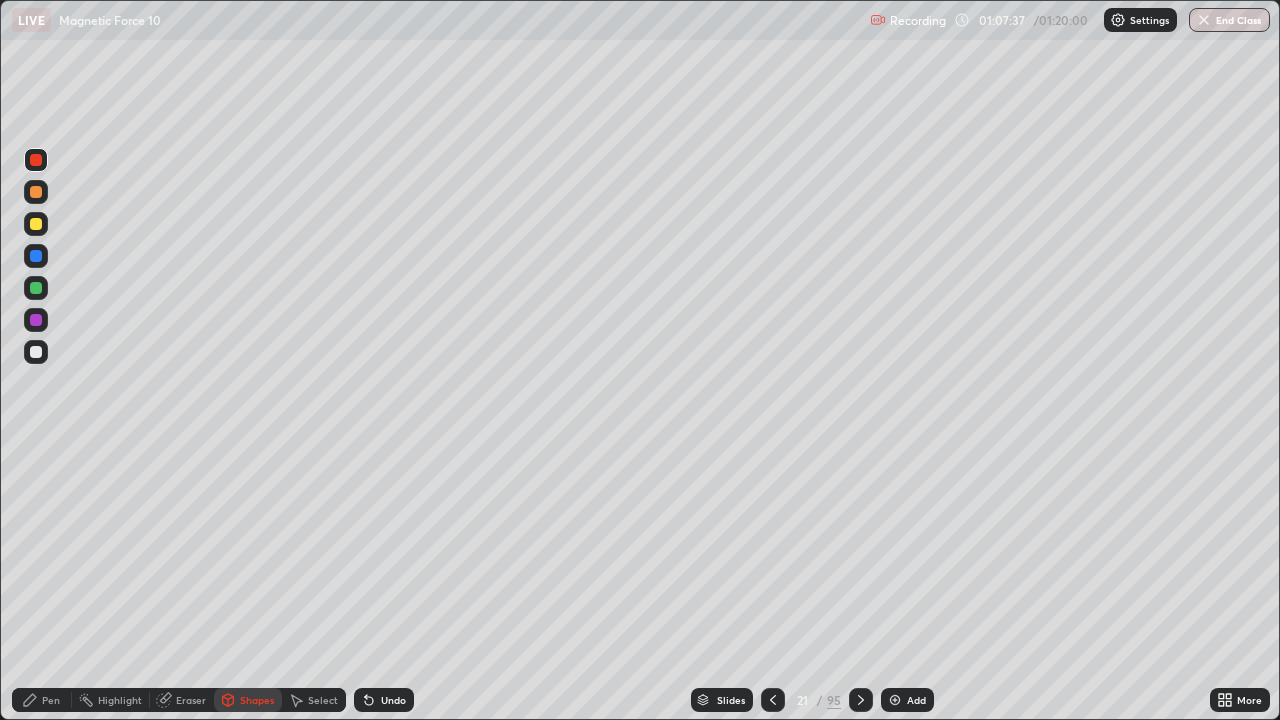 click at bounding box center [36, 352] 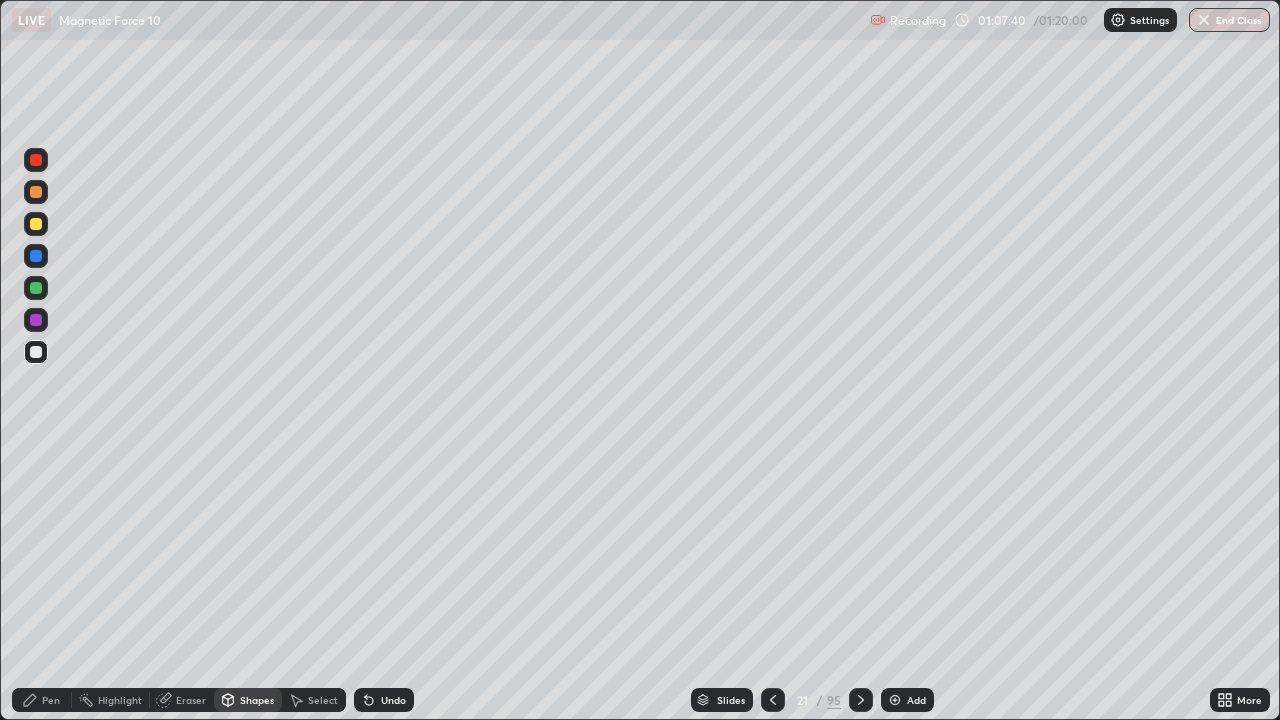 click on "Shapes" at bounding box center (257, 700) 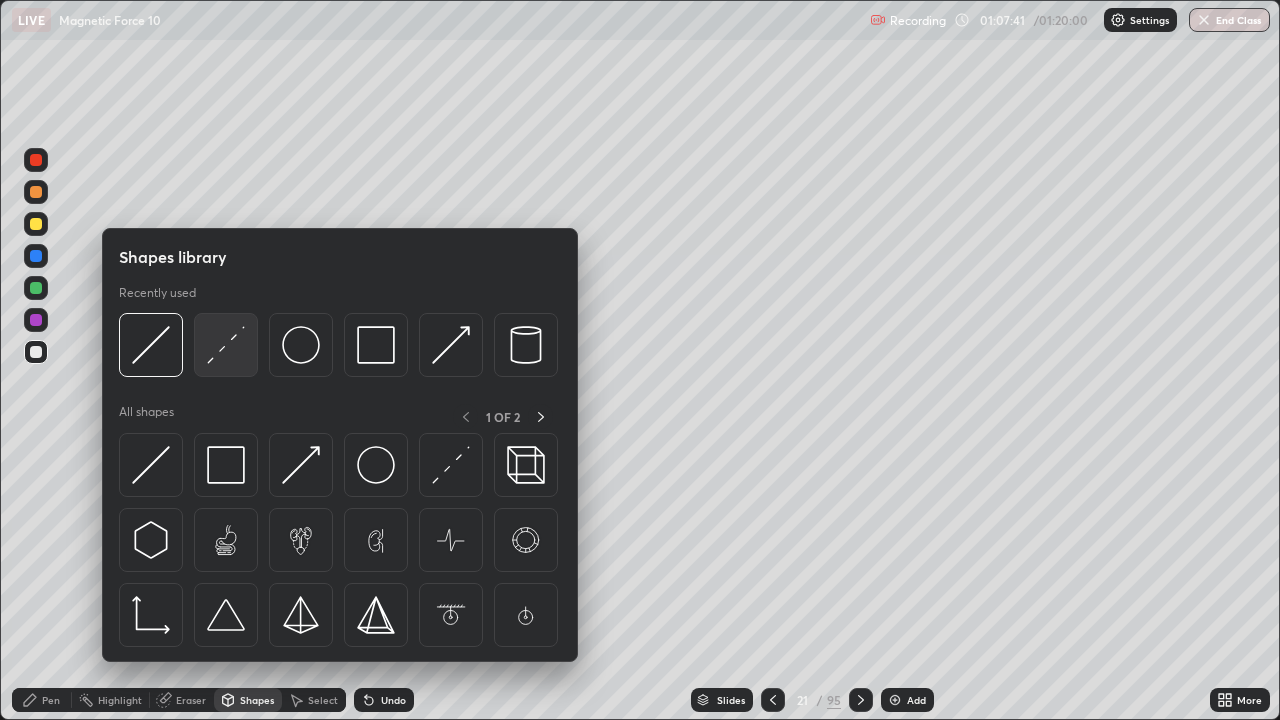 click at bounding box center (226, 345) 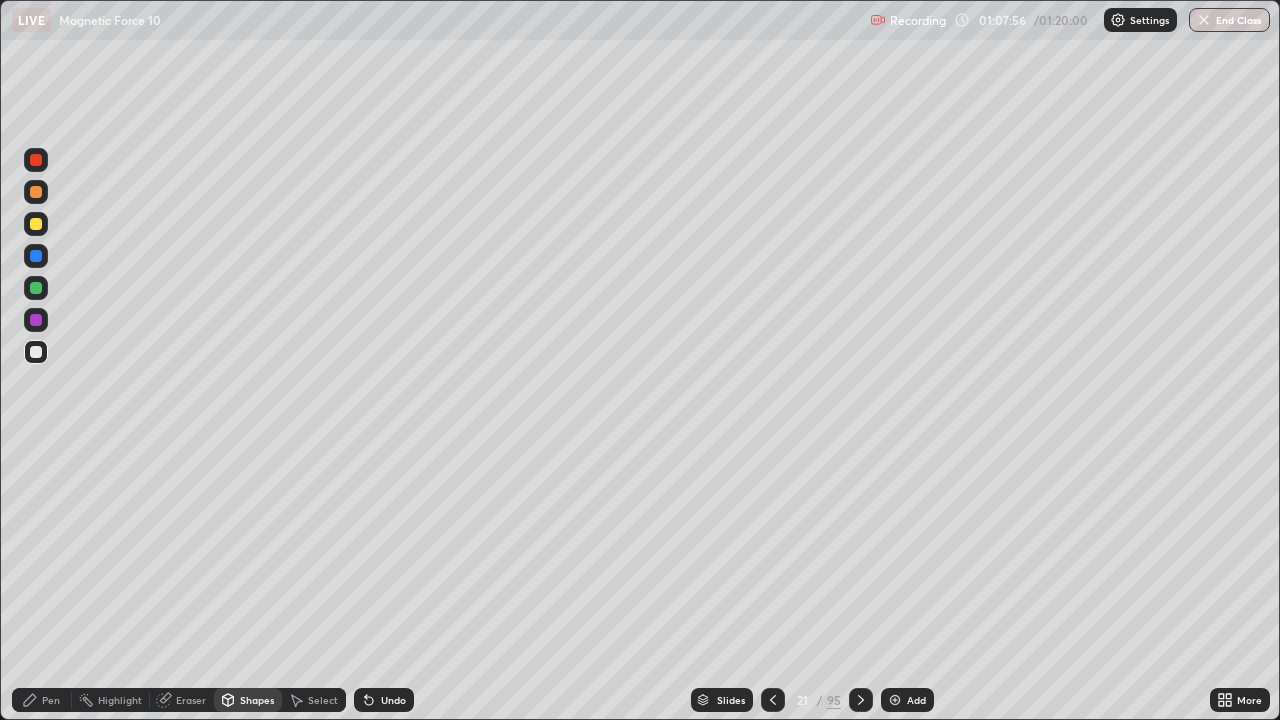 click at bounding box center (36, 192) 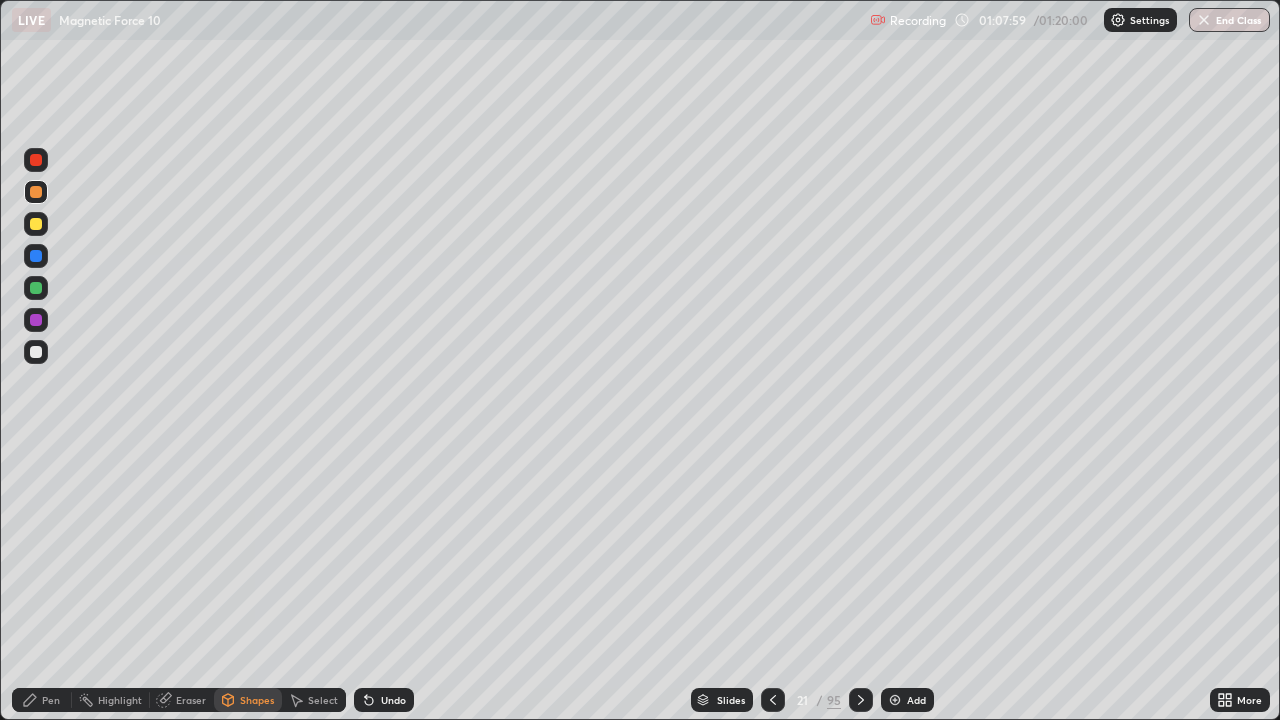 click 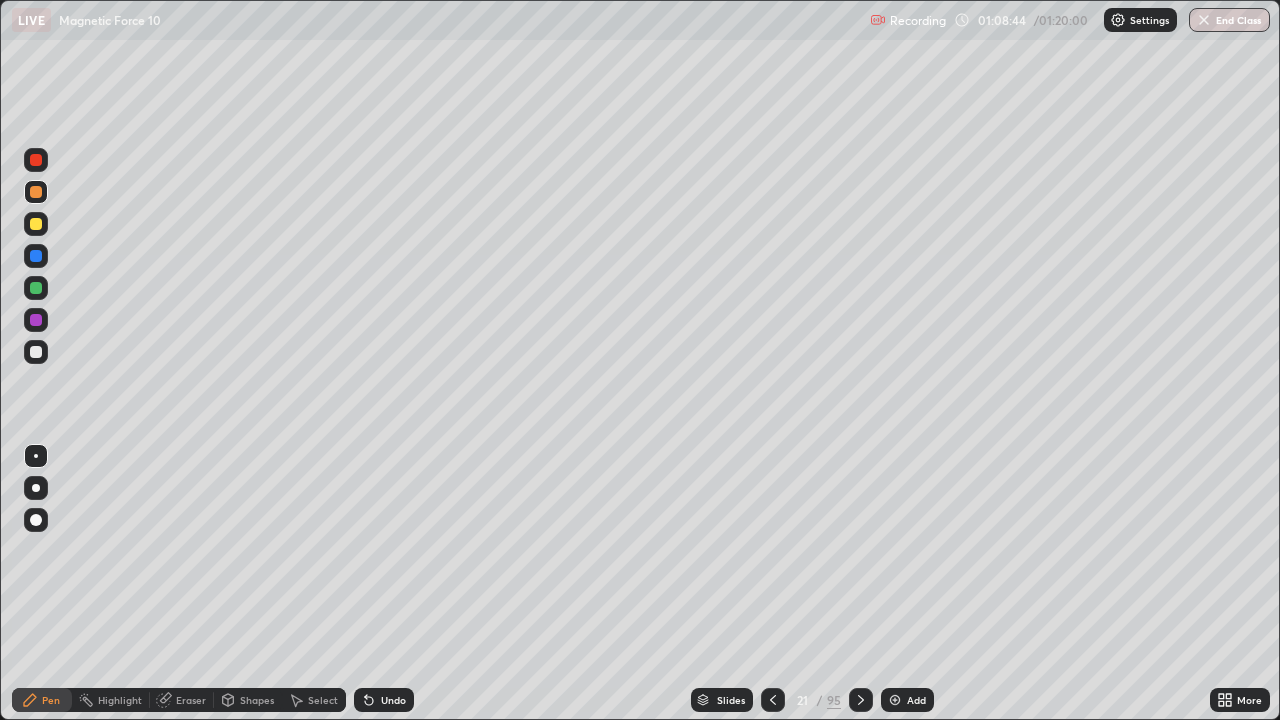 click 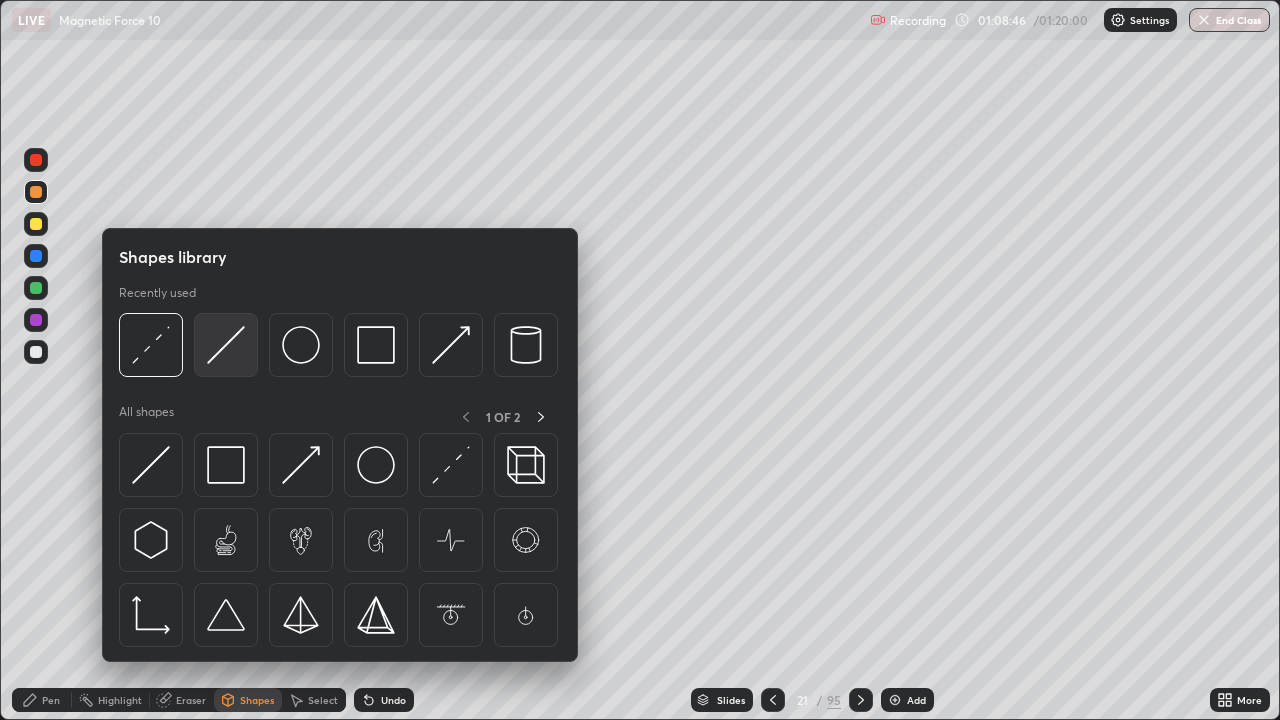 click at bounding box center [226, 345] 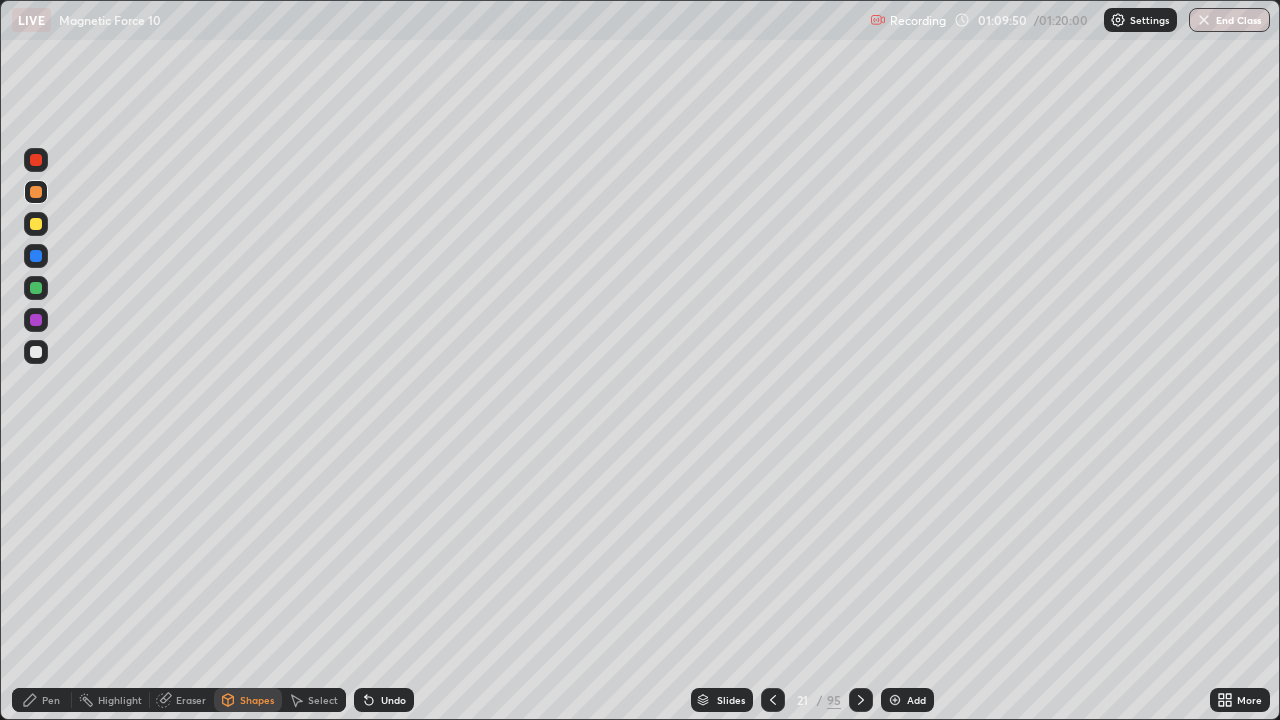 click at bounding box center [861, 700] 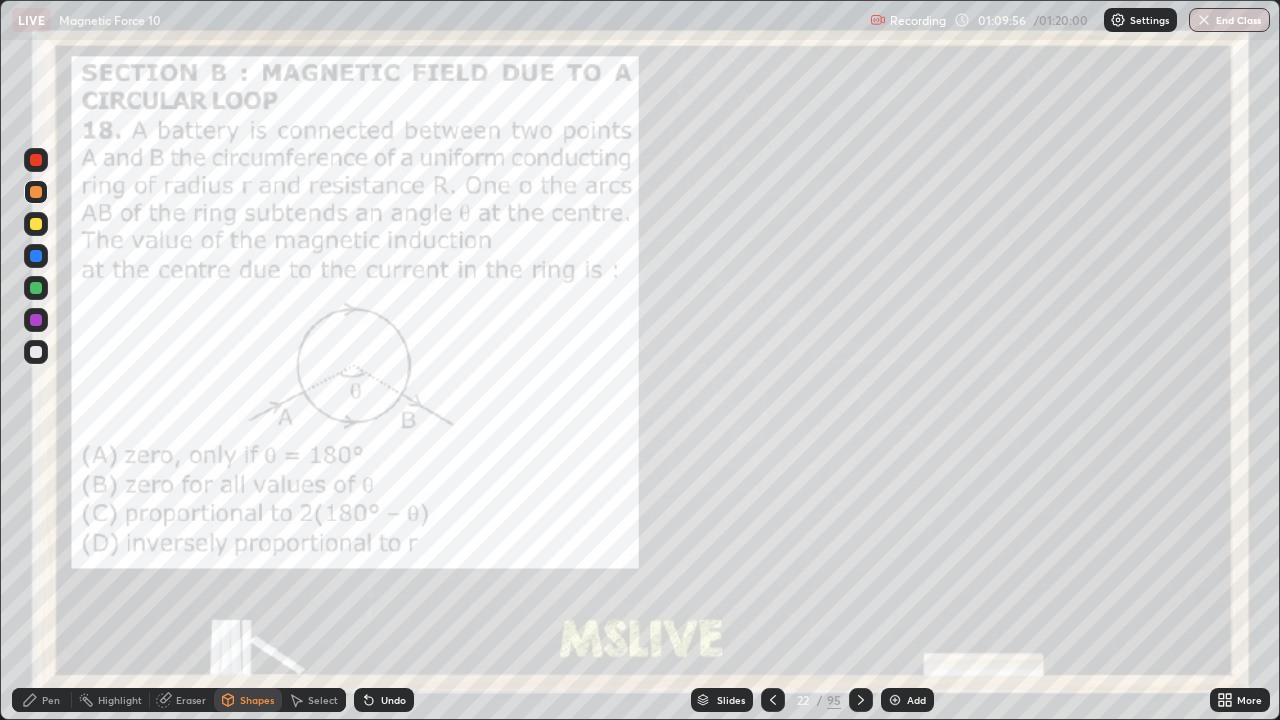 click at bounding box center (36, 160) 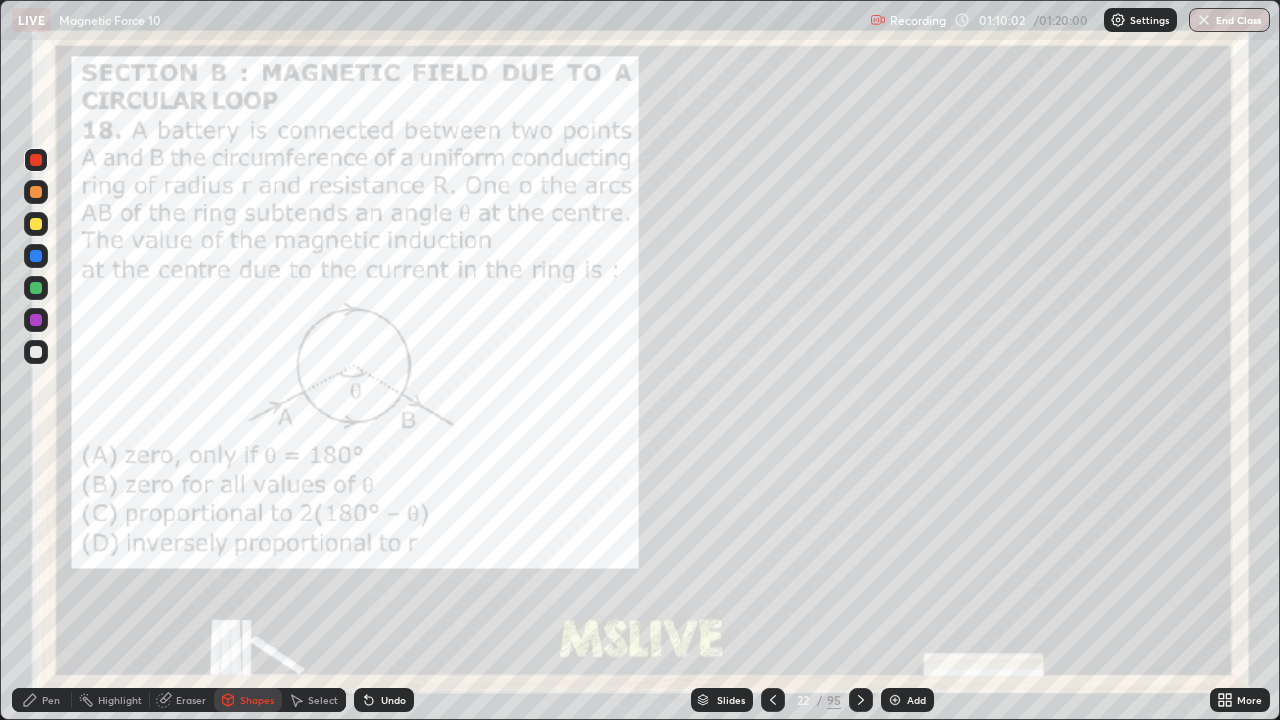 click at bounding box center (36, 320) 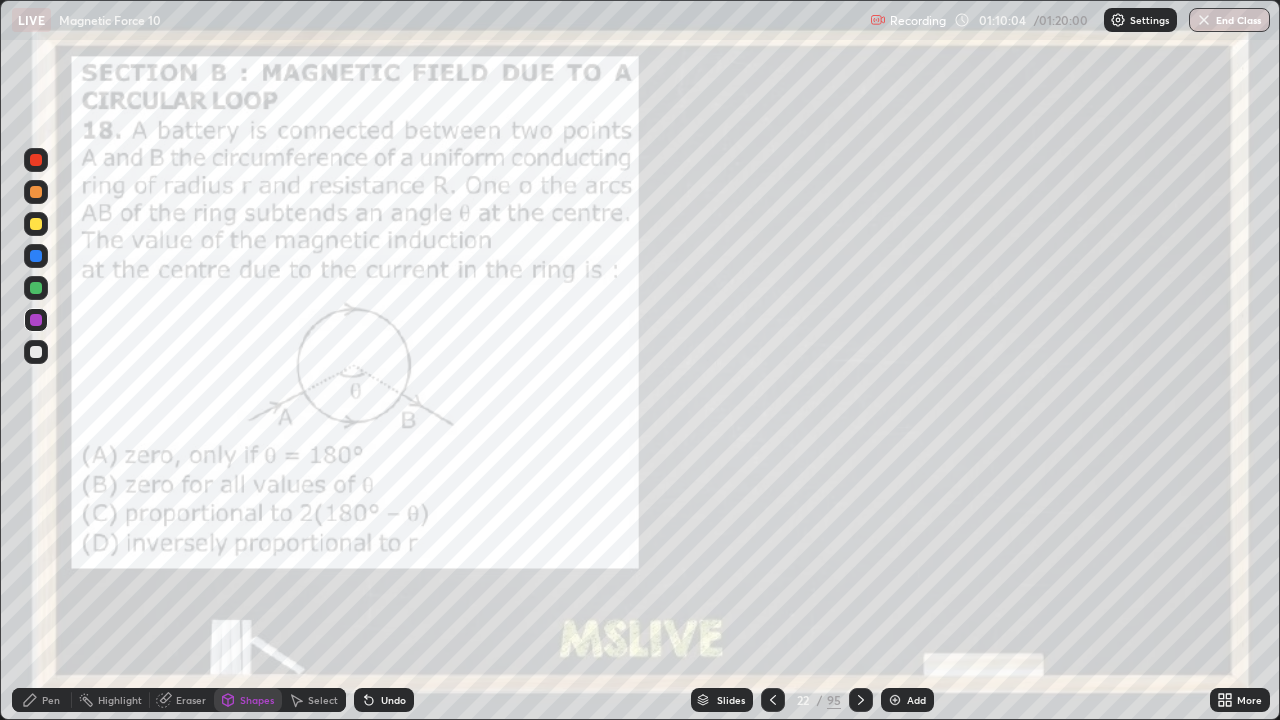 click on "Pen" at bounding box center (51, 700) 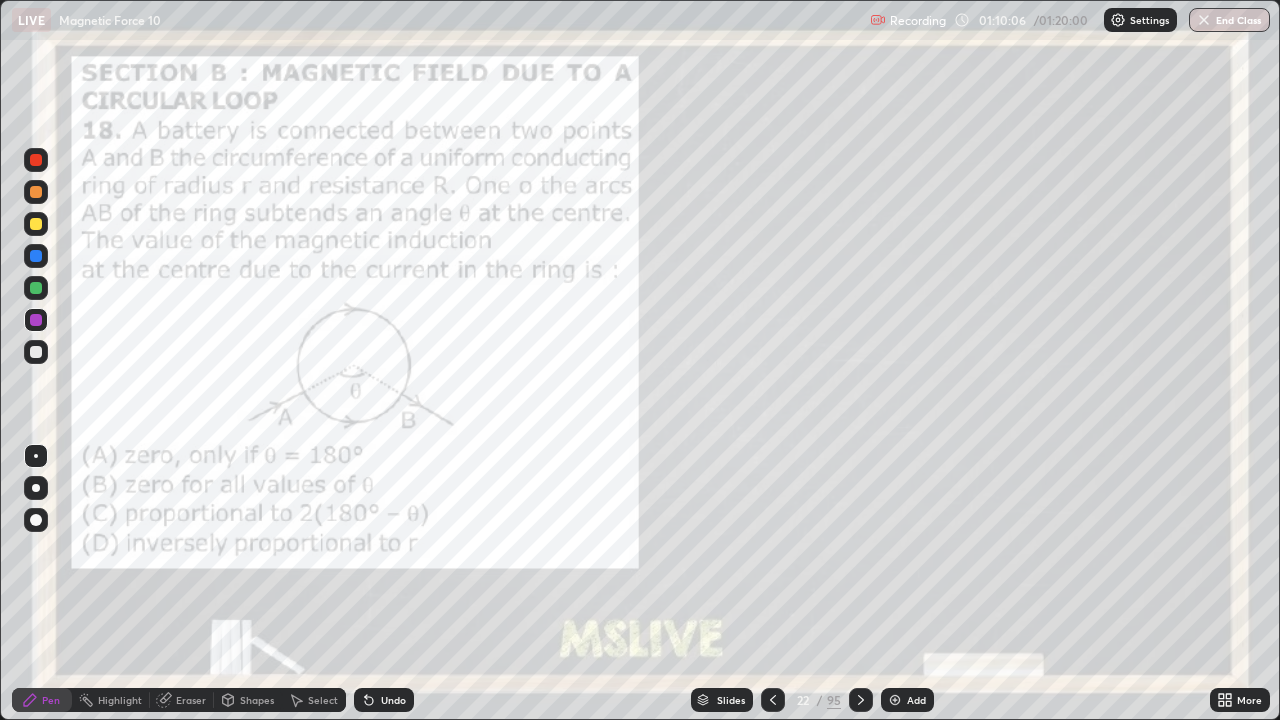 click 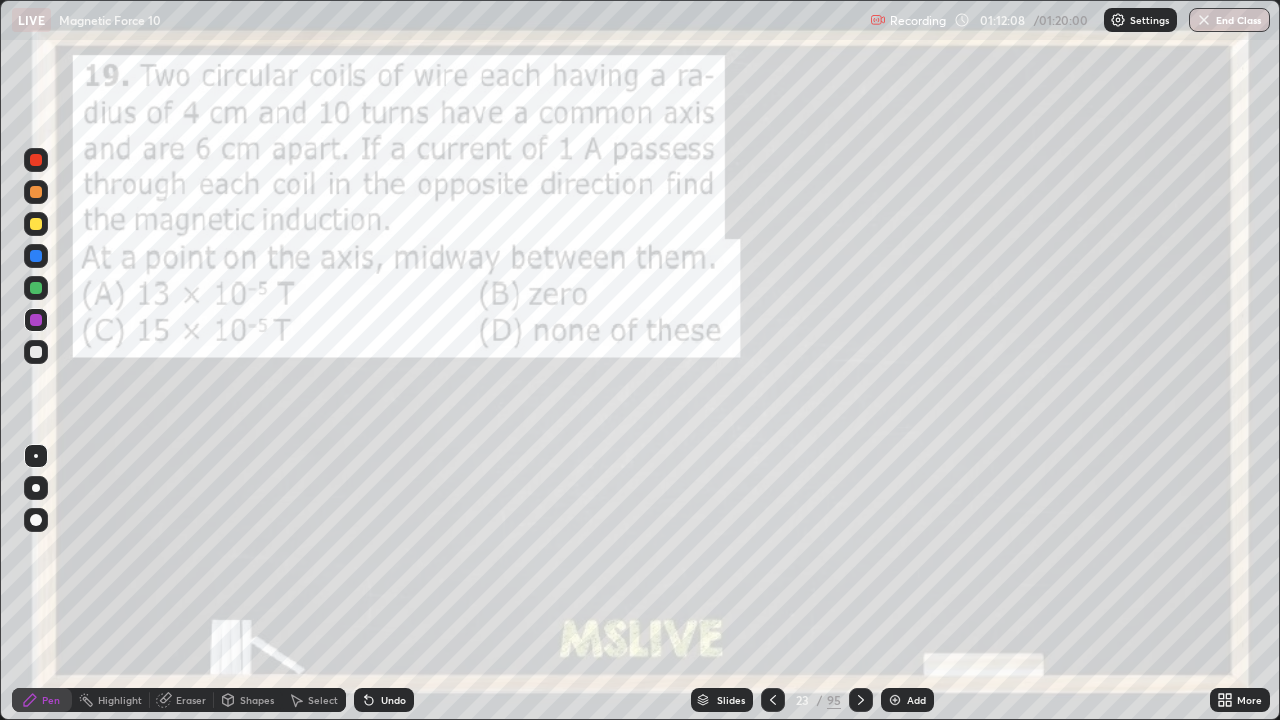 click 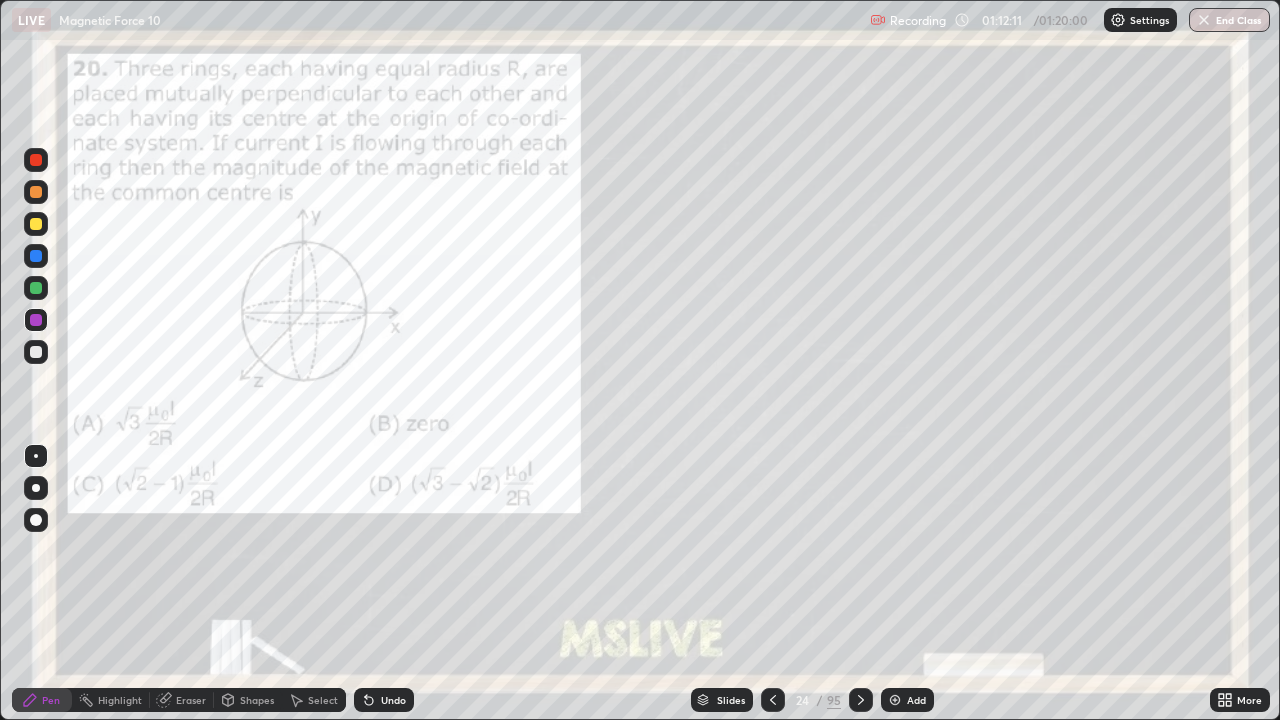 click 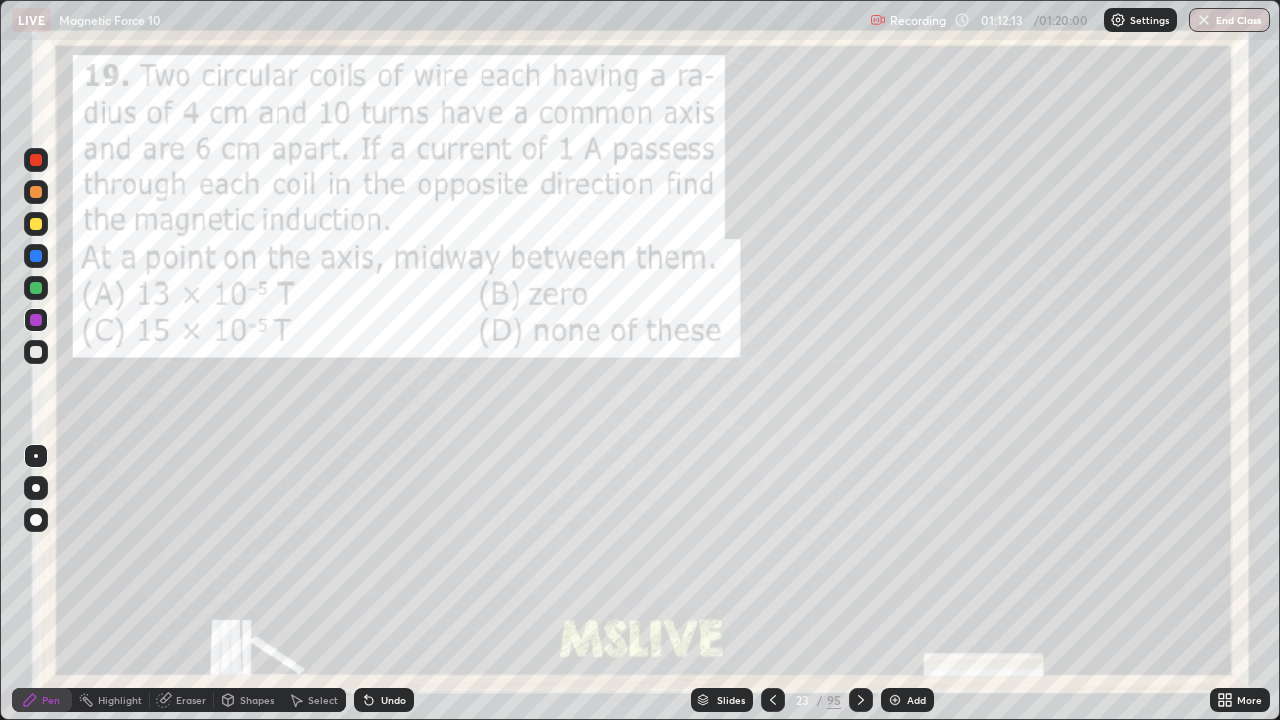 click at bounding box center [36, 192] 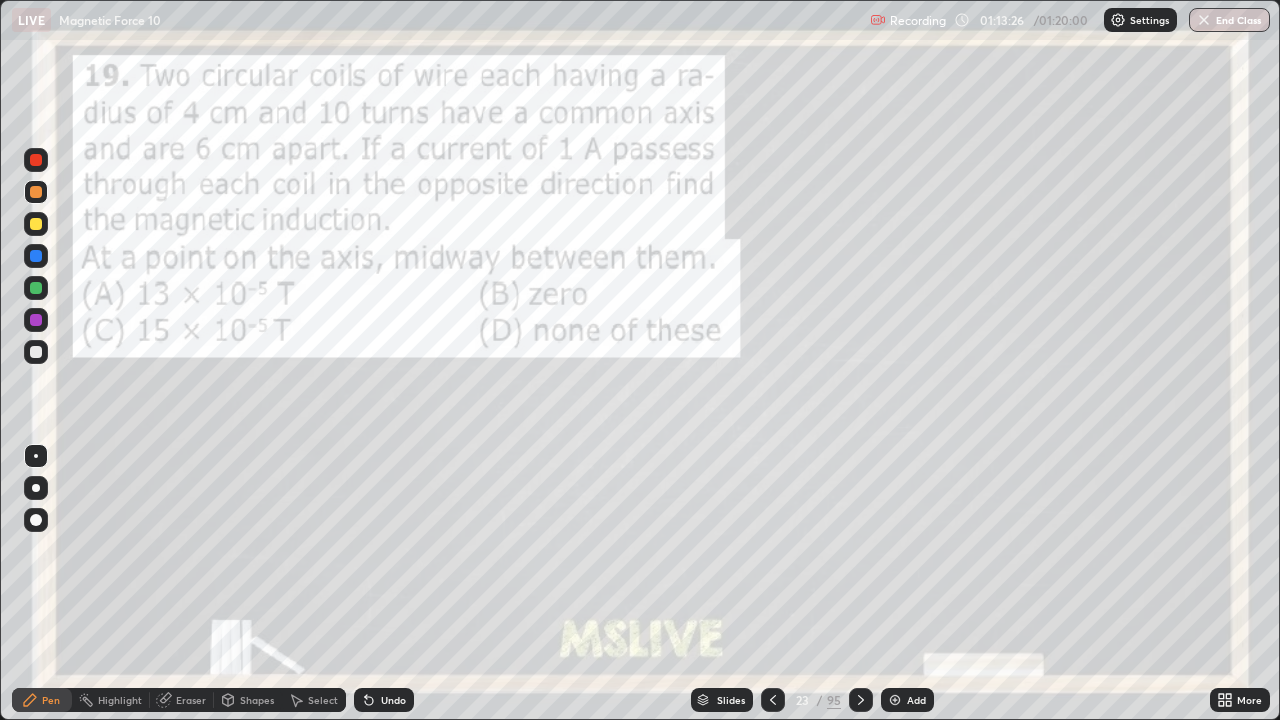click on "Highlight" at bounding box center (120, 700) 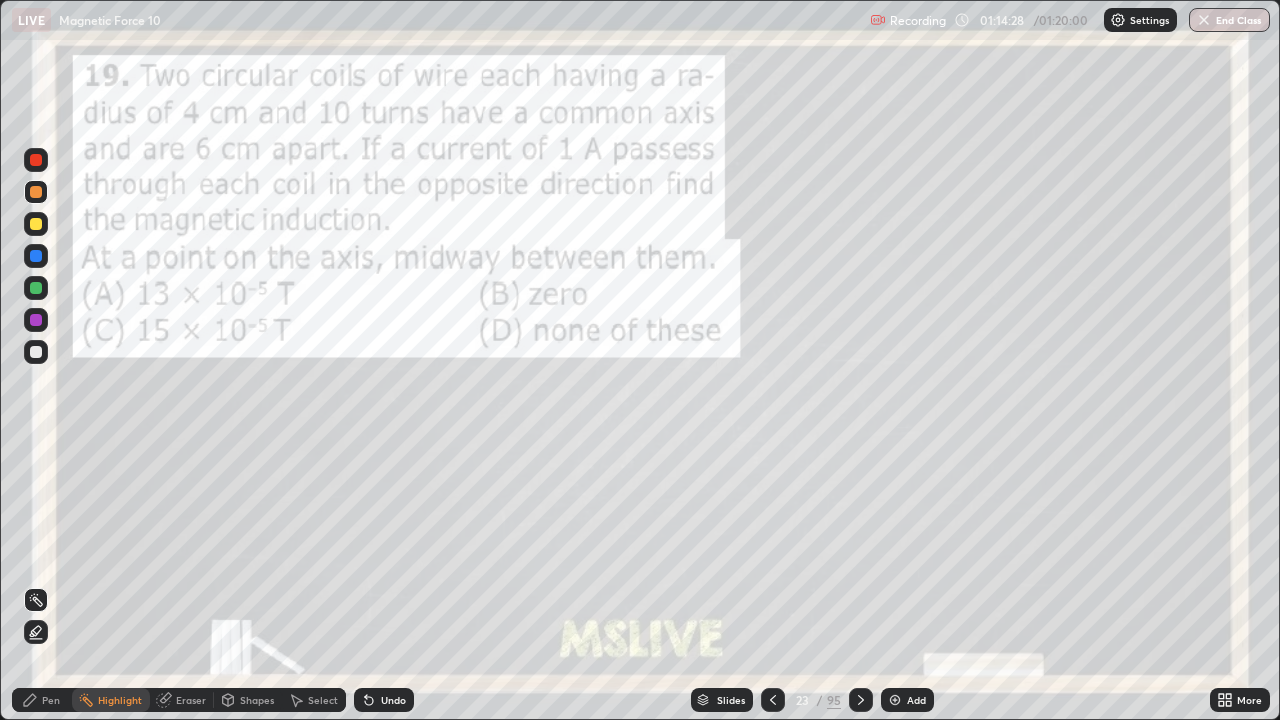 click 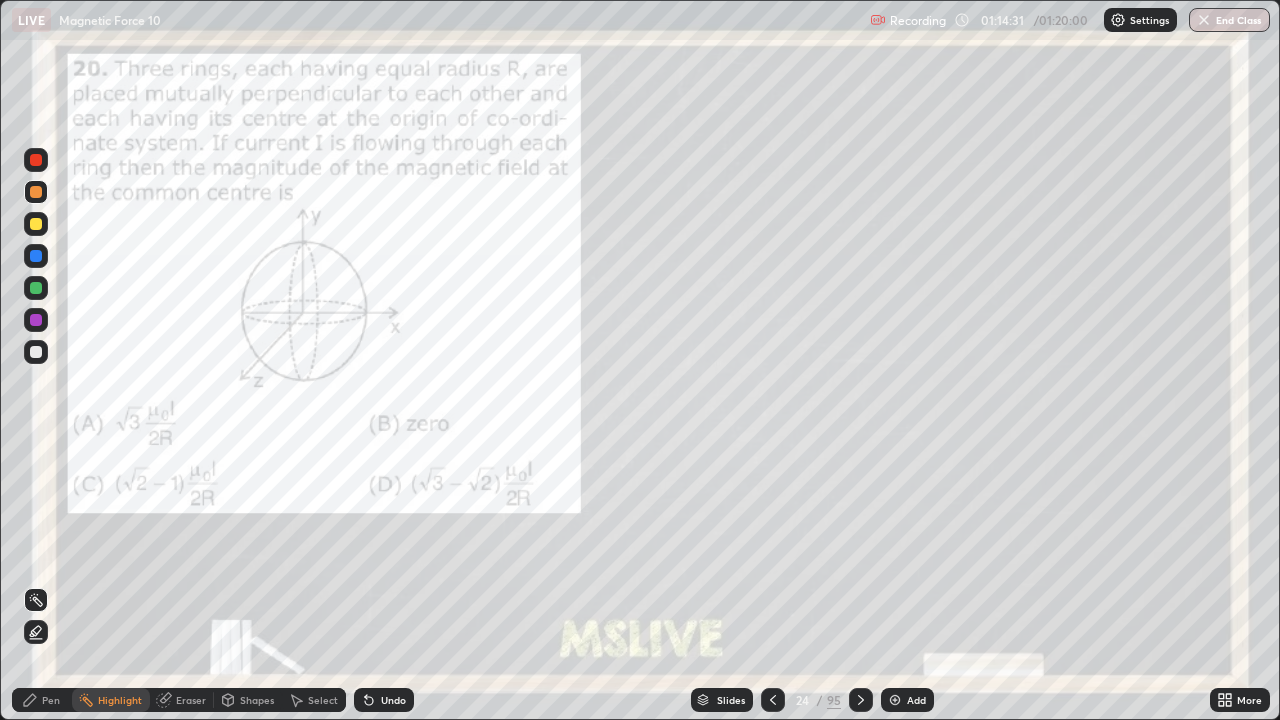 click at bounding box center (36, 160) 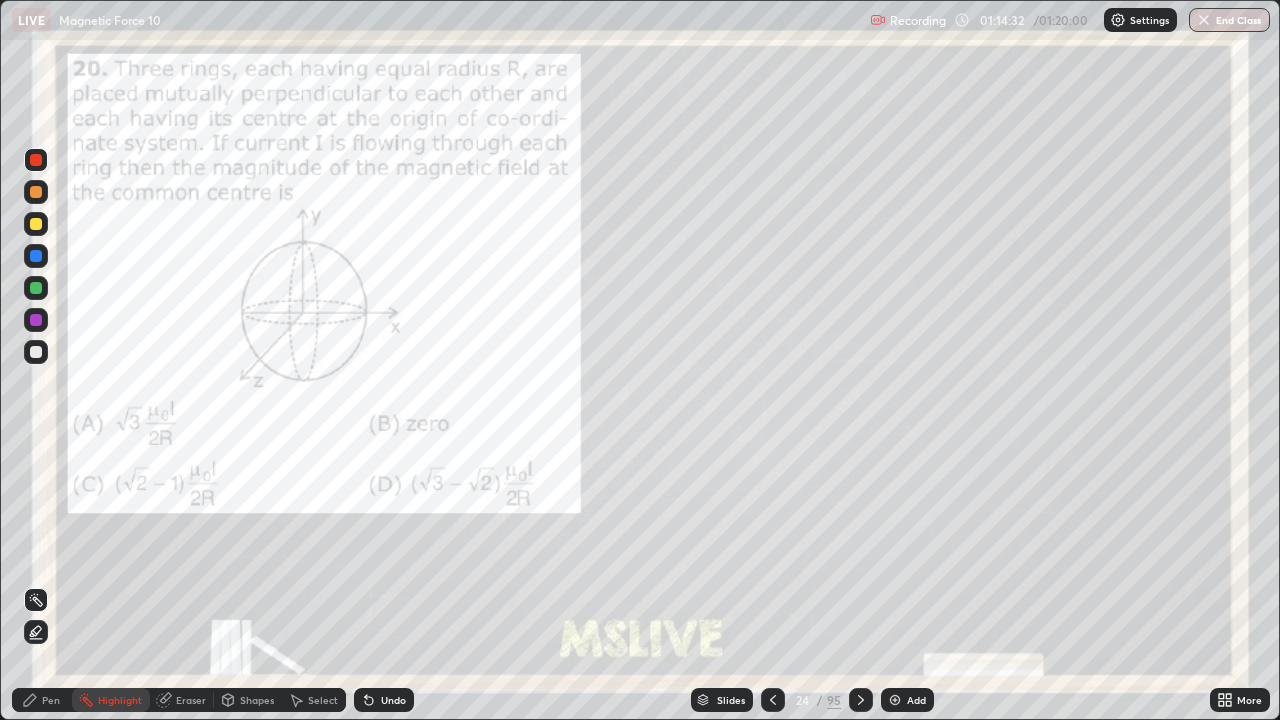 click on "Pen" at bounding box center [42, 700] 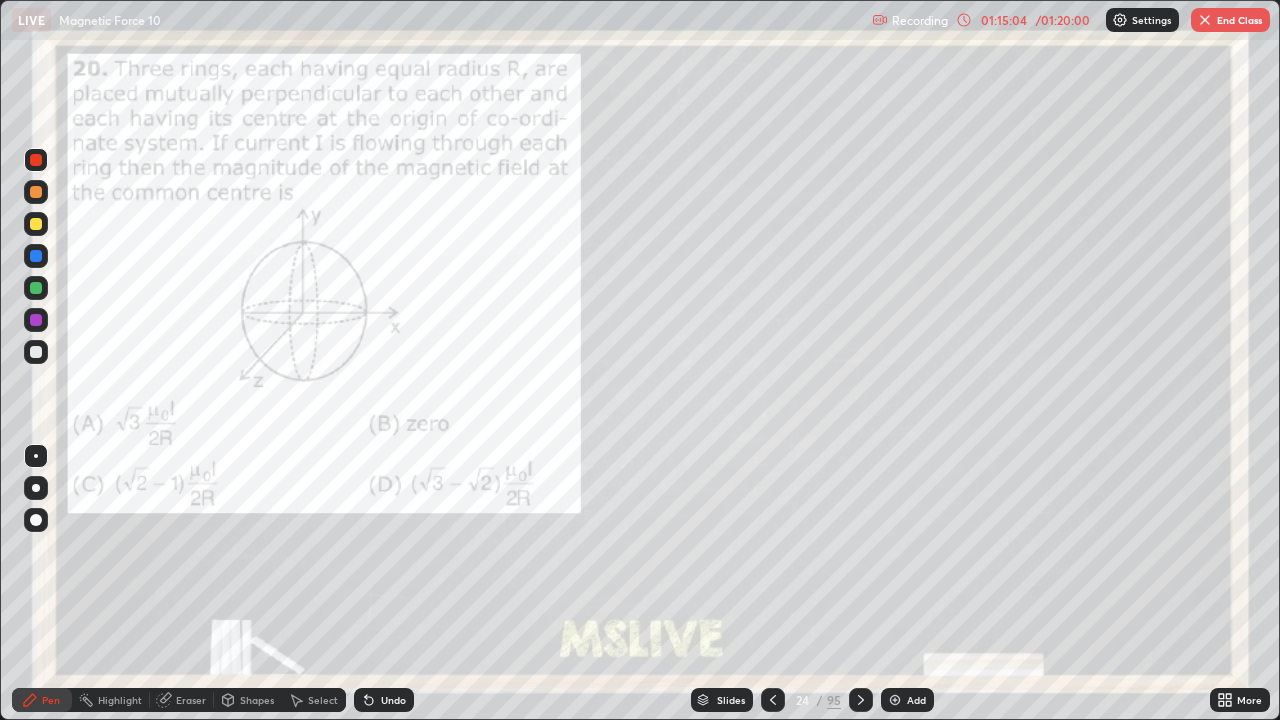 click 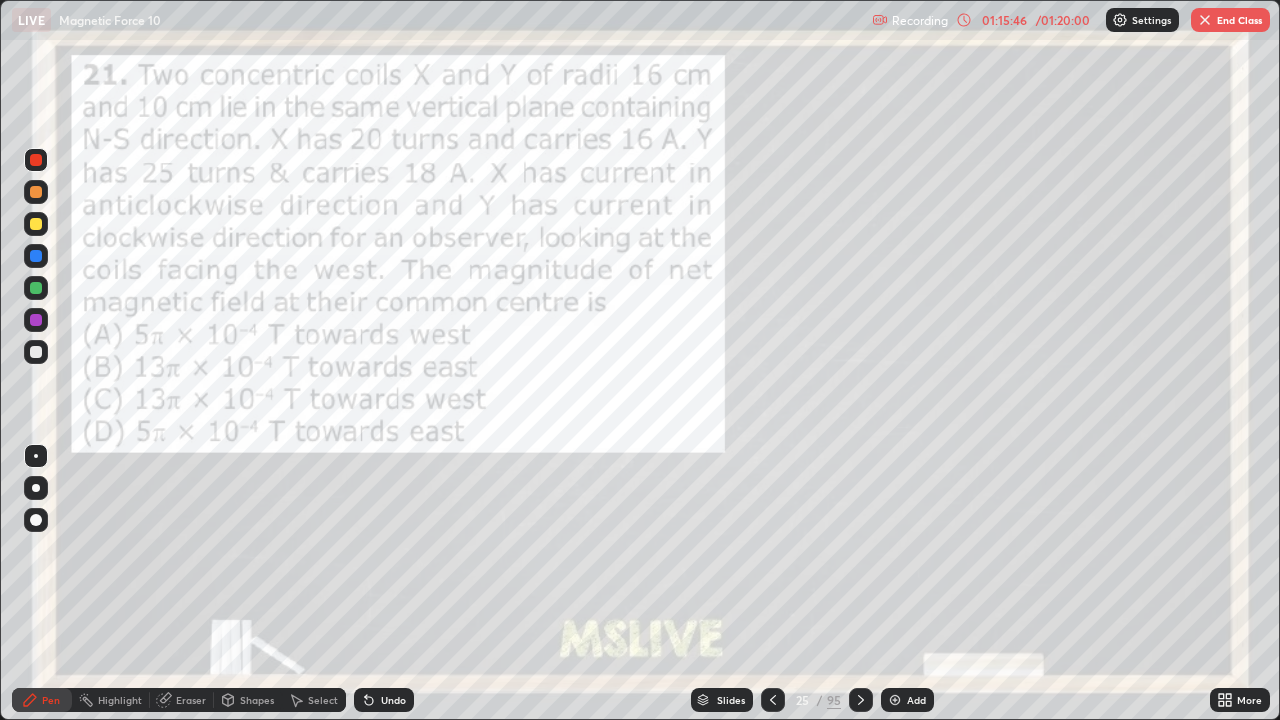 click at bounding box center (36, 192) 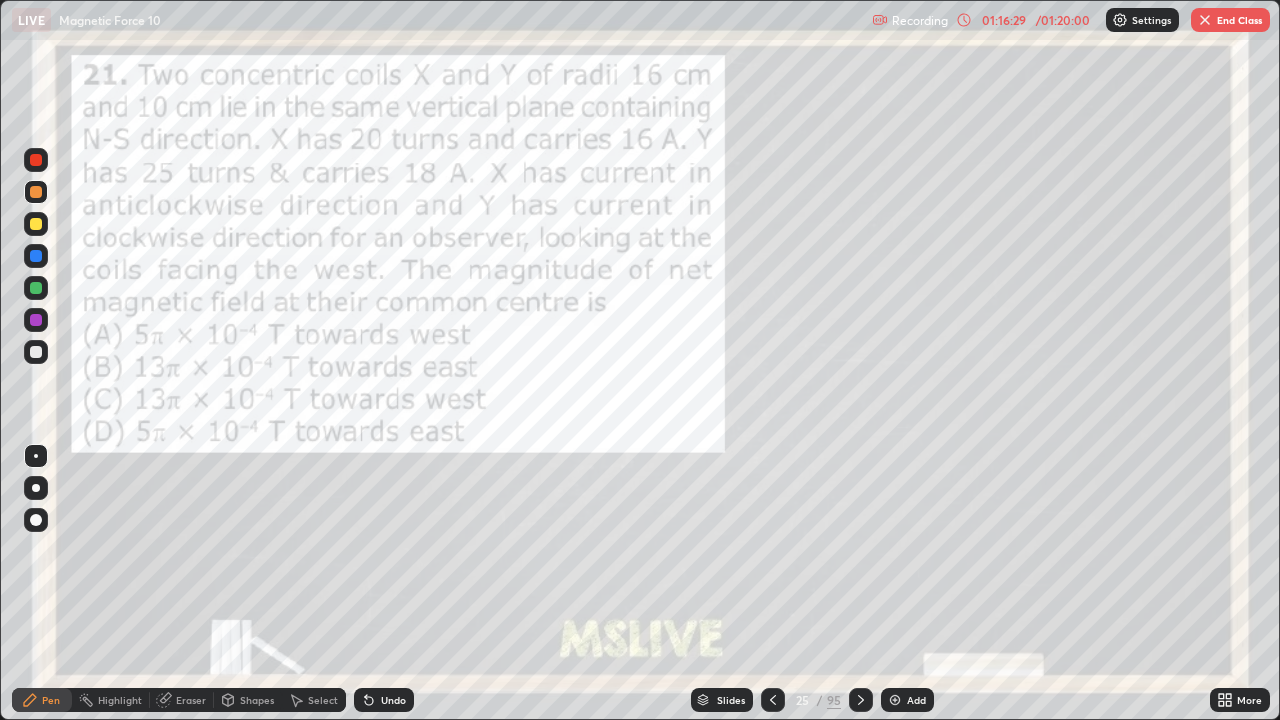 click on "Shapes" at bounding box center [257, 700] 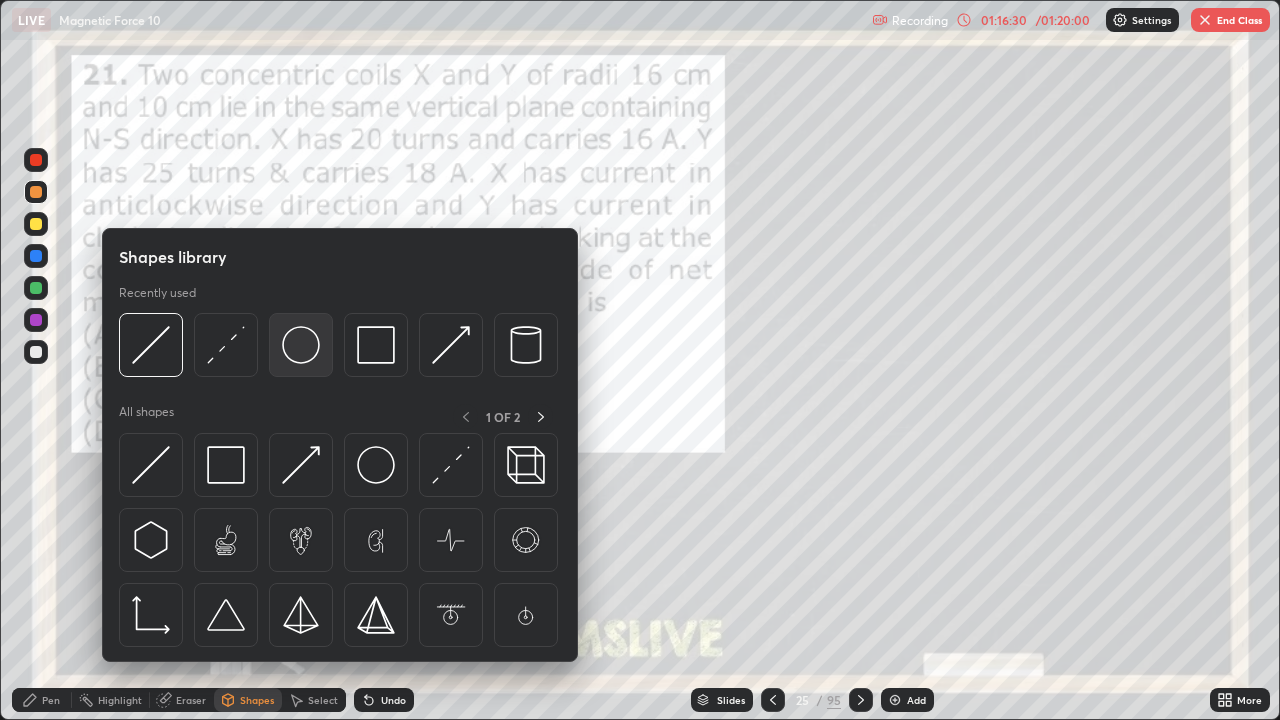 click at bounding box center (301, 345) 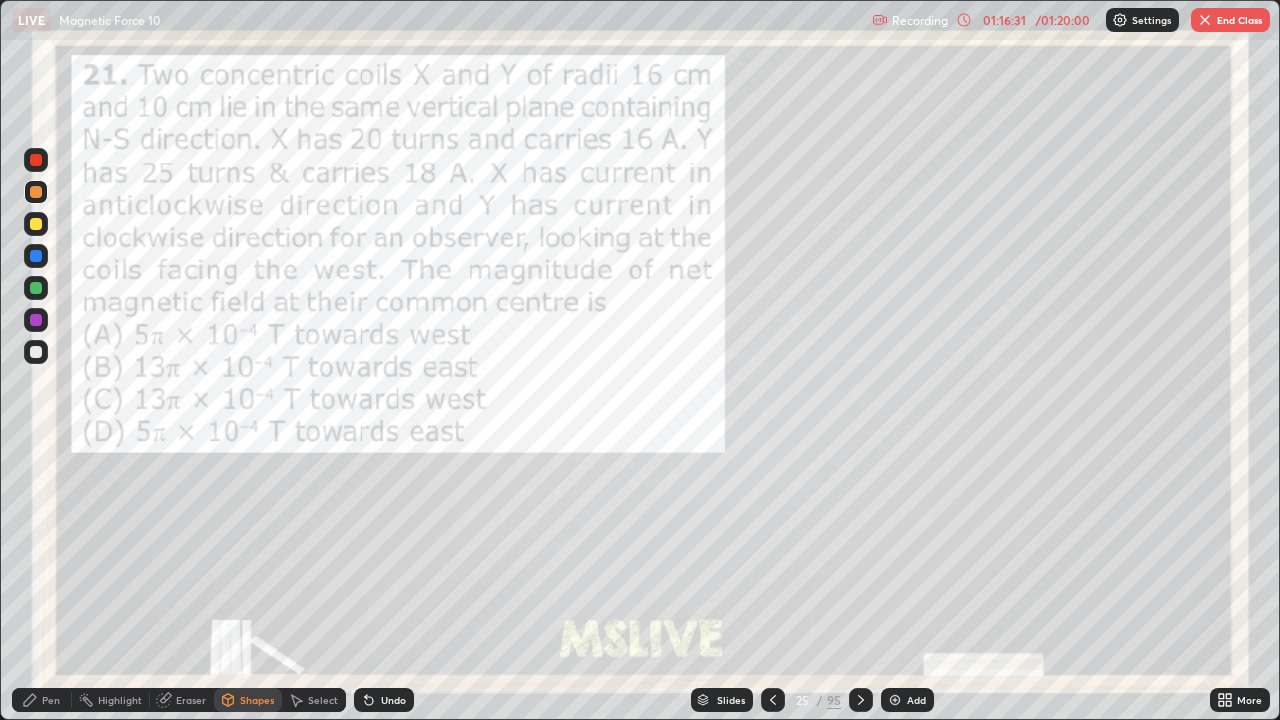 click at bounding box center [36, 256] 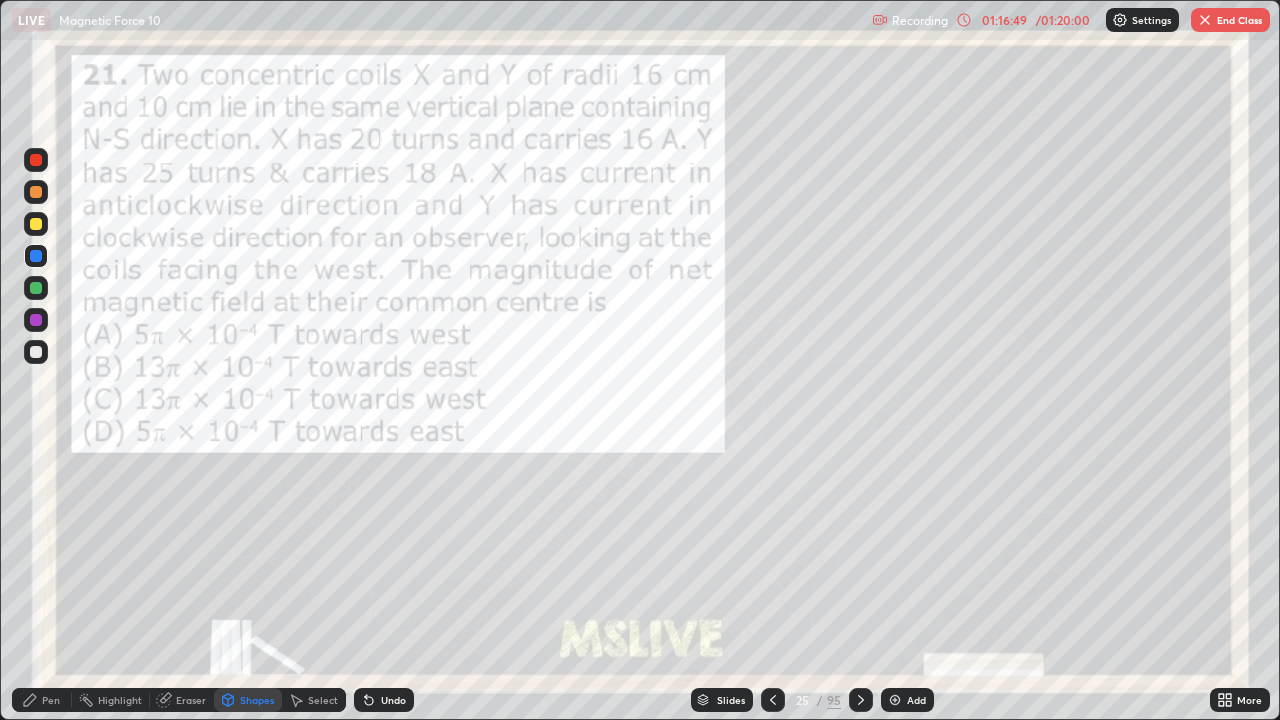 click on "Pen" at bounding box center (51, 700) 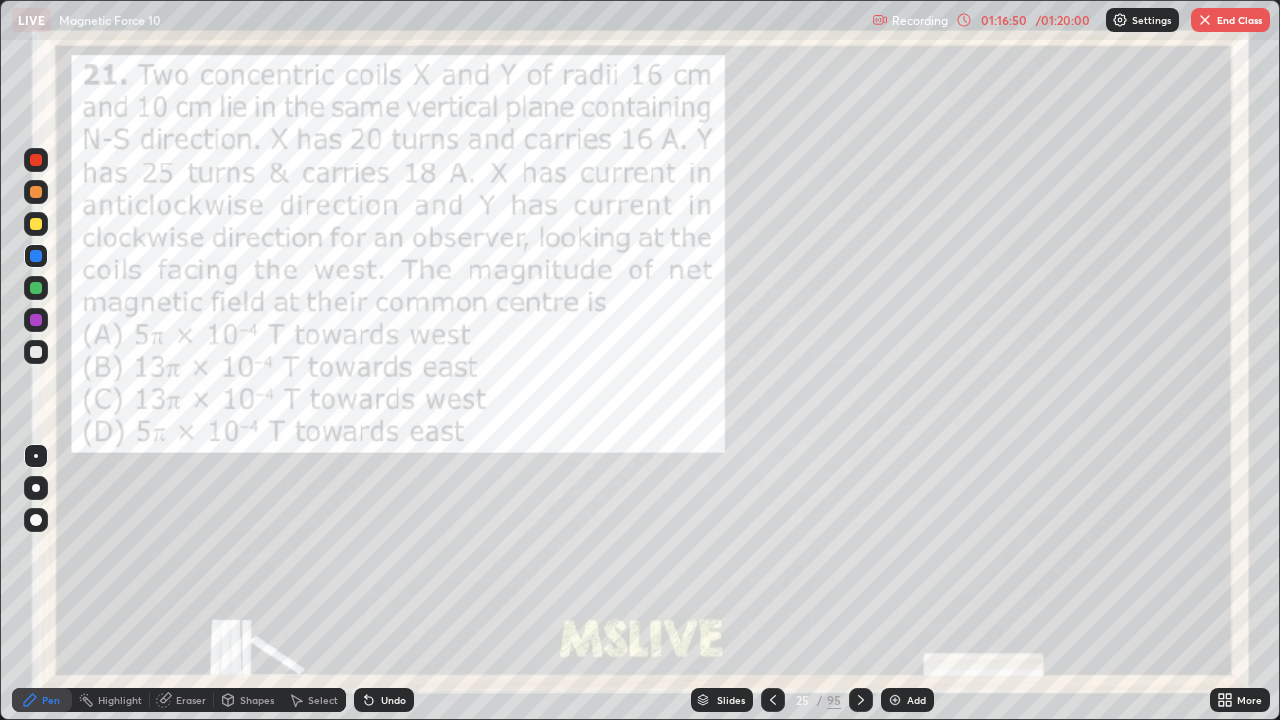 click at bounding box center (36, 352) 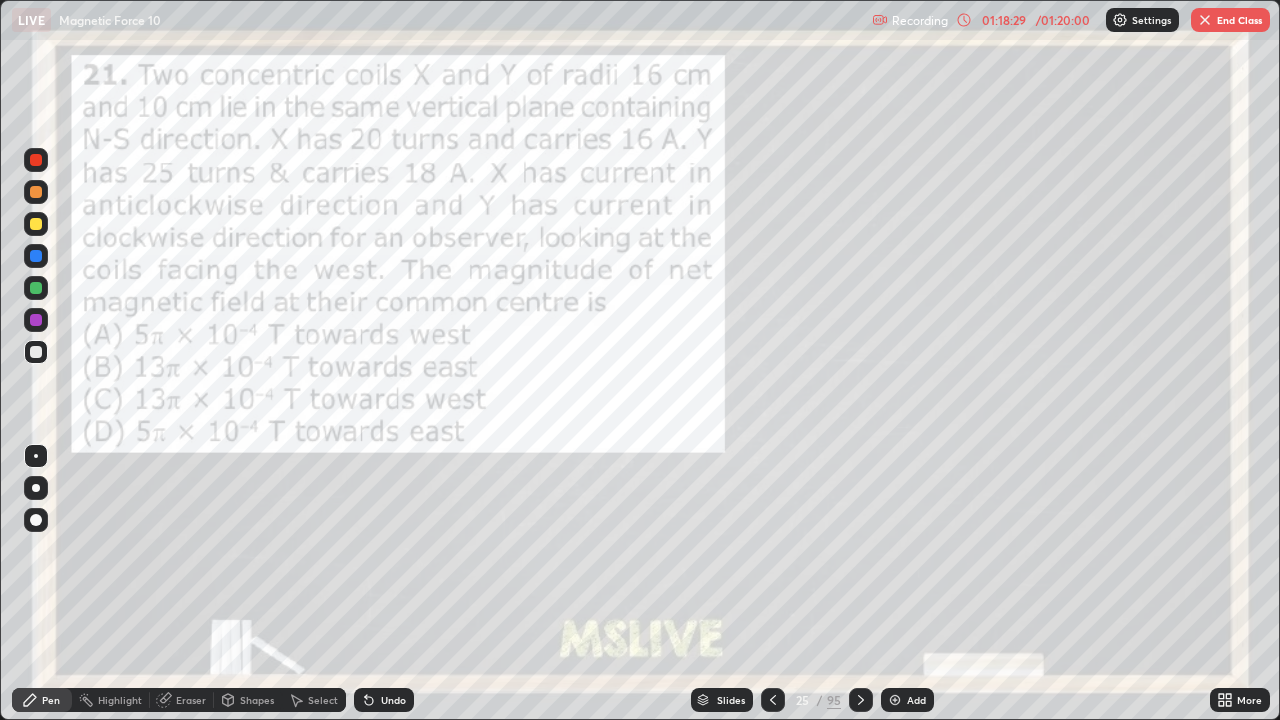 click at bounding box center (36, 192) 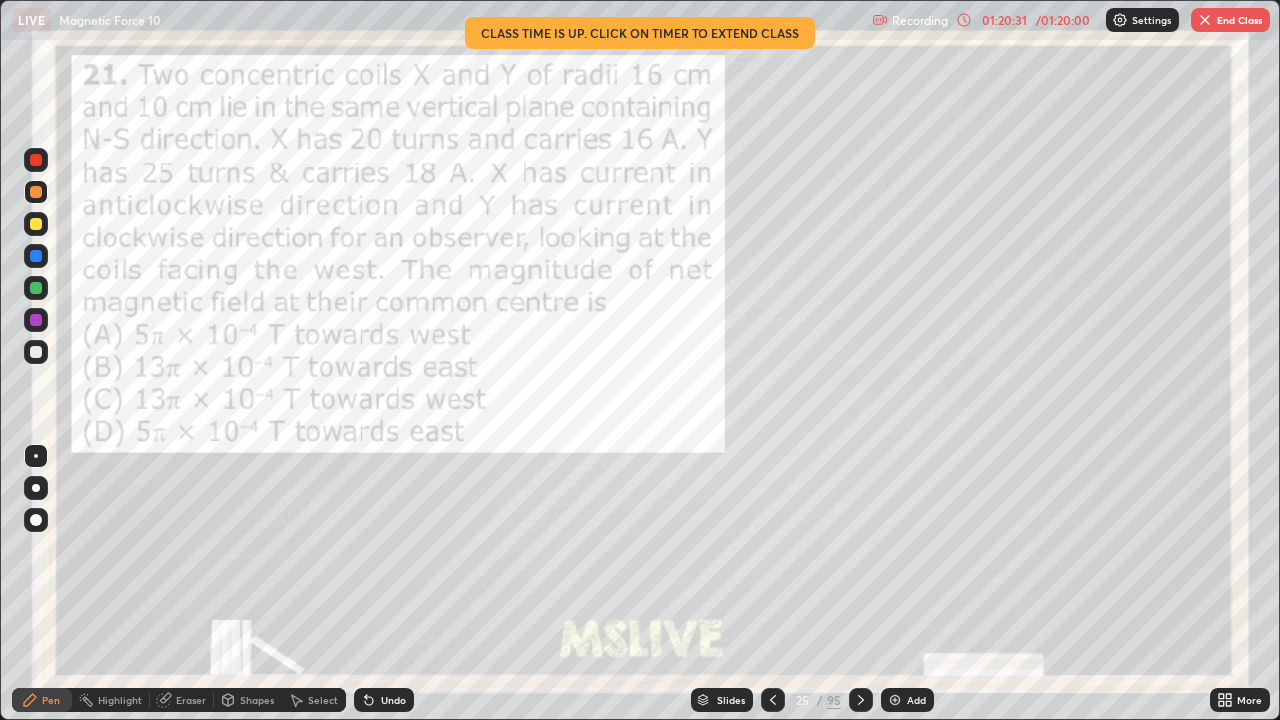 click at bounding box center (36, 160) 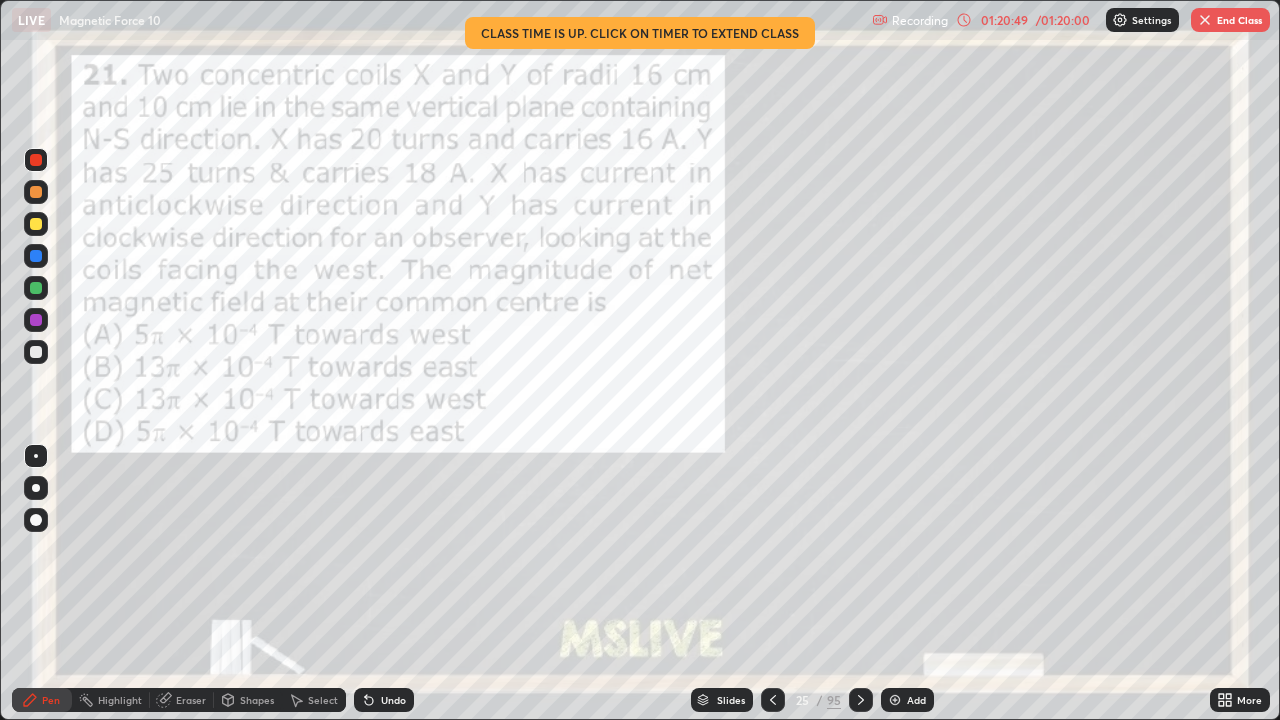 click 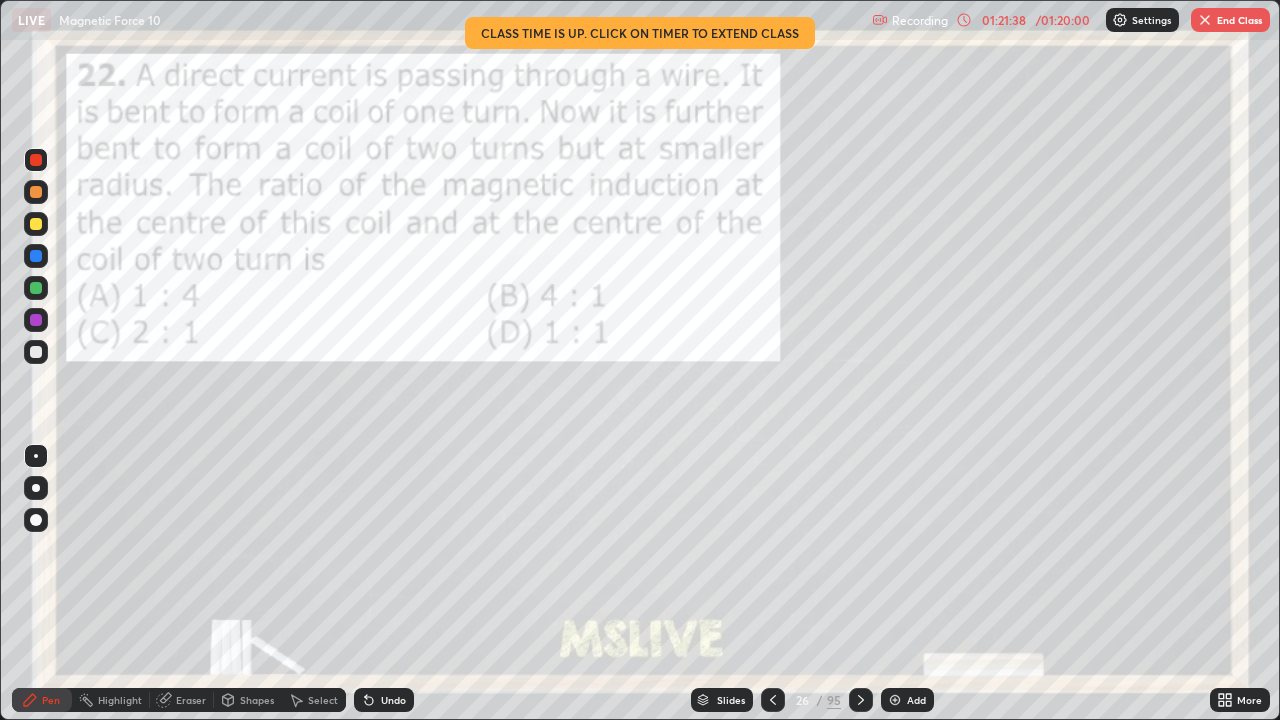click 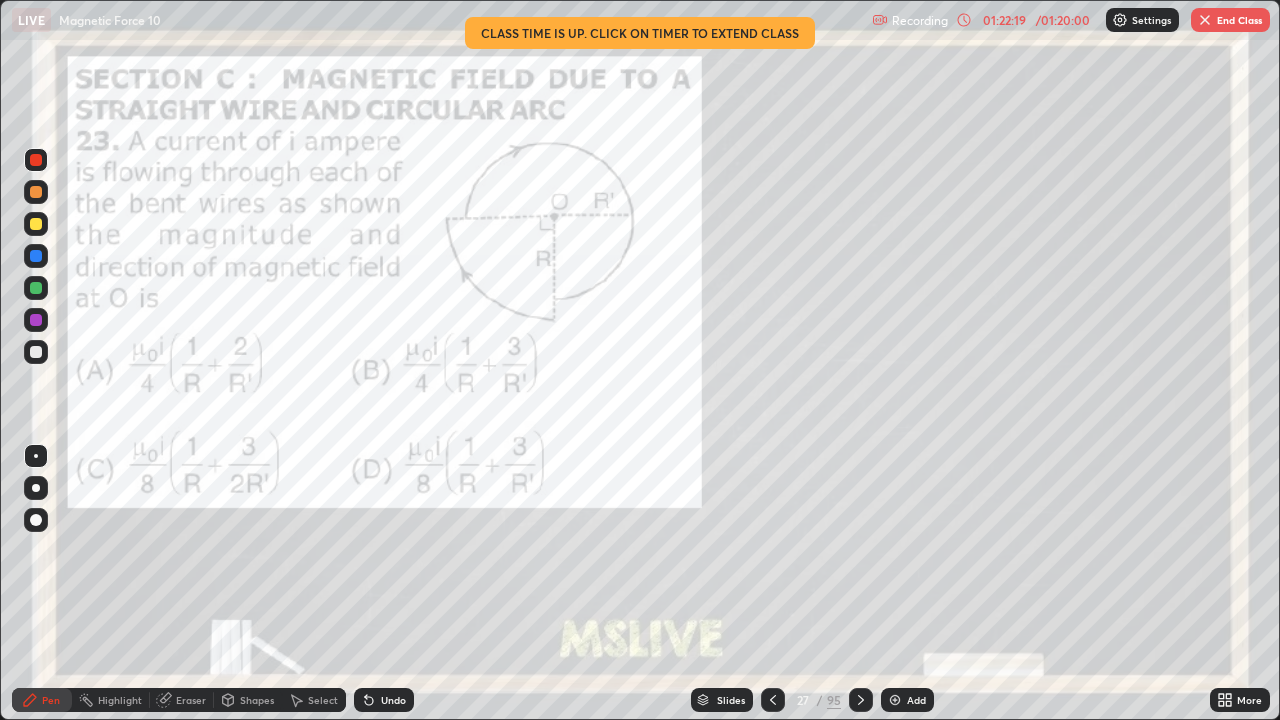 click at bounding box center (36, 352) 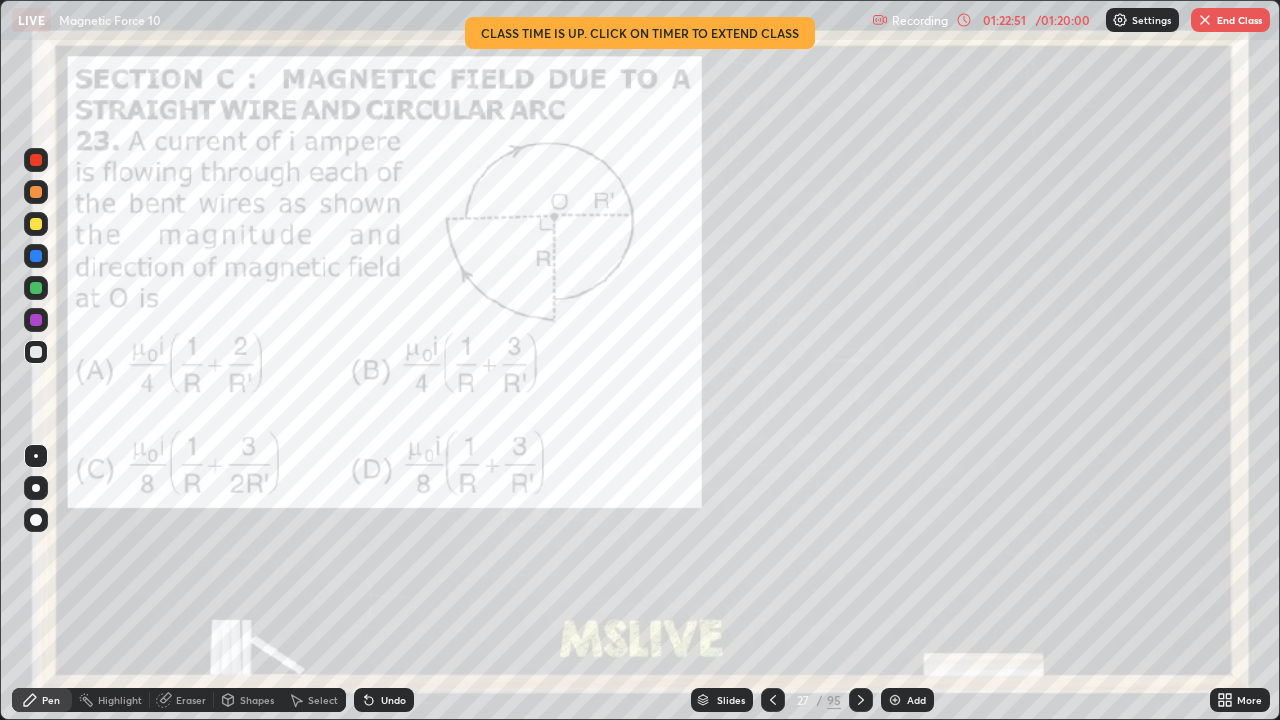 click at bounding box center [36, 160] 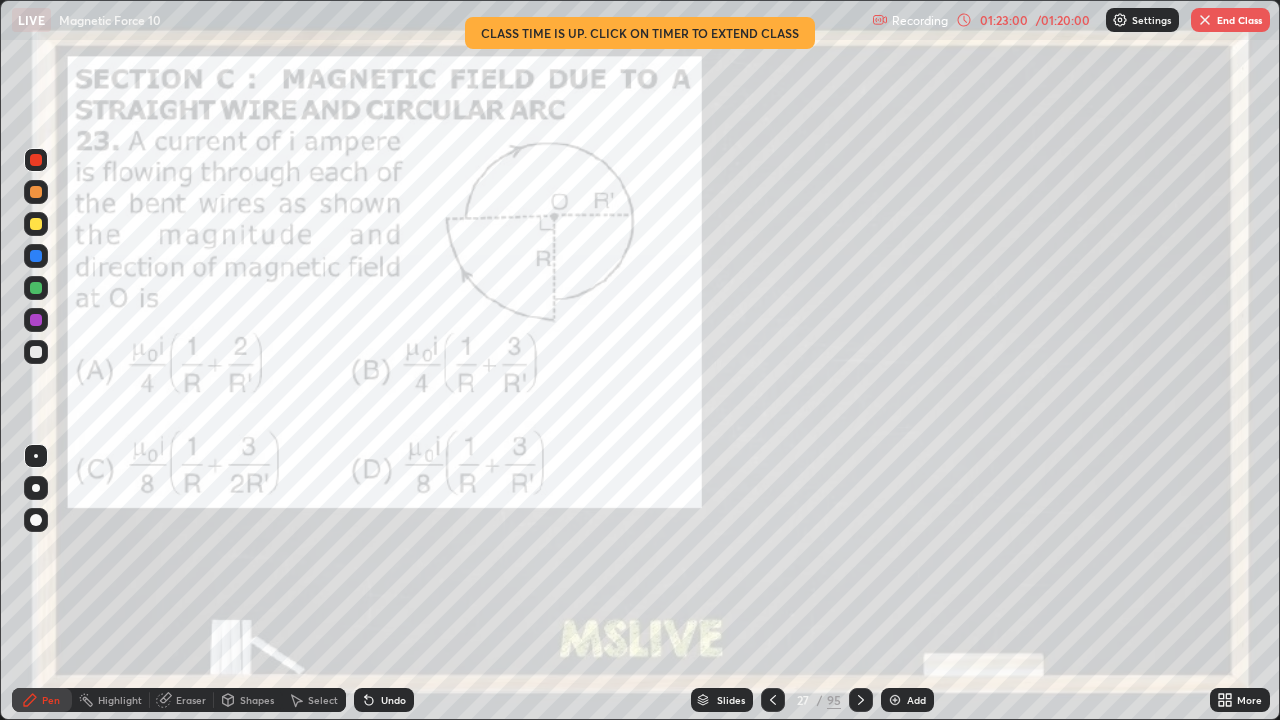 click 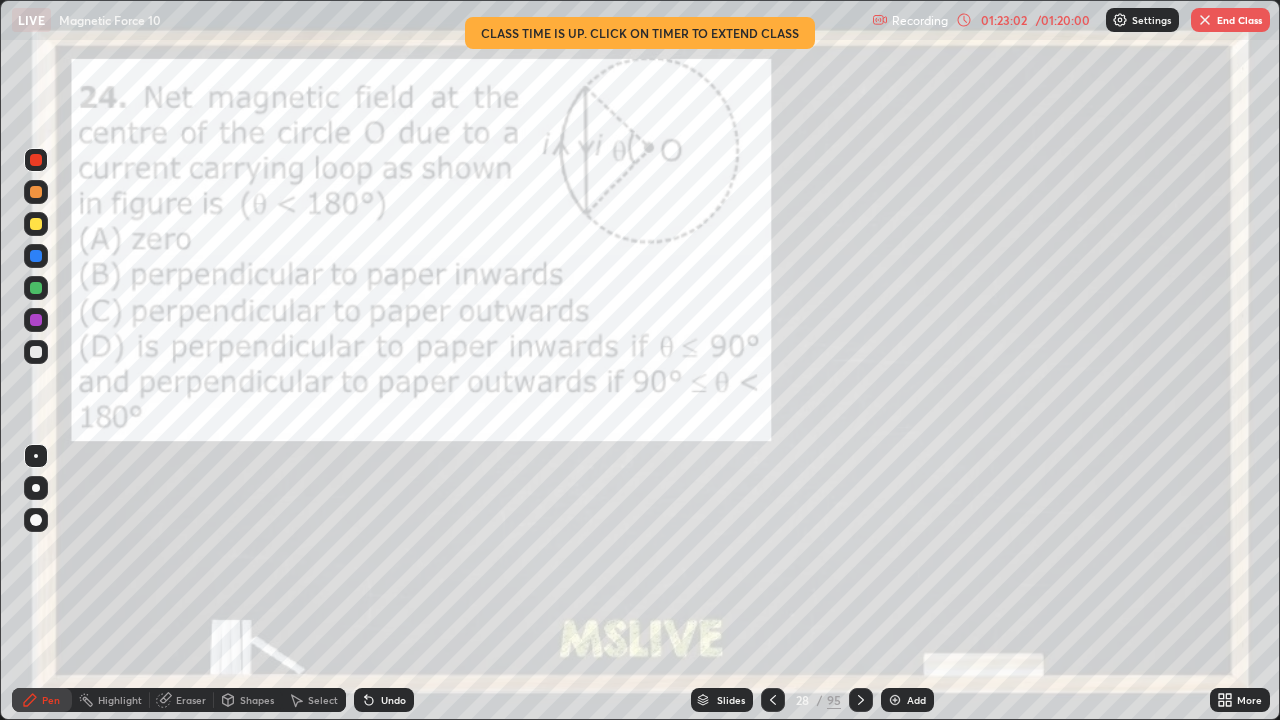 click at bounding box center [36, 320] 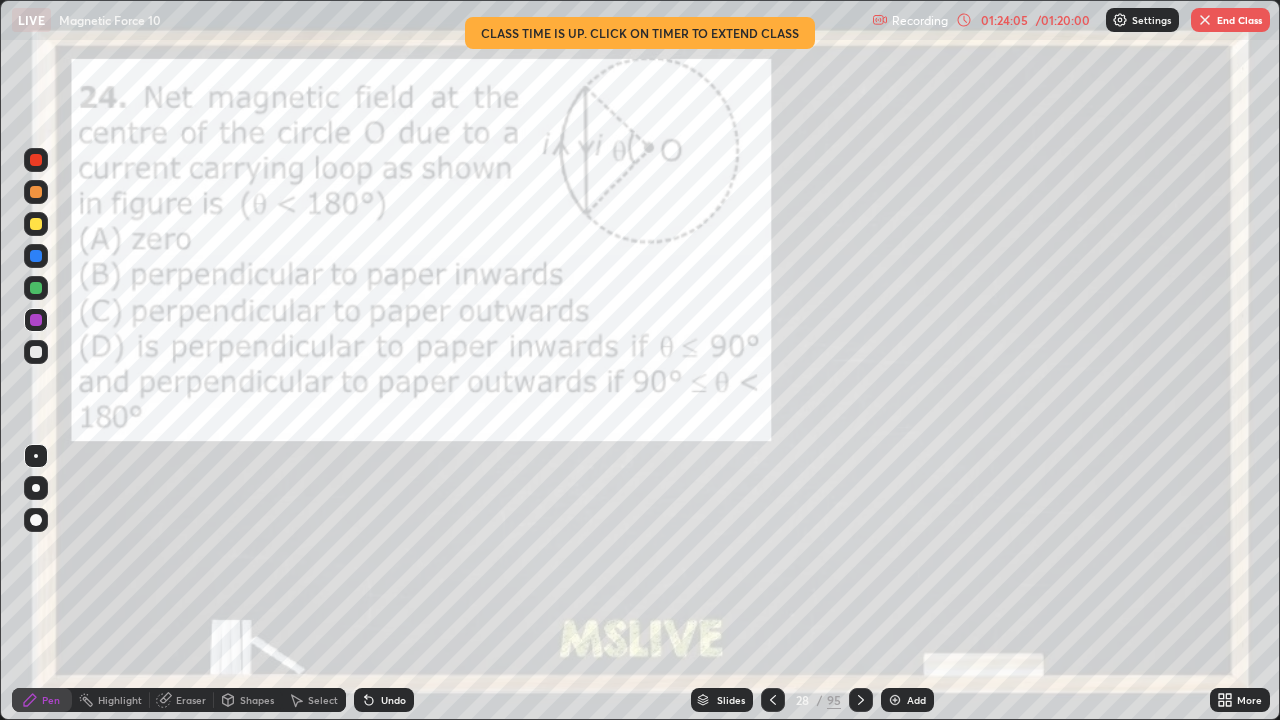 click at bounding box center [36, 192] 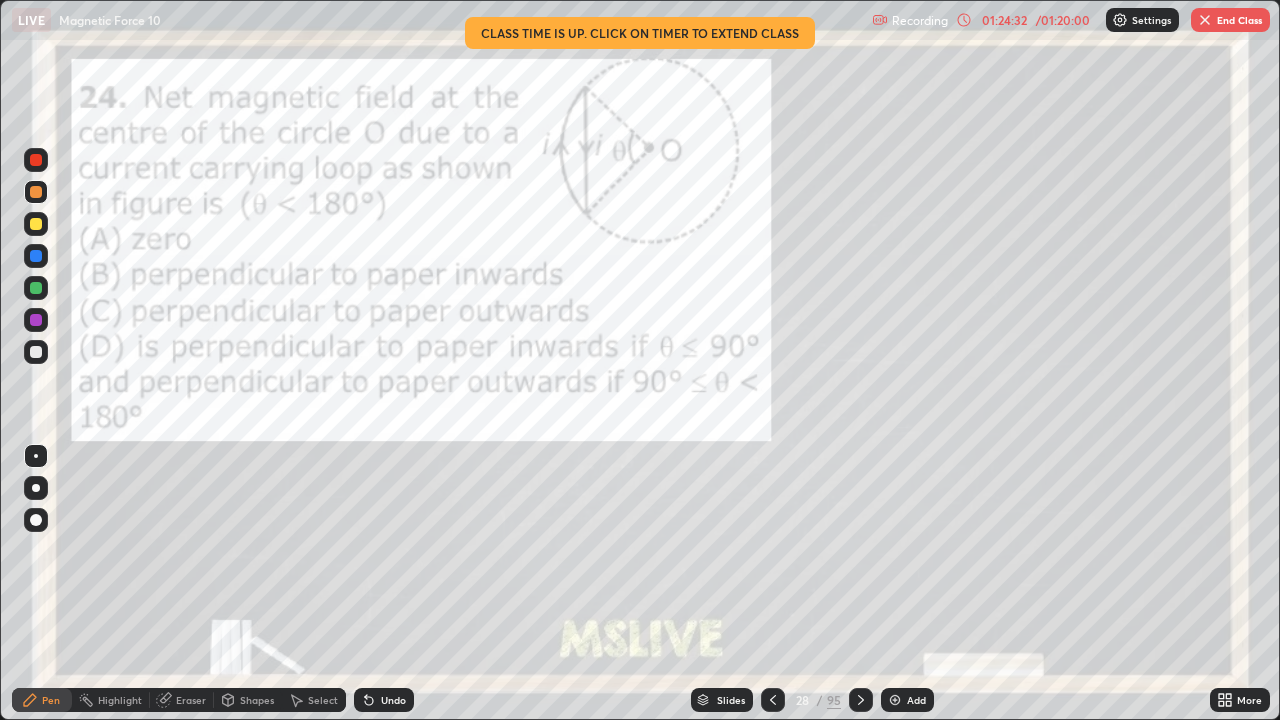 click at bounding box center [36, 160] 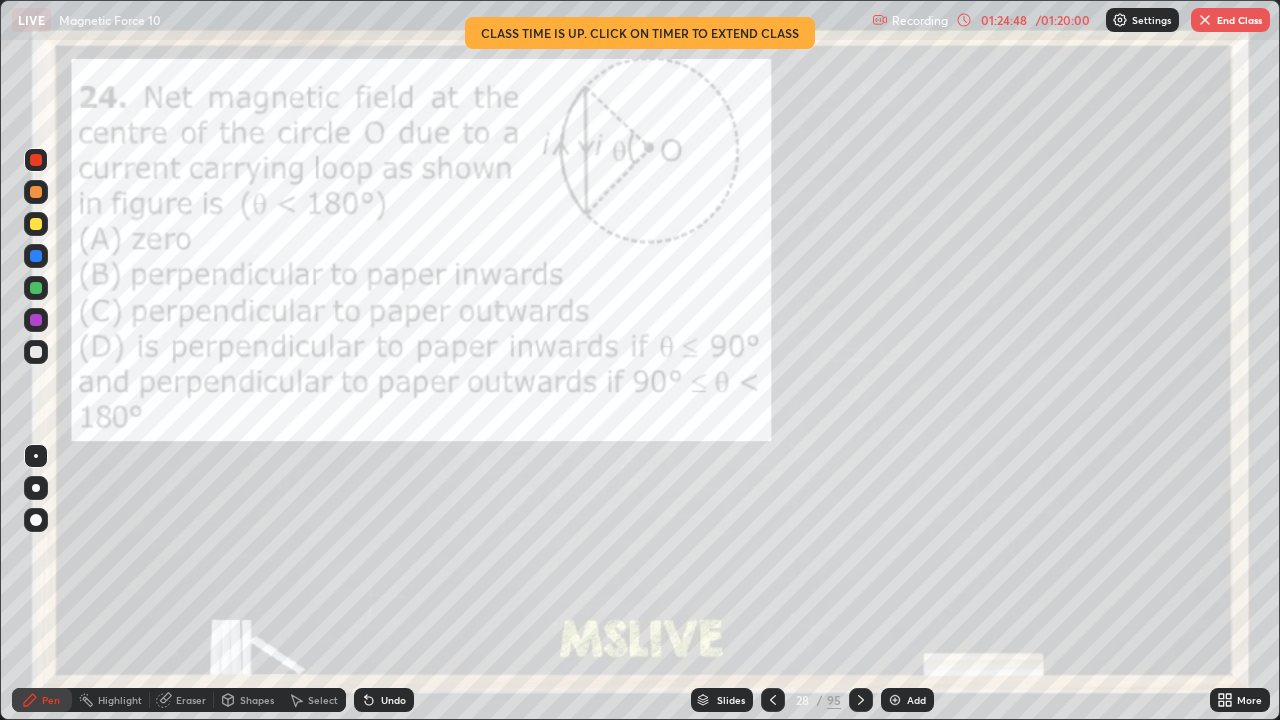 click at bounding box center (36, 288) 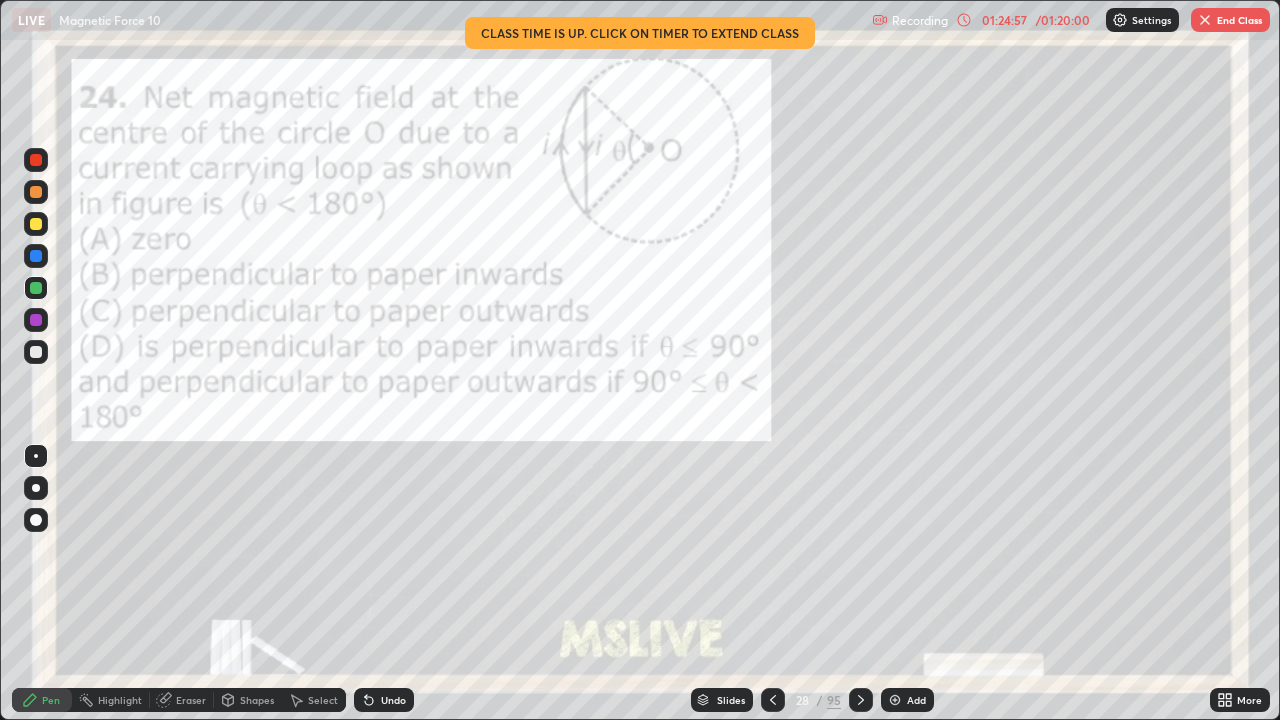 click on "Undo" at bounding box center [384, 700] 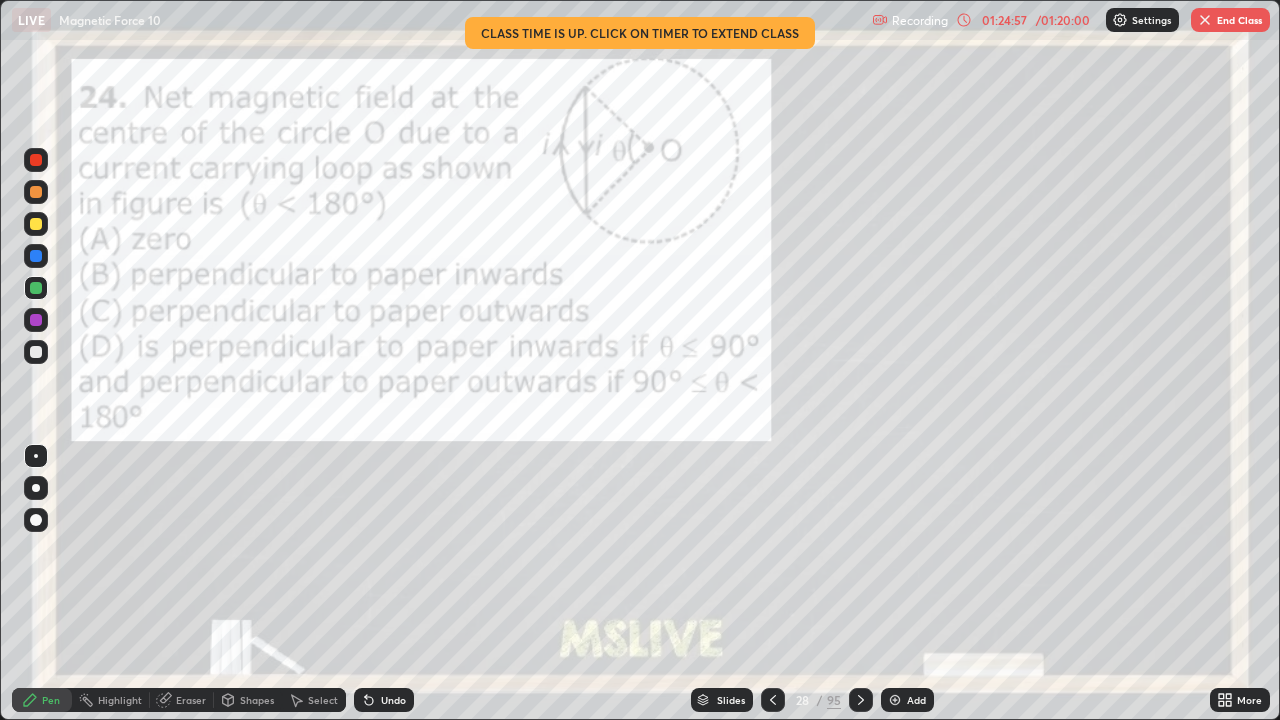click on "Undo" at bounding box center (384, 700) 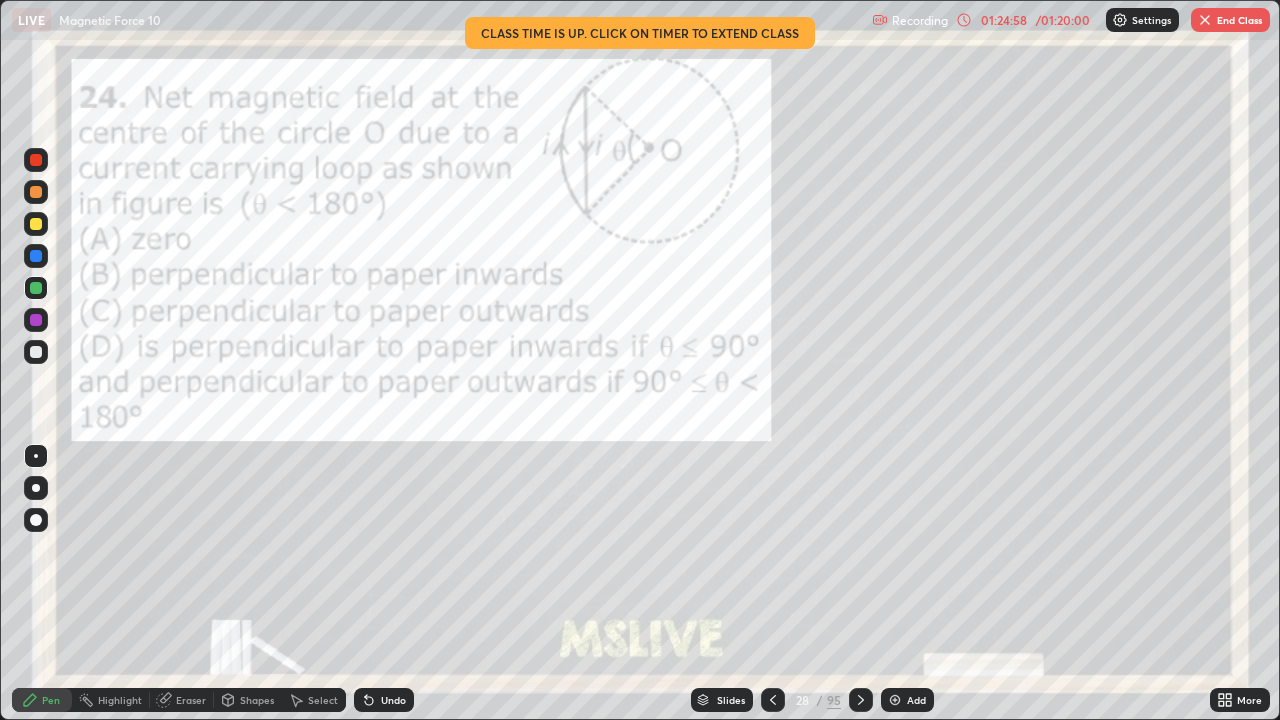 click on "Undo" at bounding box center [393, 700] 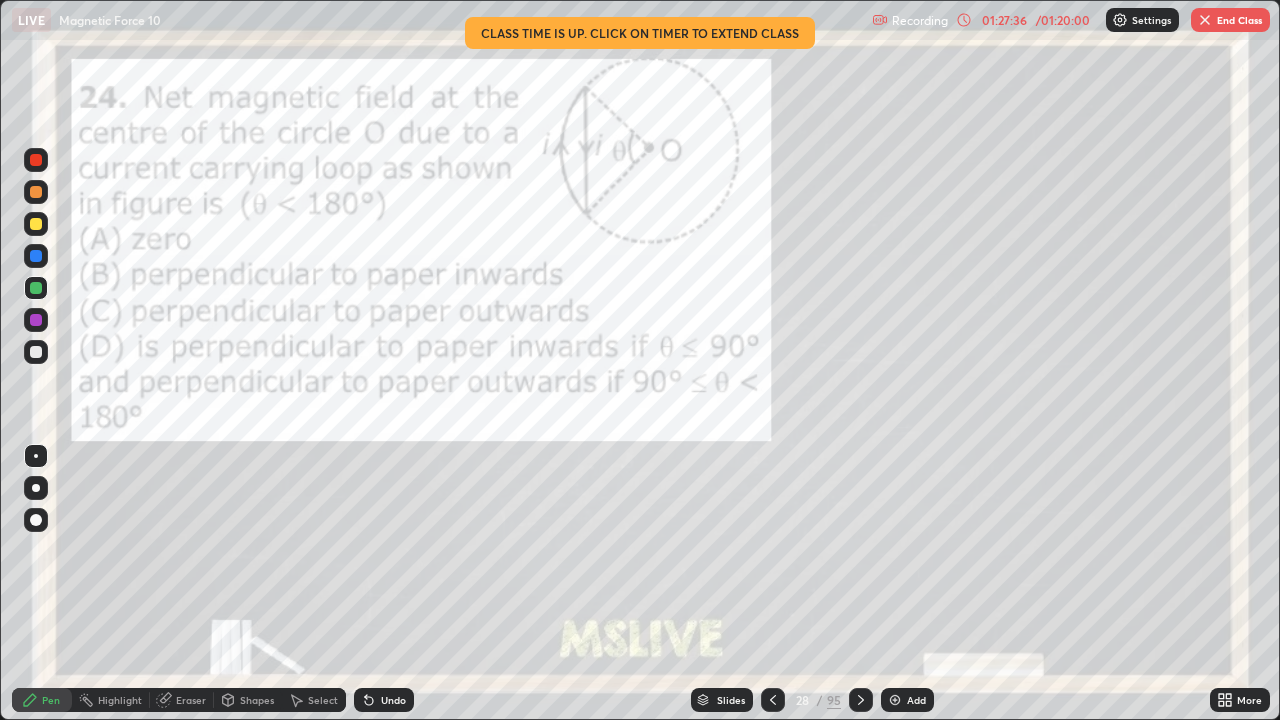 click at bounding box center (36, 320) 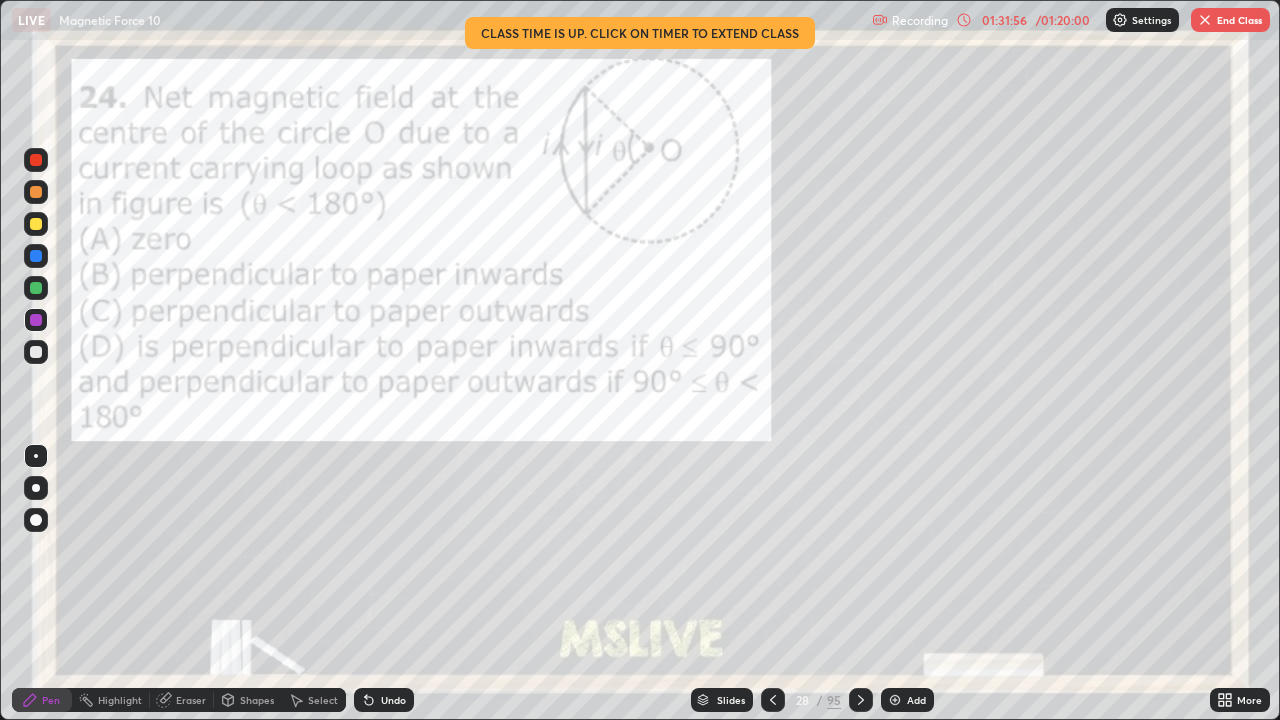 click at bounding box center [36, 320] 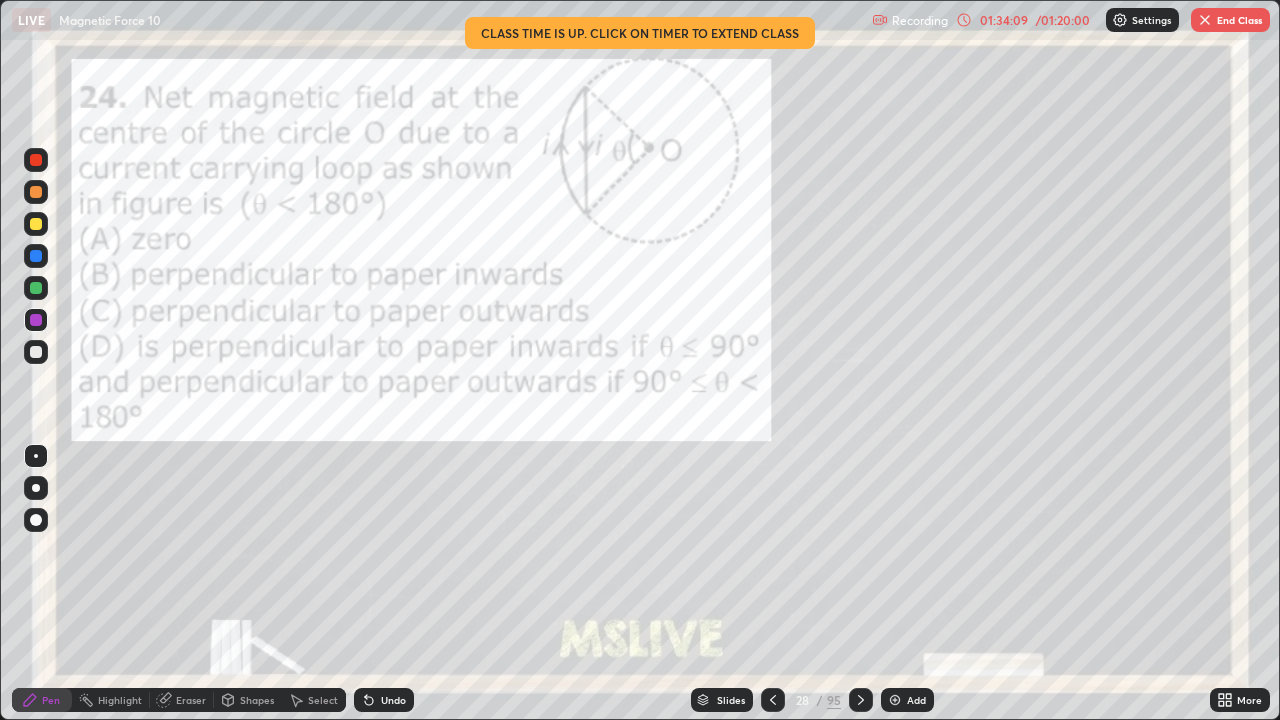 click at bounding box center [36, 320] 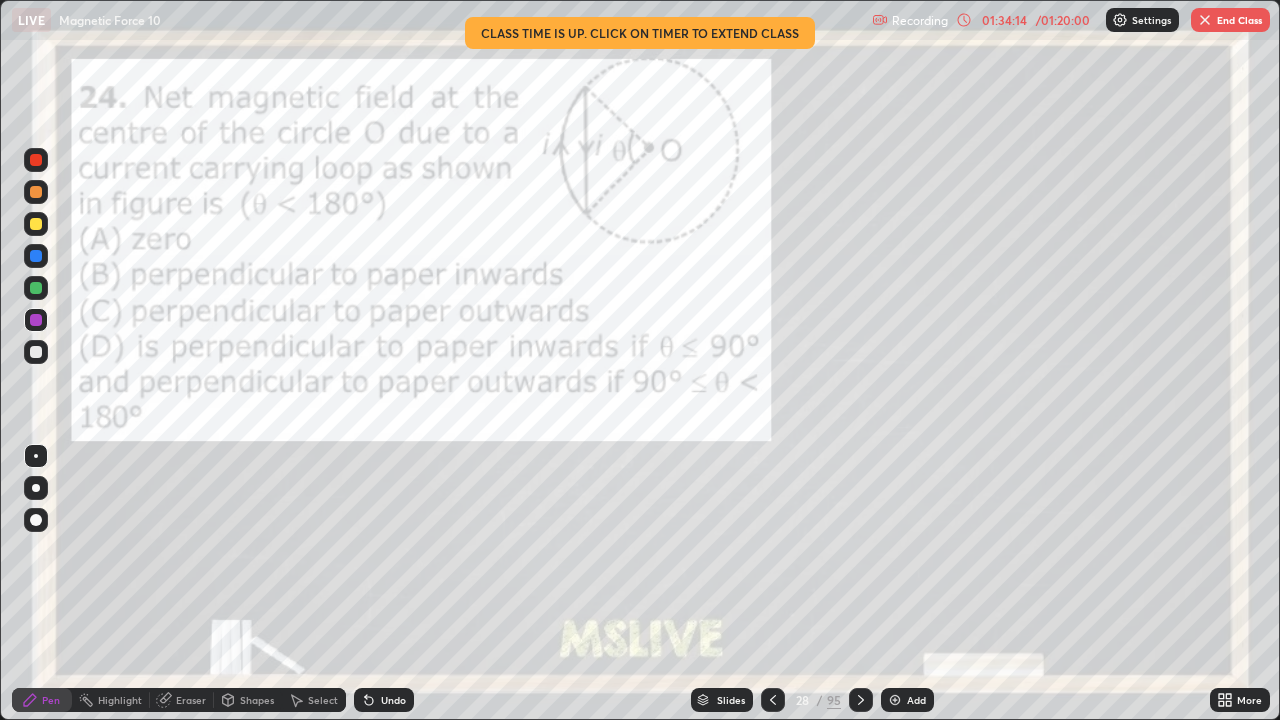 click on "Eraser" at bounding box center [191, 700] 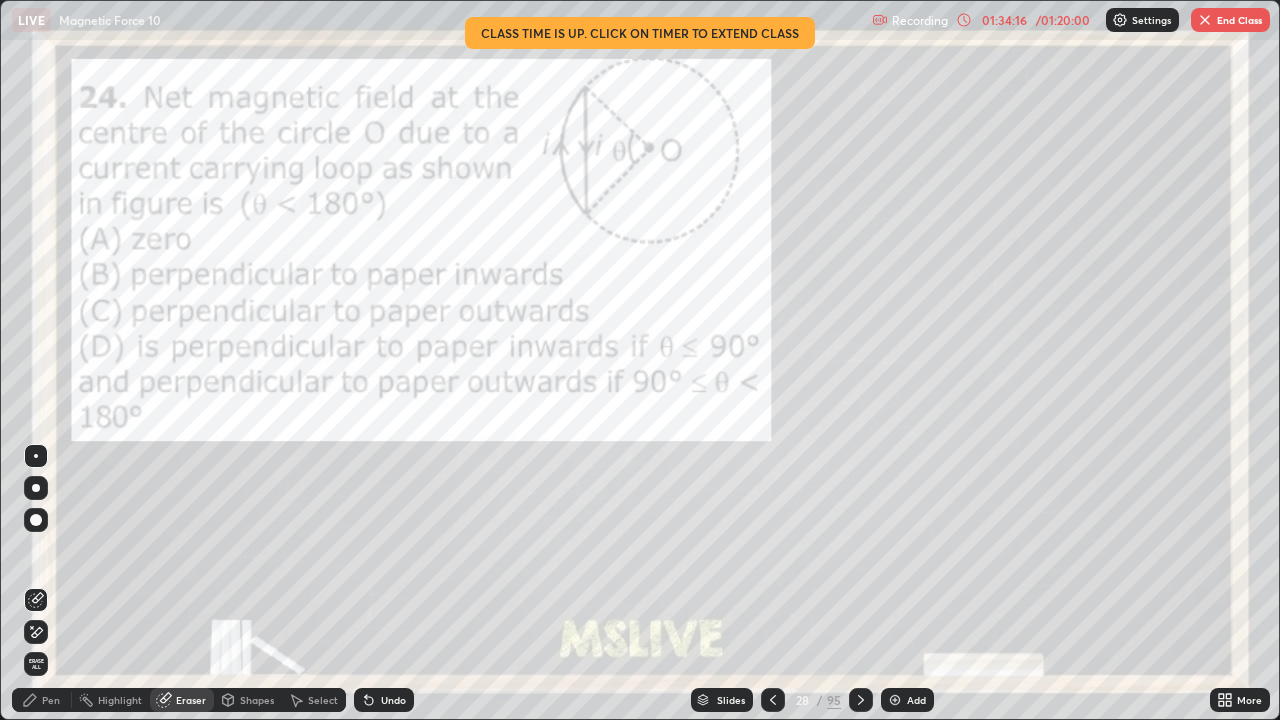click on "Pen" at bounding box center (51, 700) 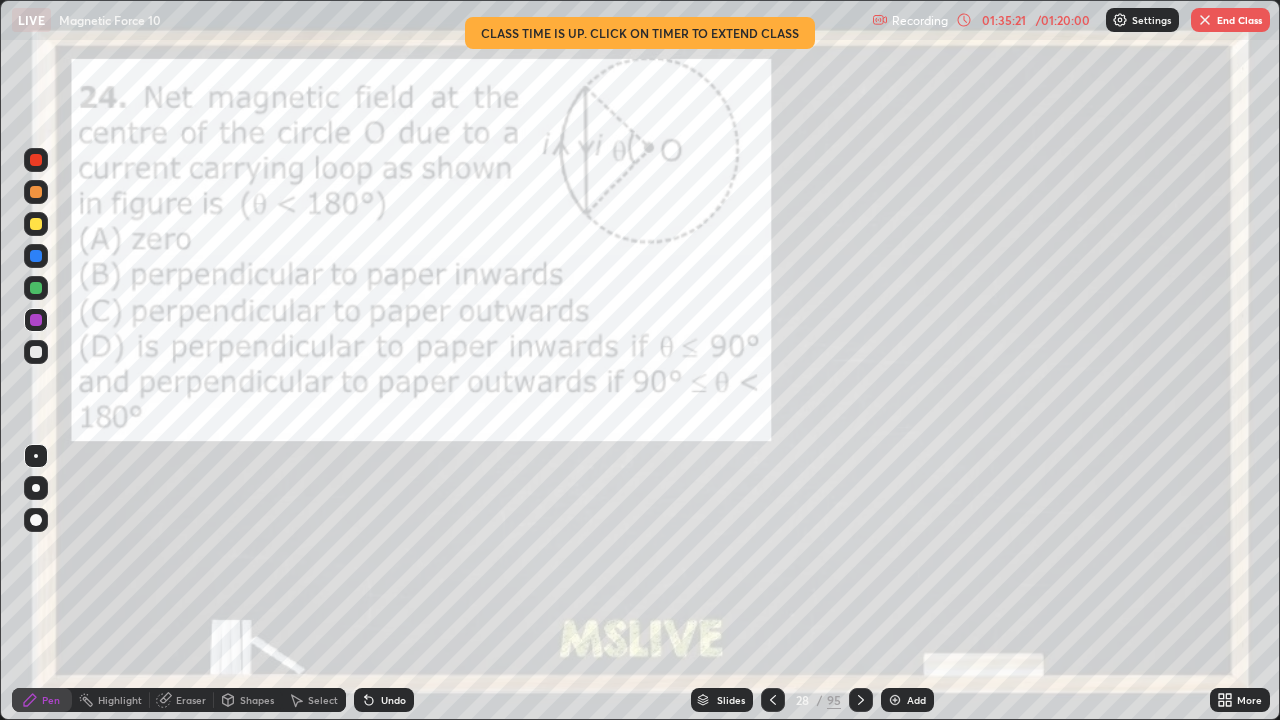 click on "End Class" at bounding box center [1230, 20] 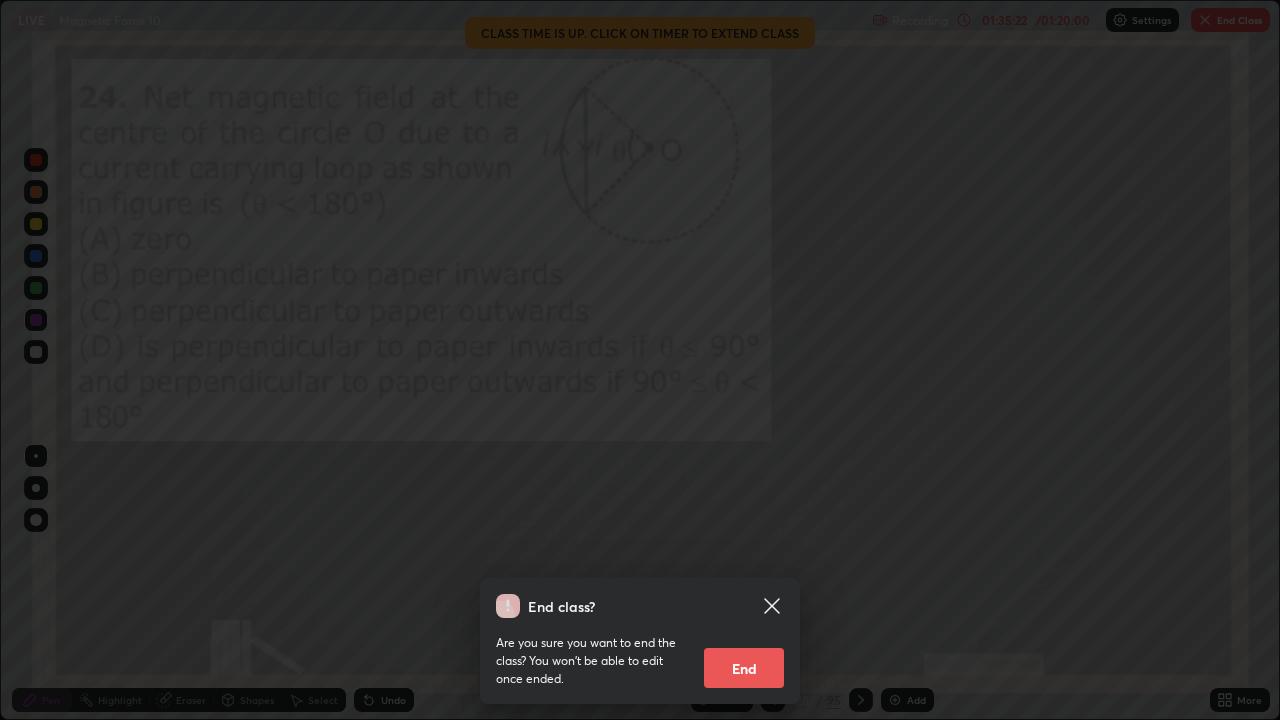 click on "End" at bounding box center (744, 668) 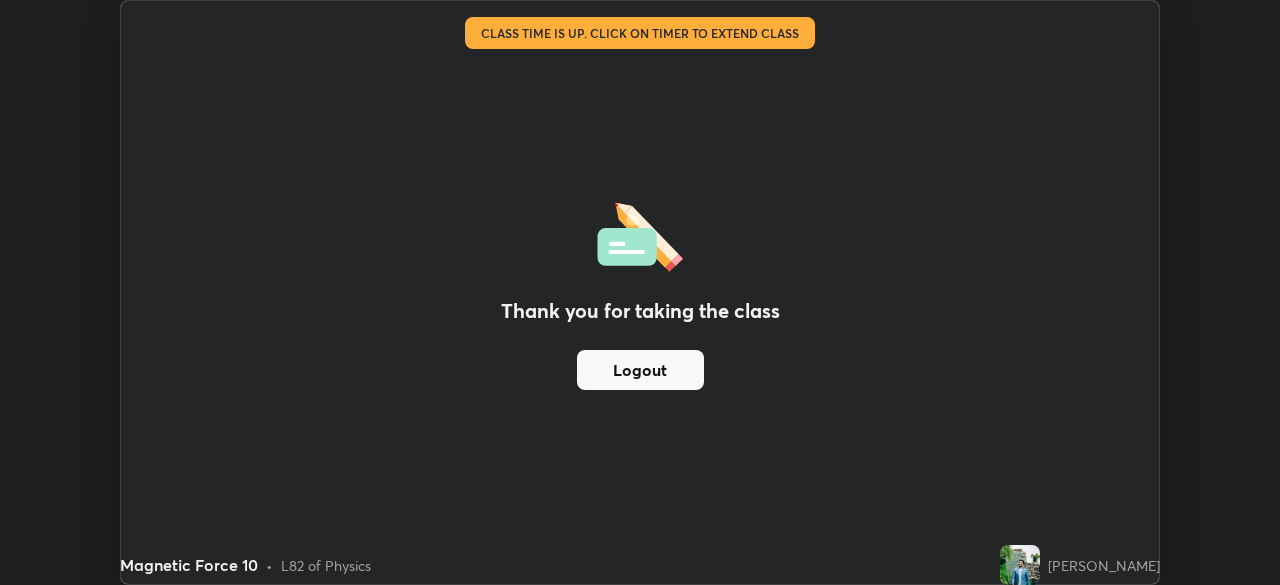 scroll, scrollTop: 585, scrollLeft: 1280, axis: both 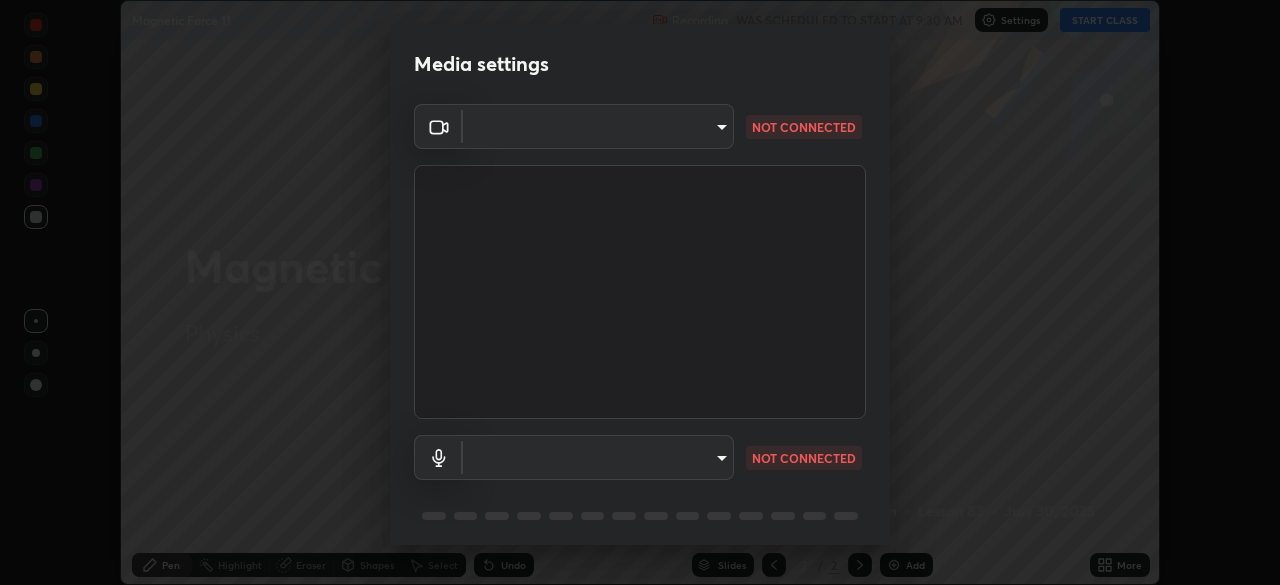 type on "900b755ad74ce0d5d1763821587206bfa3db3c460fbe27e7c519ca64d2f71e9d" 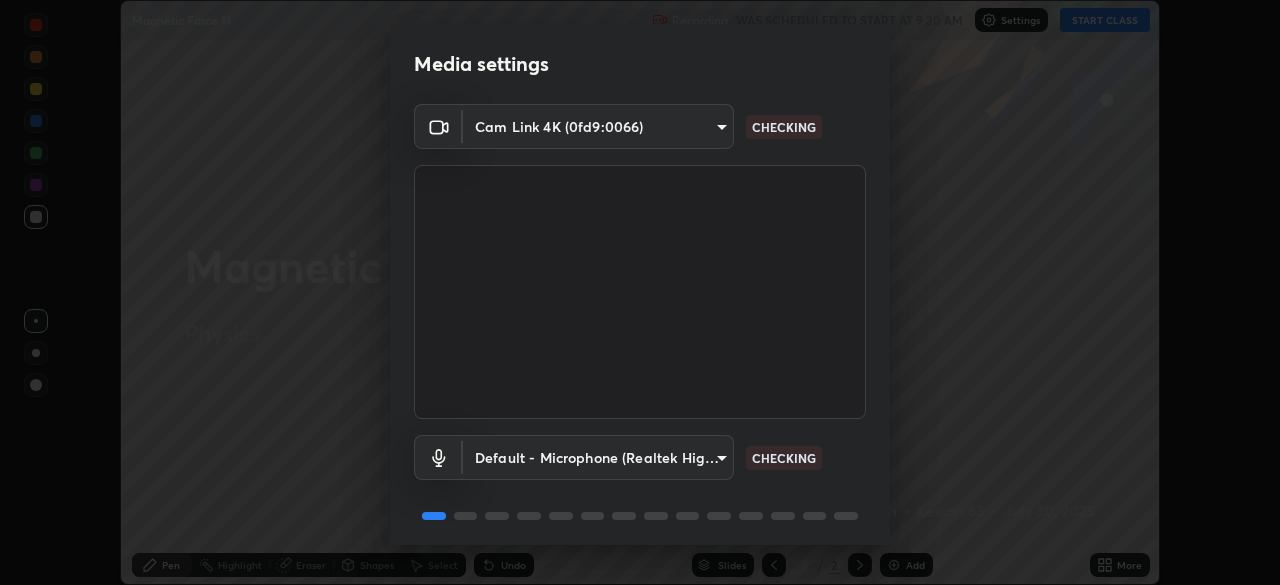 scroll, scrollTop: 71, scrollLeft: 0, axis: vertical 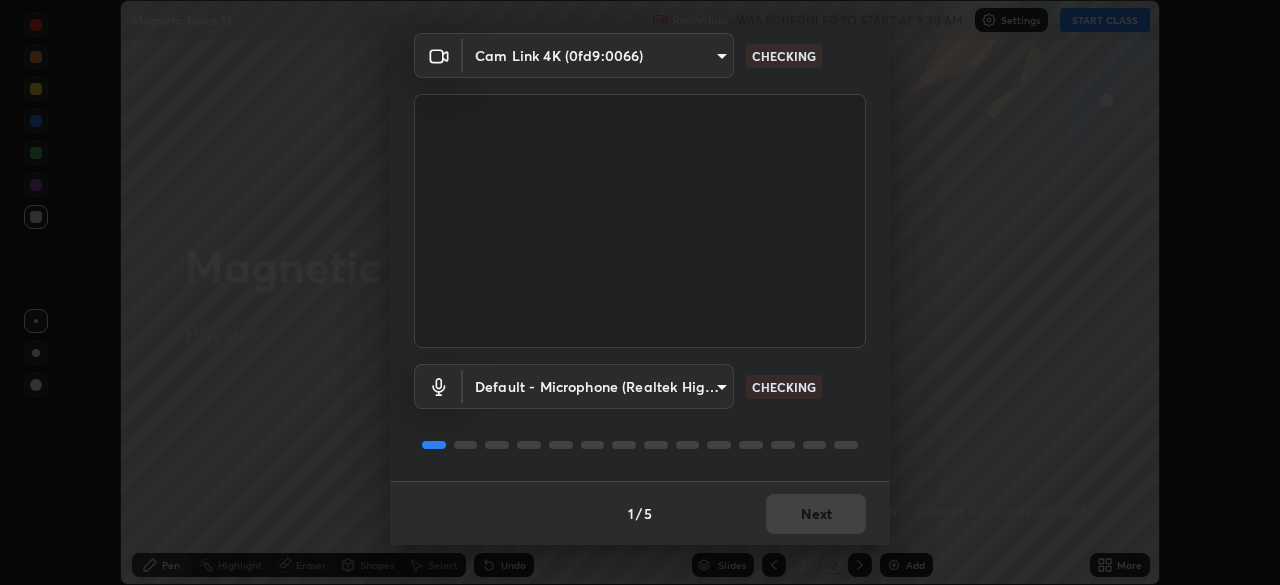 click on "1 / 5 Next" at bounding box center (640, 513) 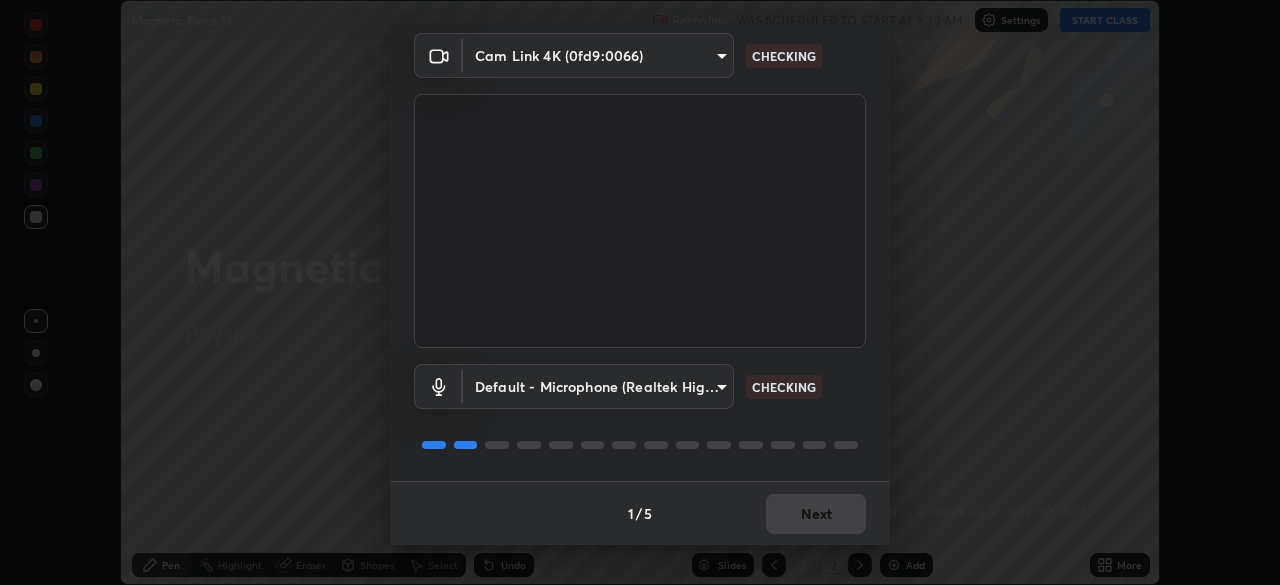 click on "1 / 5 Next" at bounding box center [640, 513] 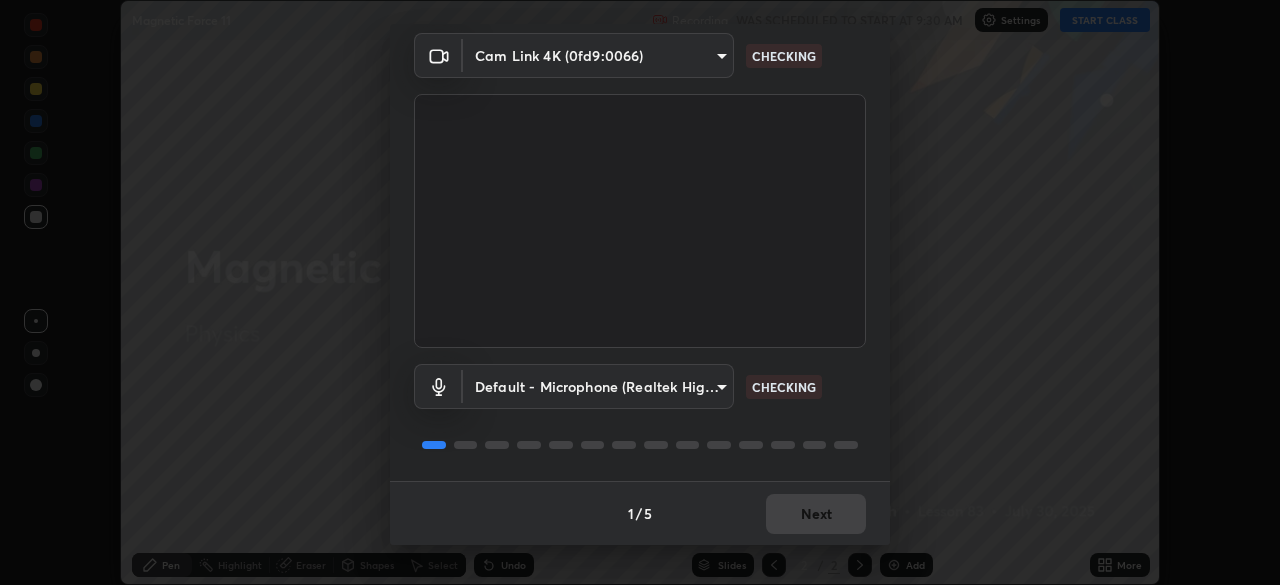 click on "1 / 5 Next" at bounding box center [640, 513] 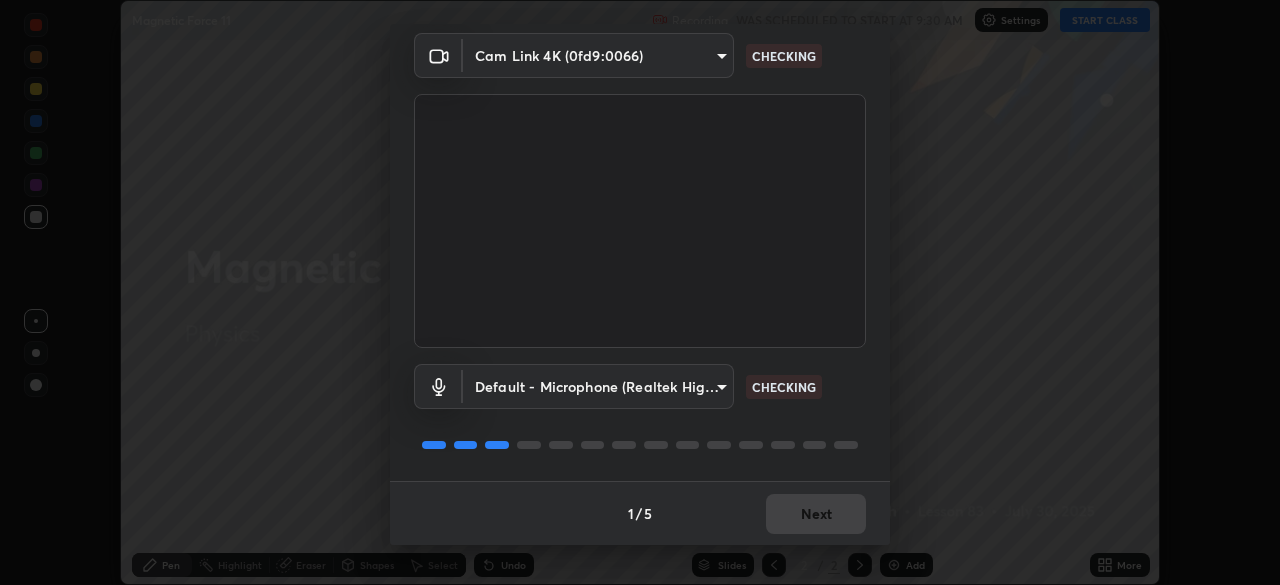 click on "1 / 5 Next" at bounding box center (640, 513) 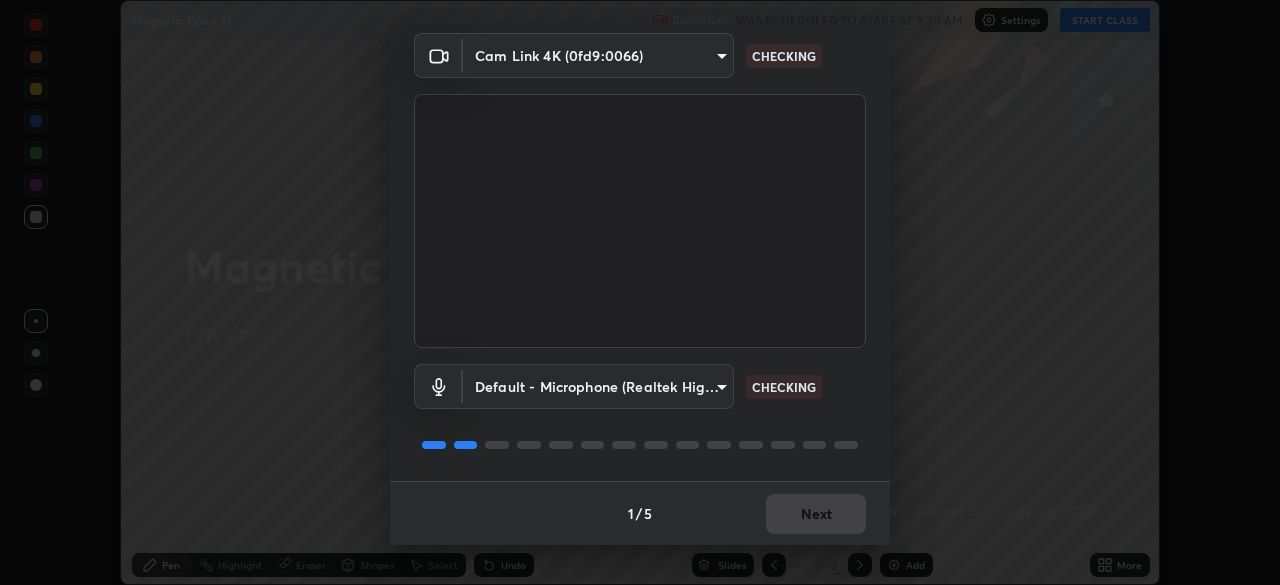 click on "1 / 5 Next" at bounding box center [640, 513] 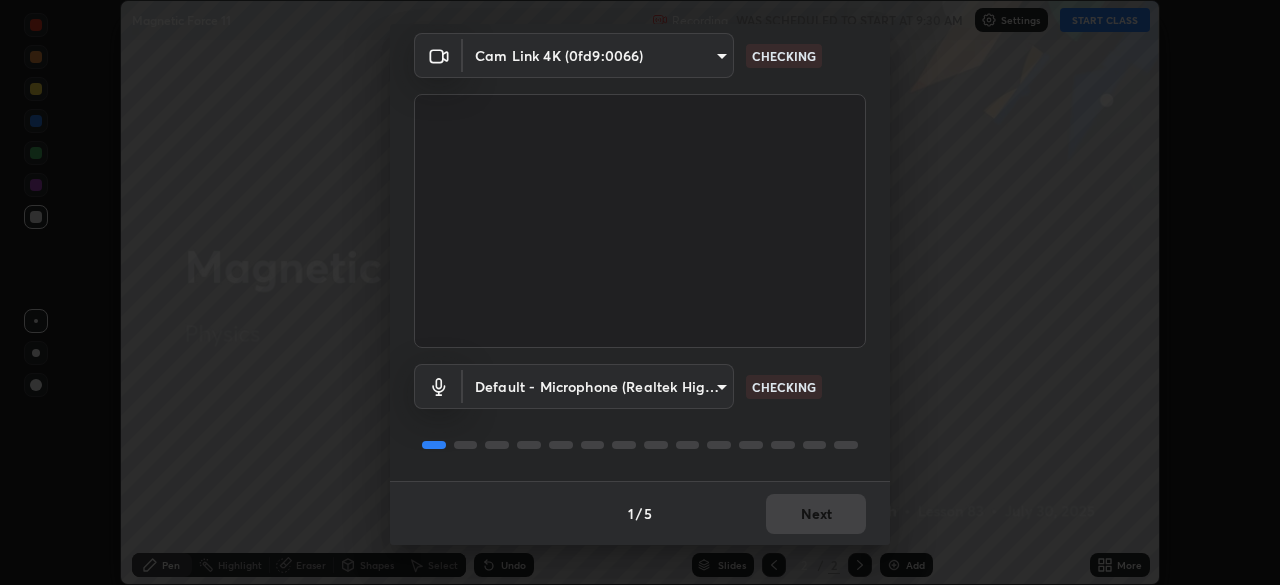 click on "1 / 5 Next" at bounding box center [640, 513] 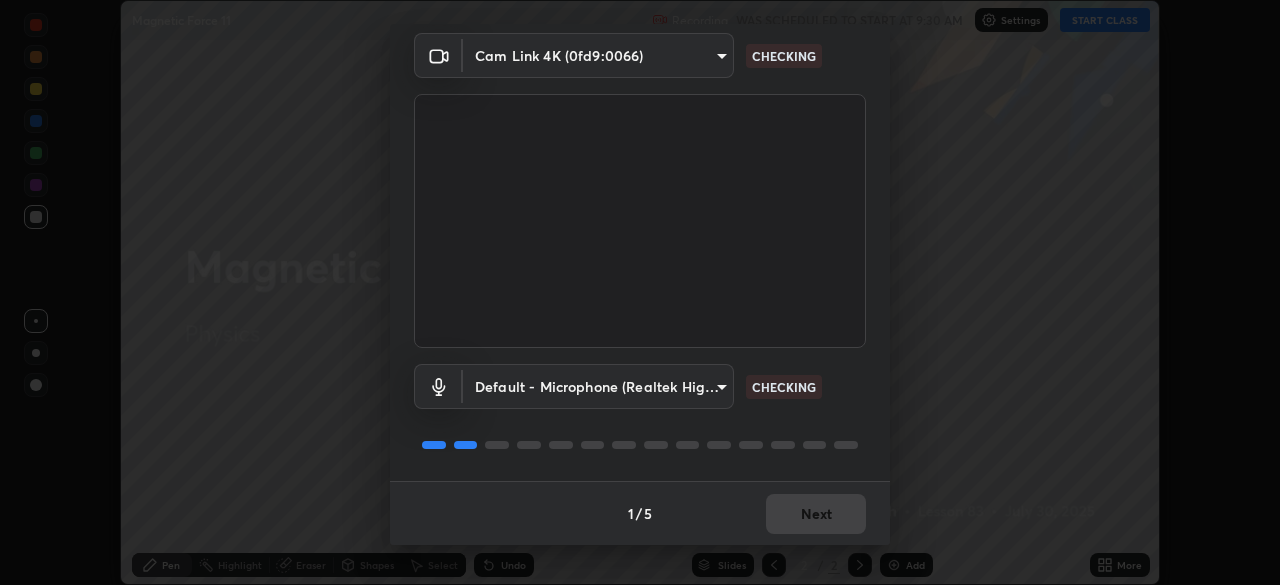 click on "1 / 5 Next" at bounding box center (640, 513) 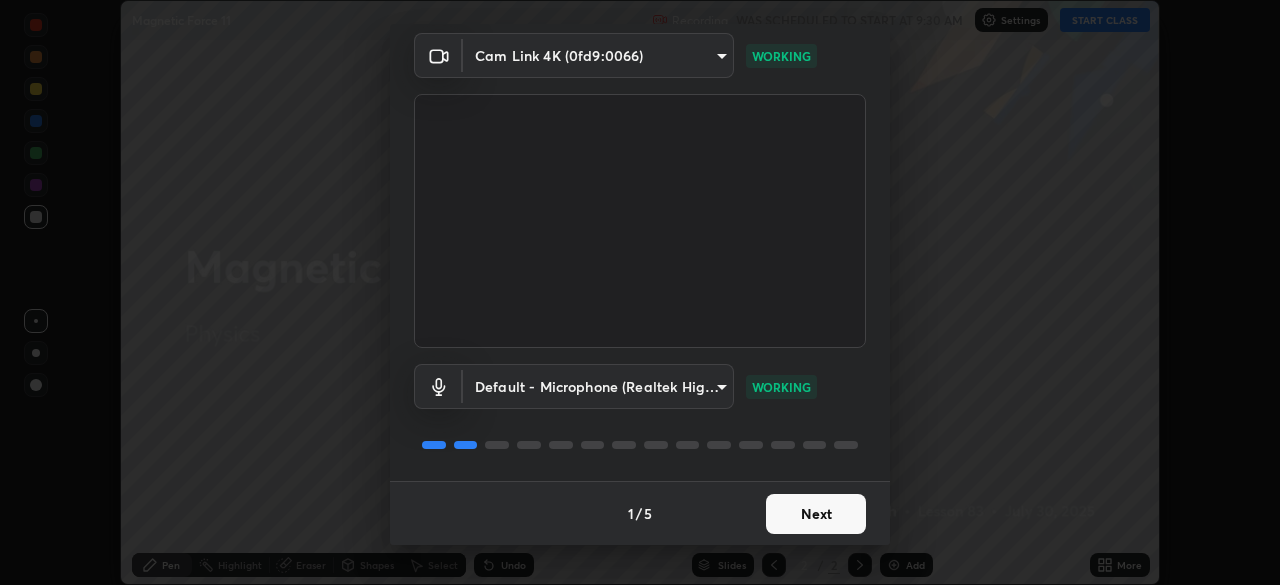 click on "Next" at bounding box center [816, 514] 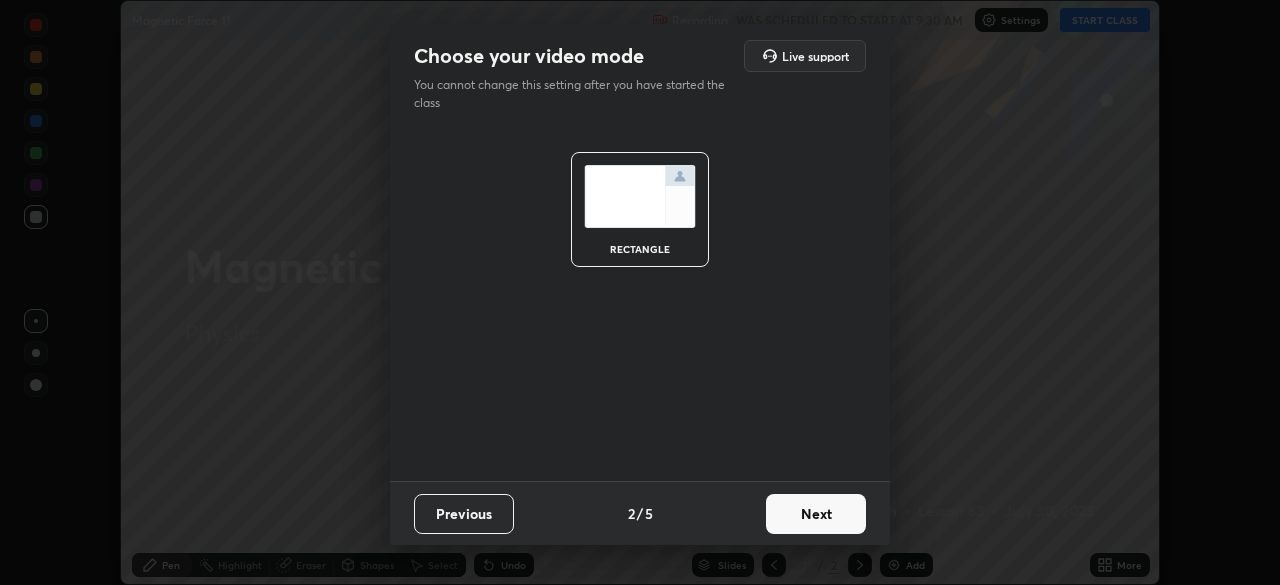 scroll, scrollTop: 0, scrollLeft: 0, axis: both 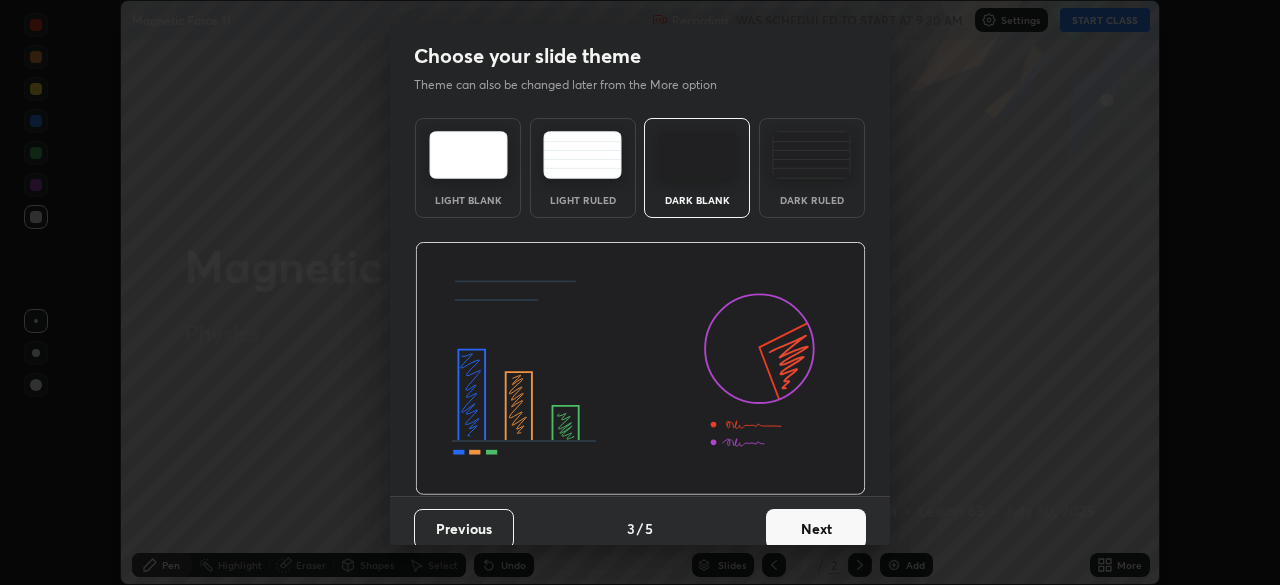 click on "Next" at bounding box center [816, 529] 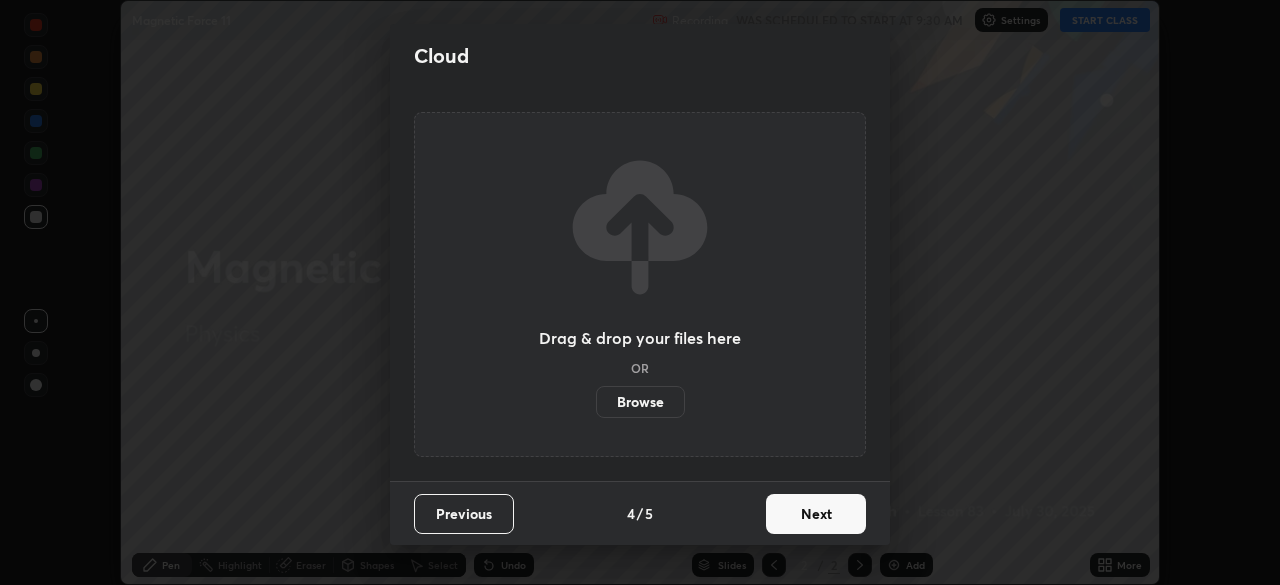 click on "Next" at bounding box center [816, 514] 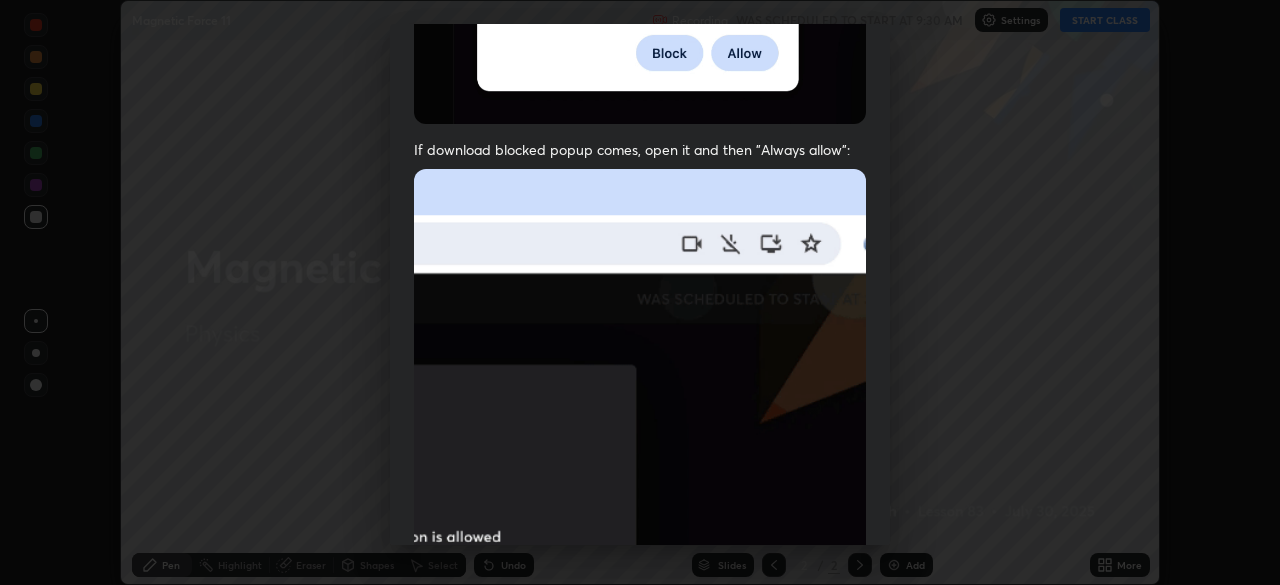 scroll, scrollTop: 479, scrollLeft: 0, axis: vertical 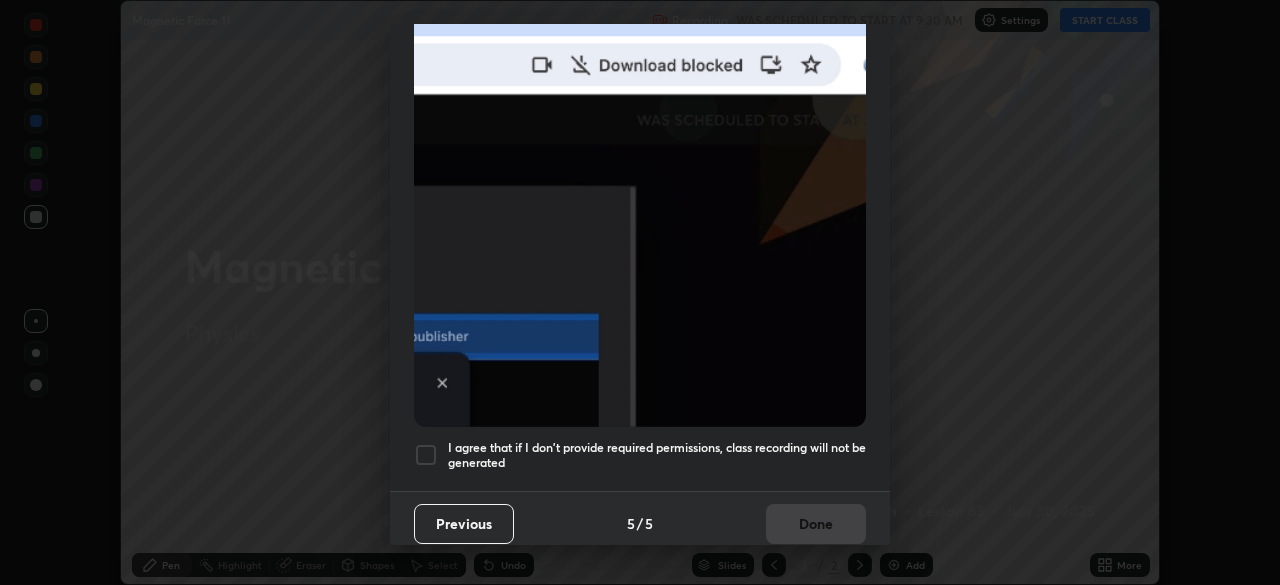 click at bounding box center (426, 455) 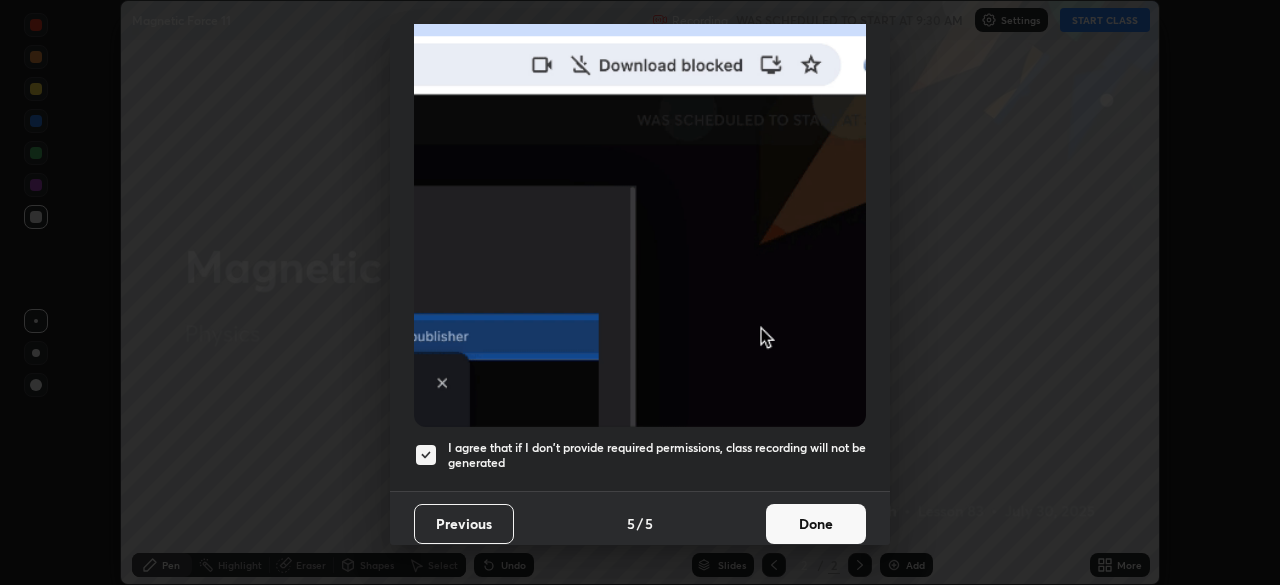 click on "Done" at bounding box center [816, 524] 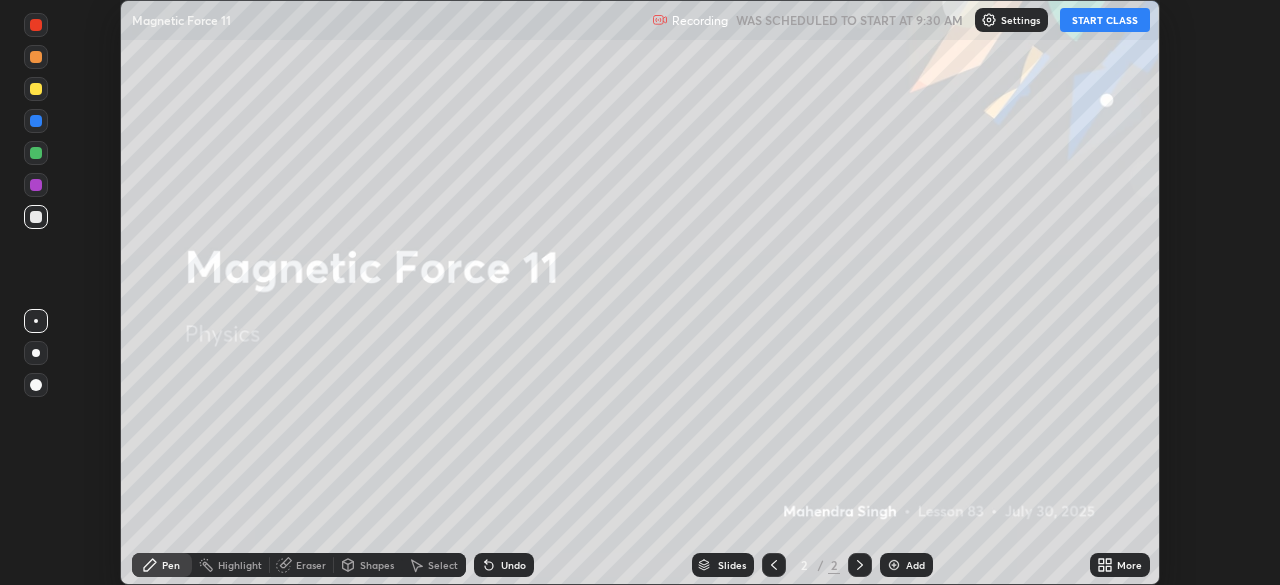 click on "START CLASS" at bounding box center (1105, 20) 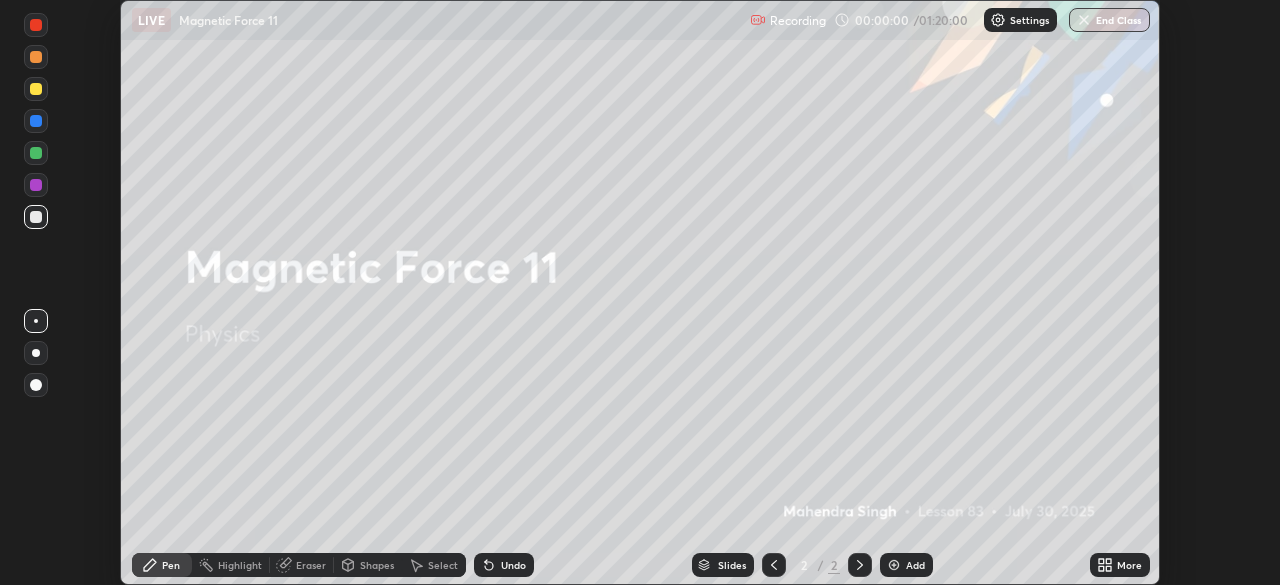 click on "More" at bounding box center [1129, 565] 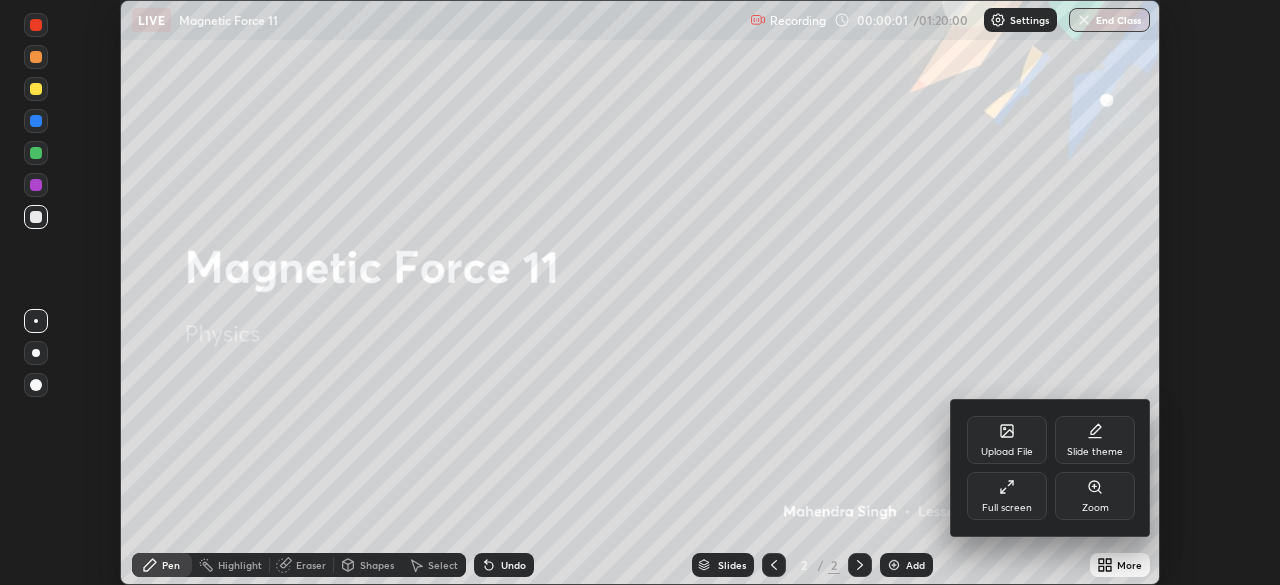 click on "Upload File" at bounding box center (1007, 440) 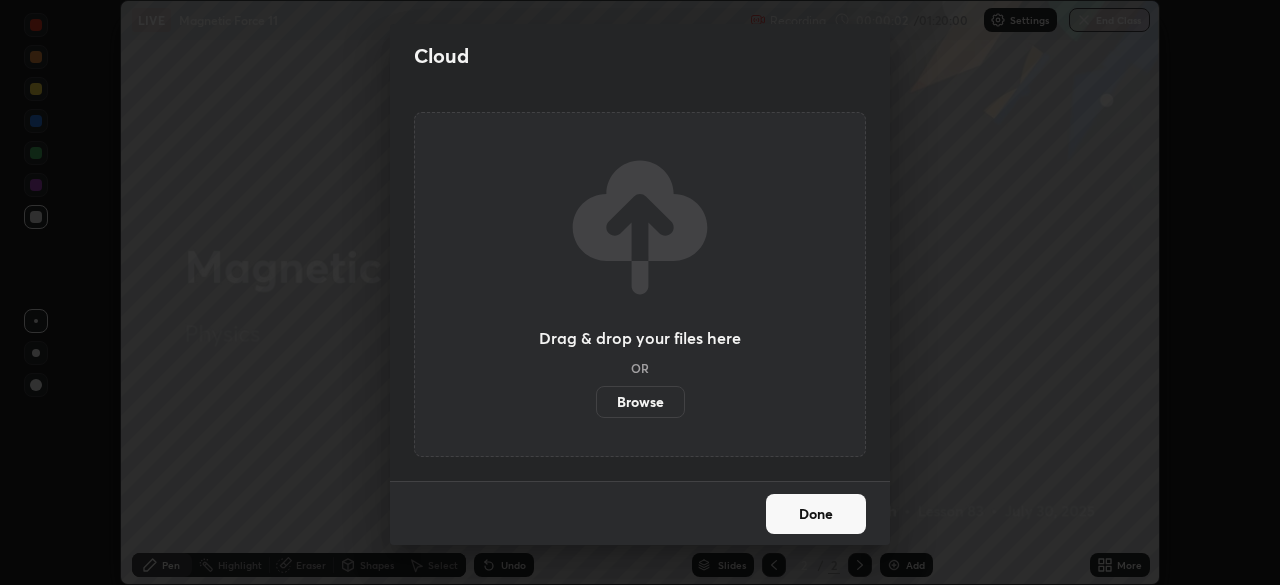 click on "Browse" at bounding box center [640, 402] 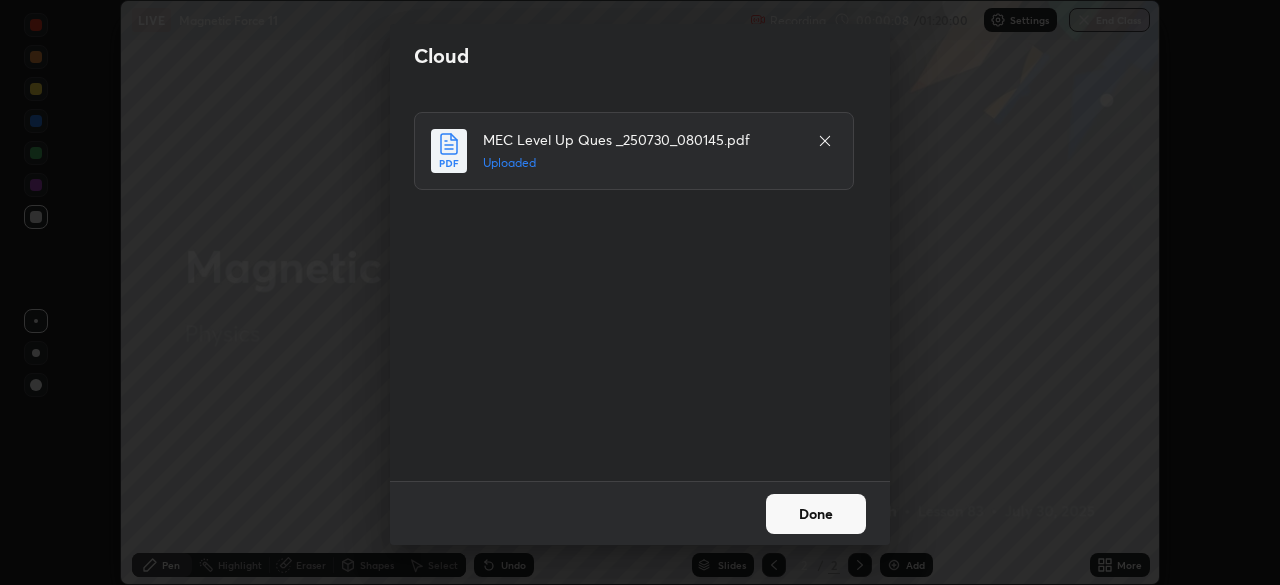 click on "Done" at bounding box center [816, 514] 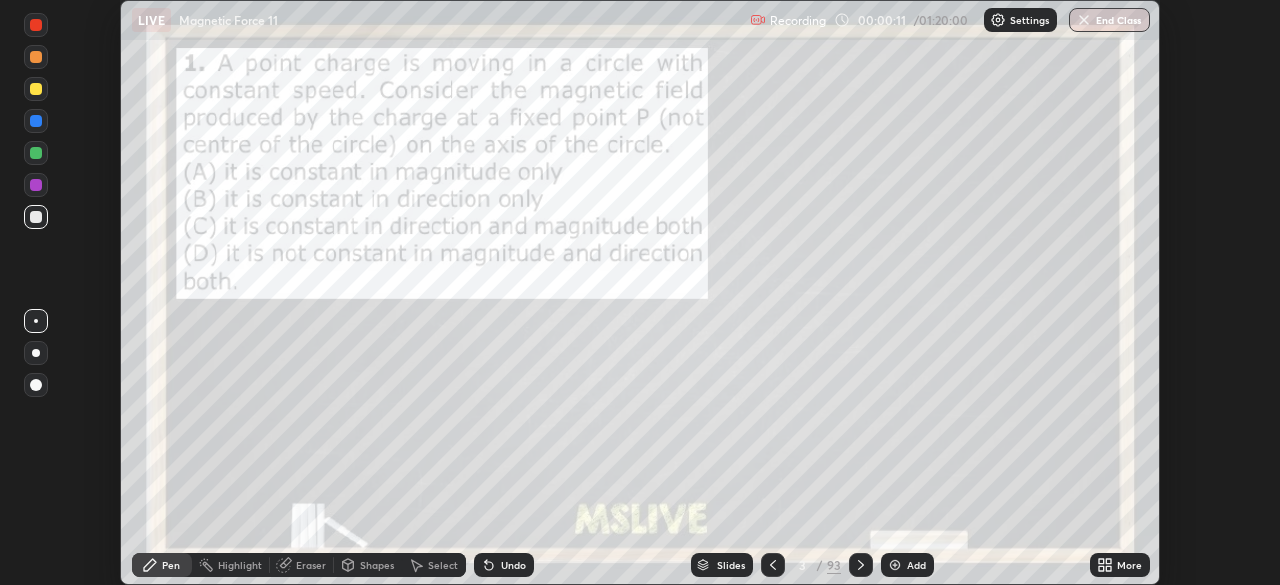 click on "Slides" at bounding box center (731, 565) 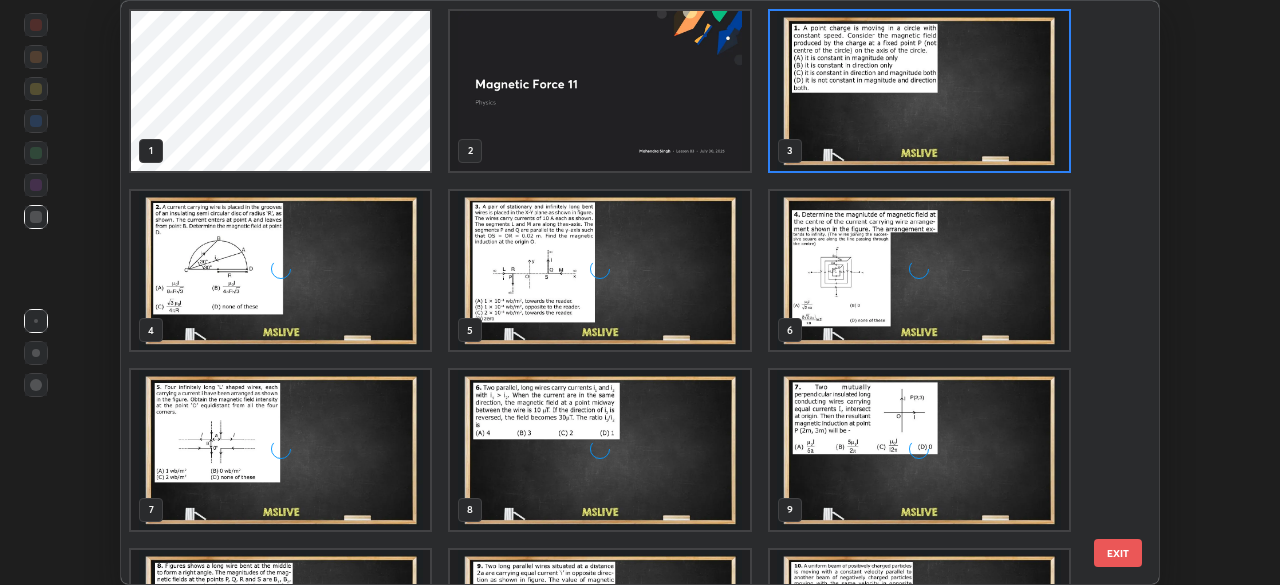 scroll, scrollTop: 7, scrollLeft: 11, axis: both 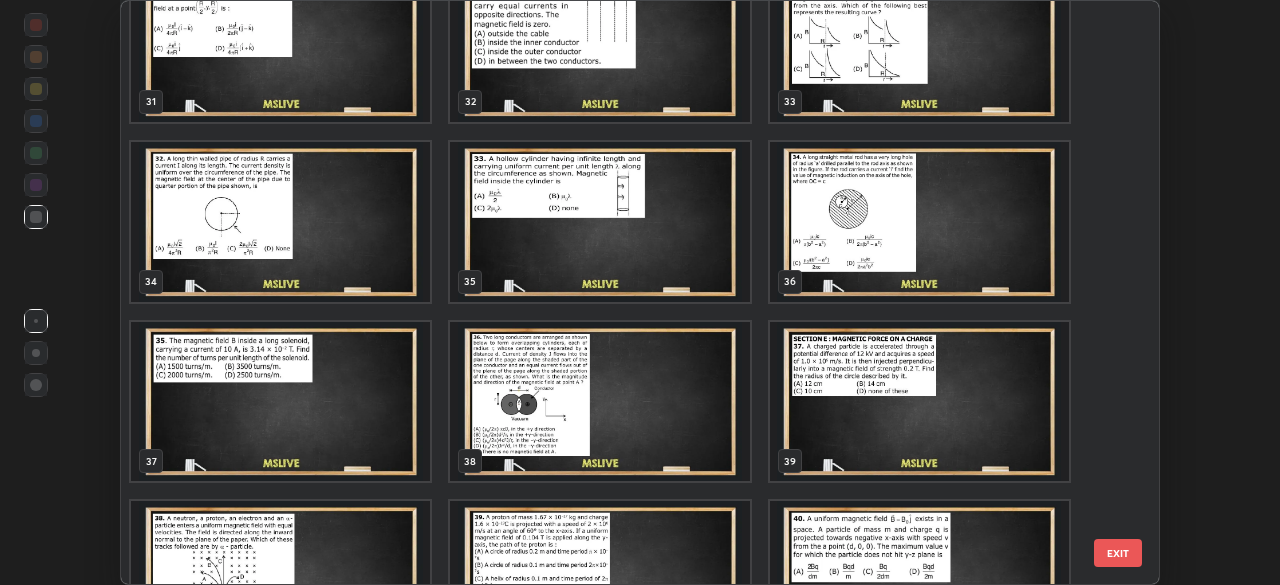 click at bounding box center [599, 222] 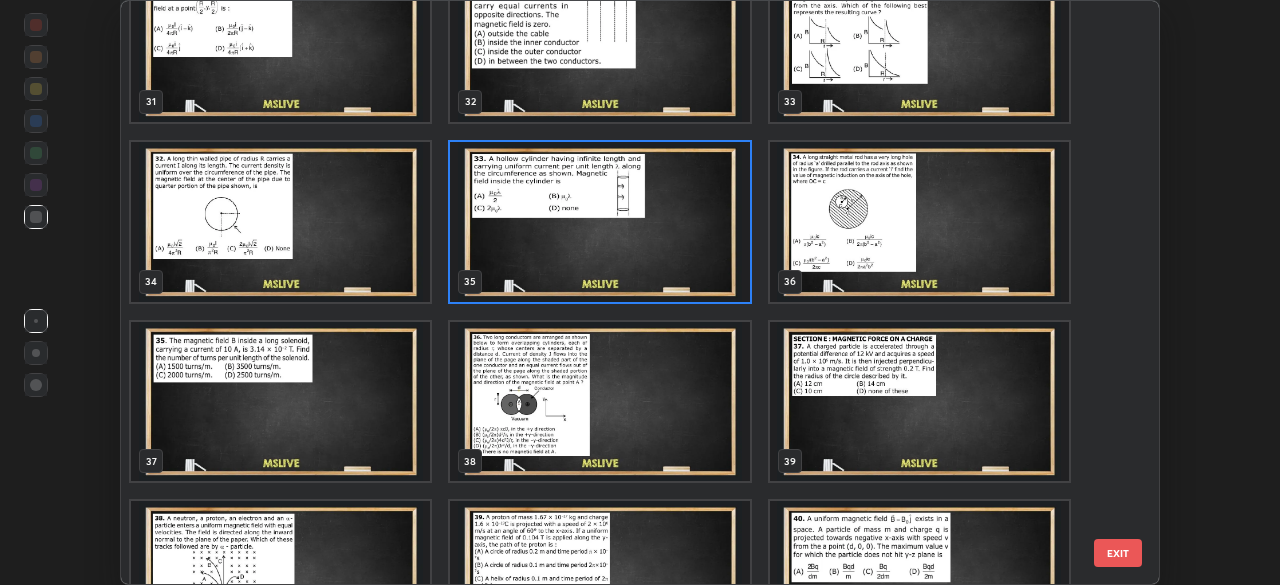 click at bounding box center (599, 222) 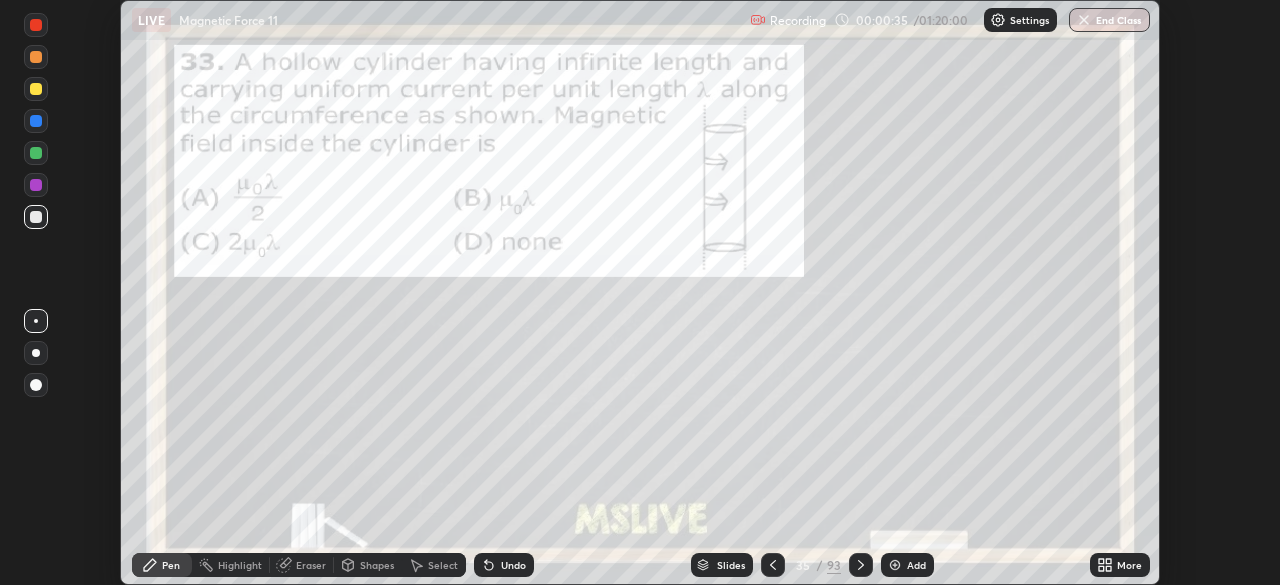 click 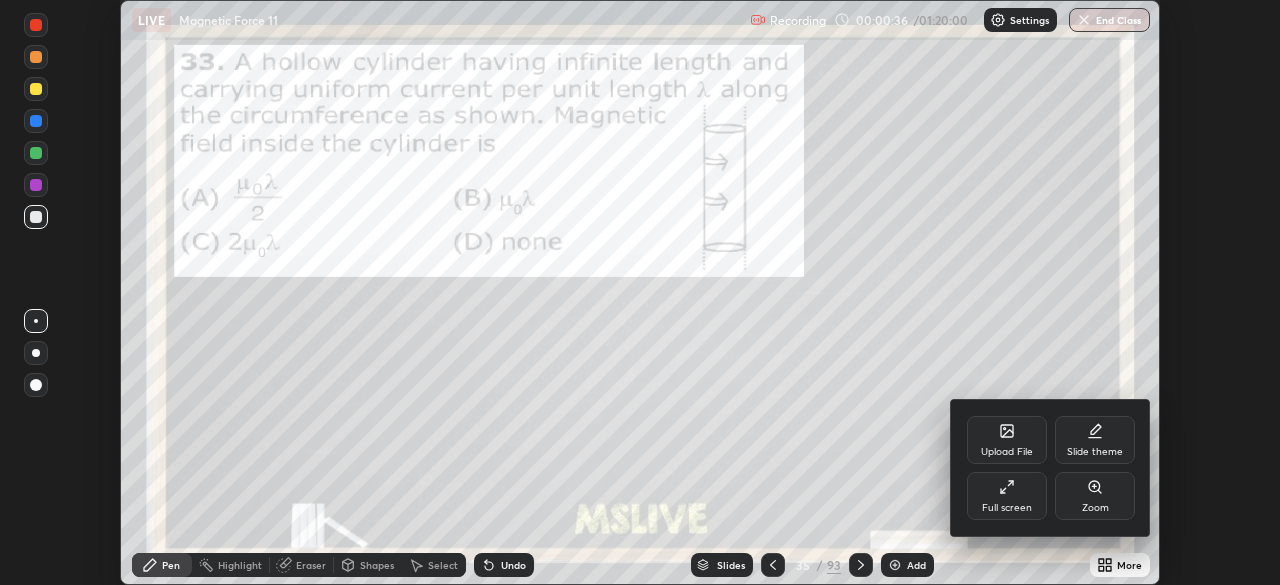 click 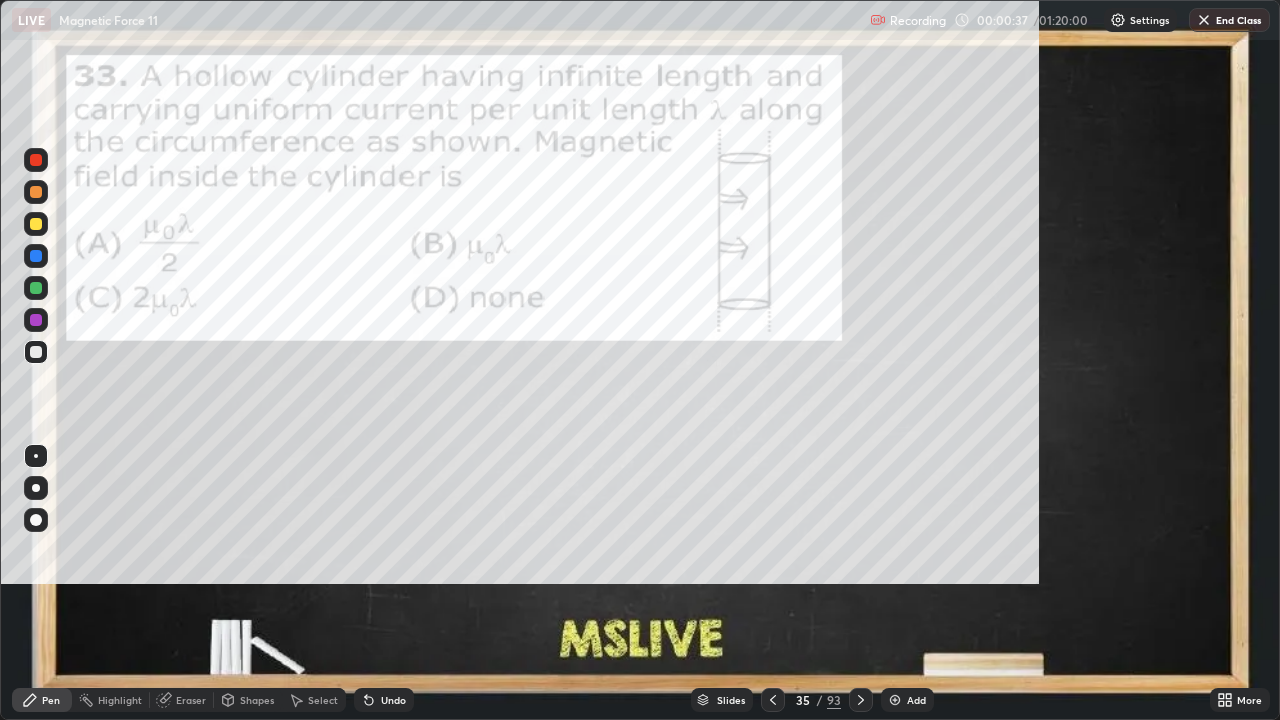 scroll, scrollTop: 99280, scrollLeft: 98720, axis: both 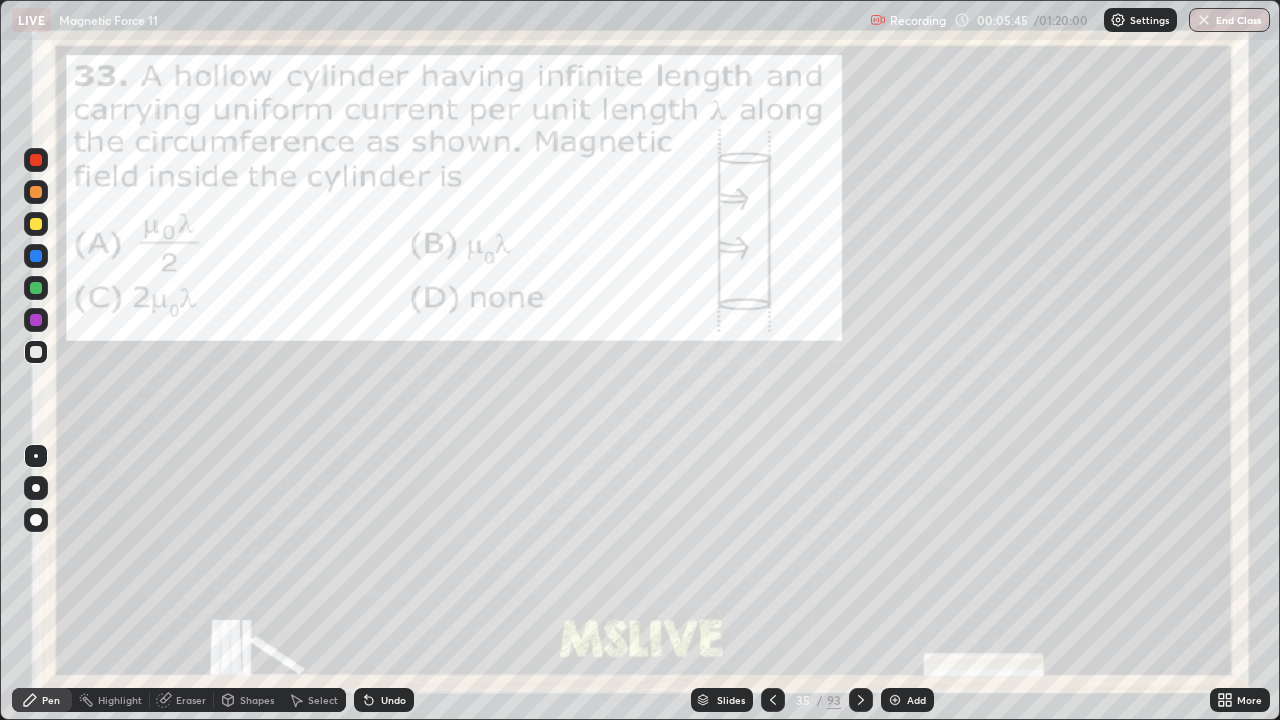click 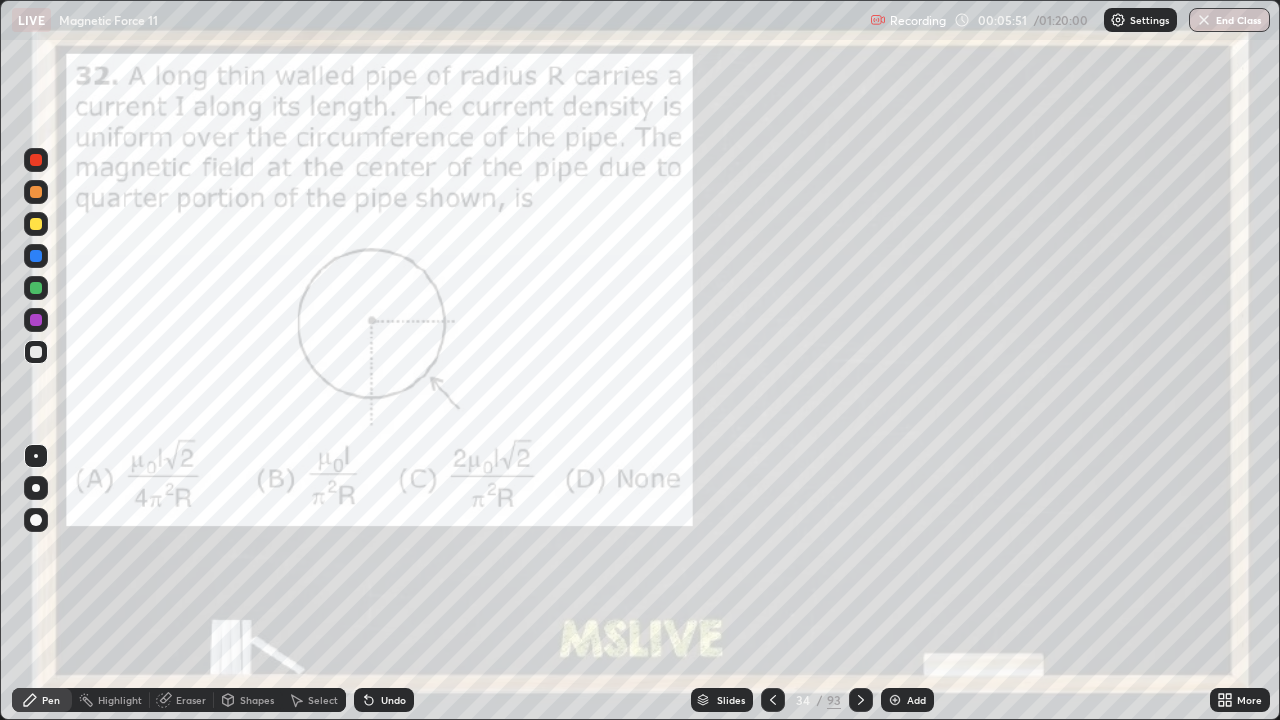 click 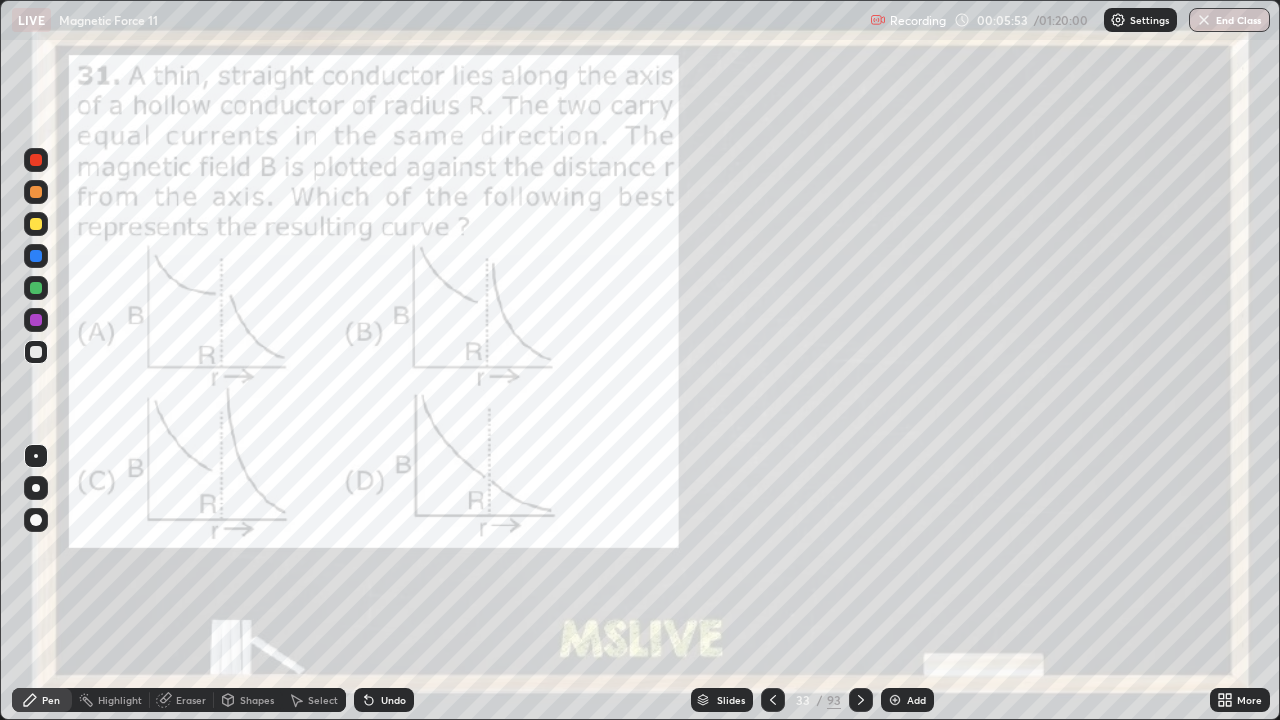 click 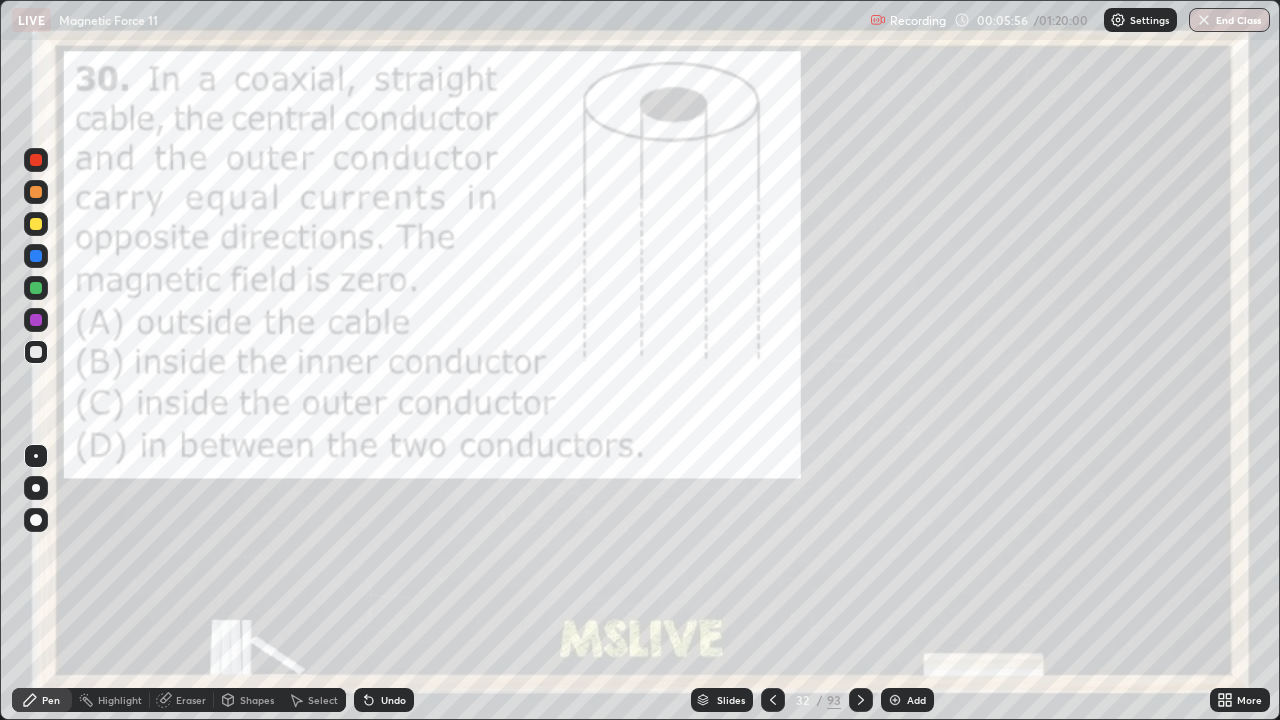 click 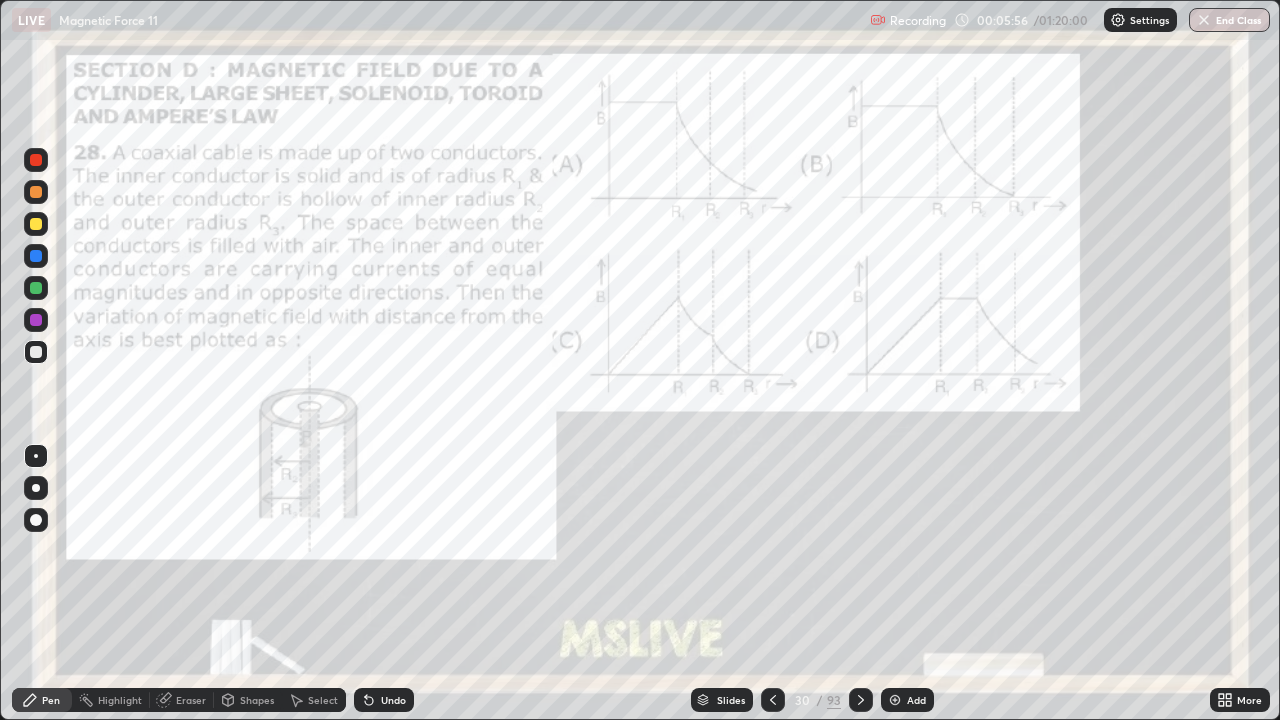 click 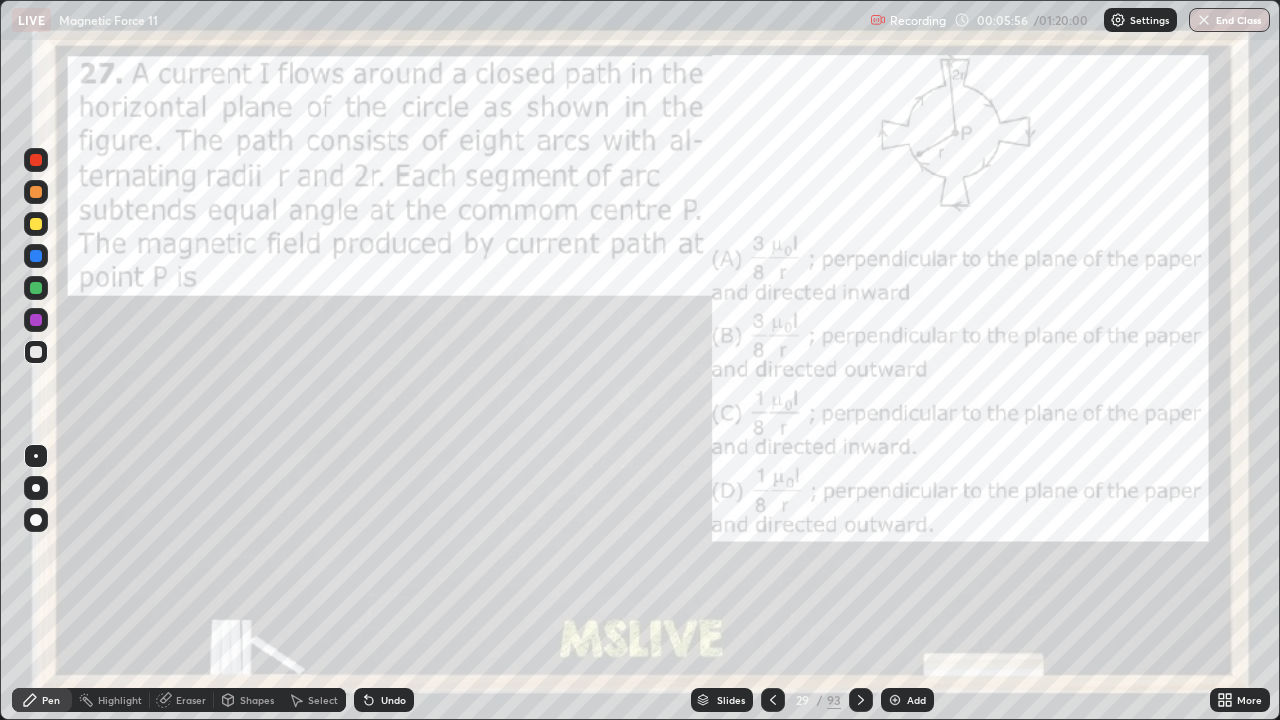 click 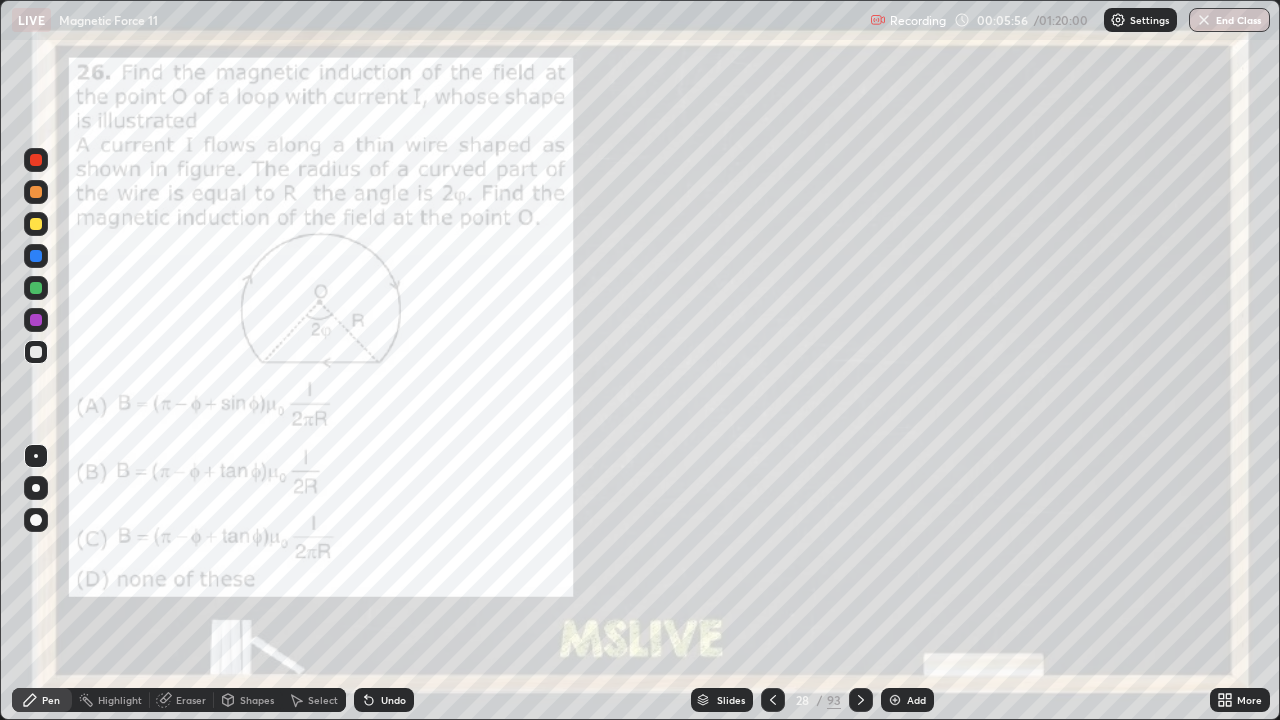 click 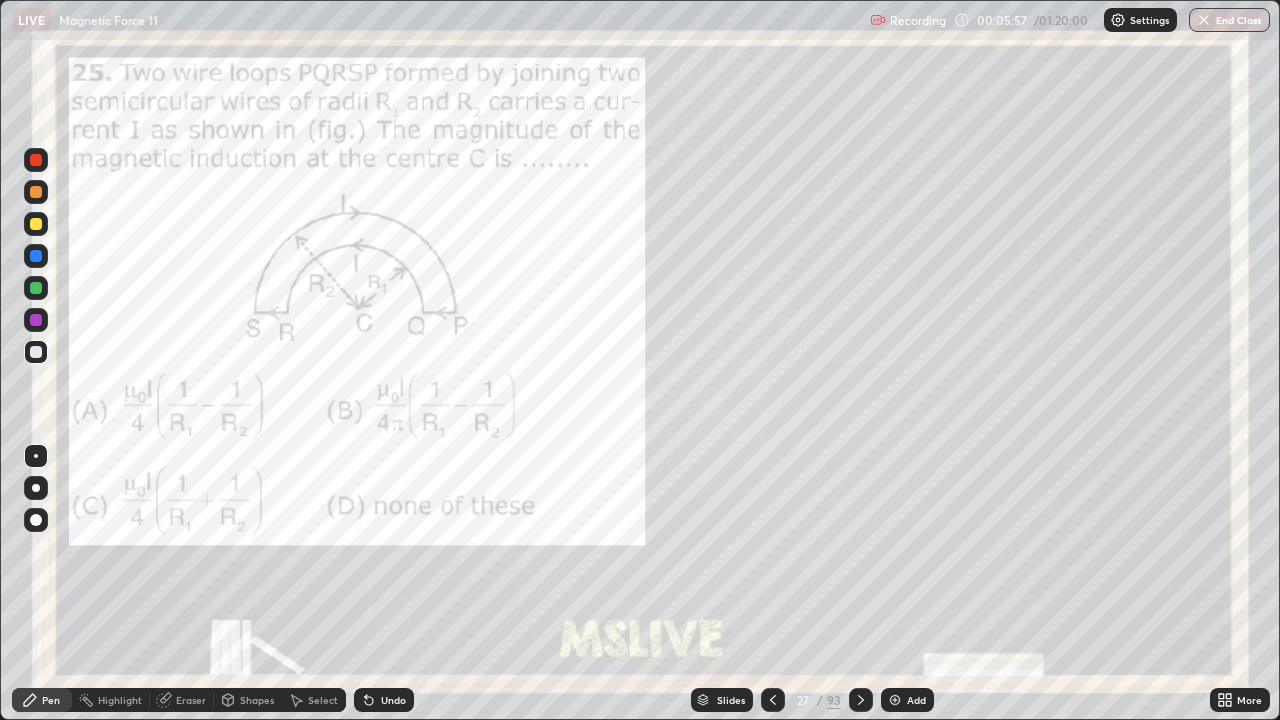click 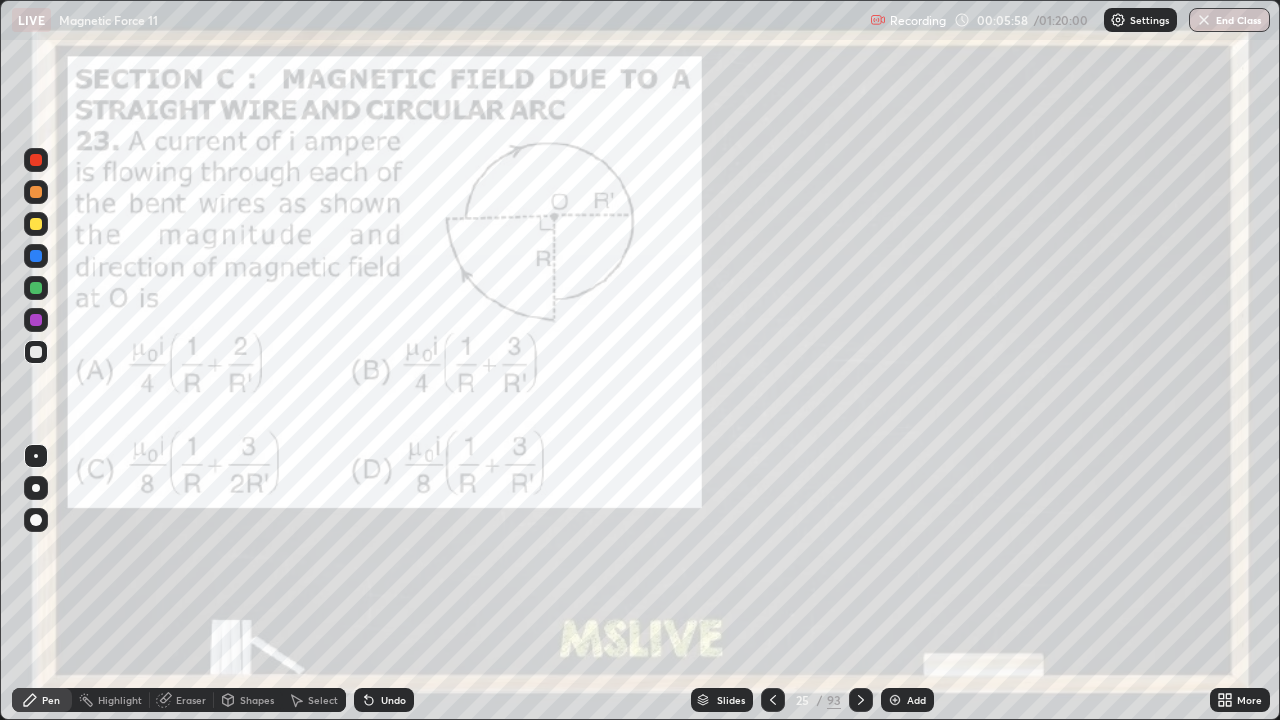 click 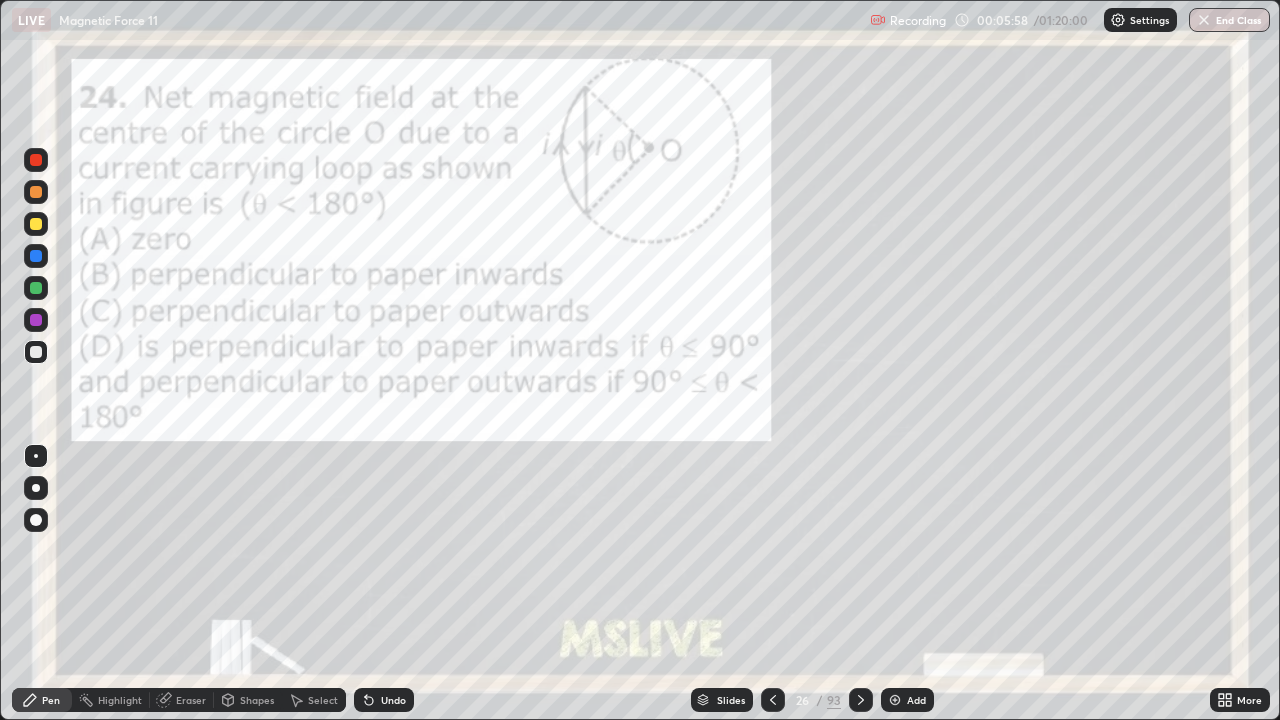 click 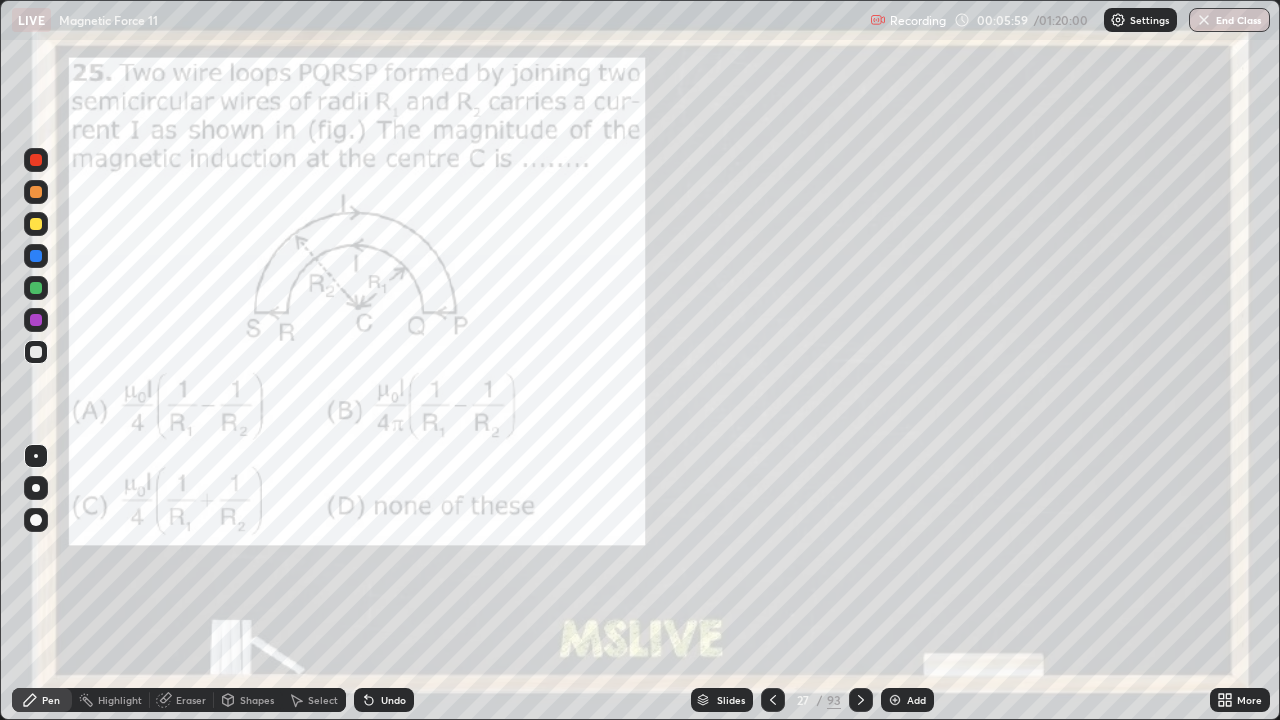click 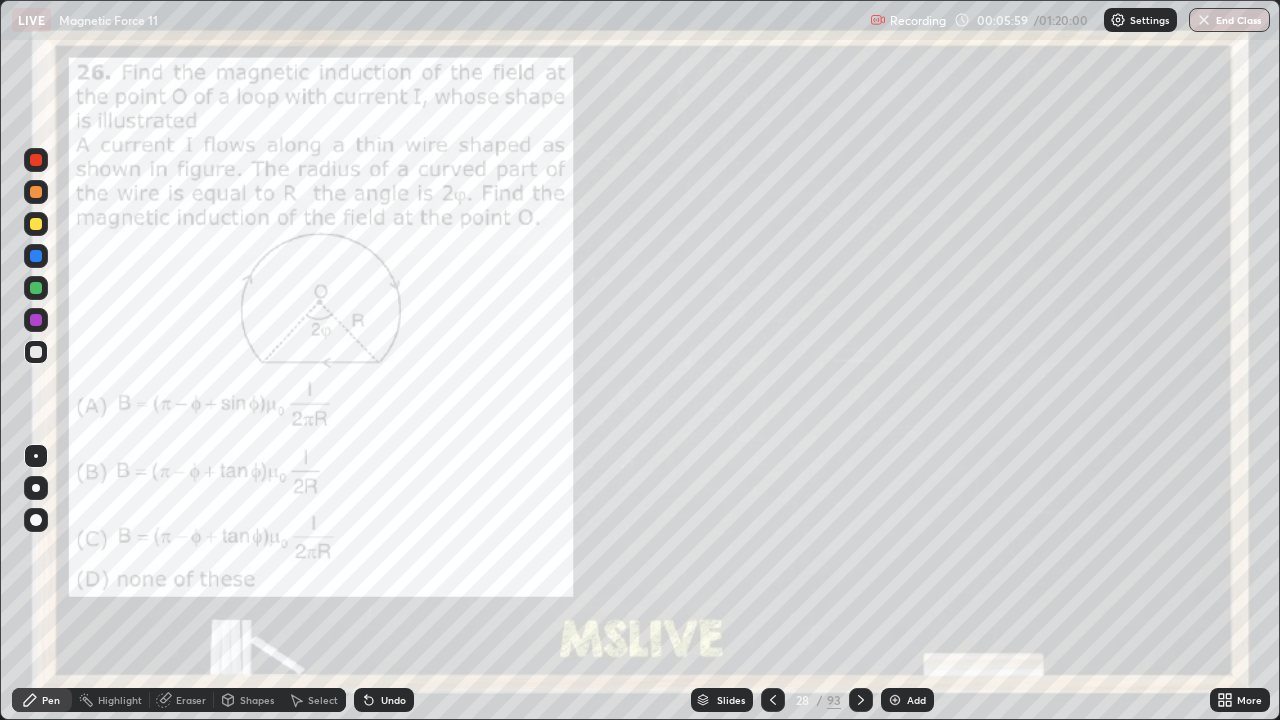 click 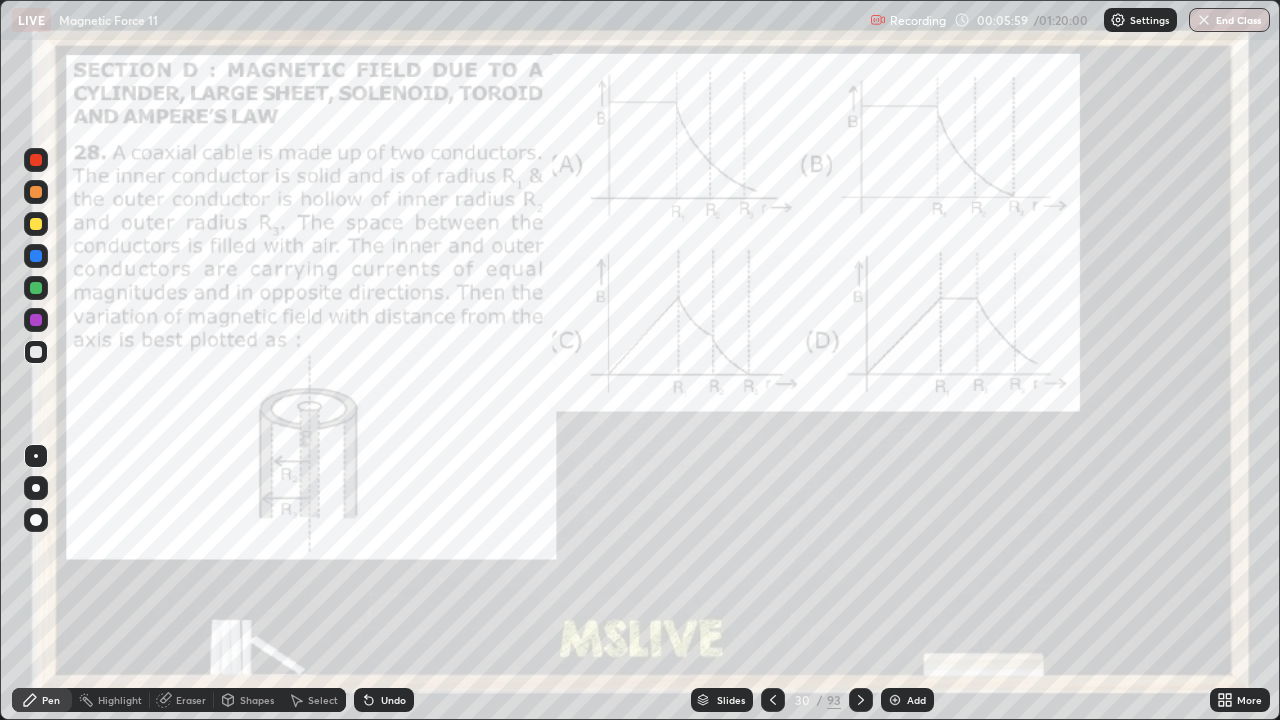 click 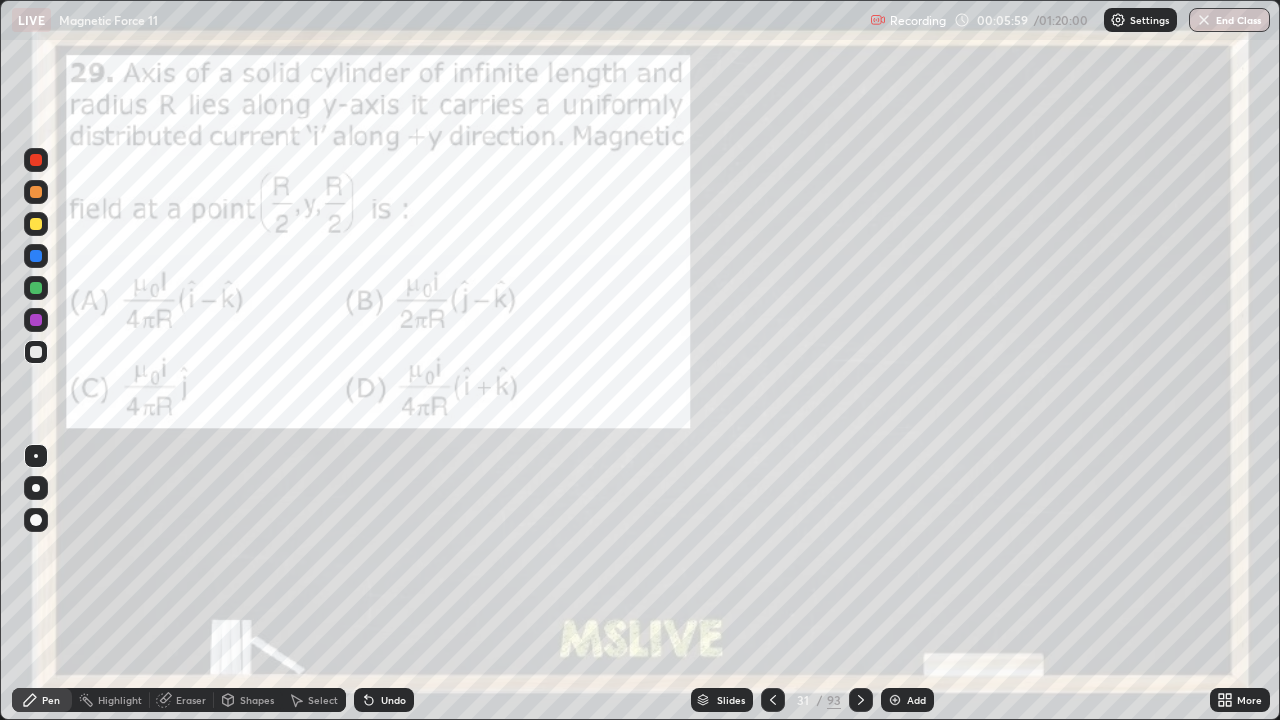 click 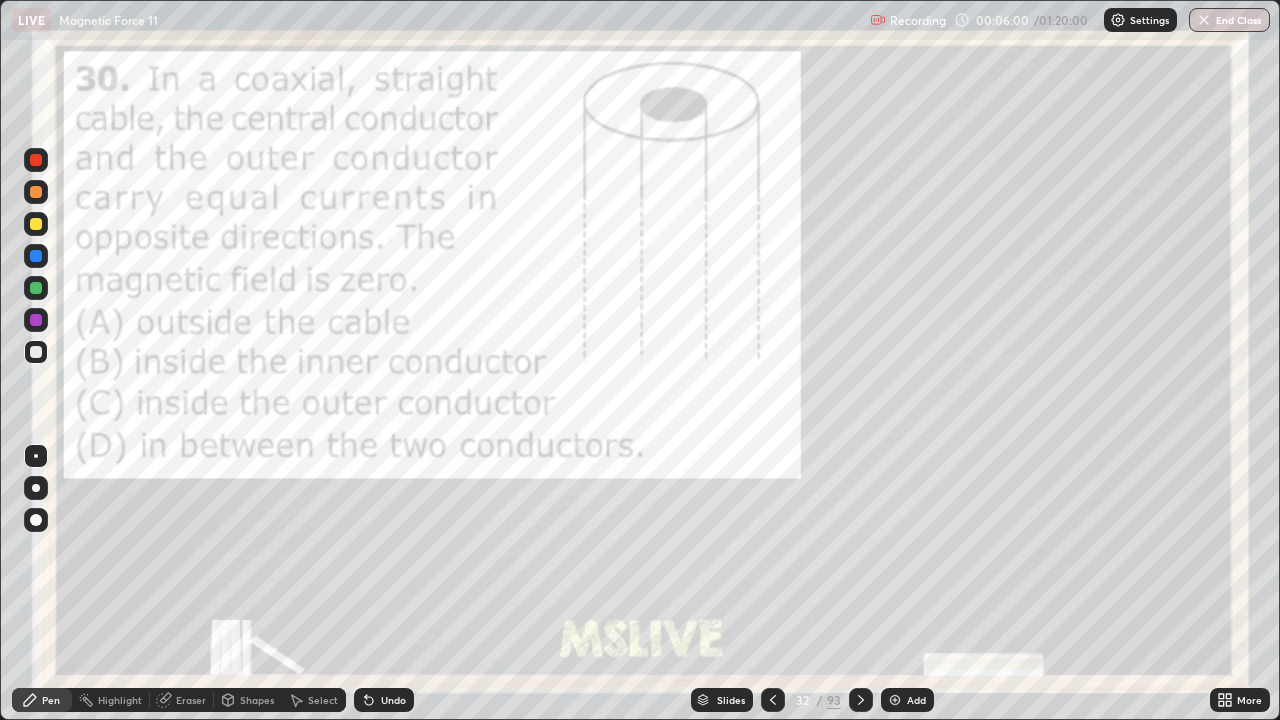 click 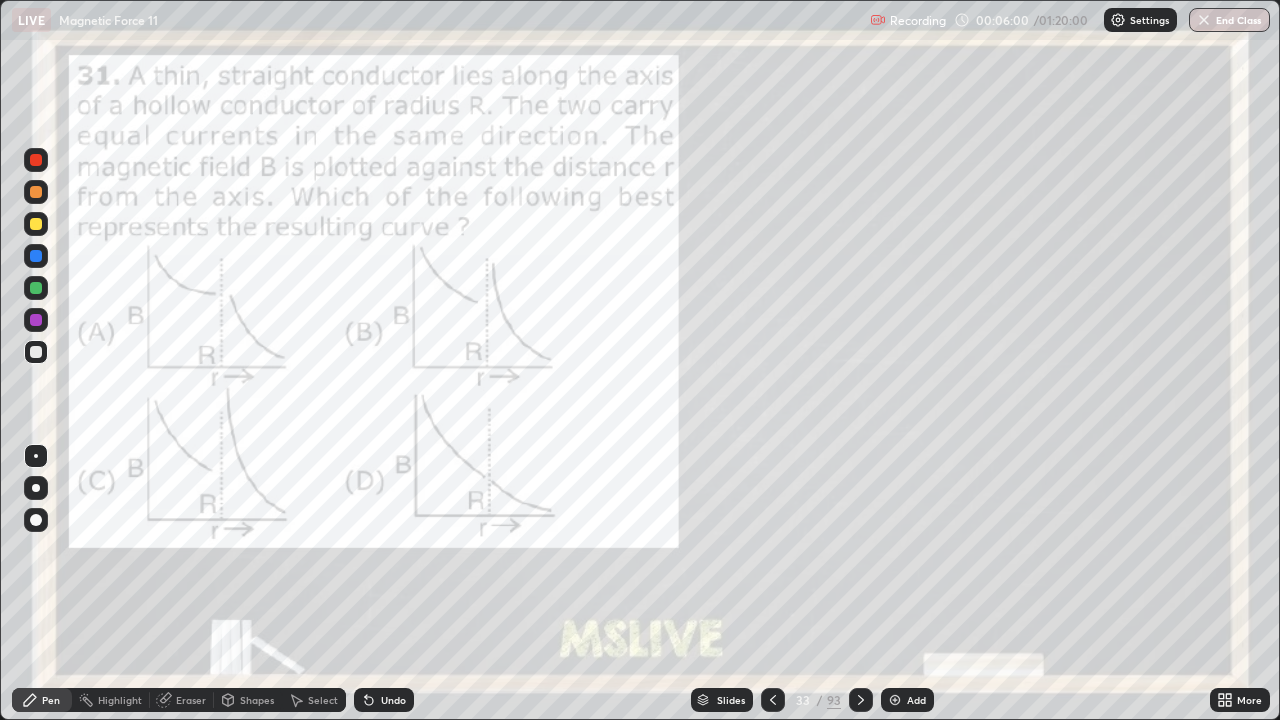 click 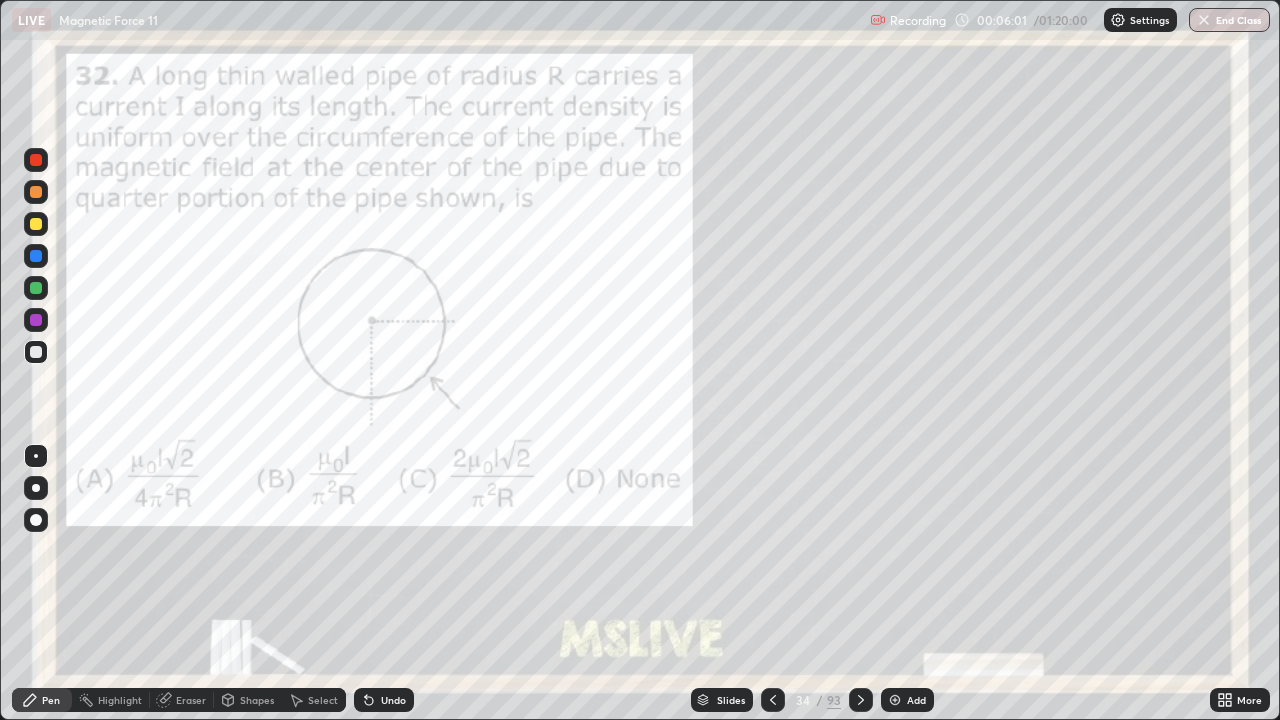 click 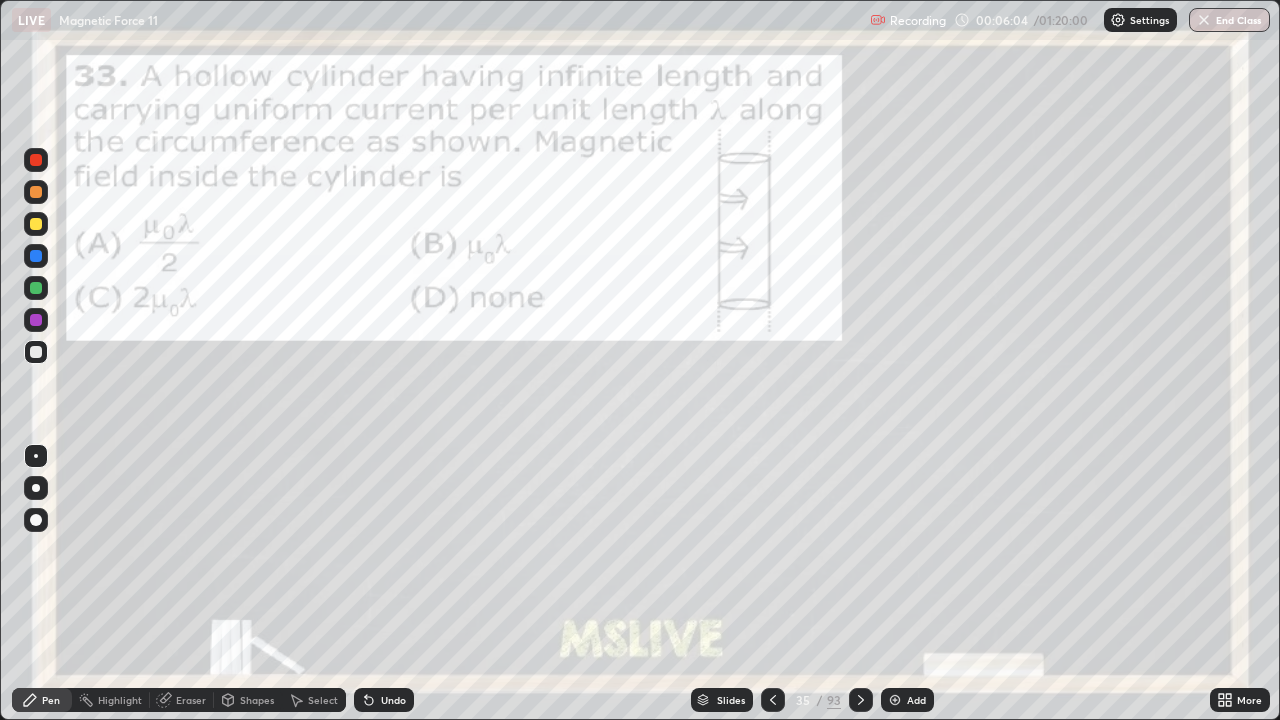 click 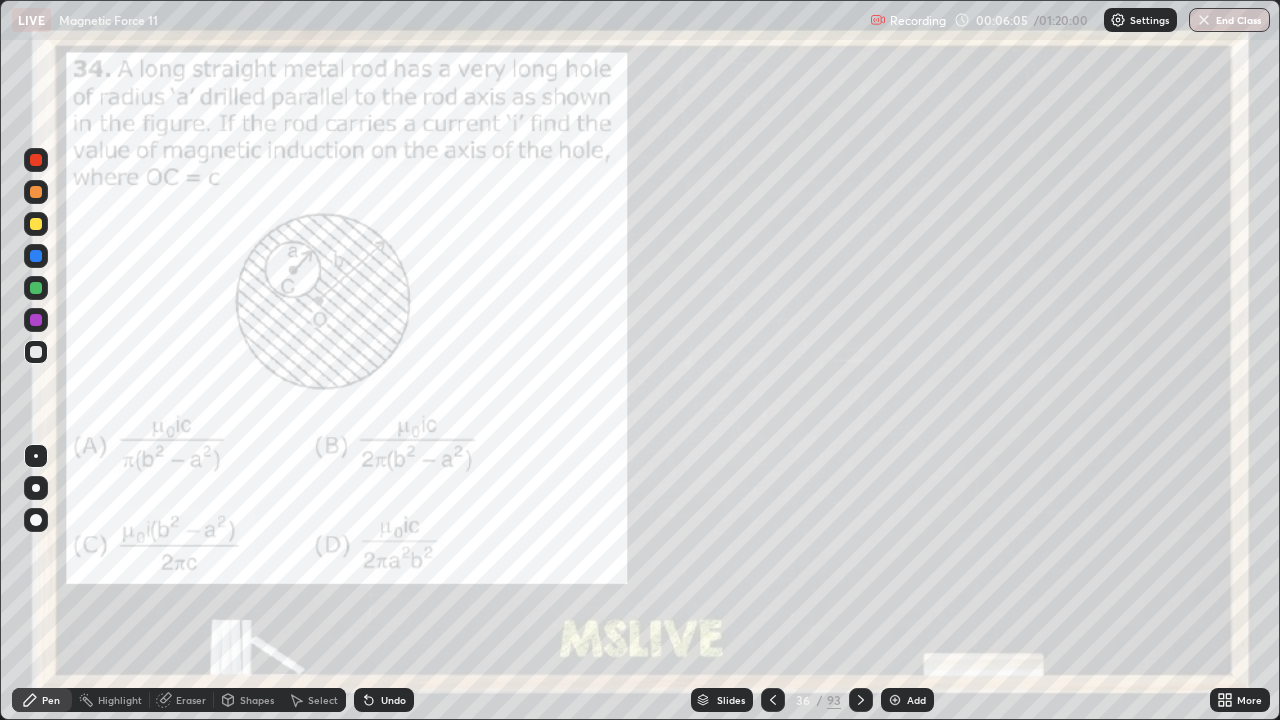 click 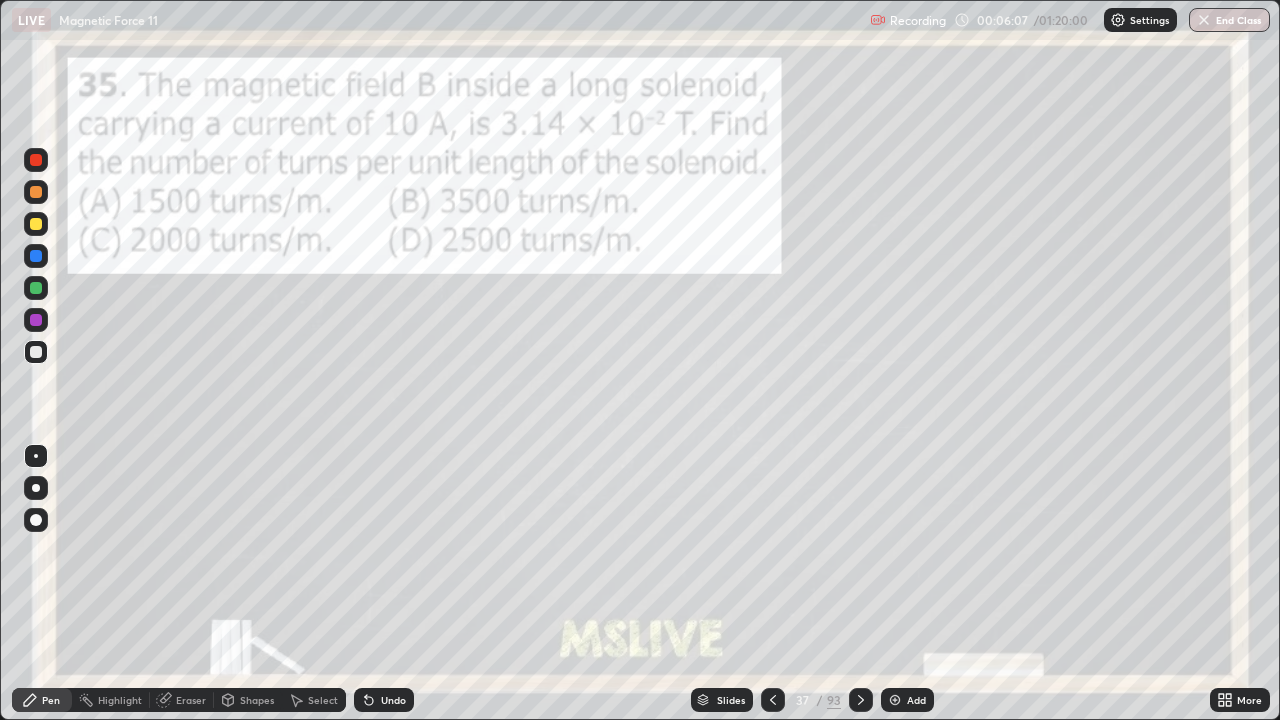 click 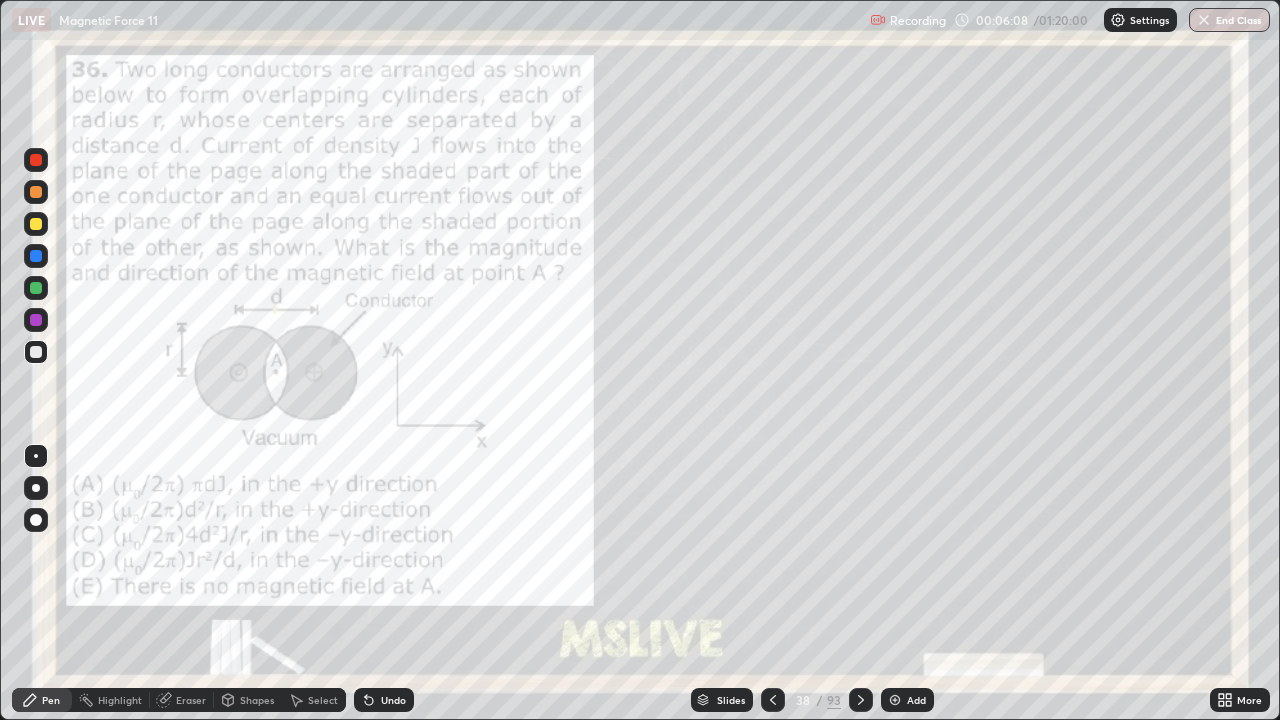click 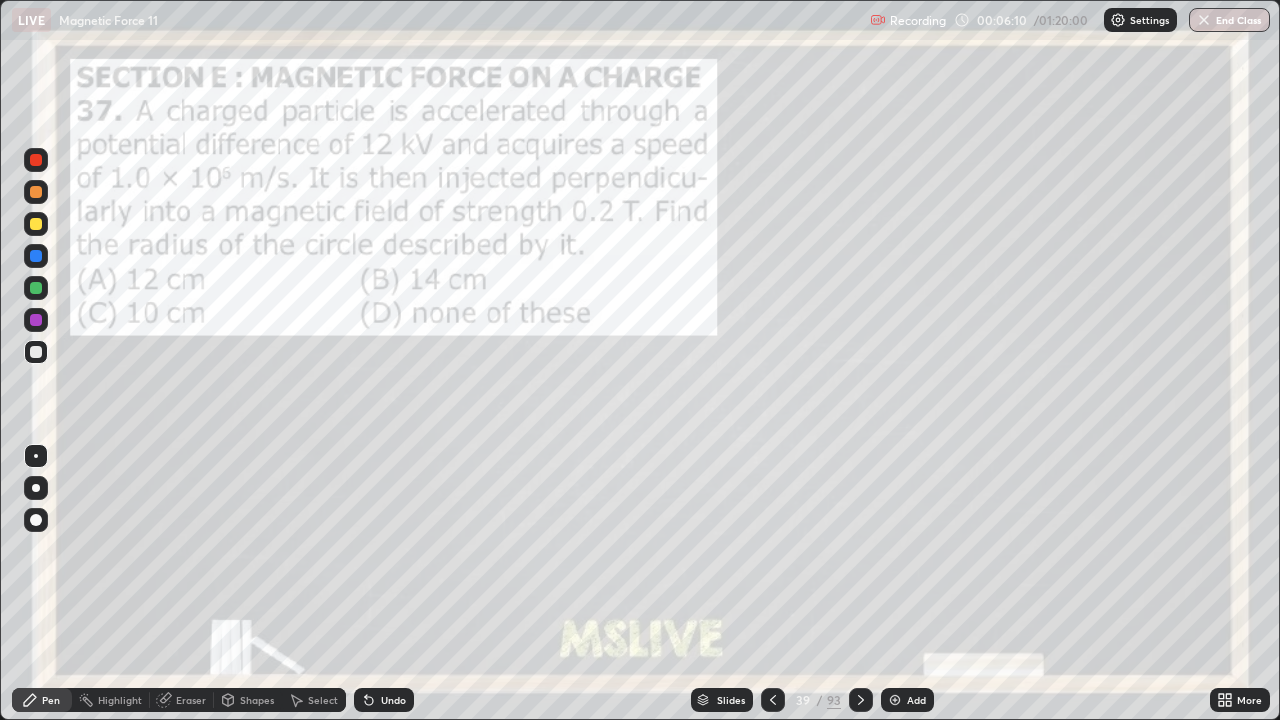 click 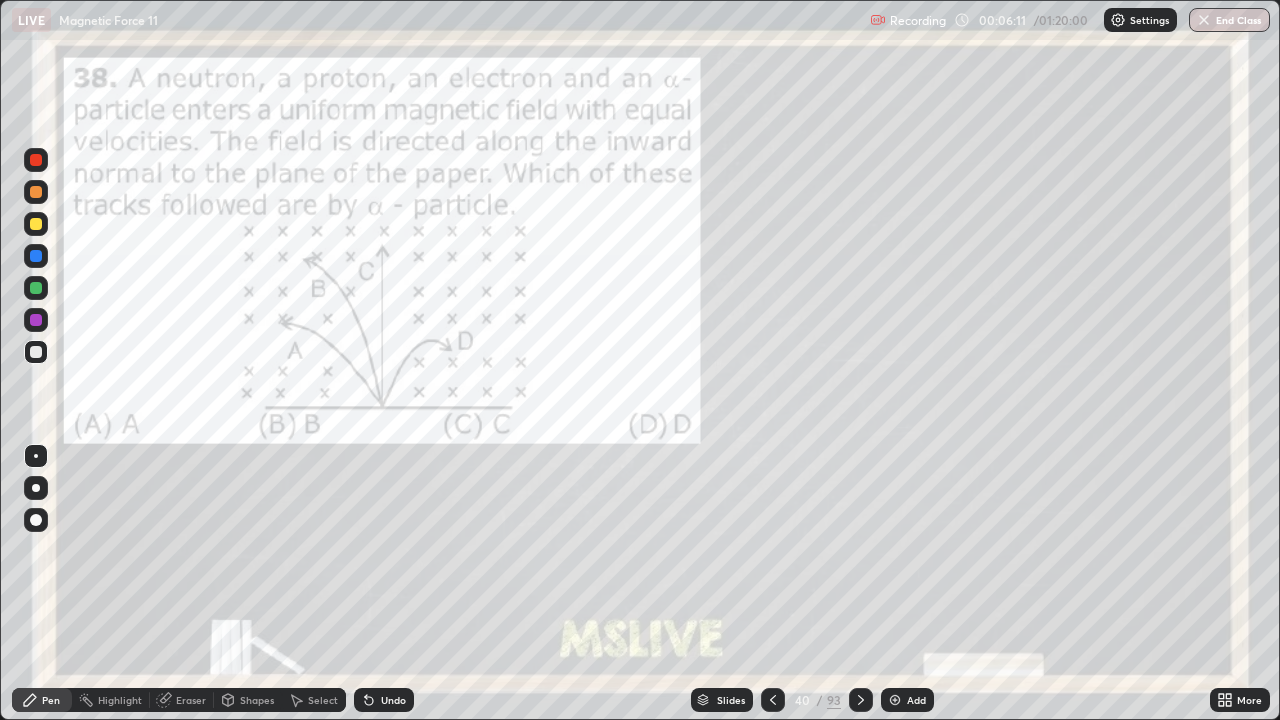 click 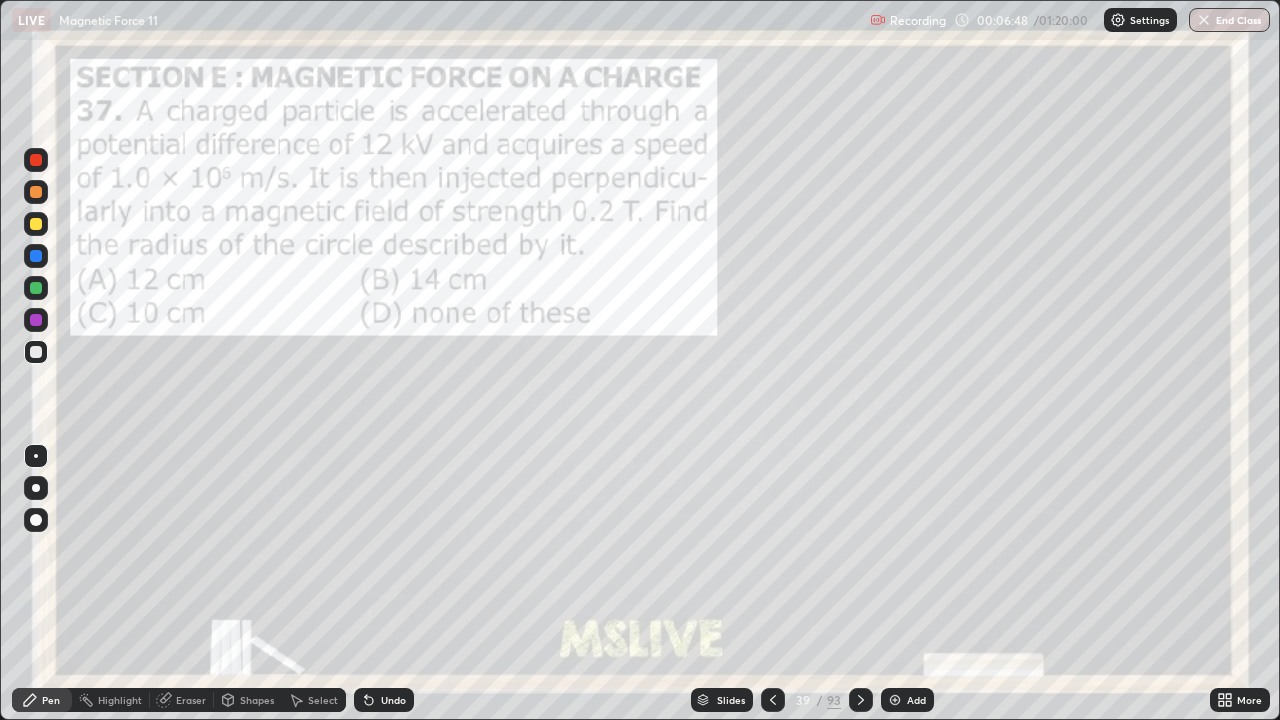 click 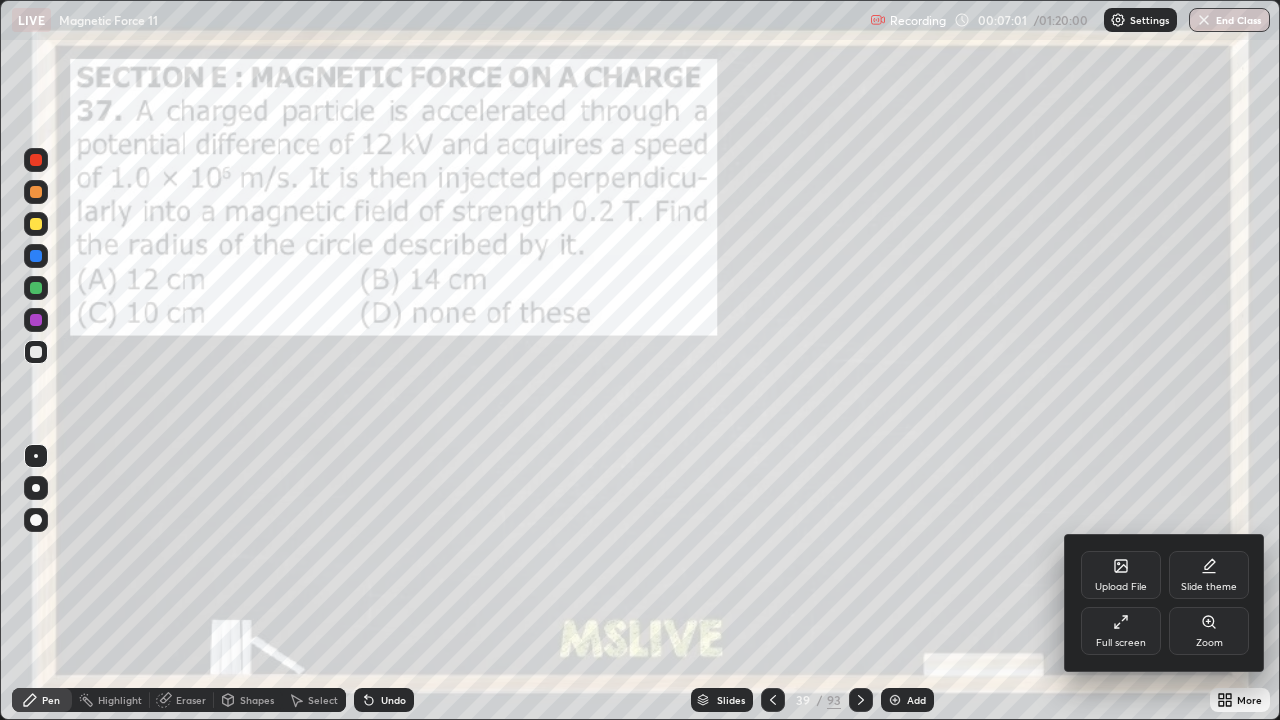 click 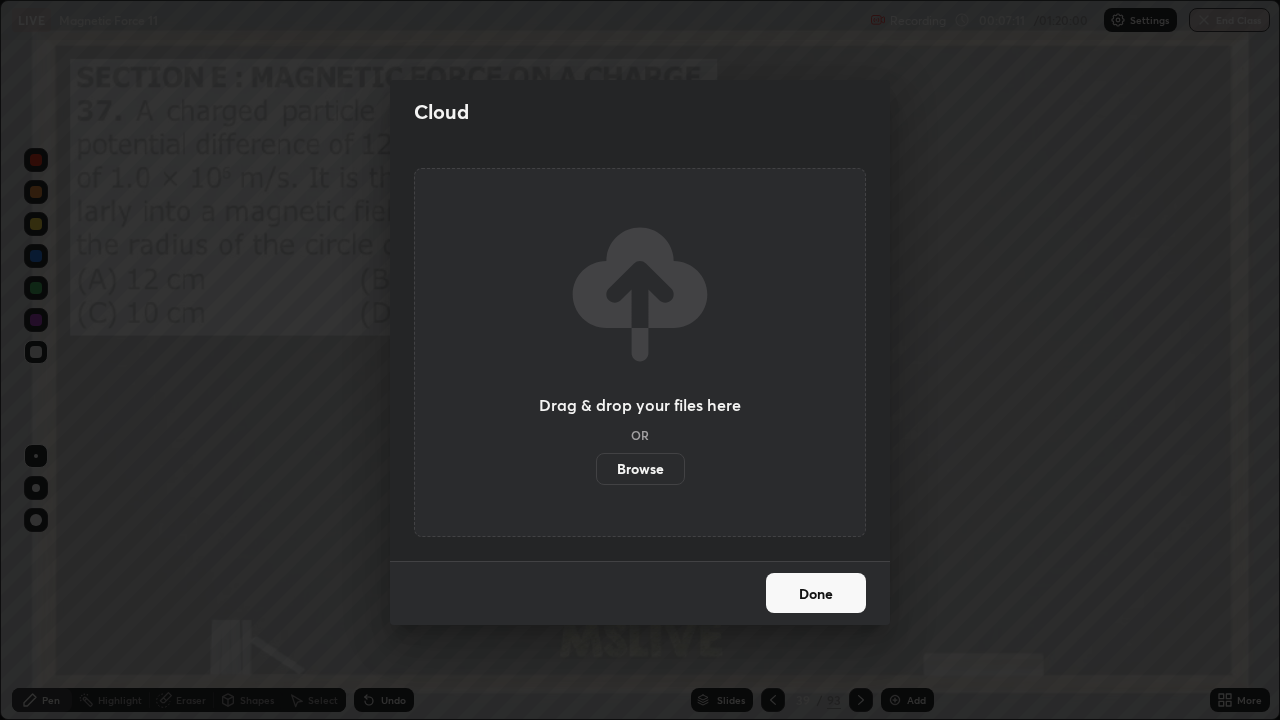 click on "Cloud Drag & drop your files here OR Browse Done" at bounding box center [640, 360] 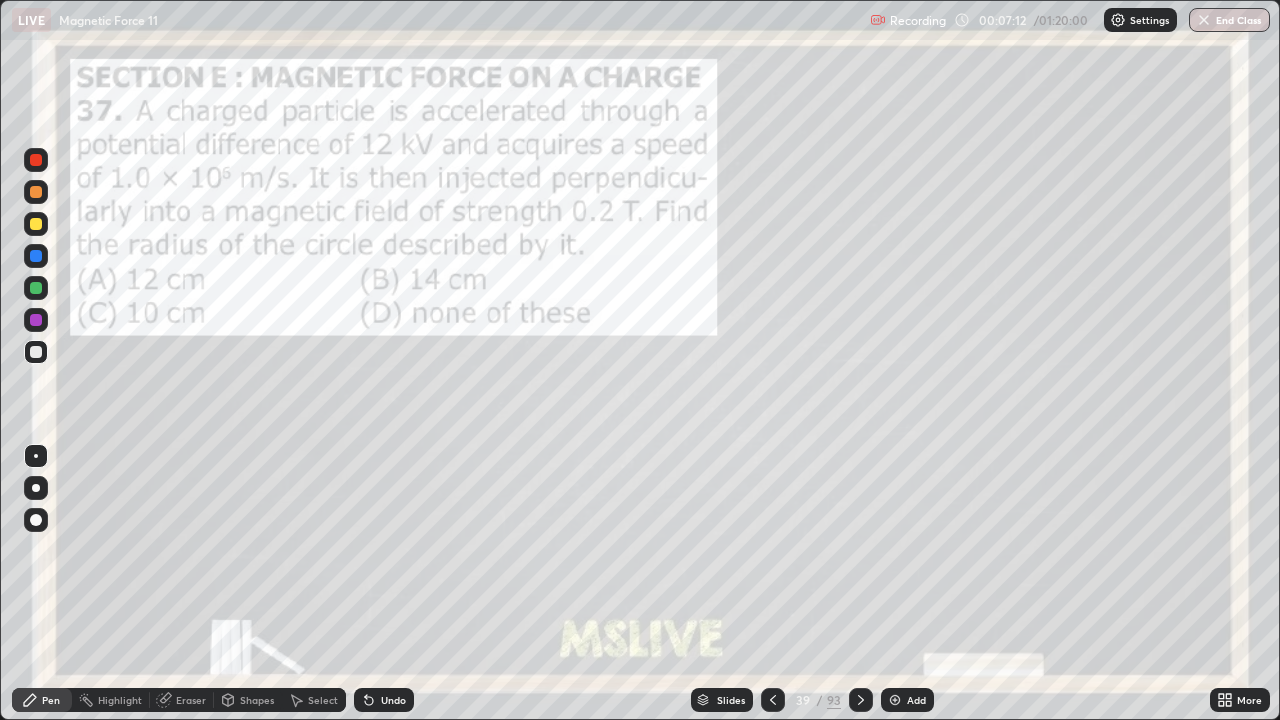 click 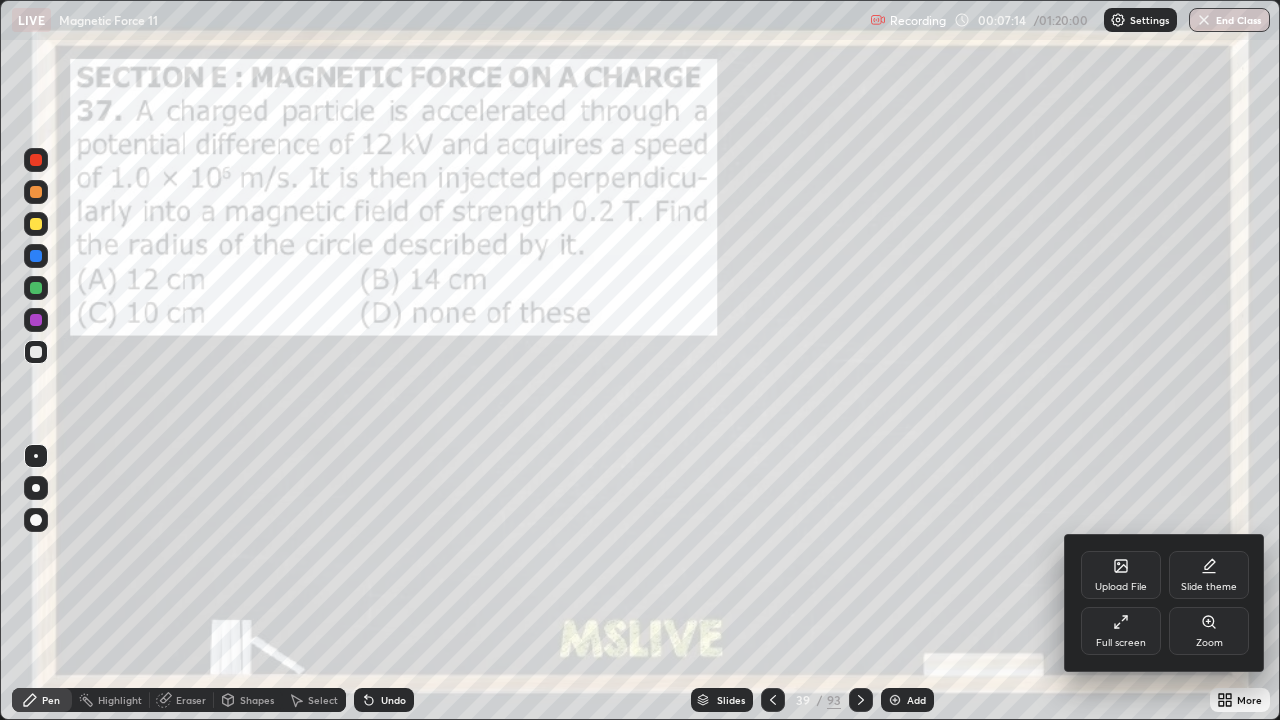 click 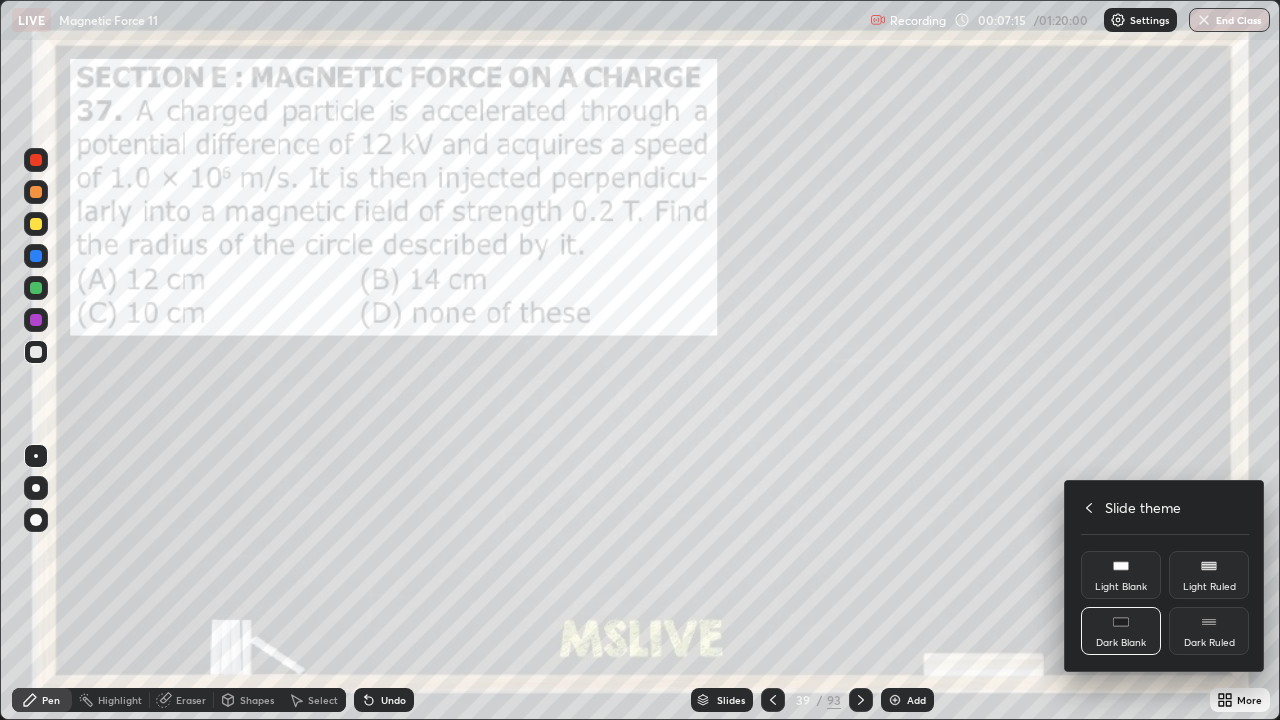 click at bounding box center (640, 360) 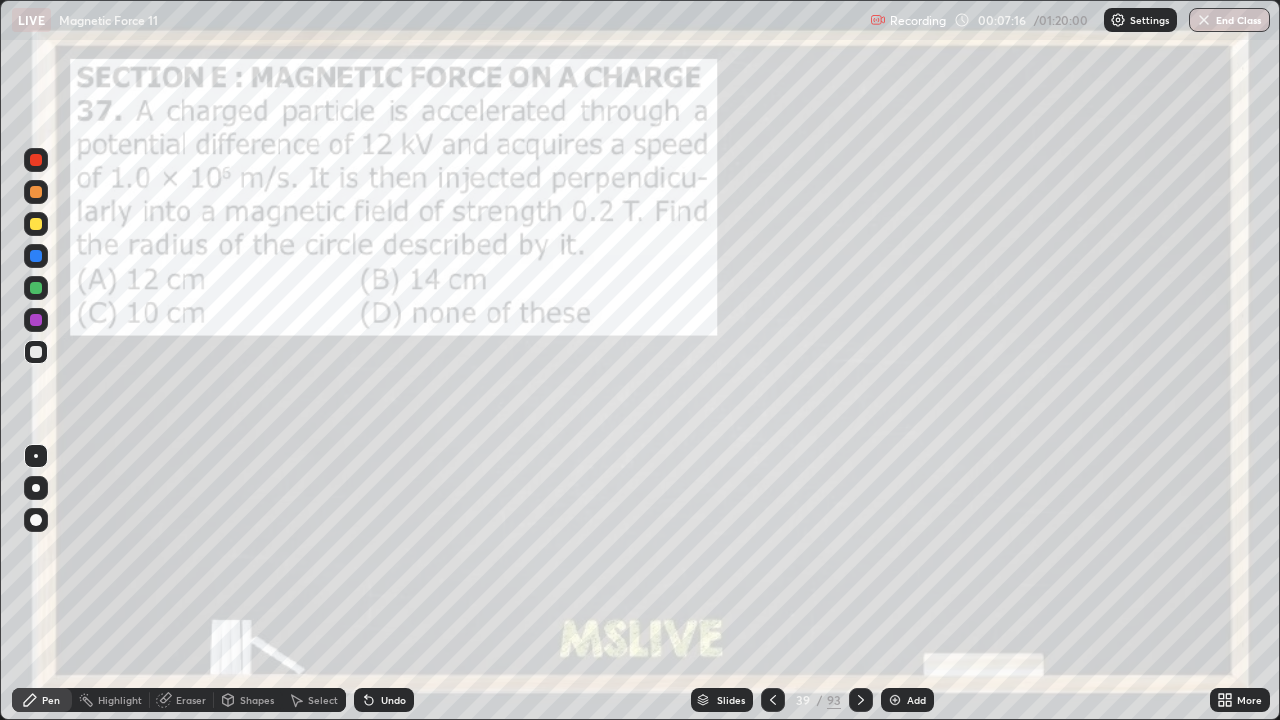 click 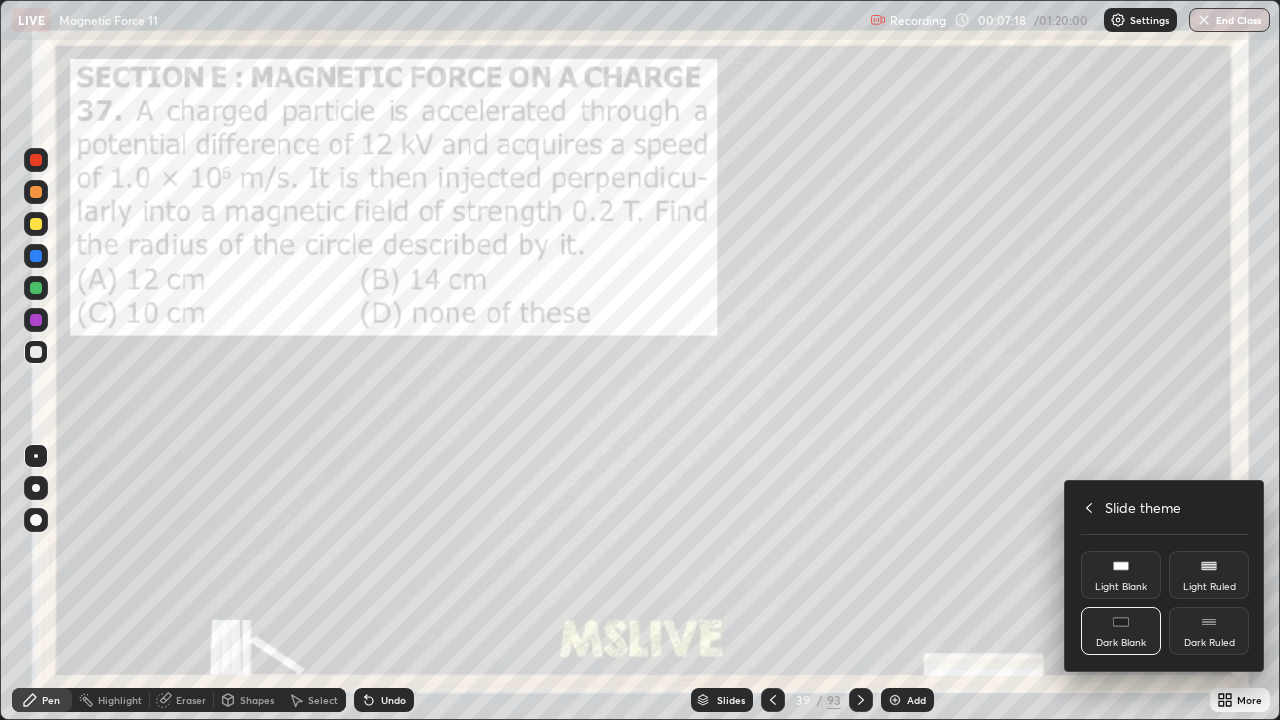 click 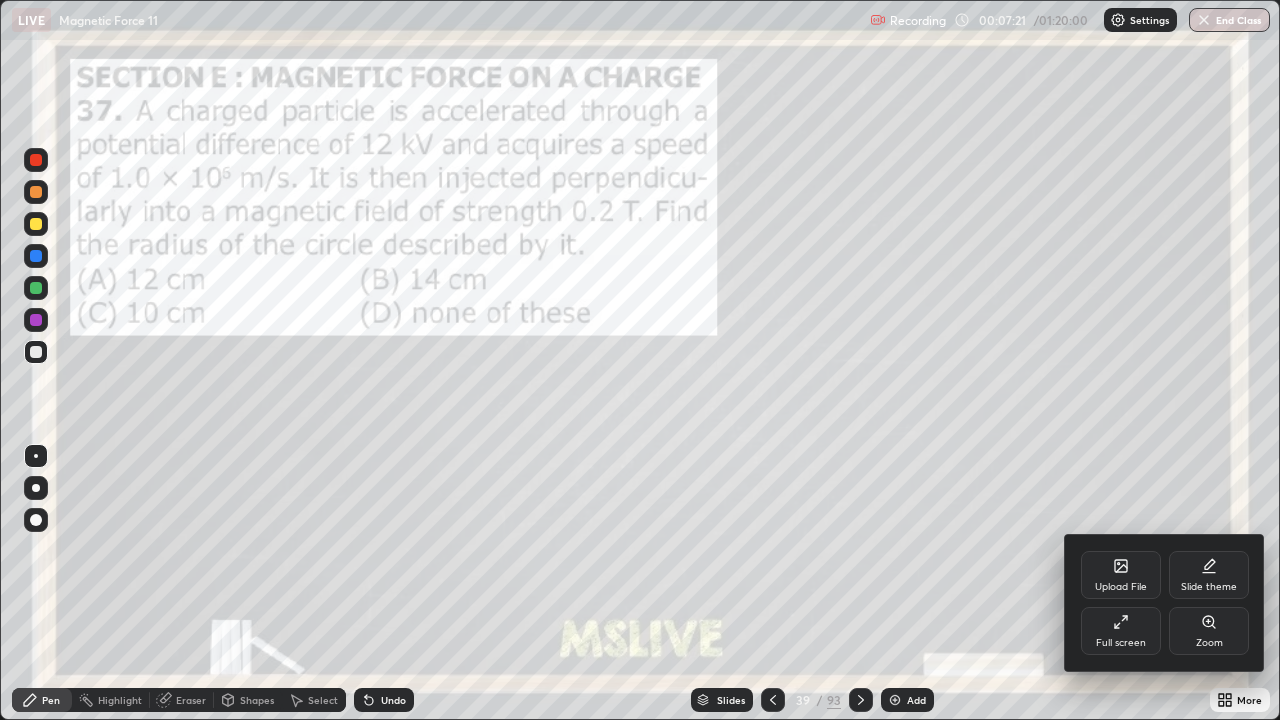 click at bounding box center [640, 360] 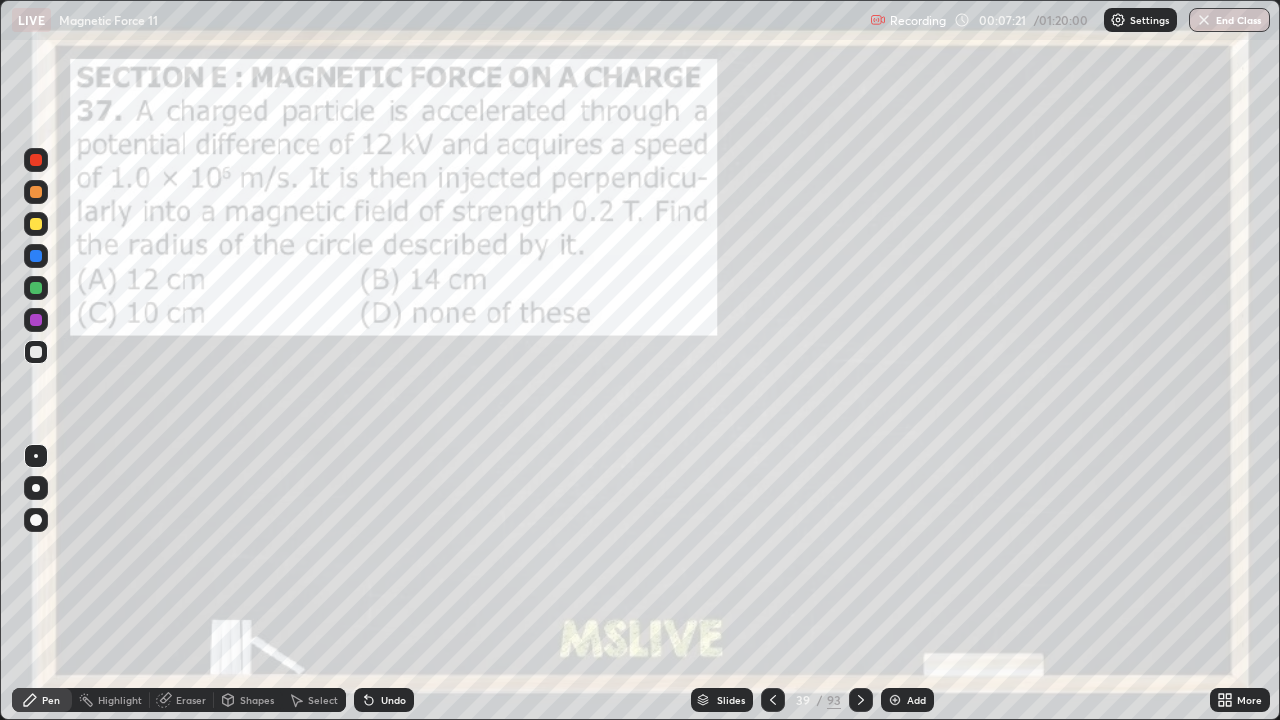 click on "Slides" at bounding box center [731, 700] 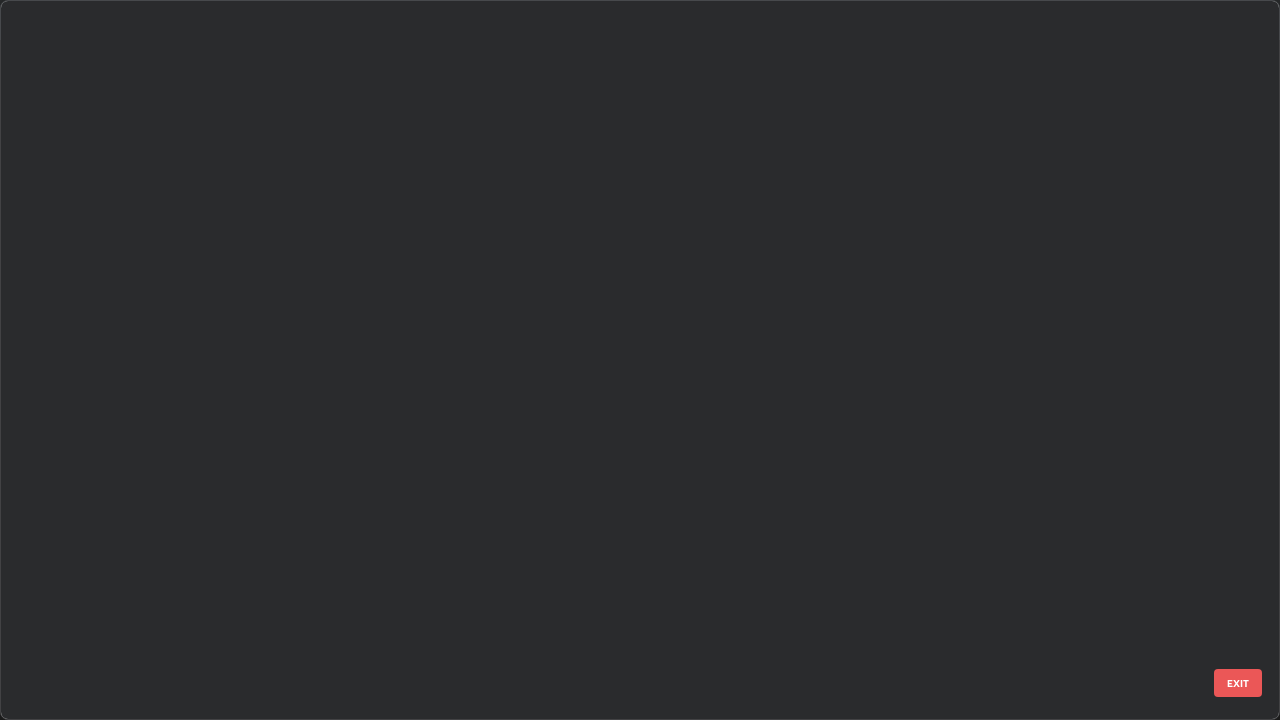 scroll, scrollTop: 2202, scrollLeft: 0, axis: vertical 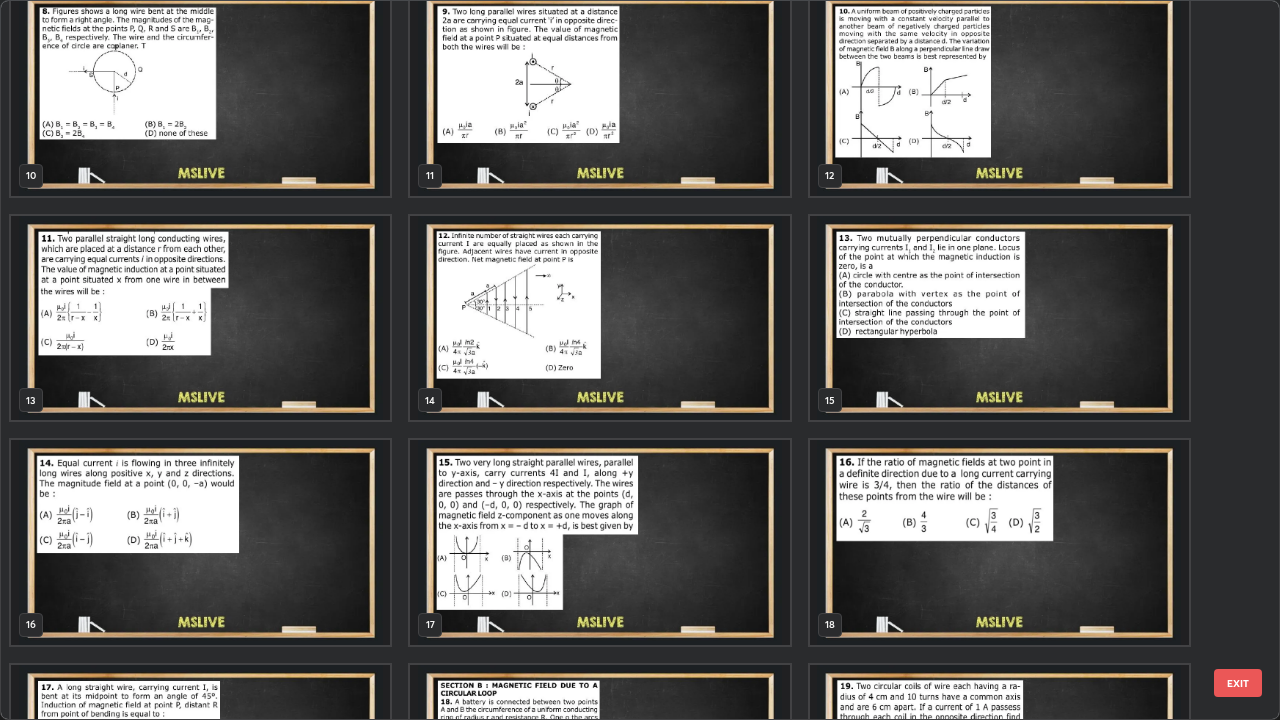 click at bounding box center (200, 318) 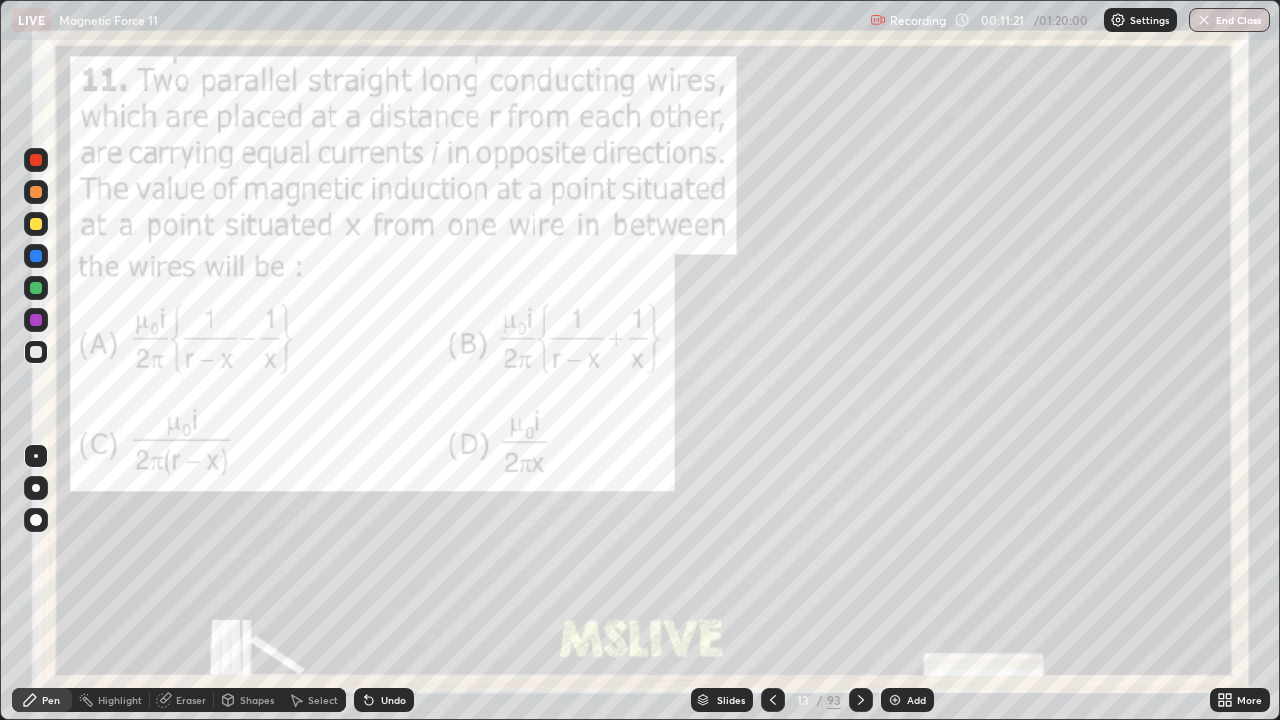 click 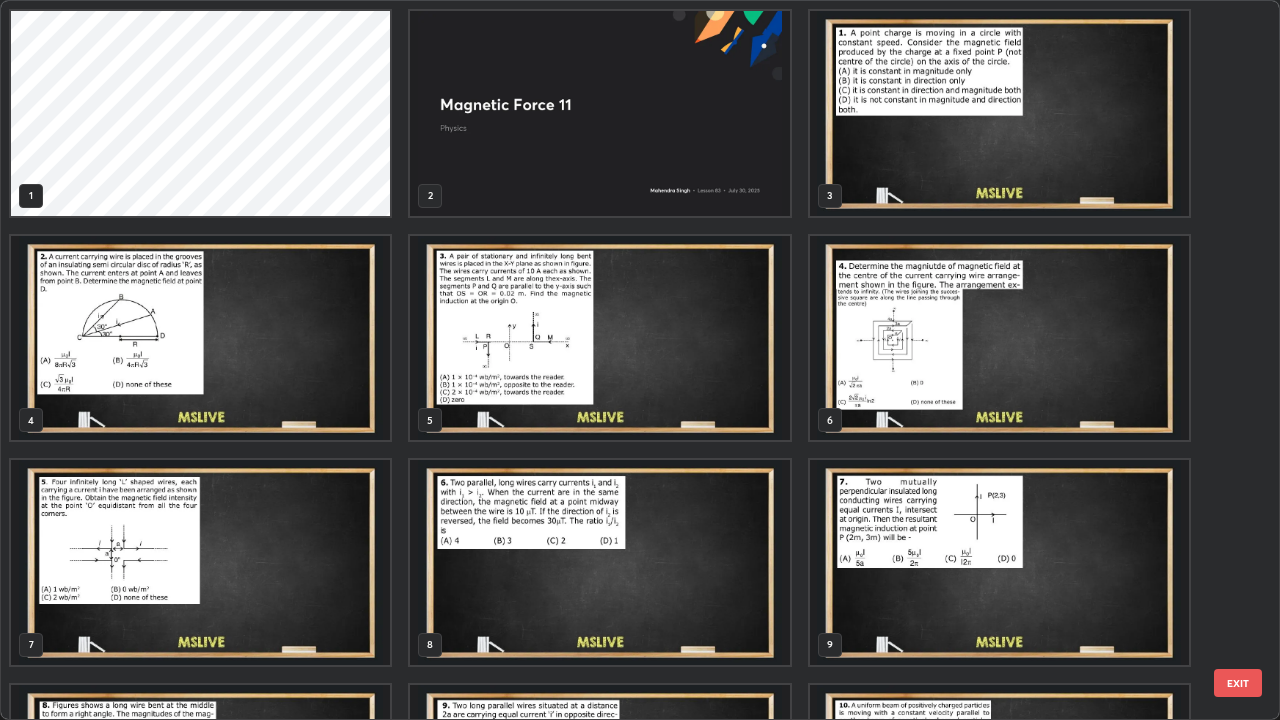 scroll, scrollTop: 405, scrollLeft: 0, axis: vertical 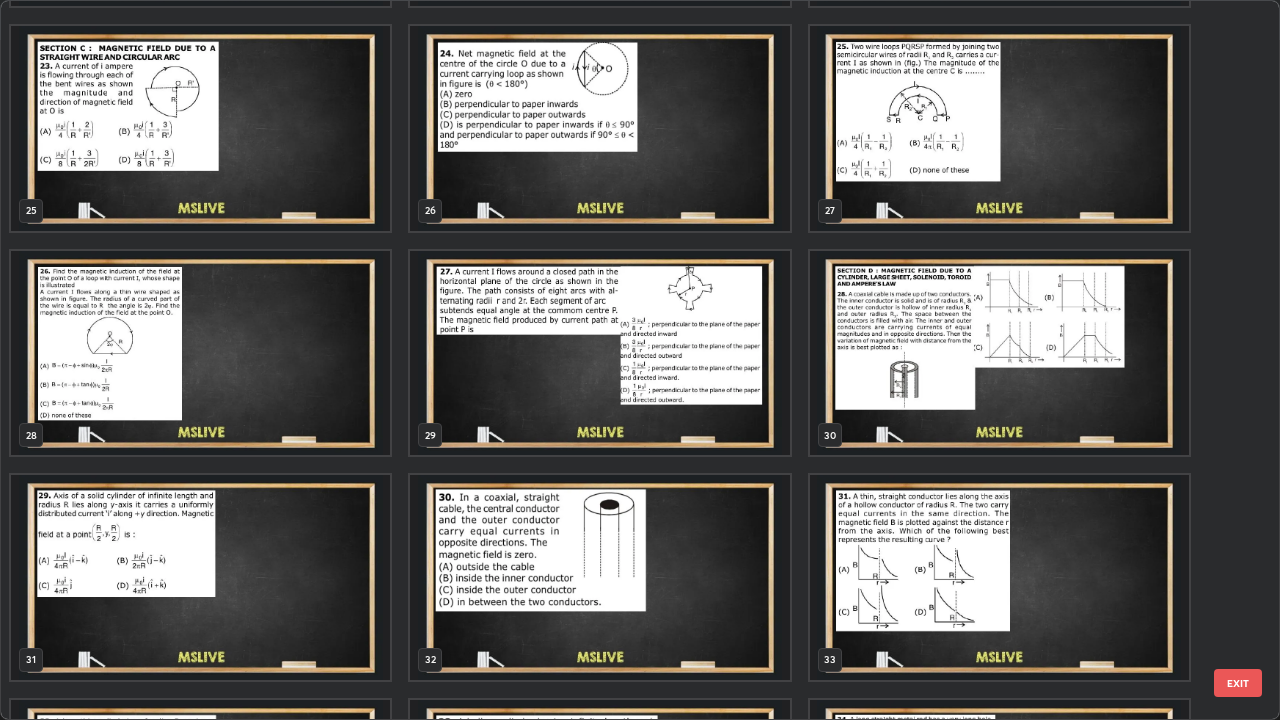 click at bounding box center [999, 353] 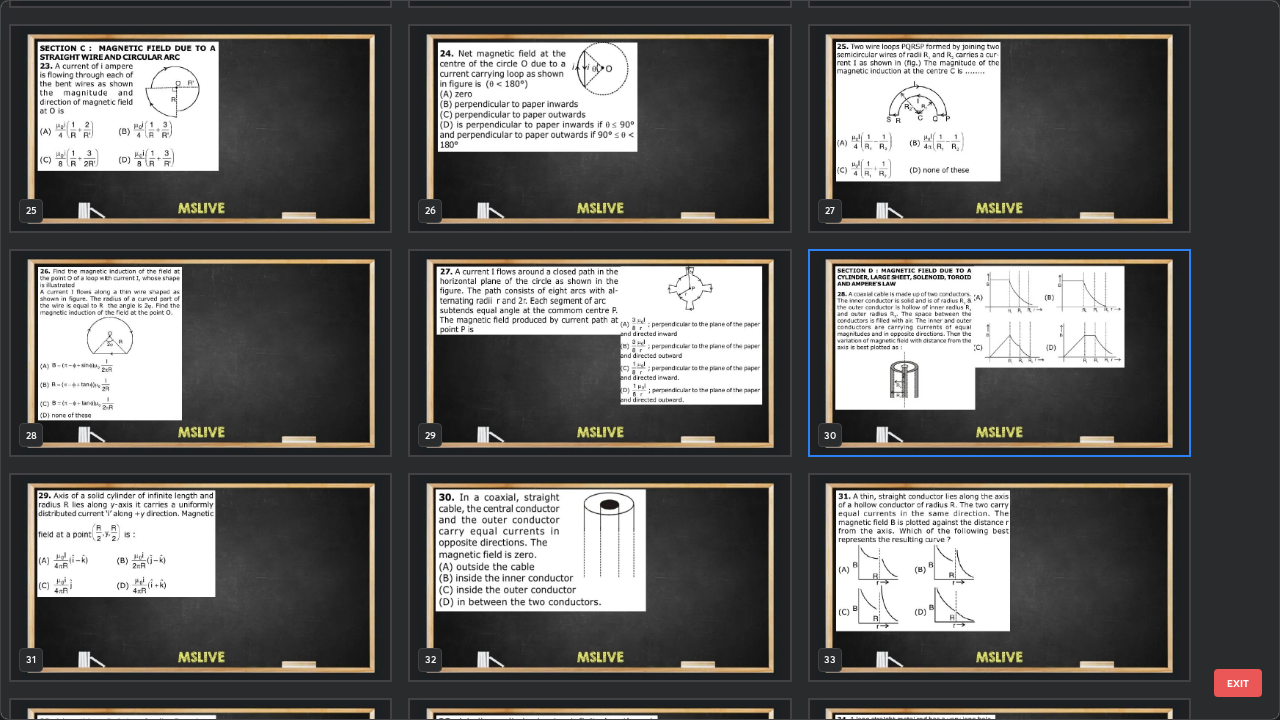 click at bounding box center (999, 353) 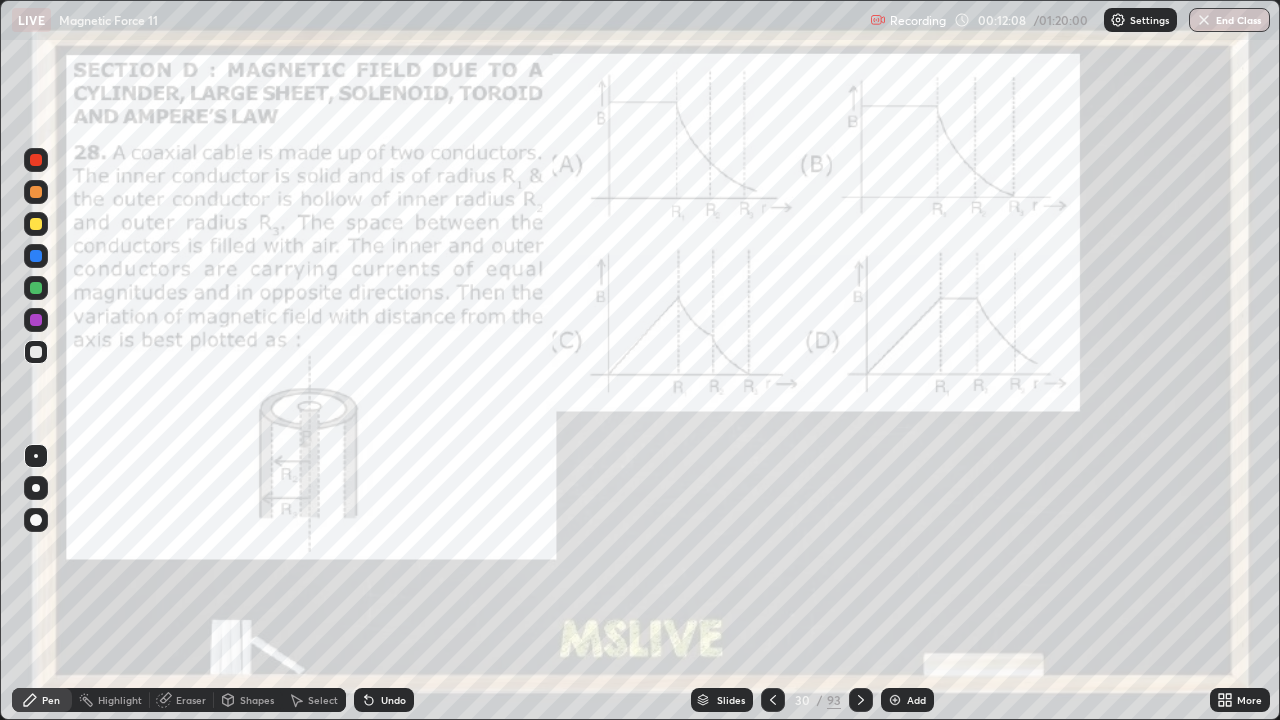 click on "Slides" at bounding box center [731, 700] 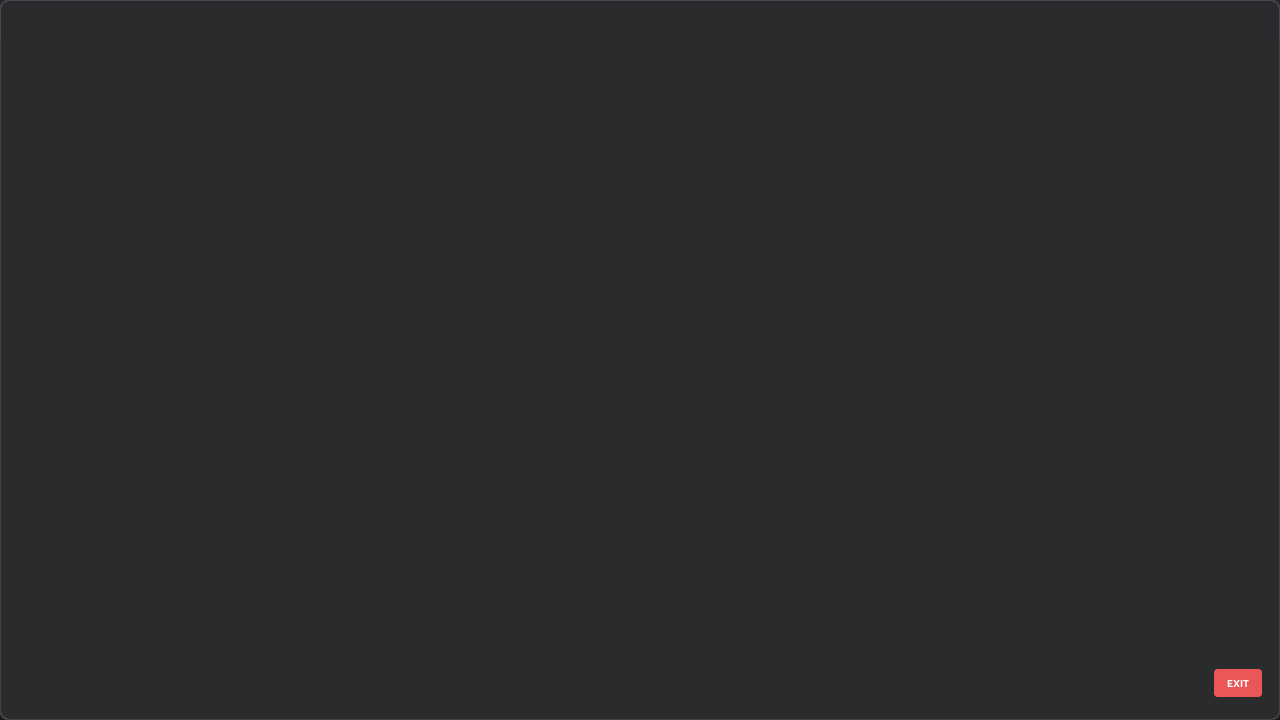 scroll, scrollTop: 1528, scrollLeft: 0, axis: vertical 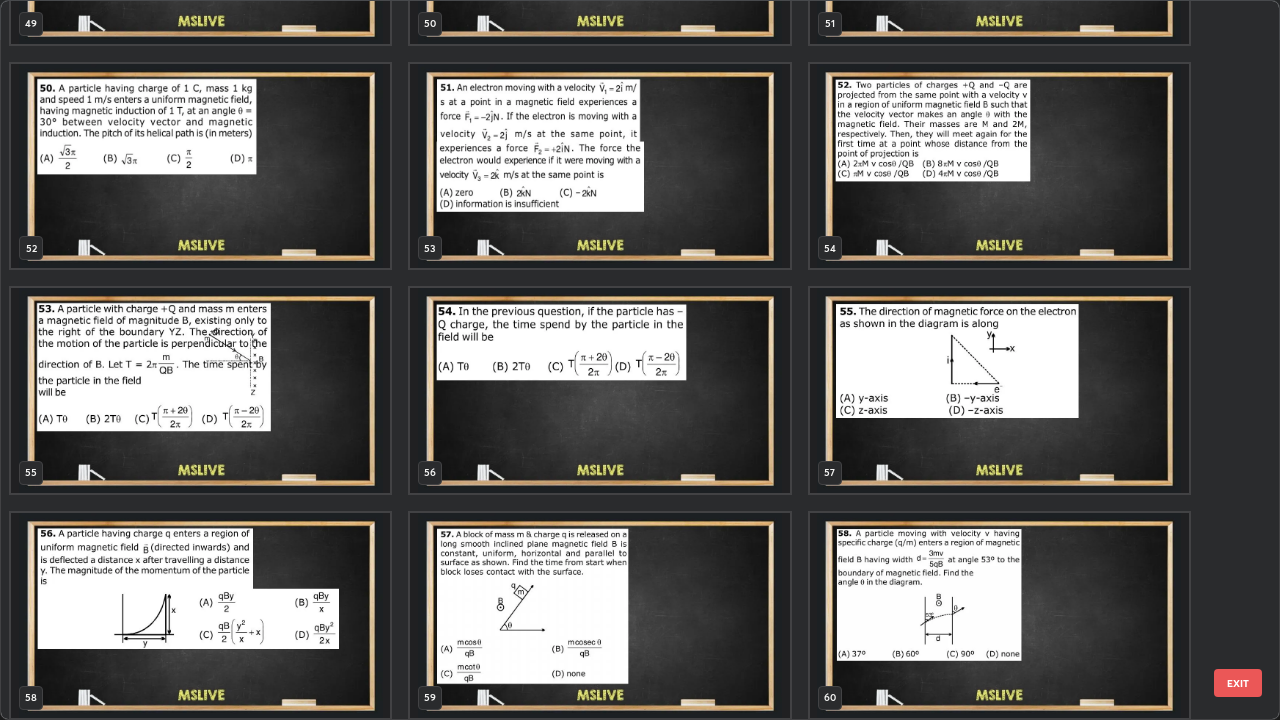click at bounding box center [200, 615] 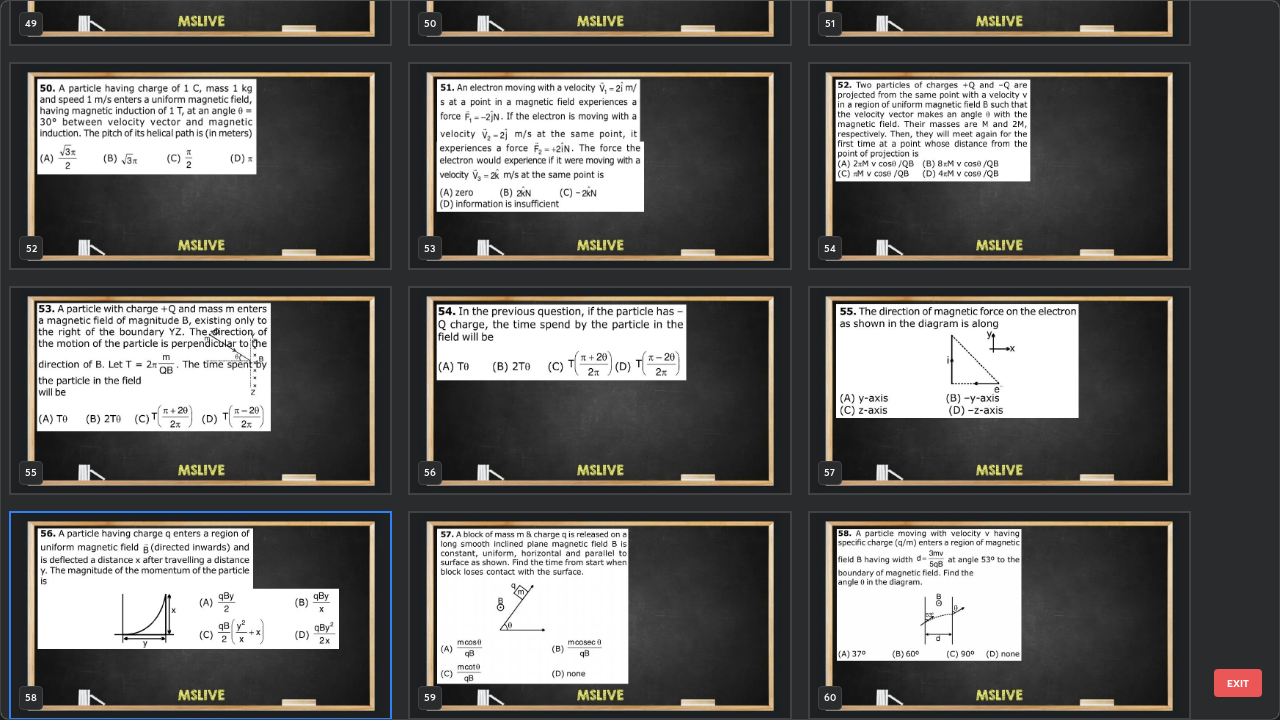 scroll, scrollTop: 3774, scrollLeft: 0, axis: vertical 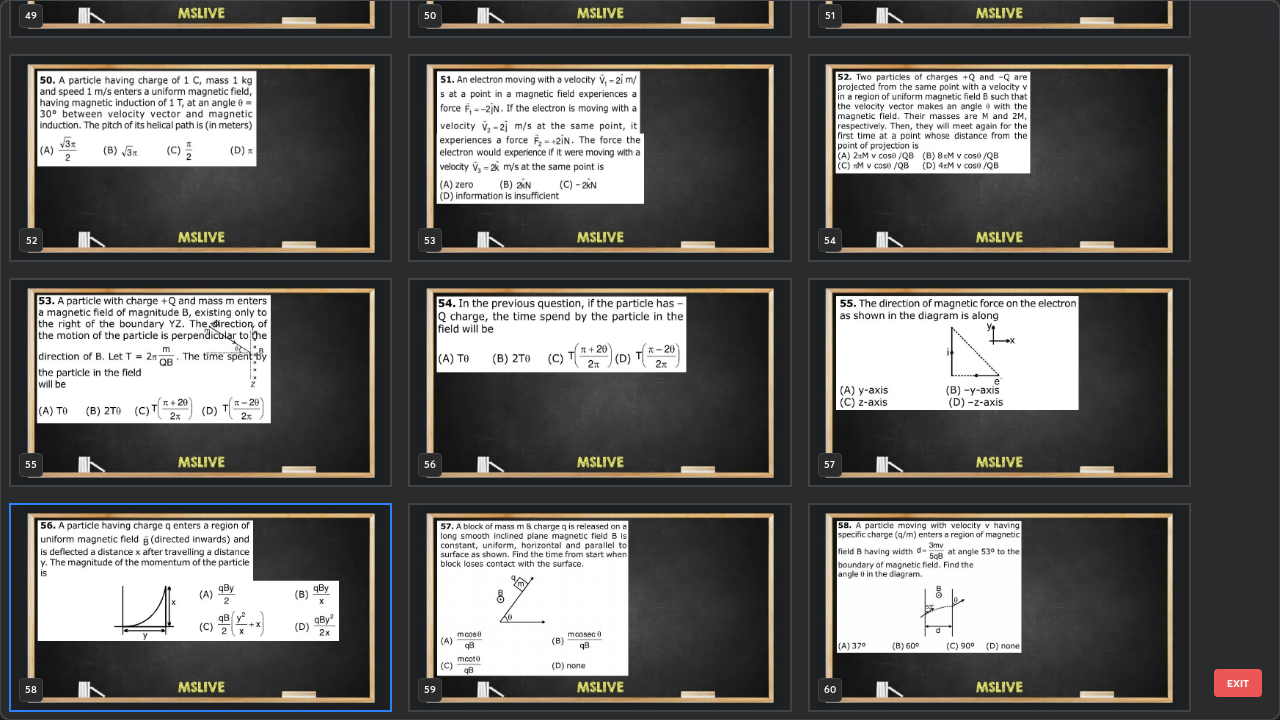 click at bounding box center (200, 607) 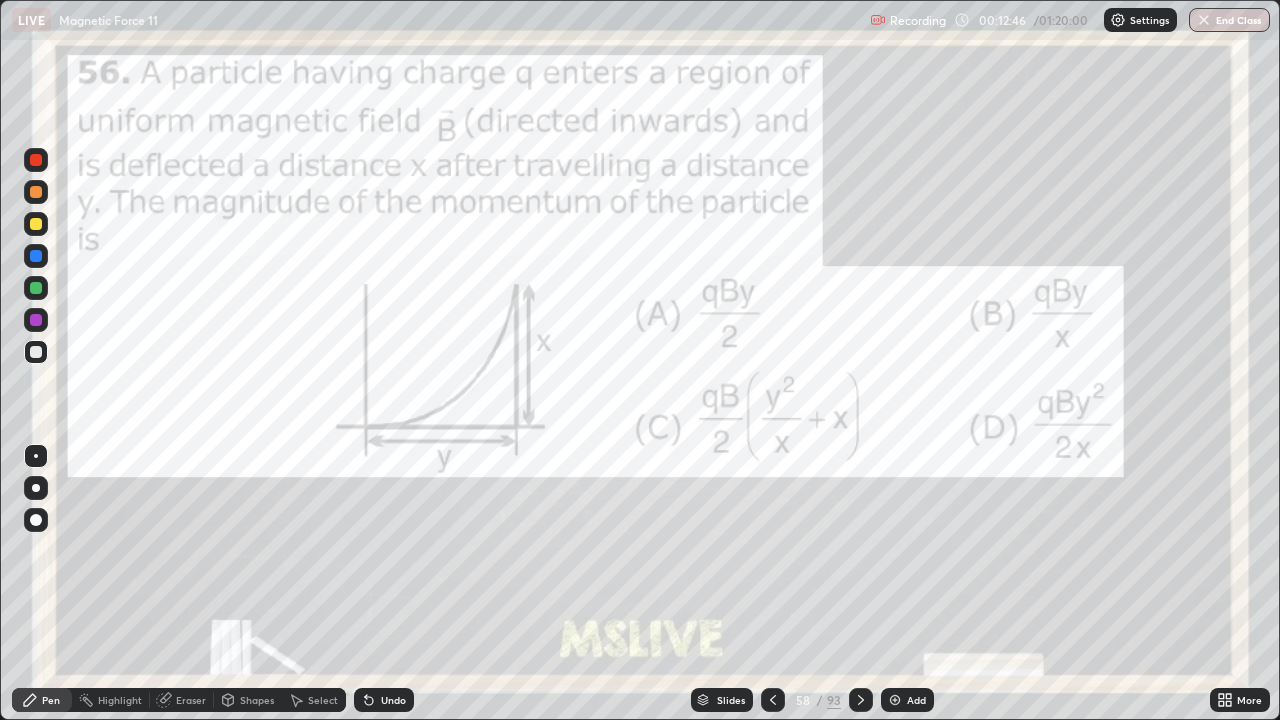 click on "Slides" at bounding box center (731, 700) 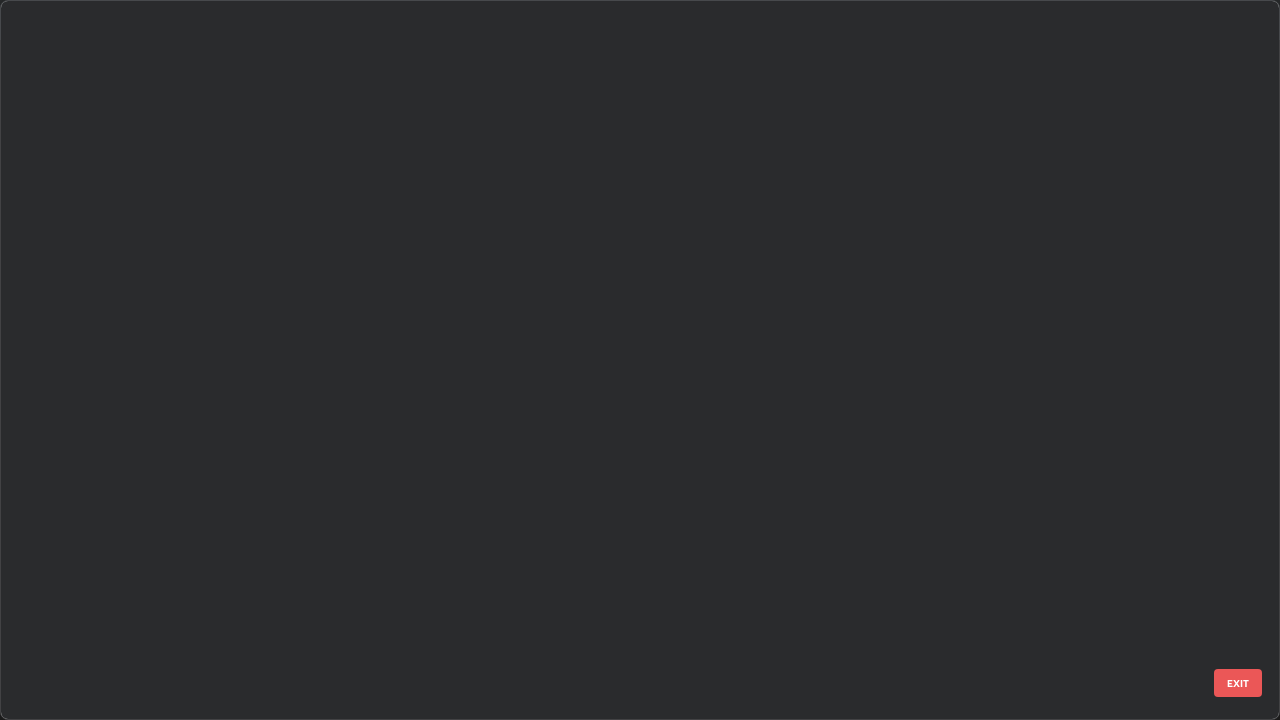 scroll, scrollTop: 3774, scrollLeft: 0, axis: vertical 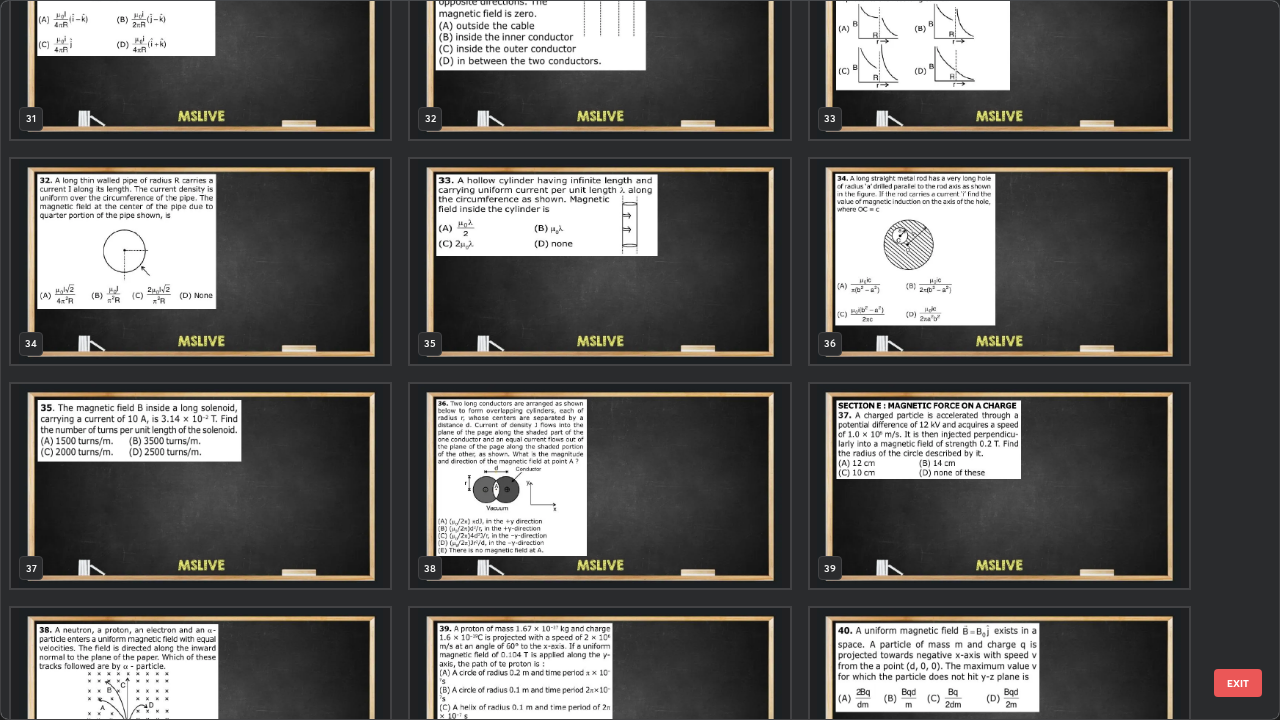 click at bounding box center (599, 261) 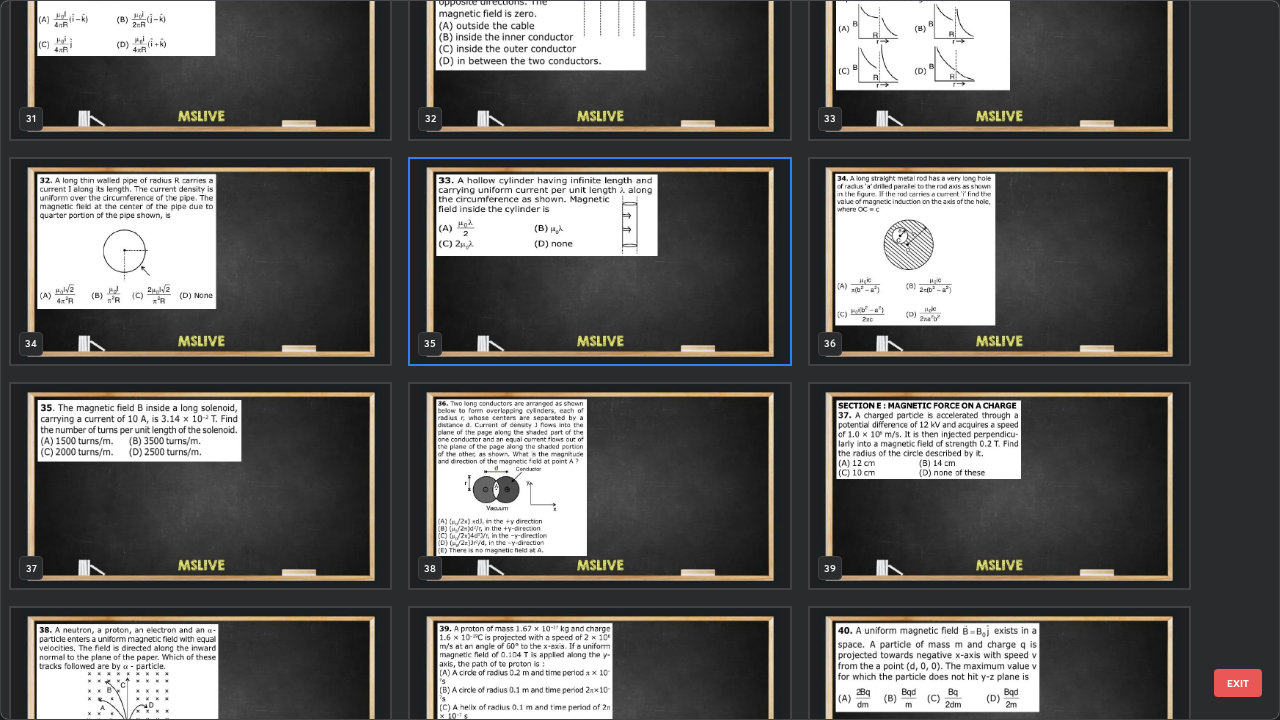 click at bounding box center (599, 261) 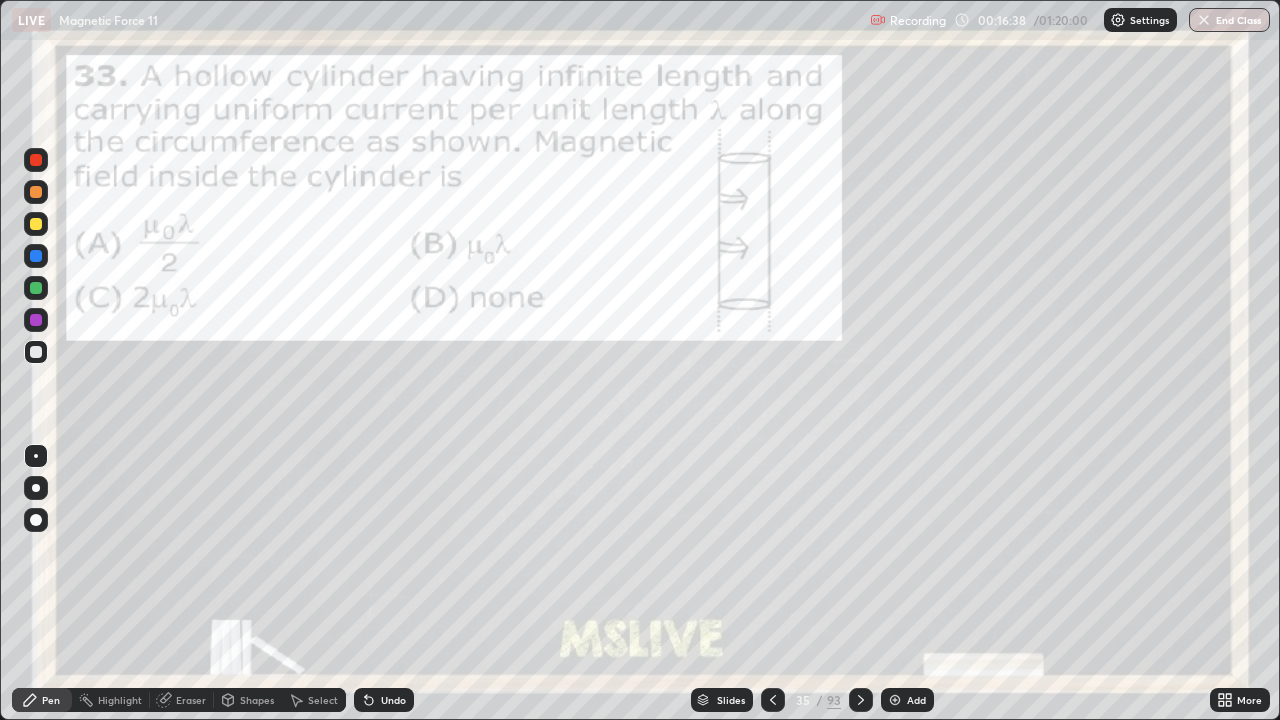 click at bounding box center [36, 192] 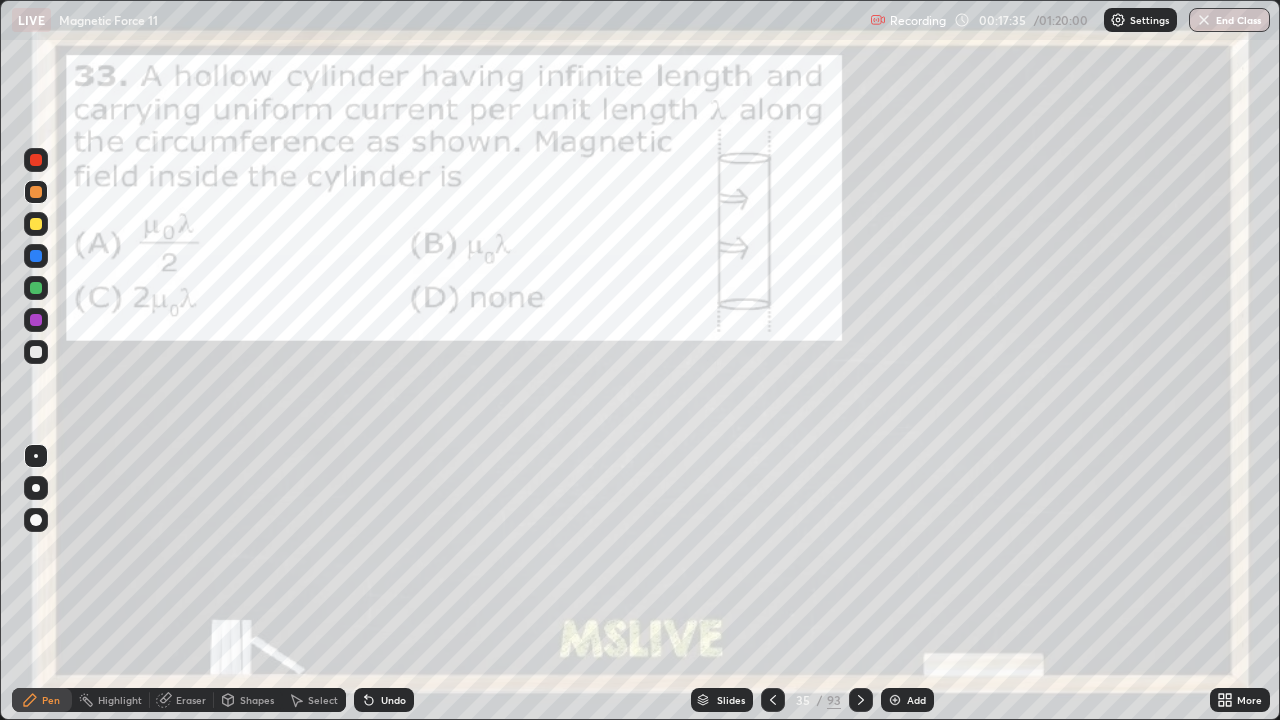 click at bounding box center [36, 224] 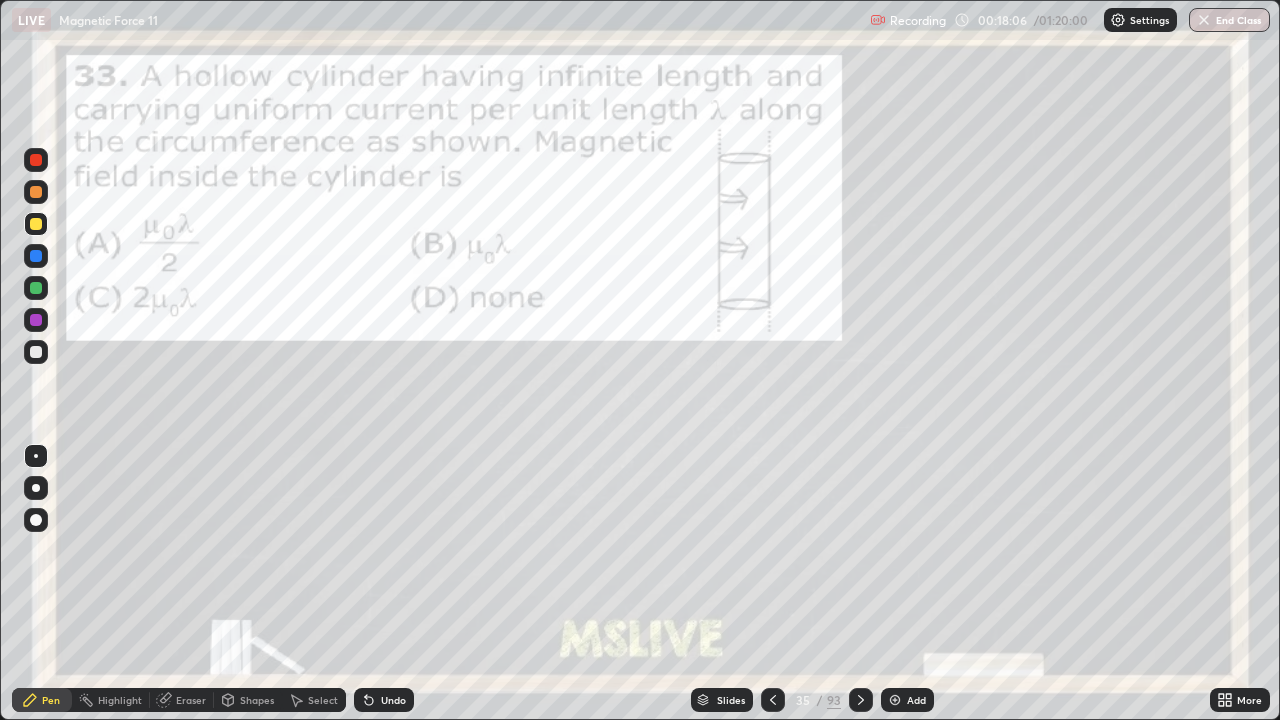 click at bounding box center (36, 160) 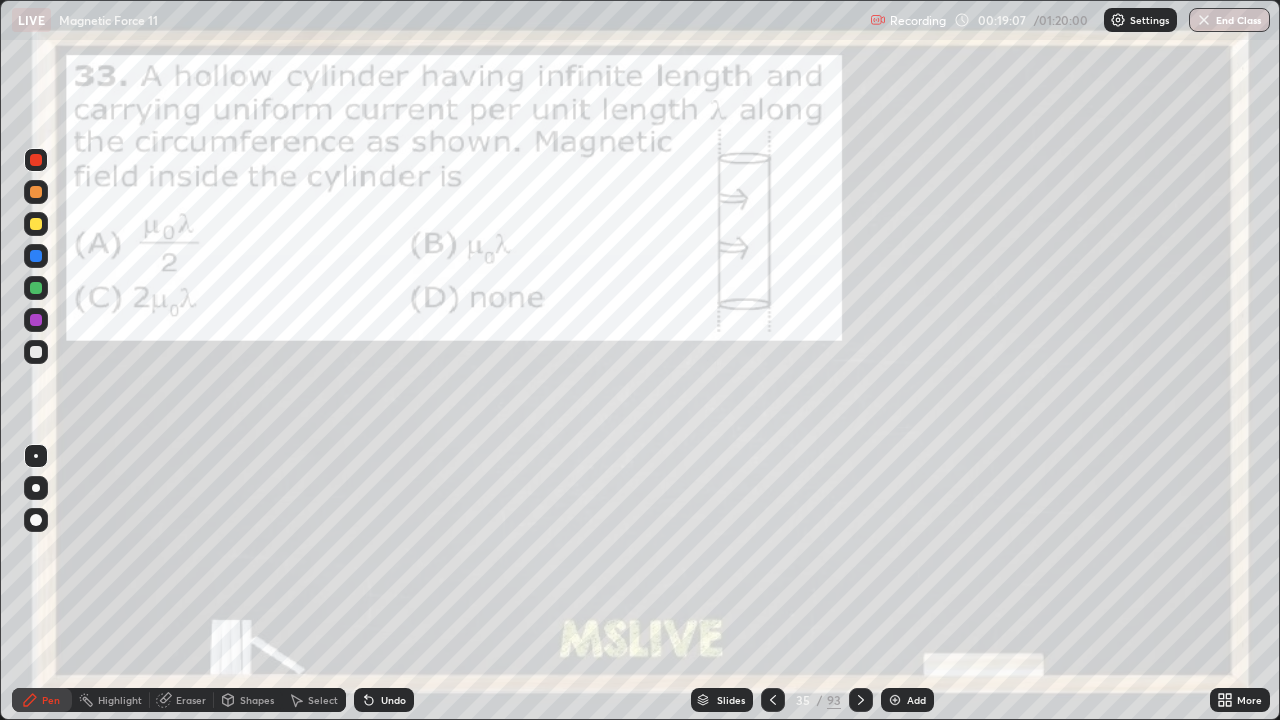 click at bounding box center (36, 320) 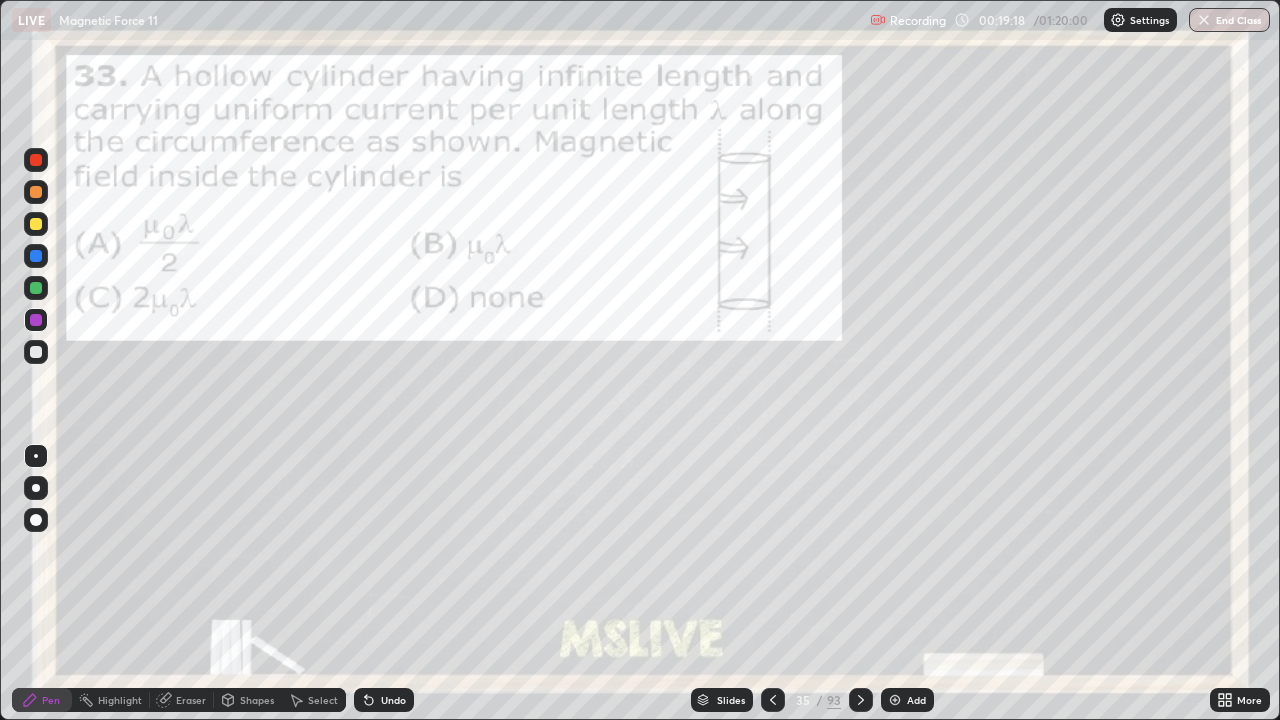 click 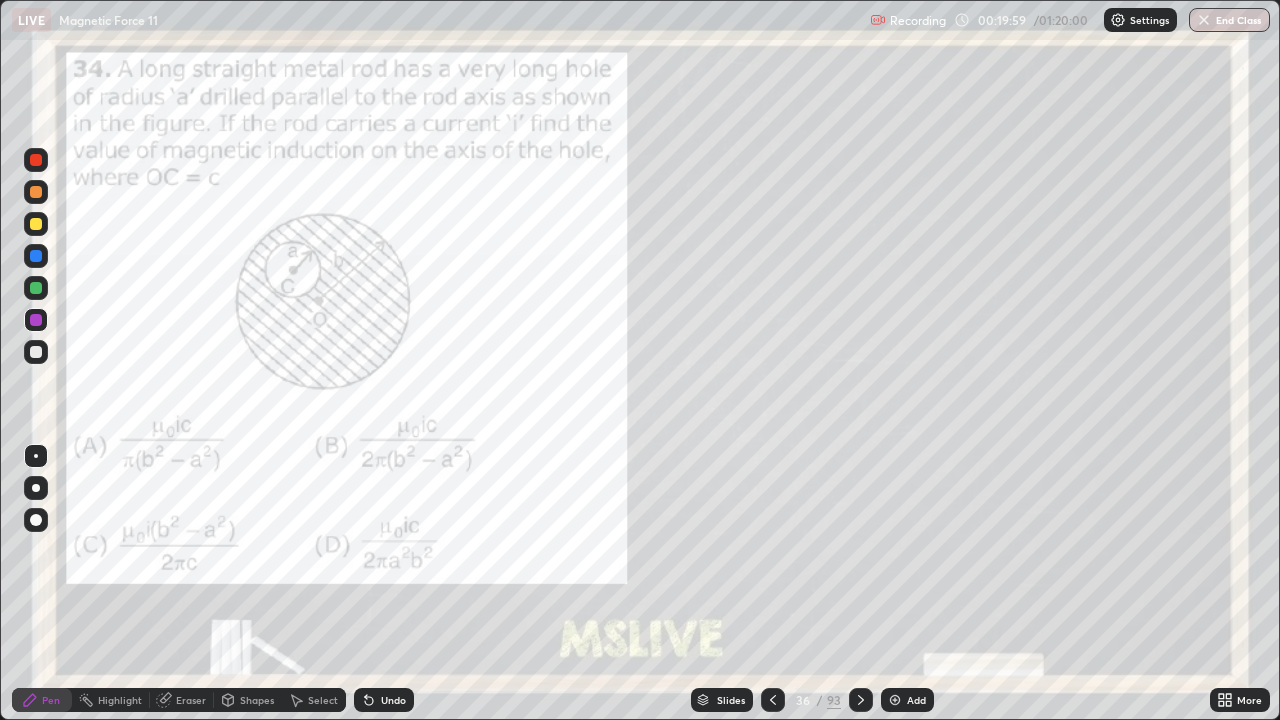 click at bounding box center [36, 160] 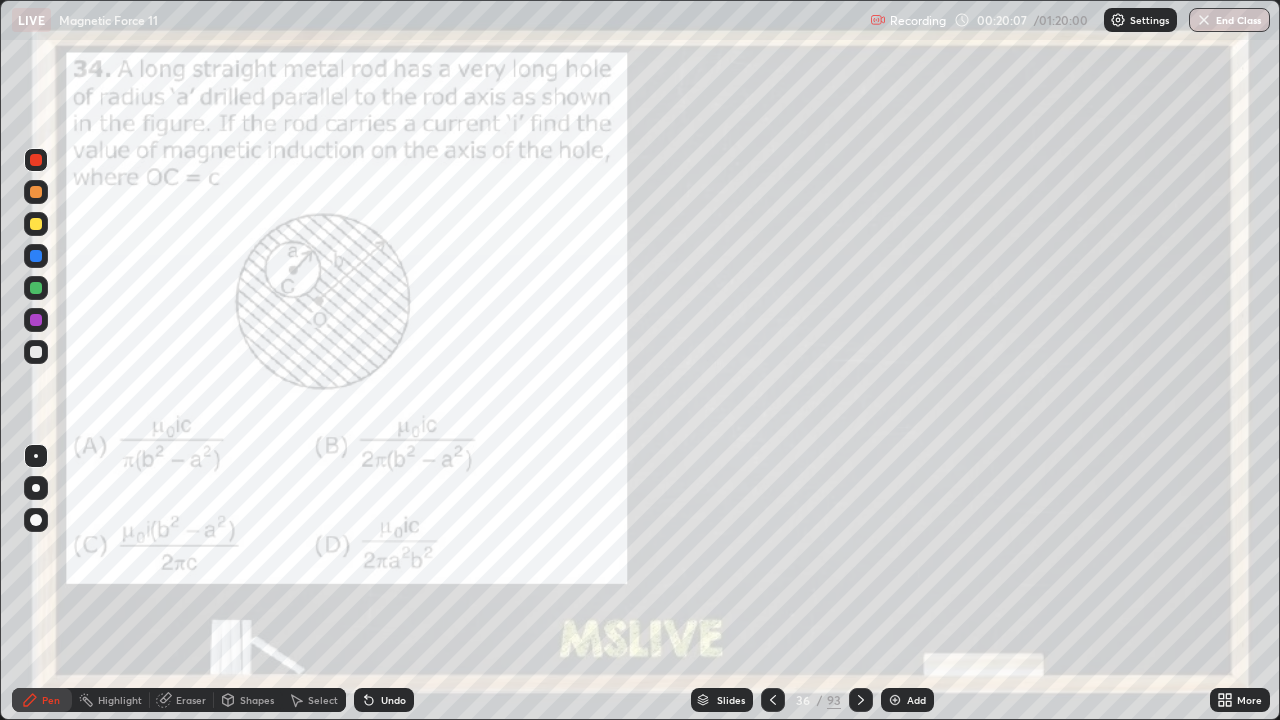 click at bounding box center [36, 352] 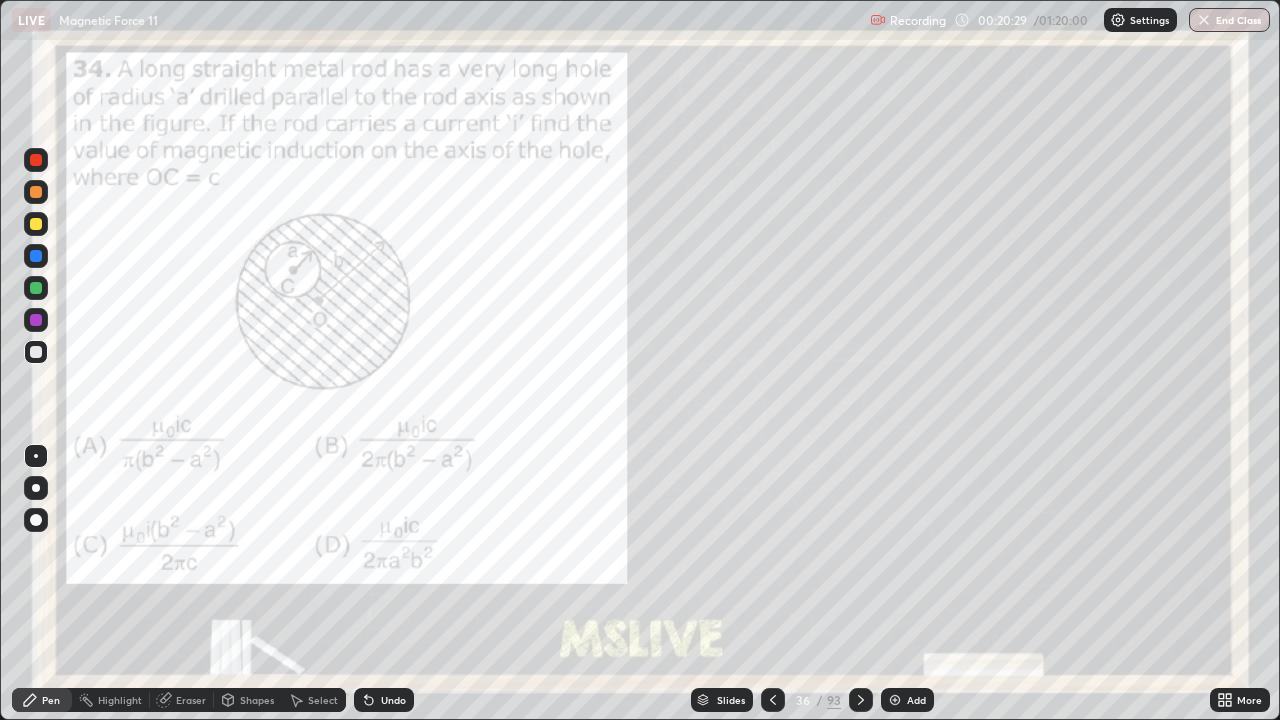 click on "Undo" at bounding box center (393, 700) 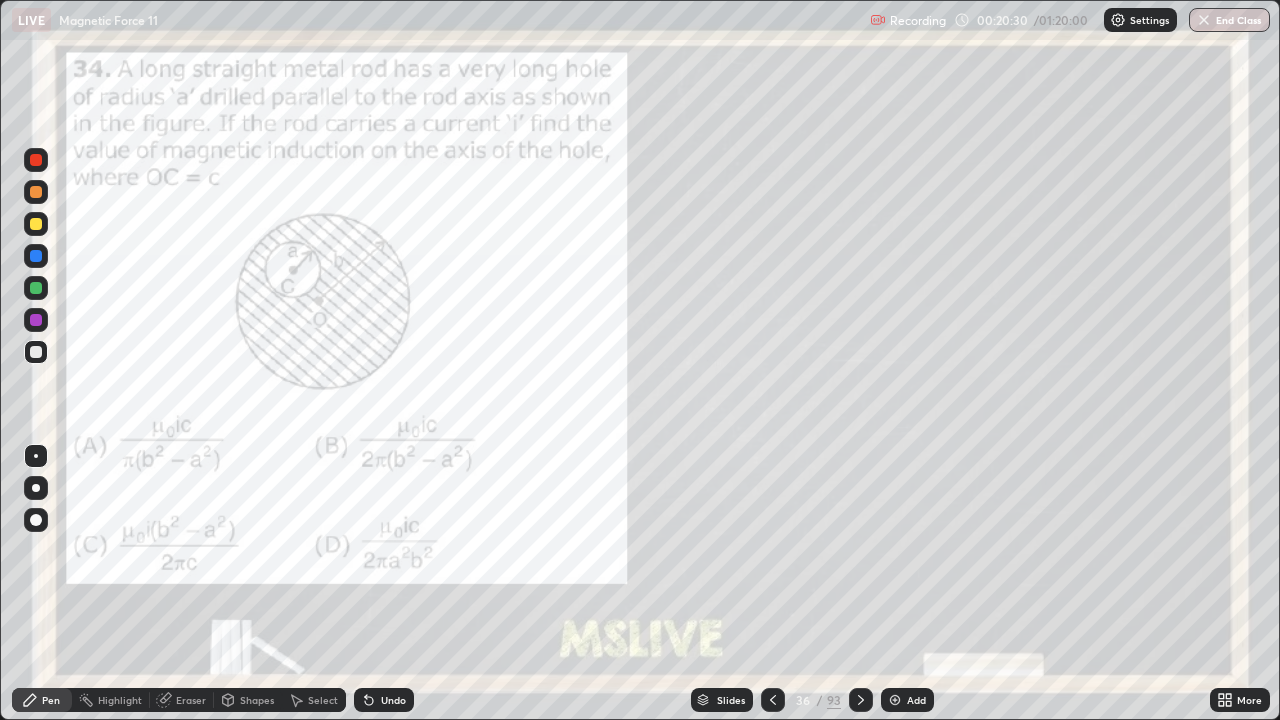 click 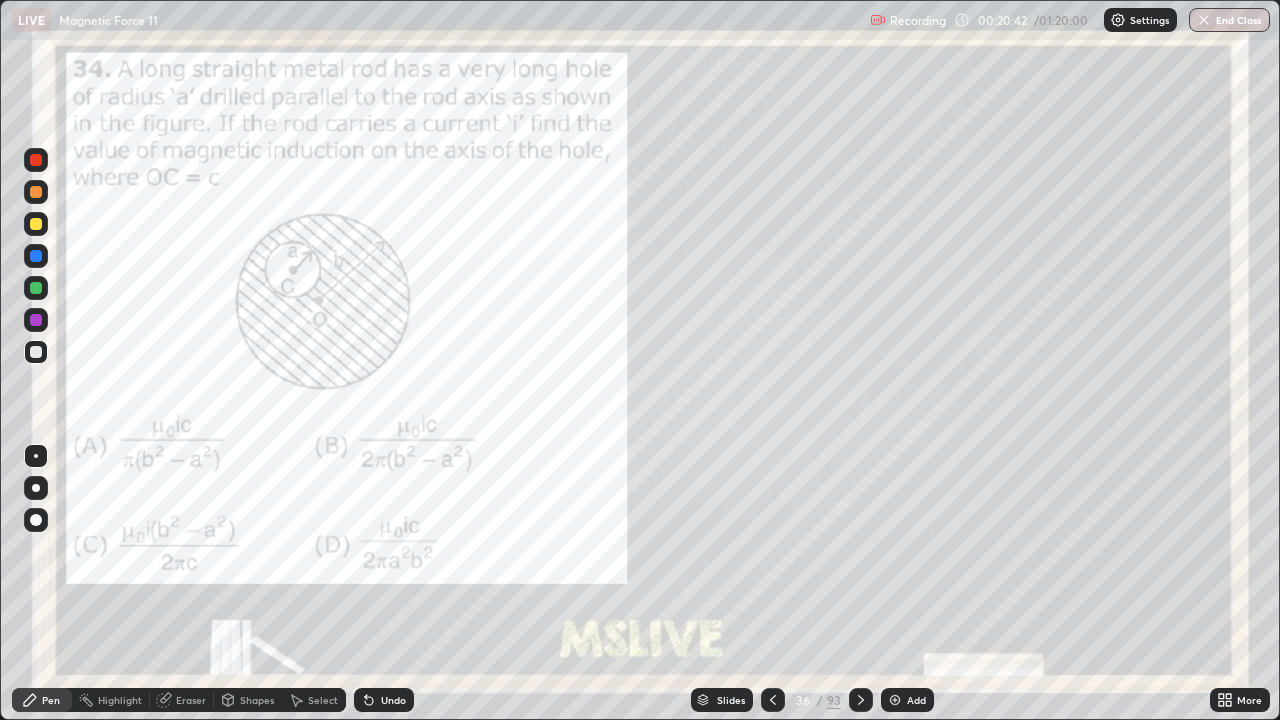 click at bounding box center [36, 320] 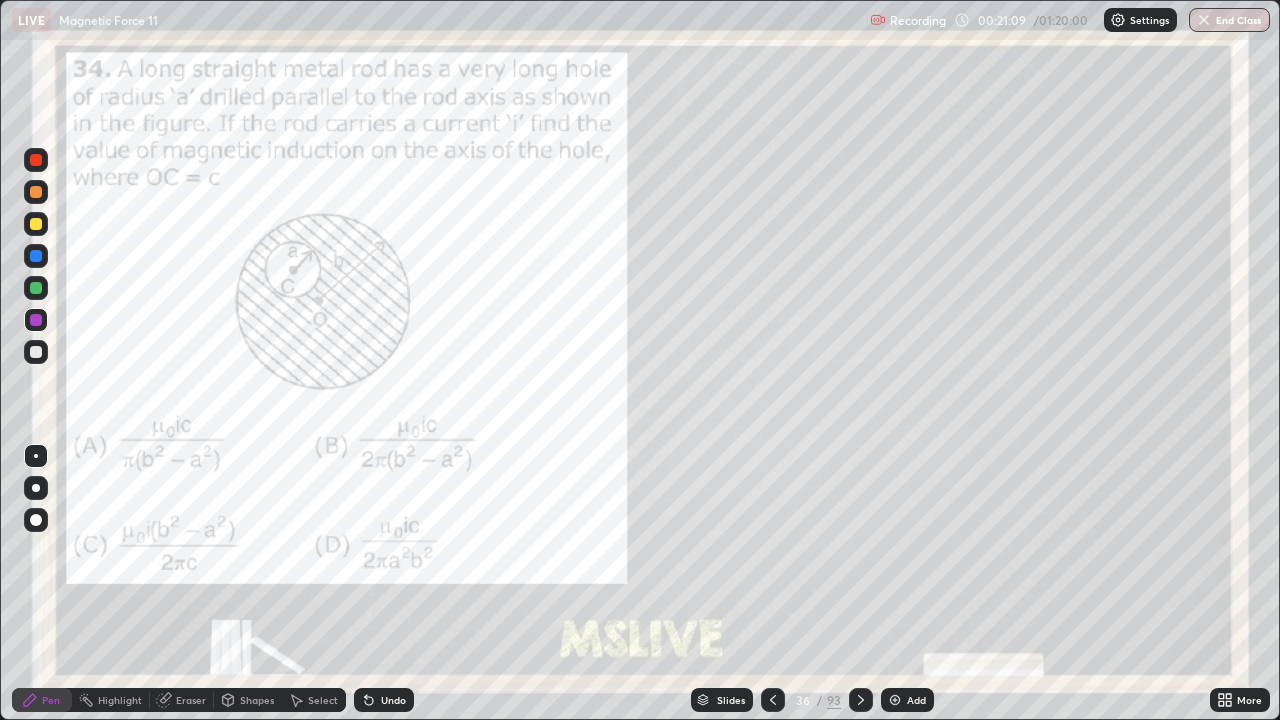click at bounding box center (36, 192) 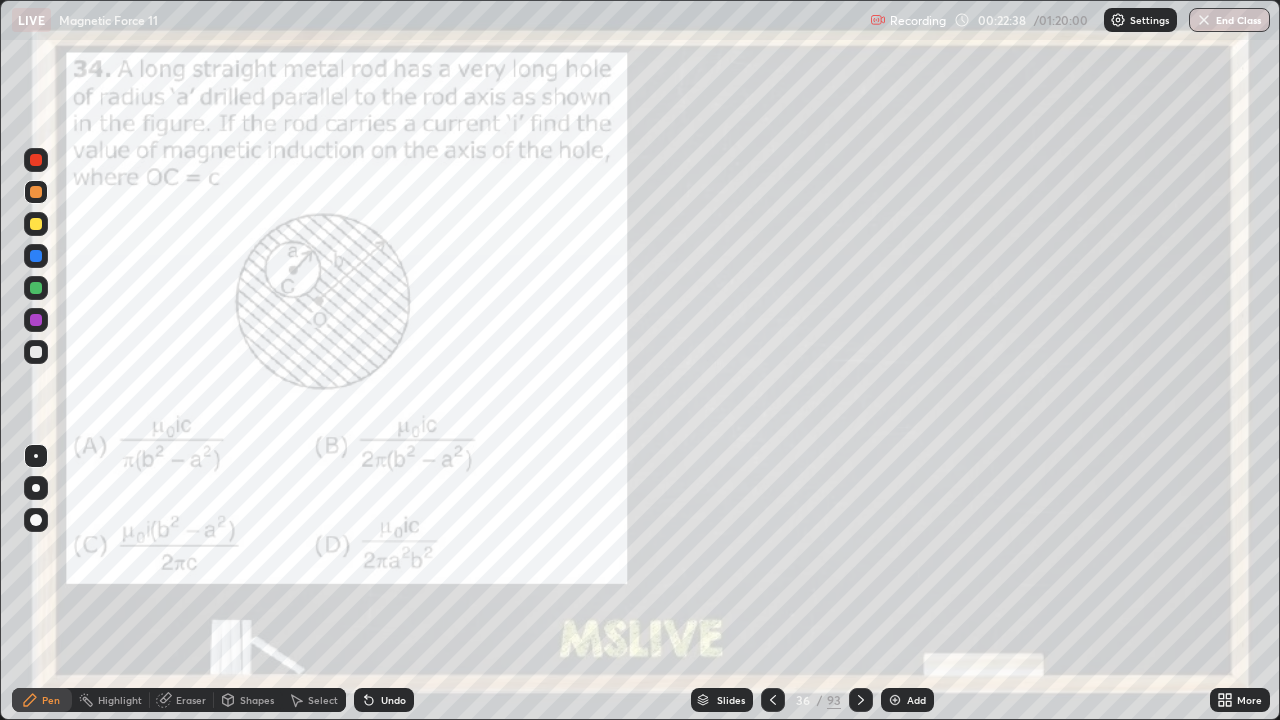 click at bounding box center [36, 160] 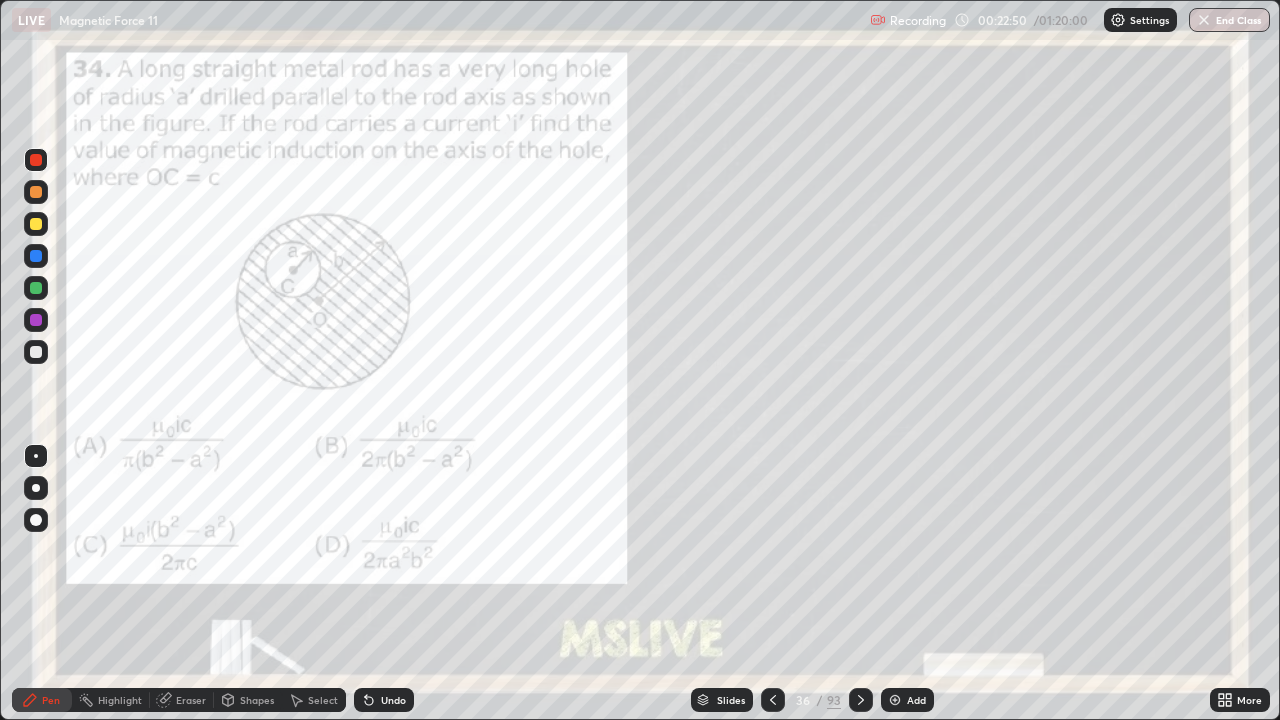 click on "Highlight" at bounding box center (120, 700) 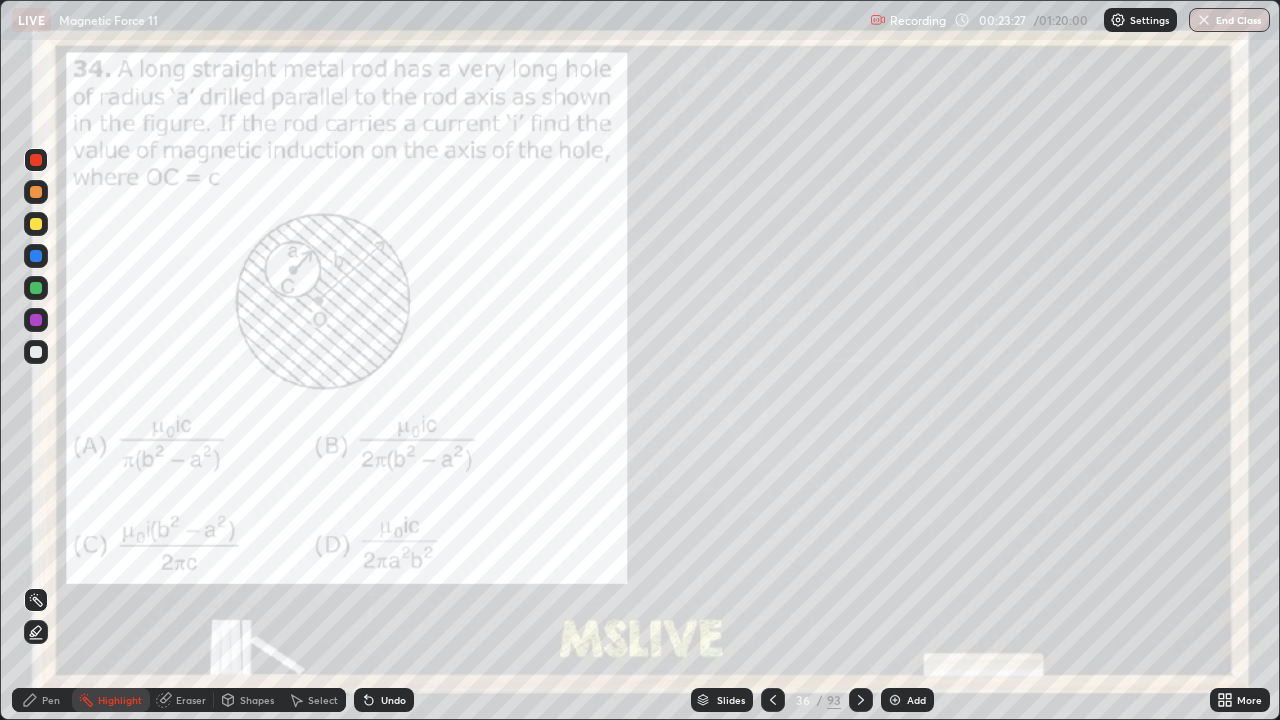 click on "Pen" at bounding box center (42, 700) 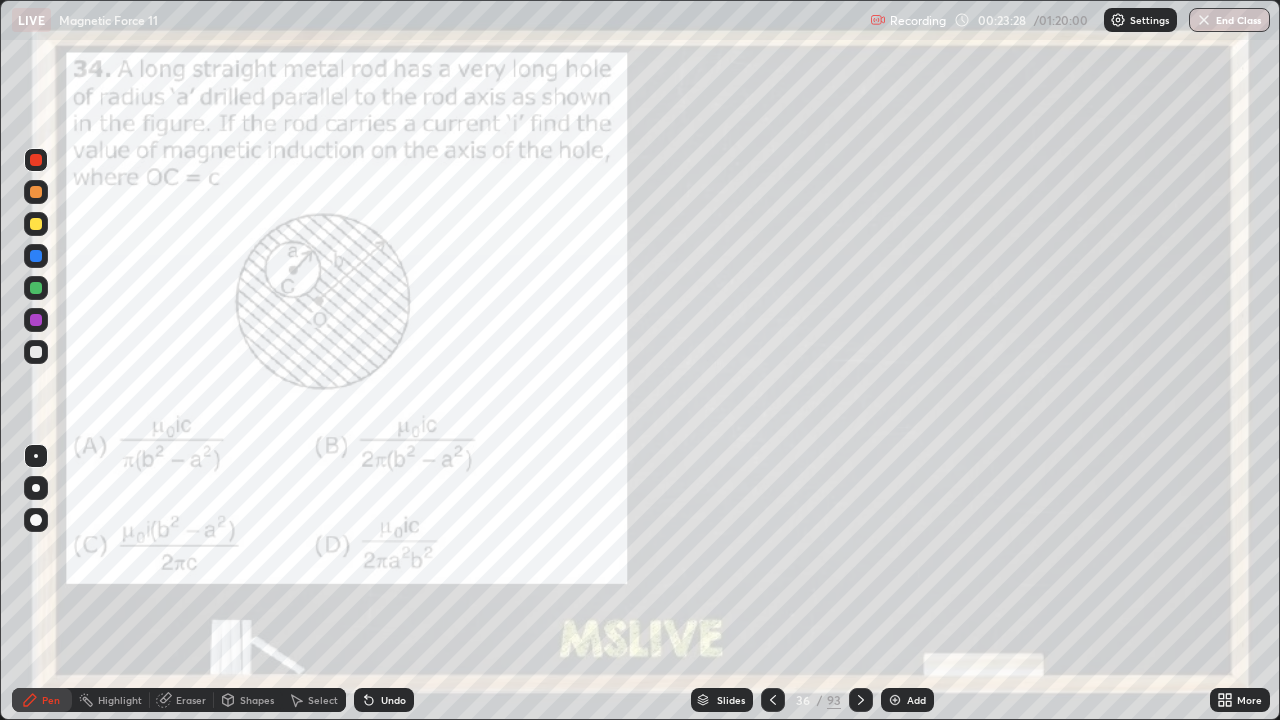 click at bounding box center [36, 352] 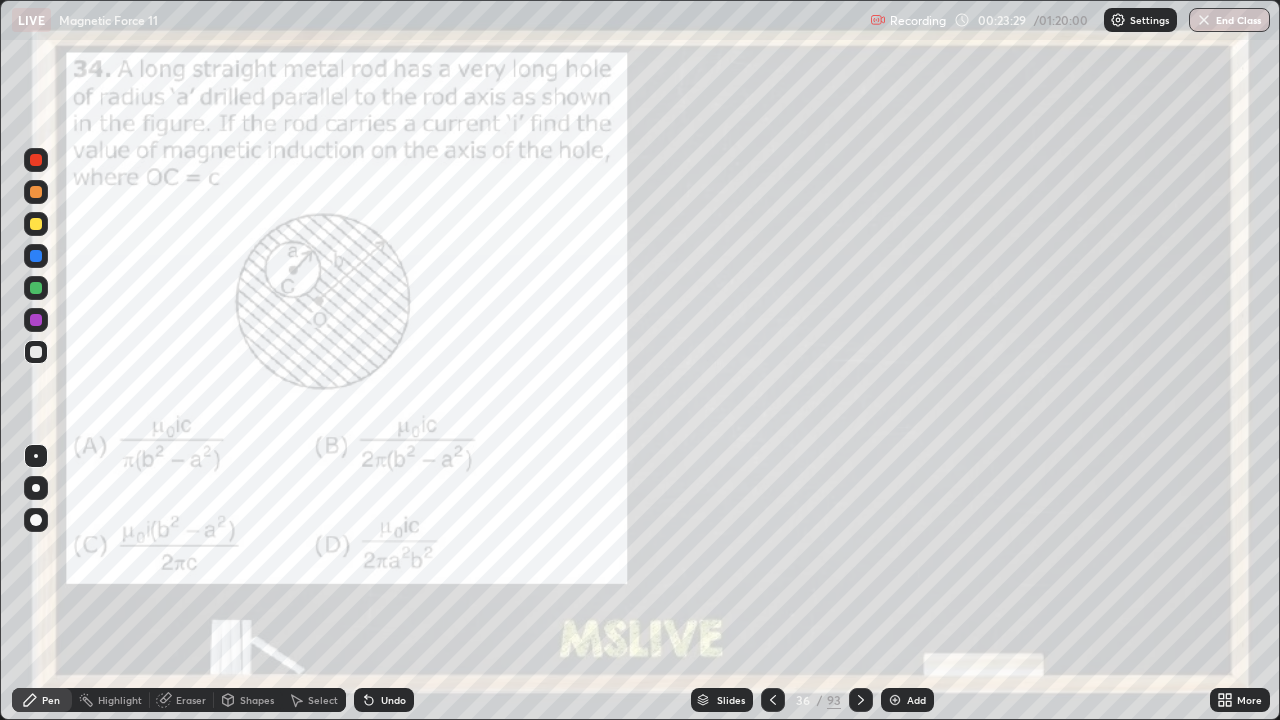 click at bounding box center (36, 288) 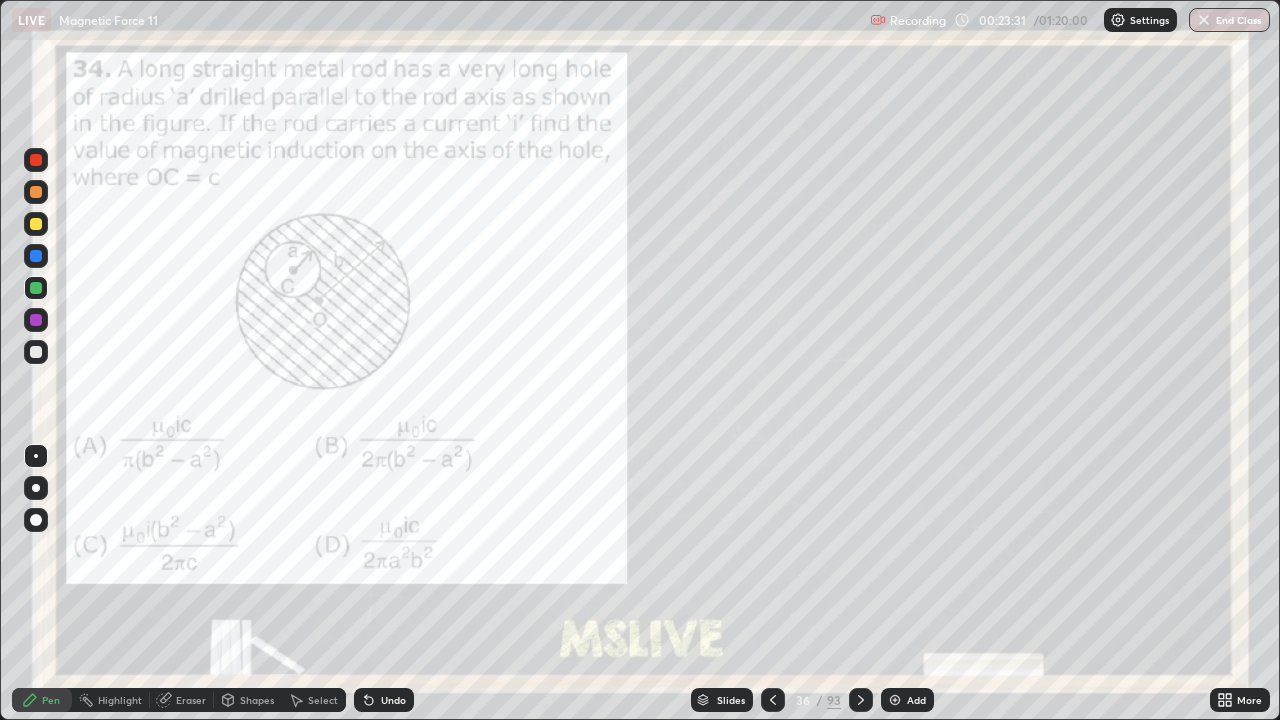 click at bounding box center [36, 256] 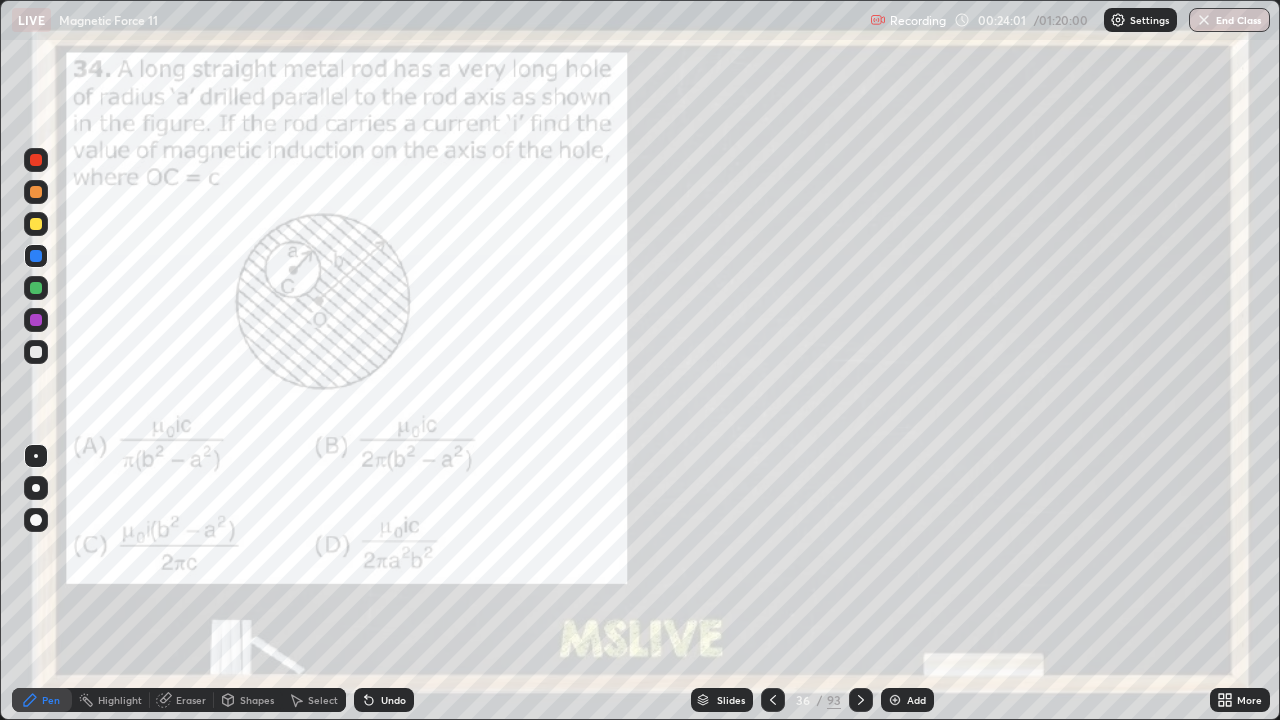 click at bounding box center [36, 288] 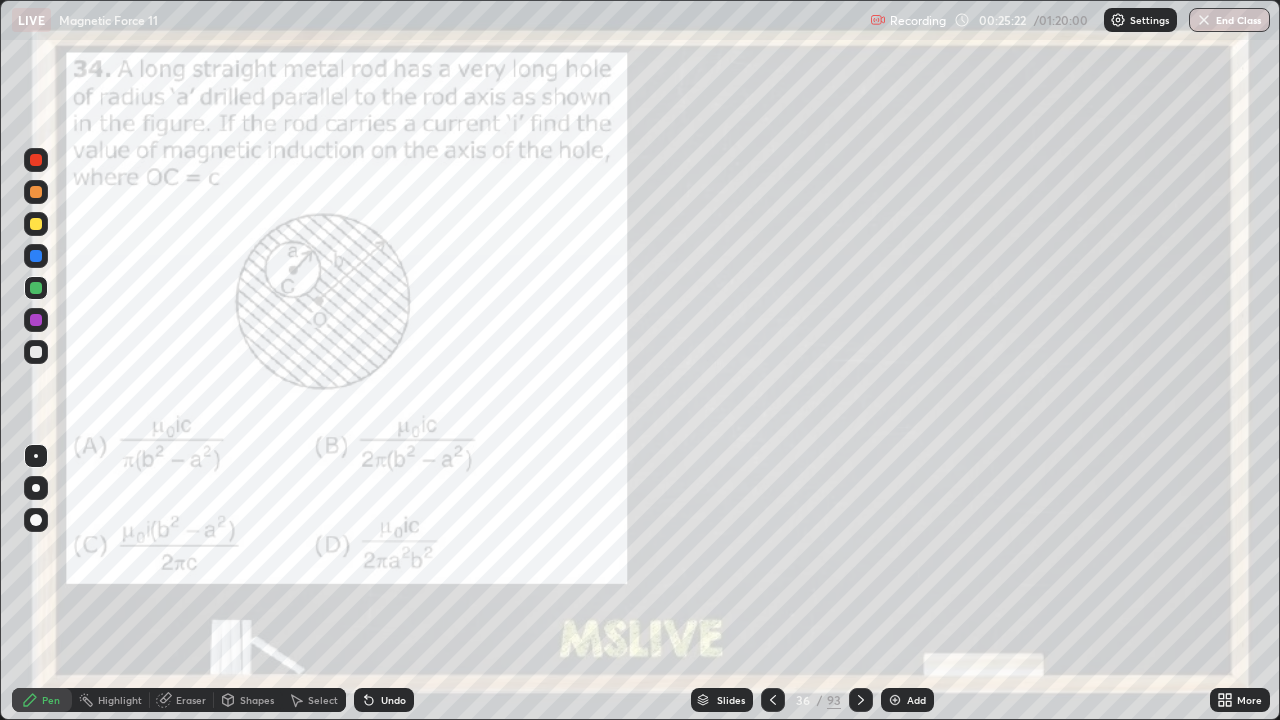 click on "Shapes" at bounding box center (248, 700) 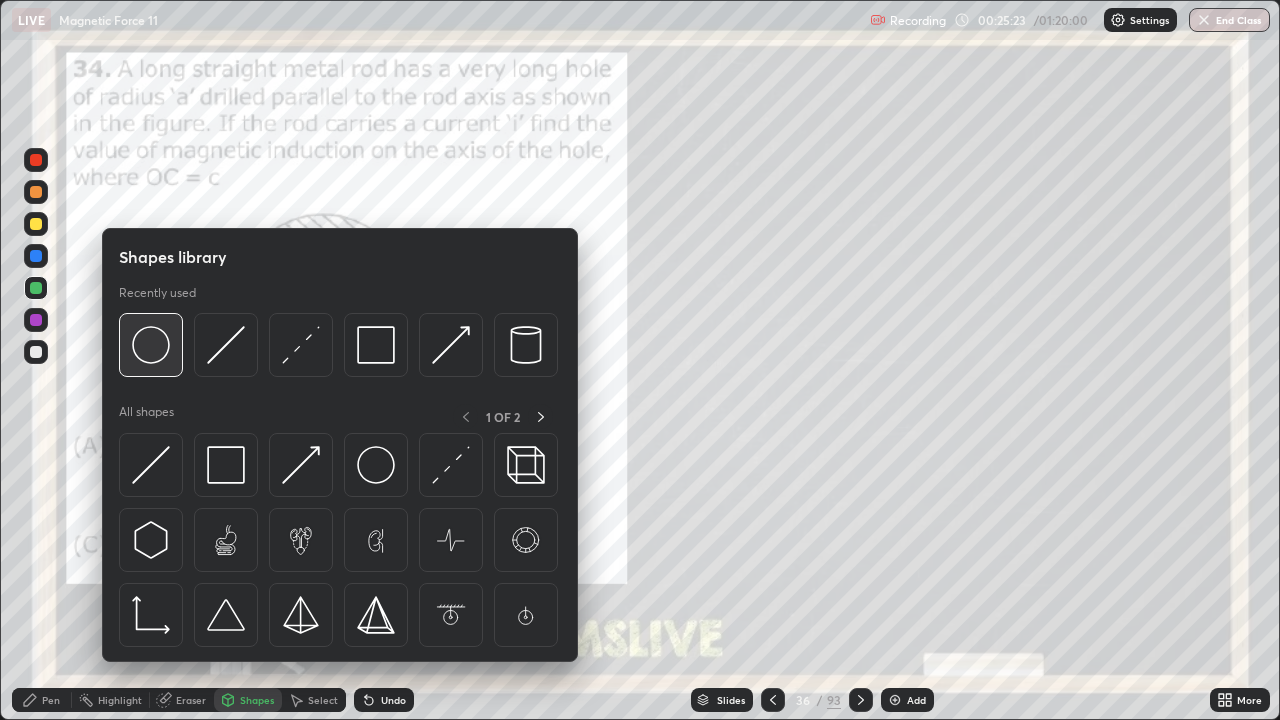 click at bounding box center [151, 345] 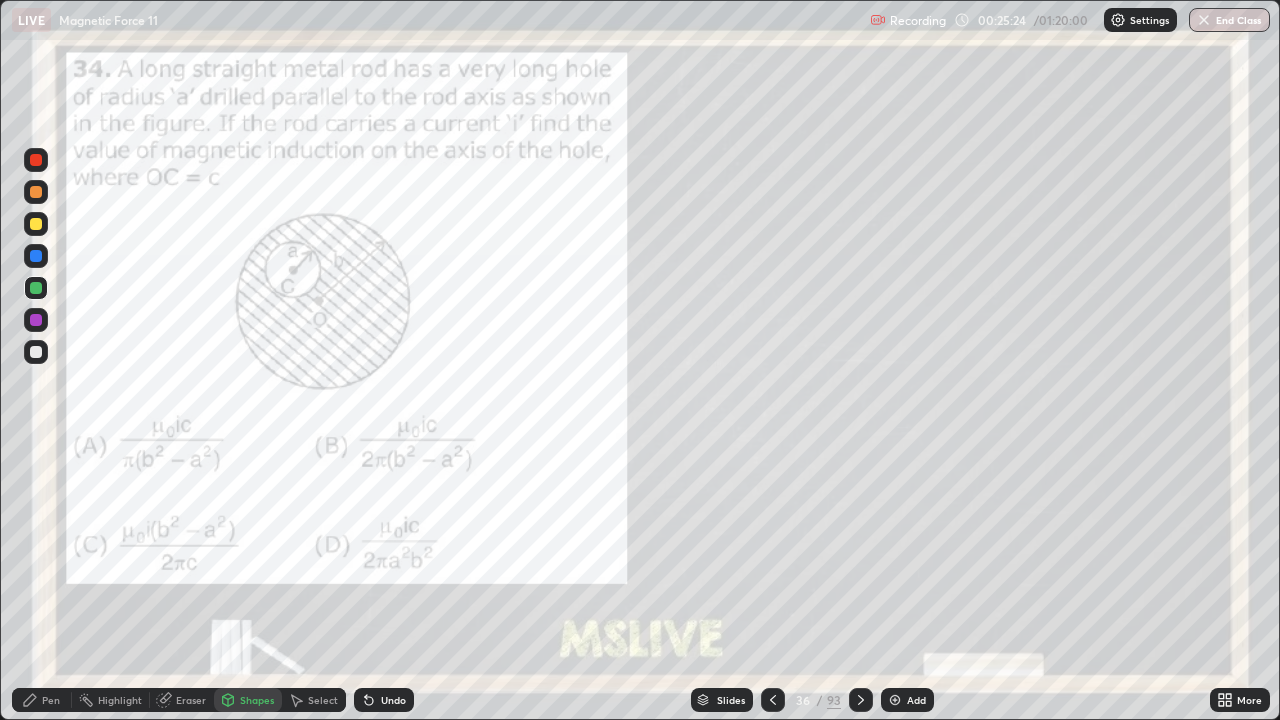 click at bounding box center [36, 352] 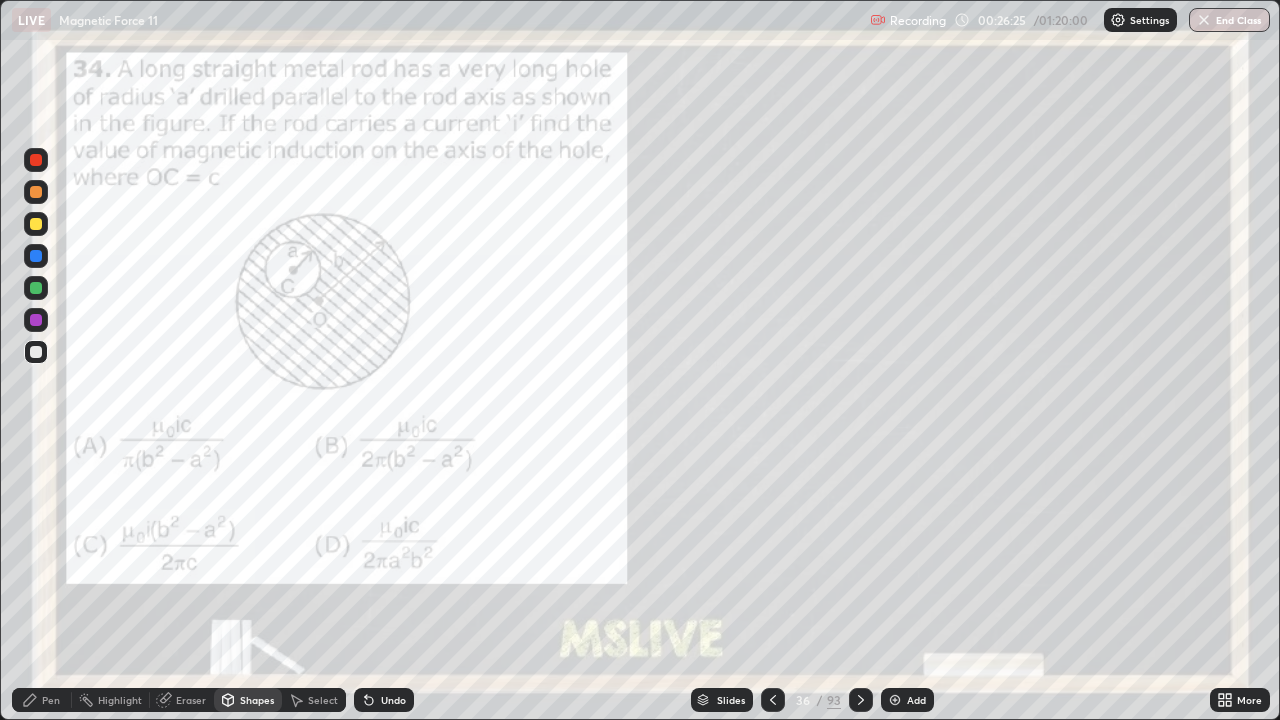 click on "Pen" at bounding box center [51, 700] 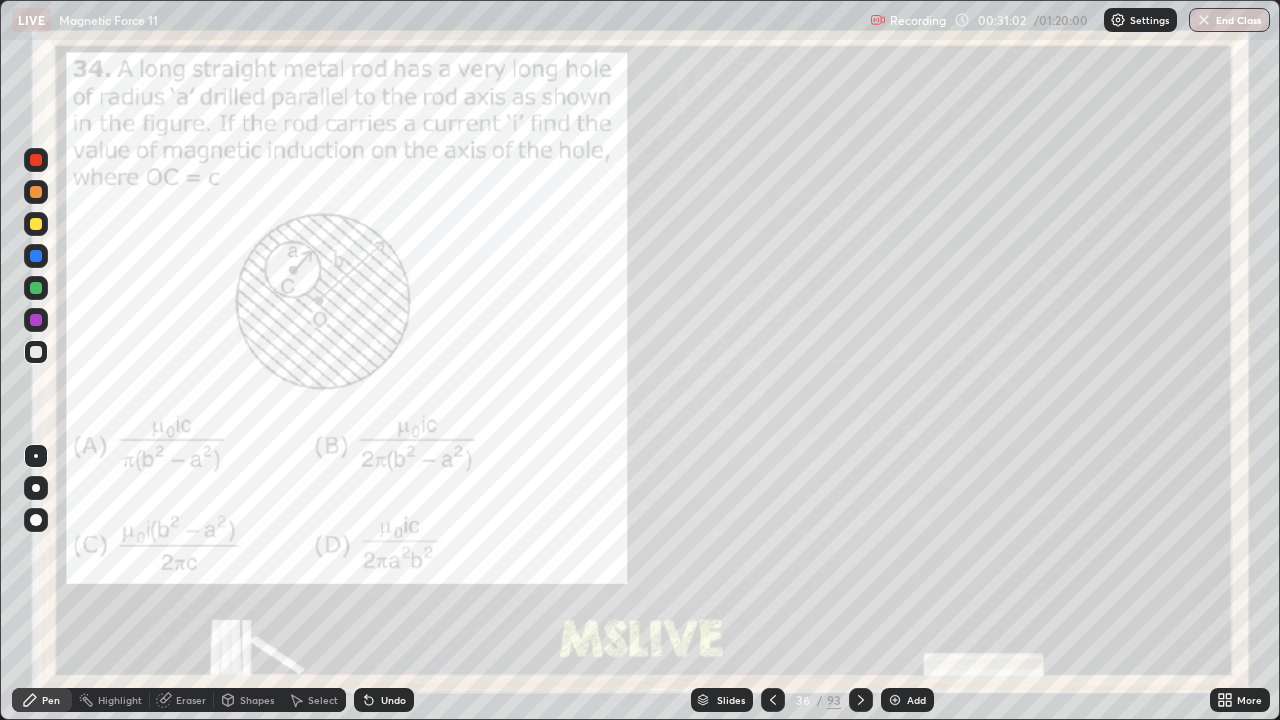 click at bounding box center [36, 160] 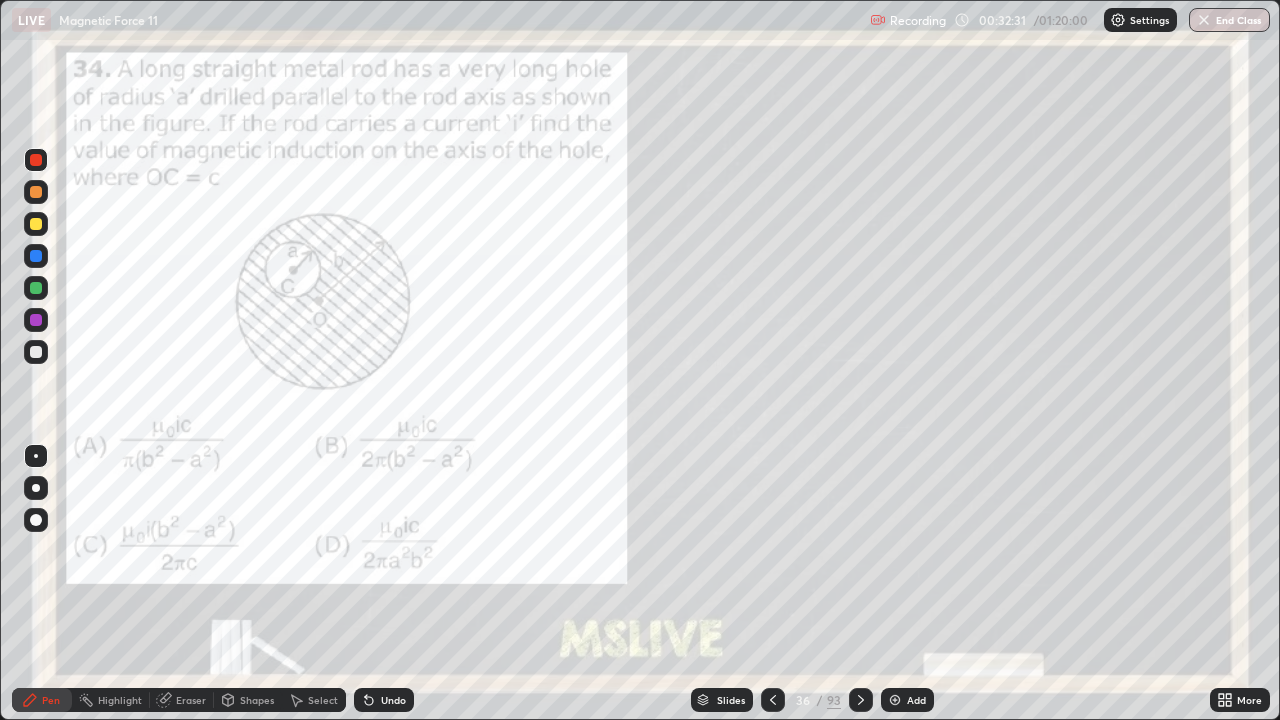 click at bounding box center (895, 700) 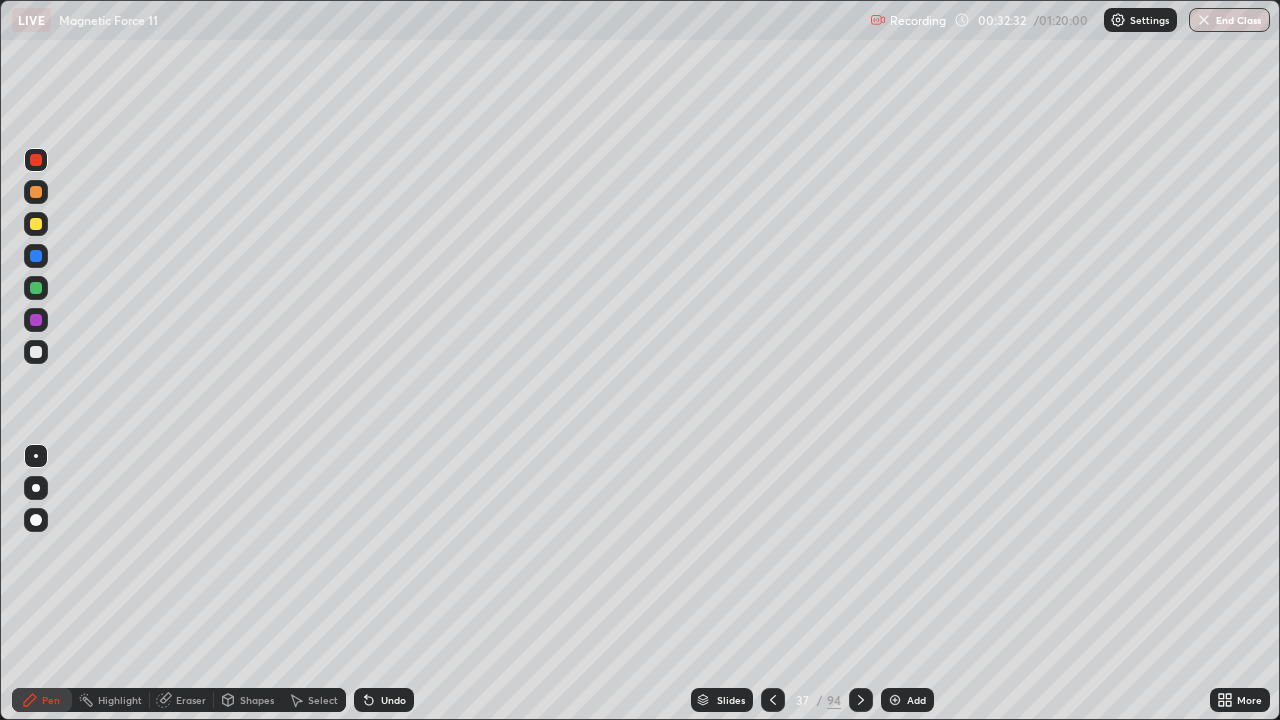 click on "Shapes" at bounding box center (248, 700) 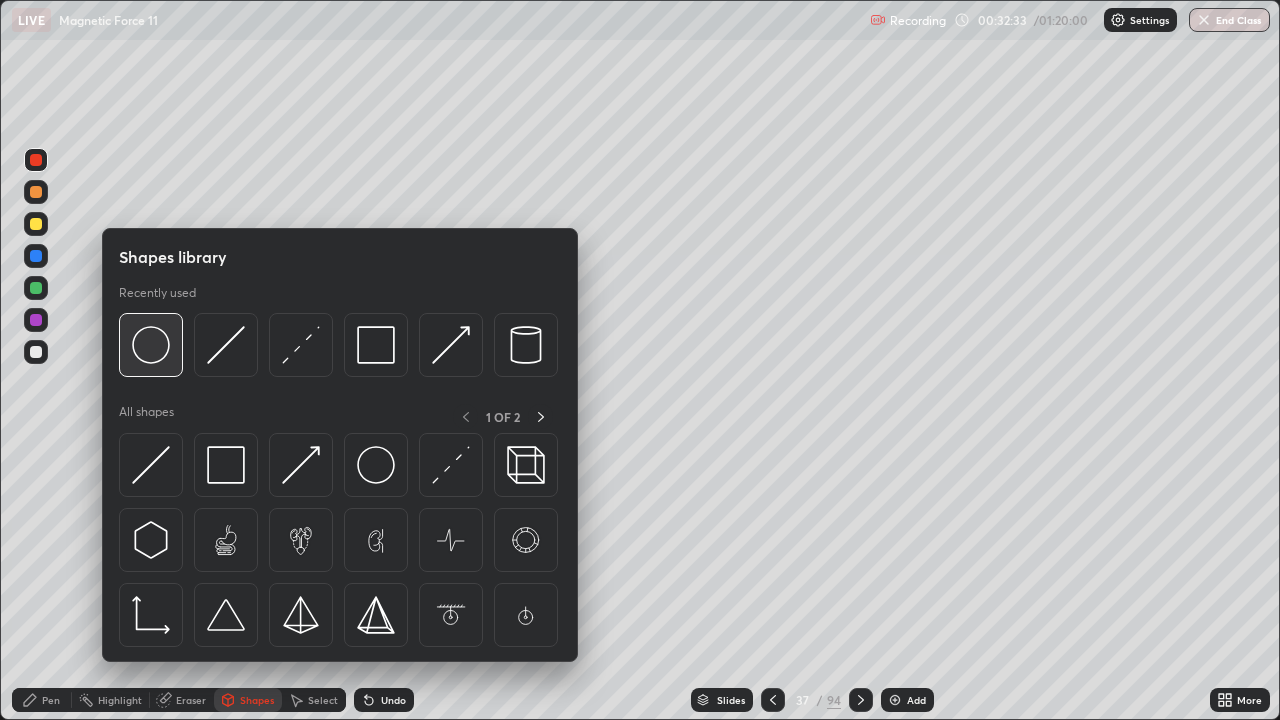 click at bounding box center (151, 345) 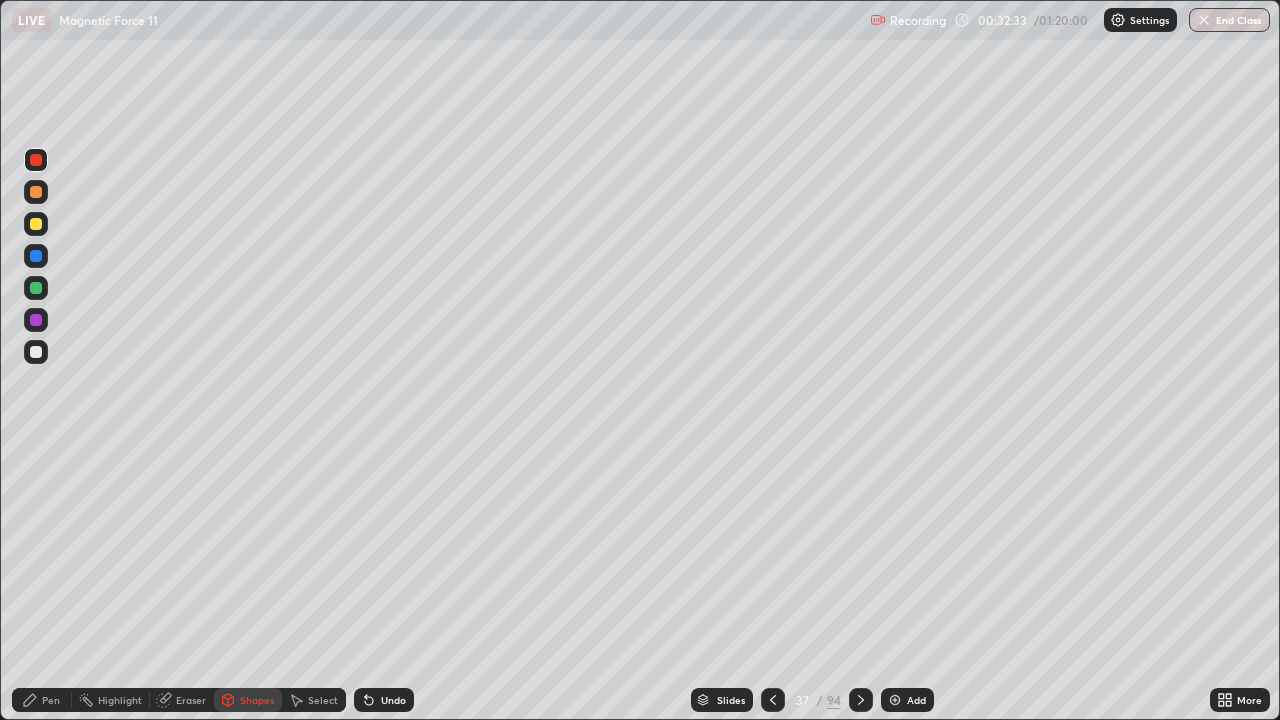 click at bounding box center (36, 352) 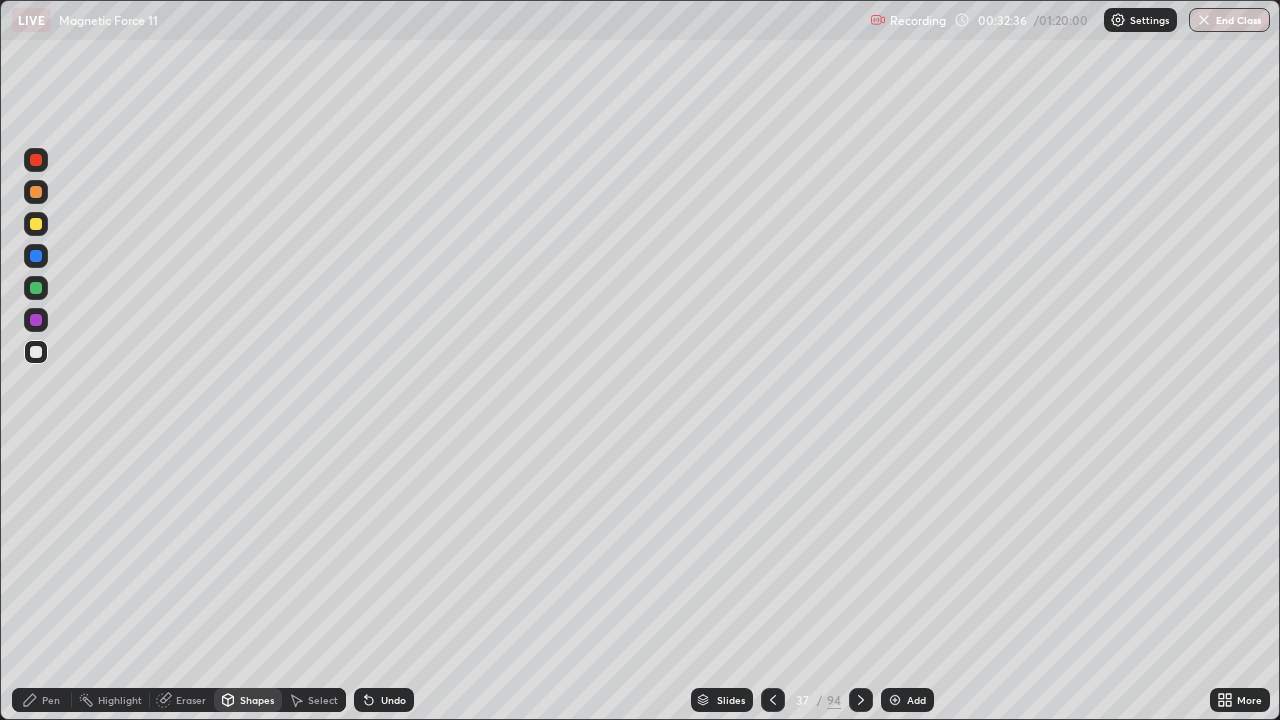 click on "Pen" at bounding box center (42, 700) 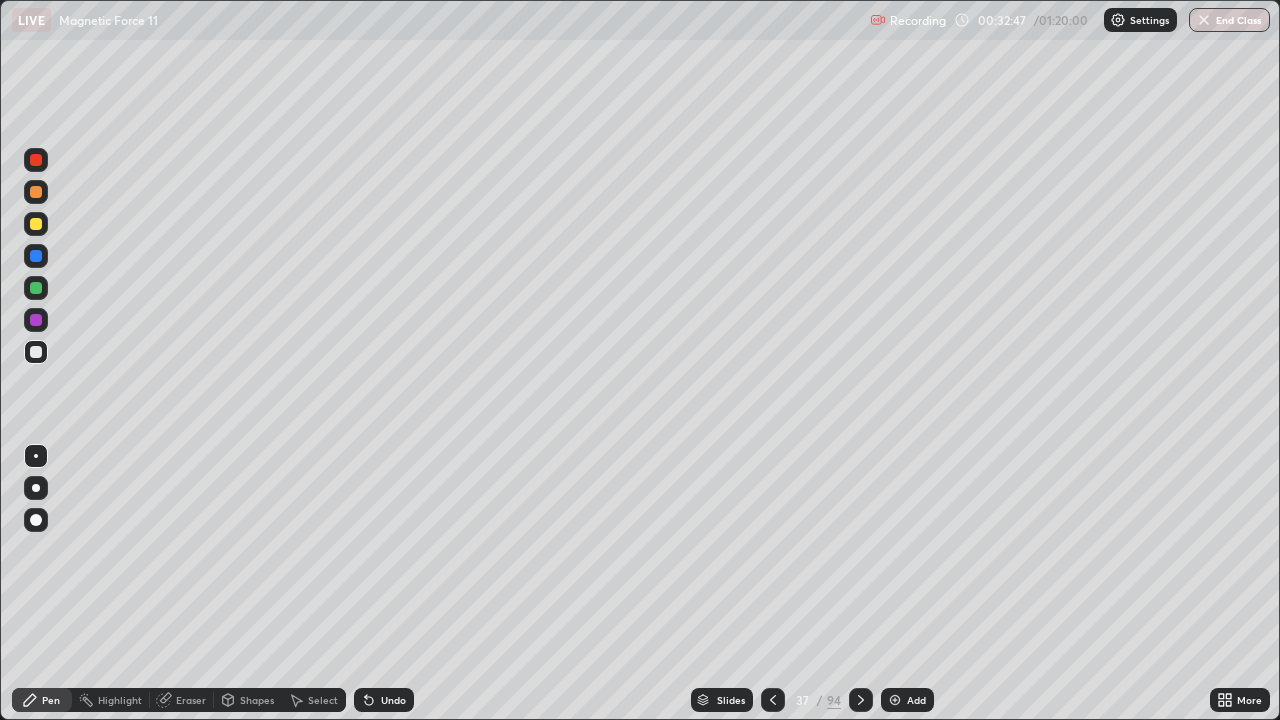 click on "Shapes" at bounding box center [257, 700] 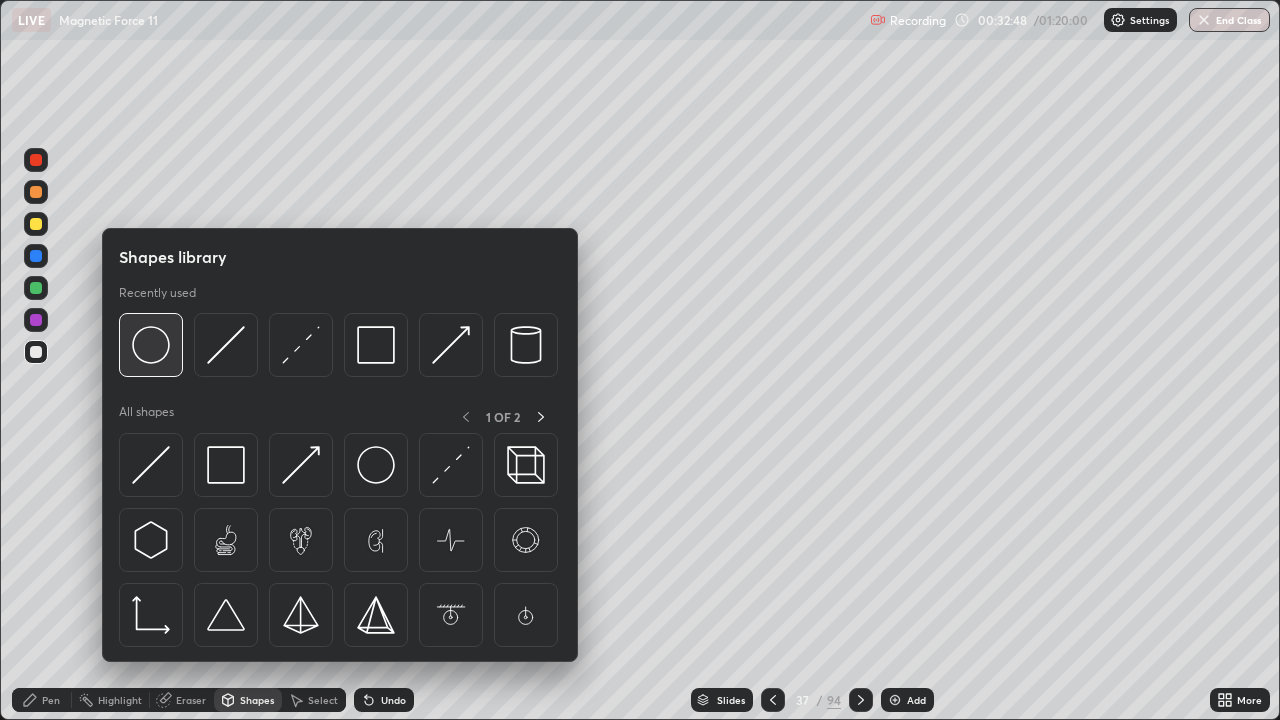 click at bounding box center [151, 345] 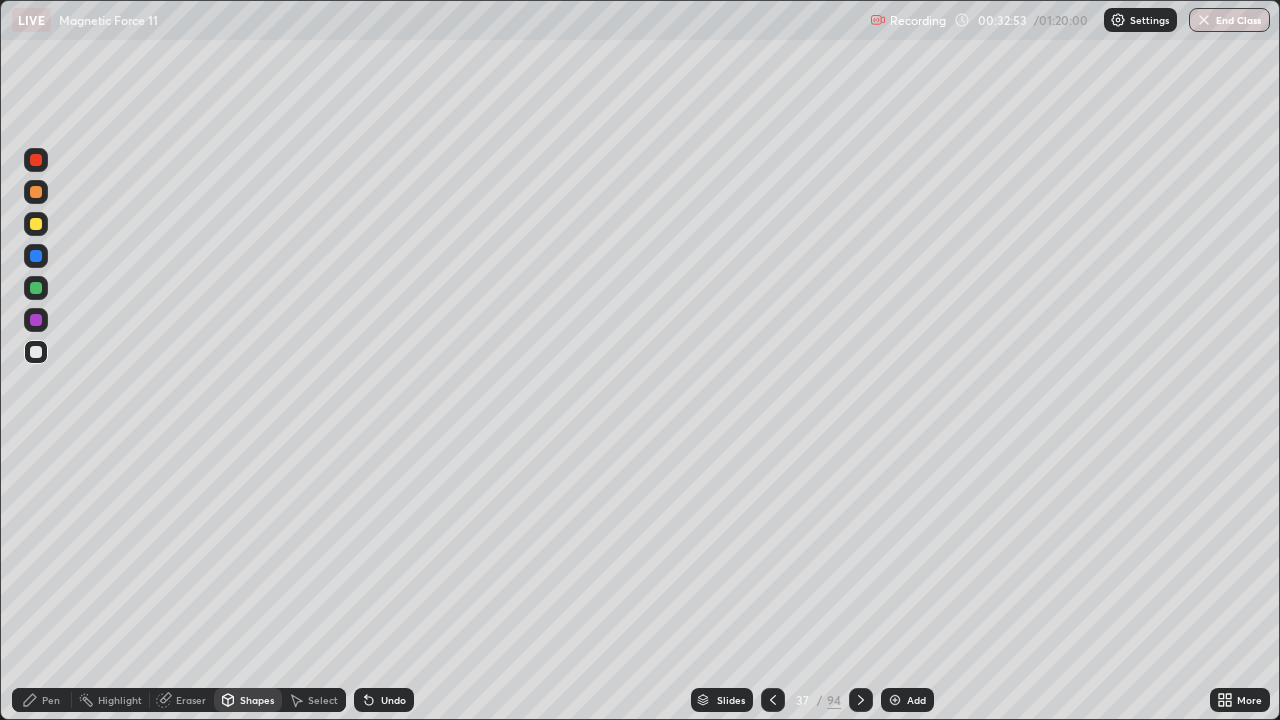 click on "Pen" at bounding box center [51, 700] 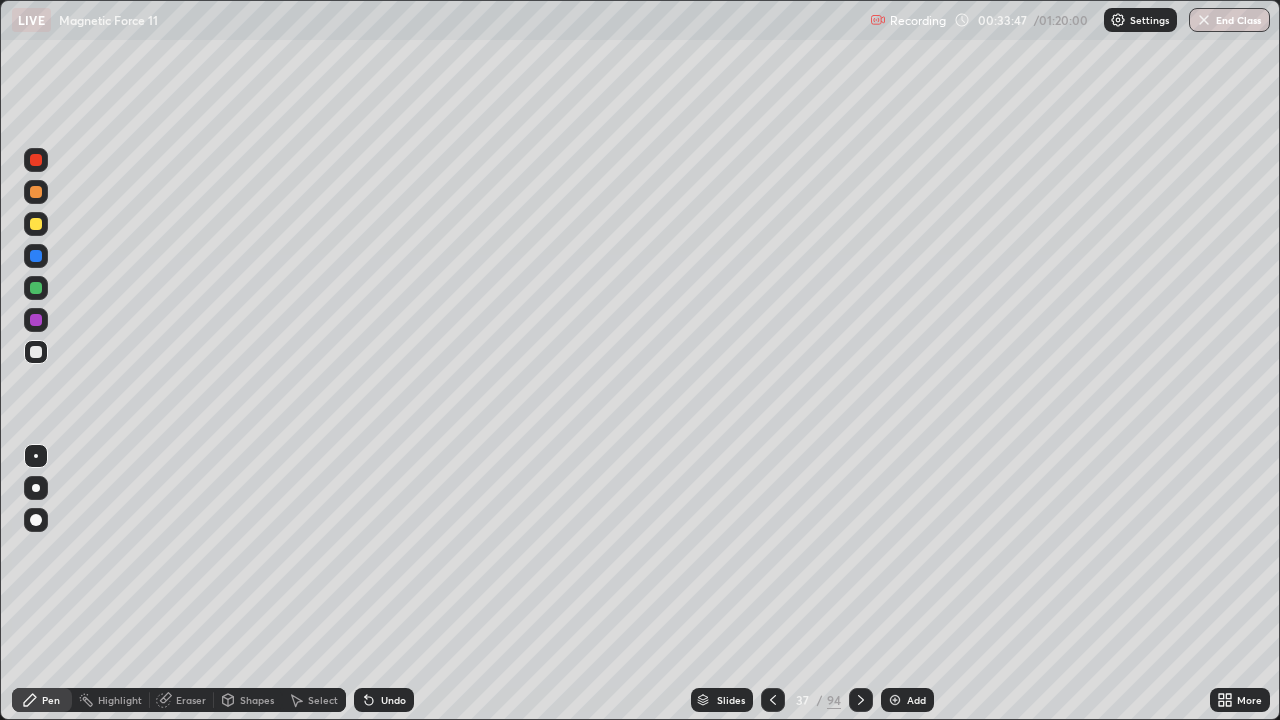 click on "Add" at bounding box center (916, 700) 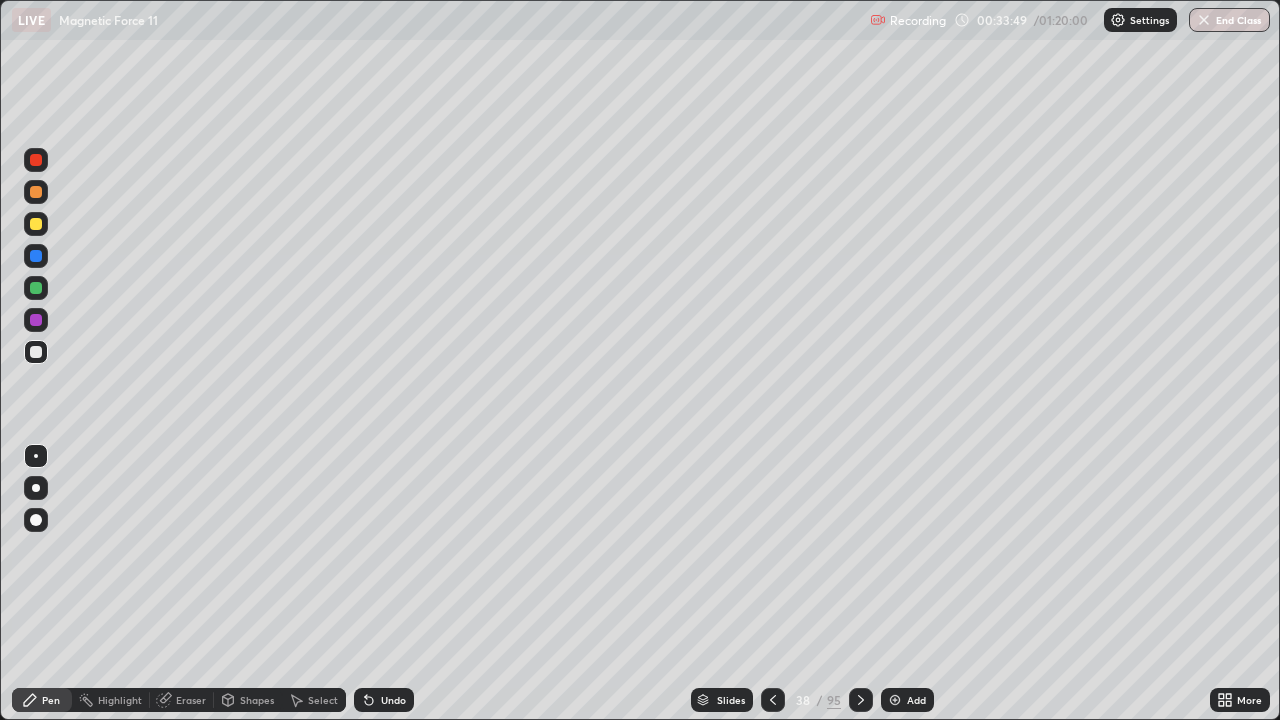click 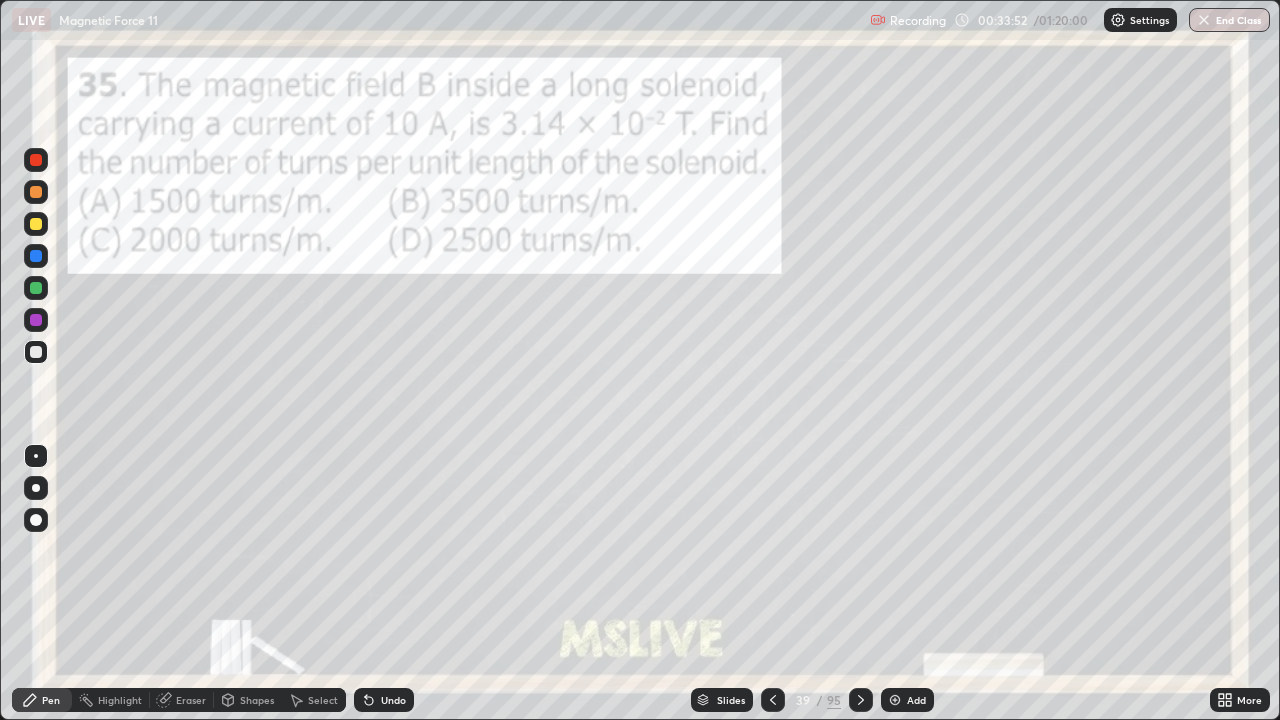 click at bounding box center [36, 192] 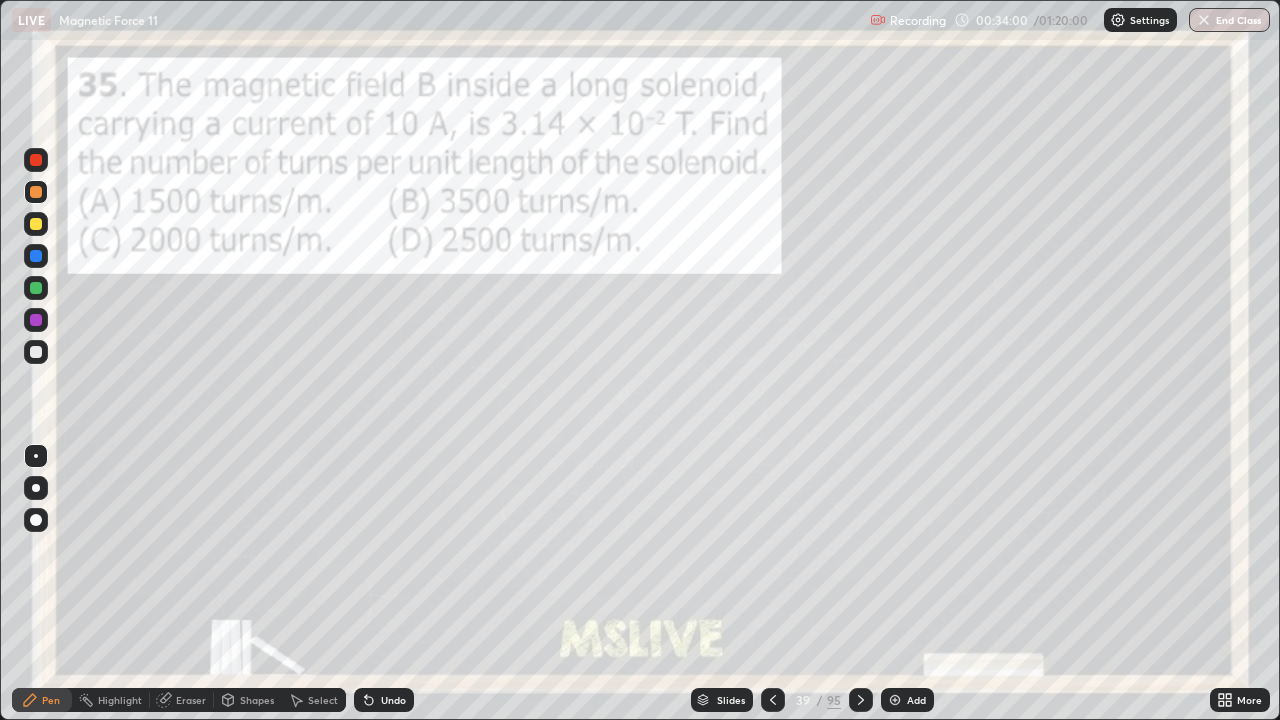 click 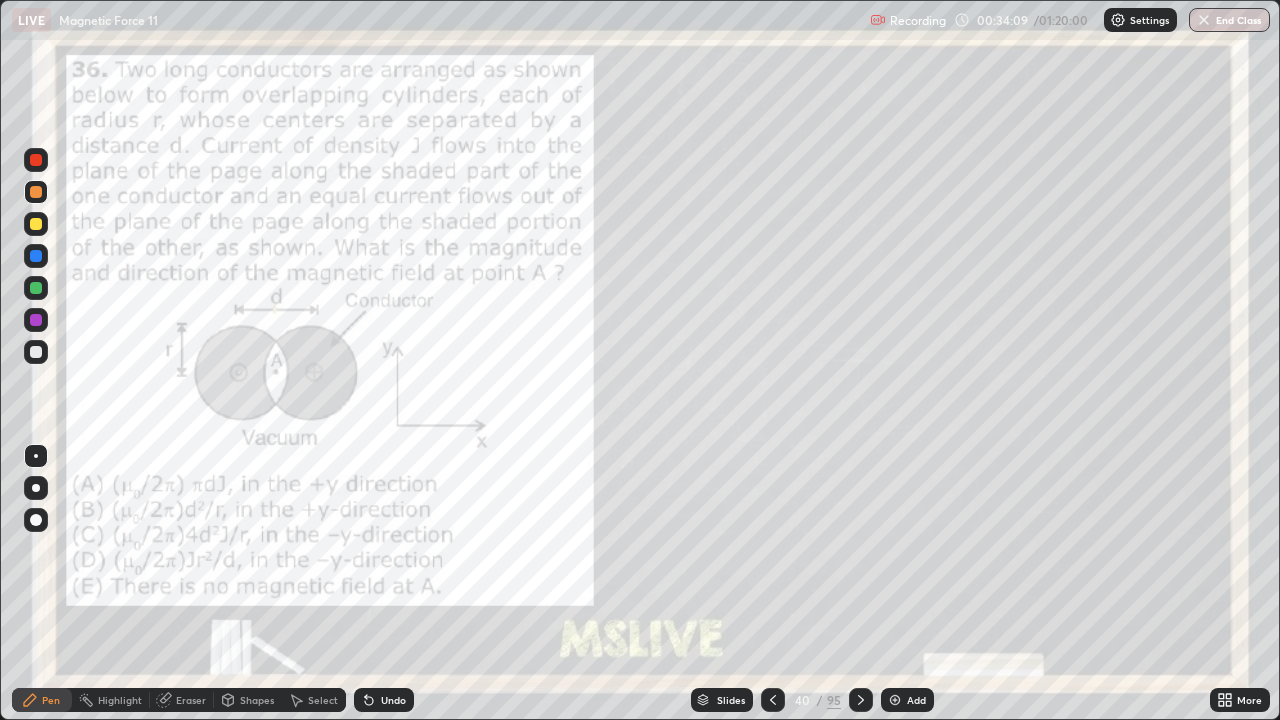click at bounding box center (36, 160) 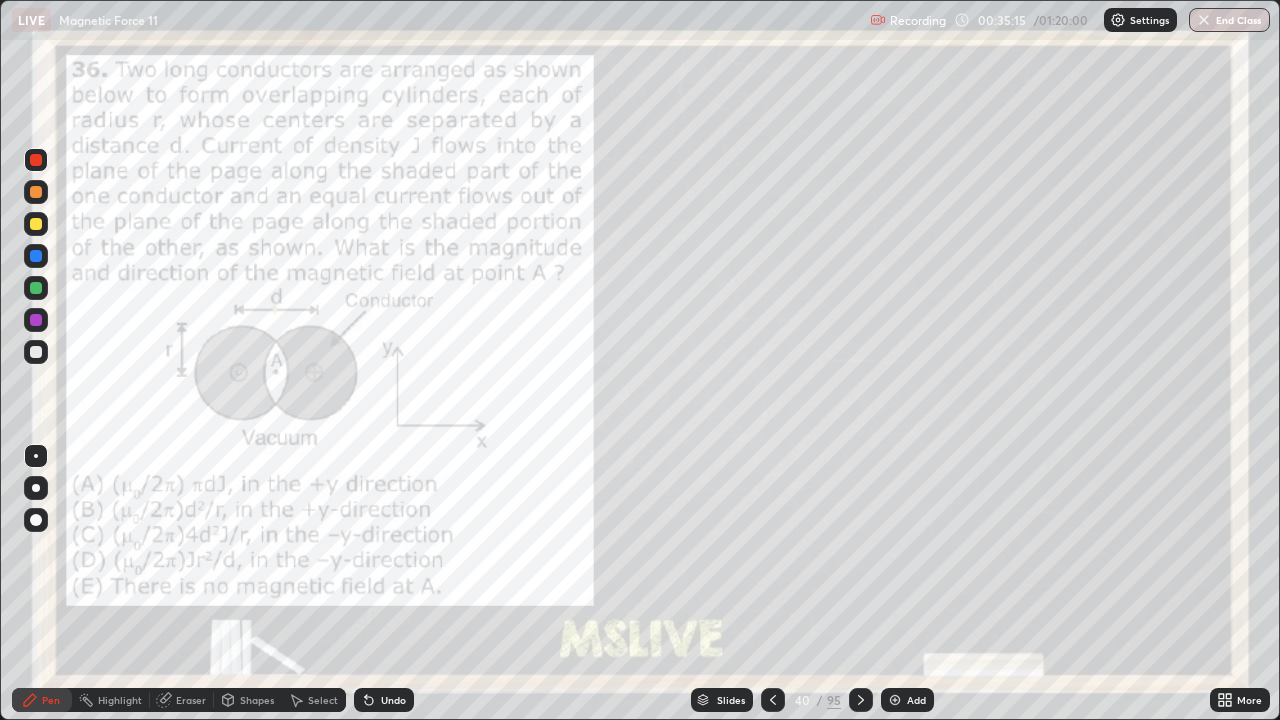 click on "Shapes" at bounding box center [257, 700] 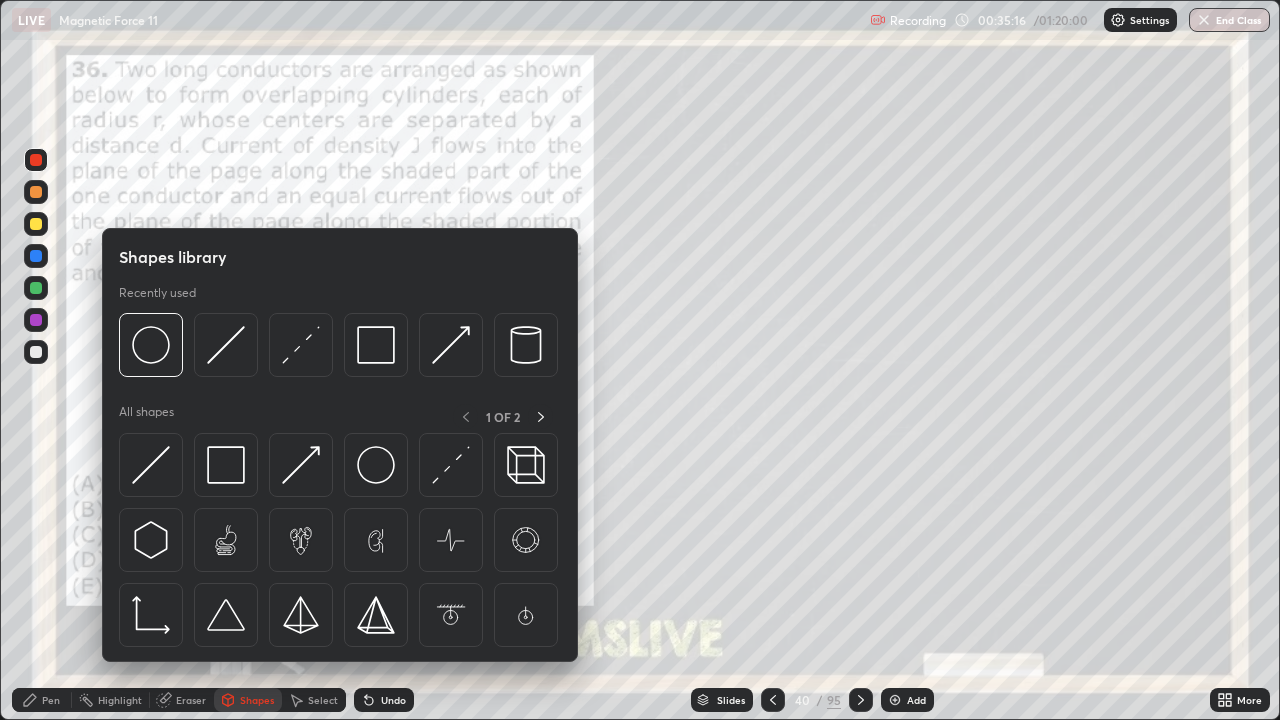 click at bounding box center (36, 352) 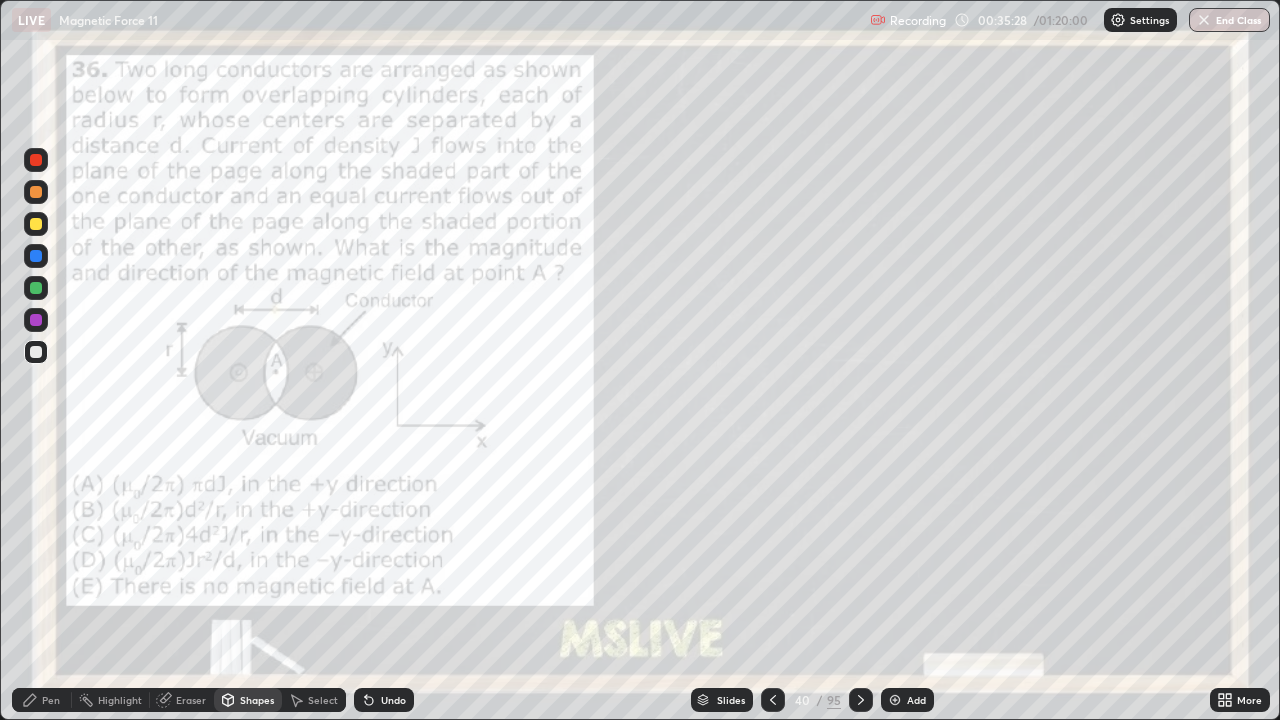 click on "Pen" at bounding box center [51, 700] 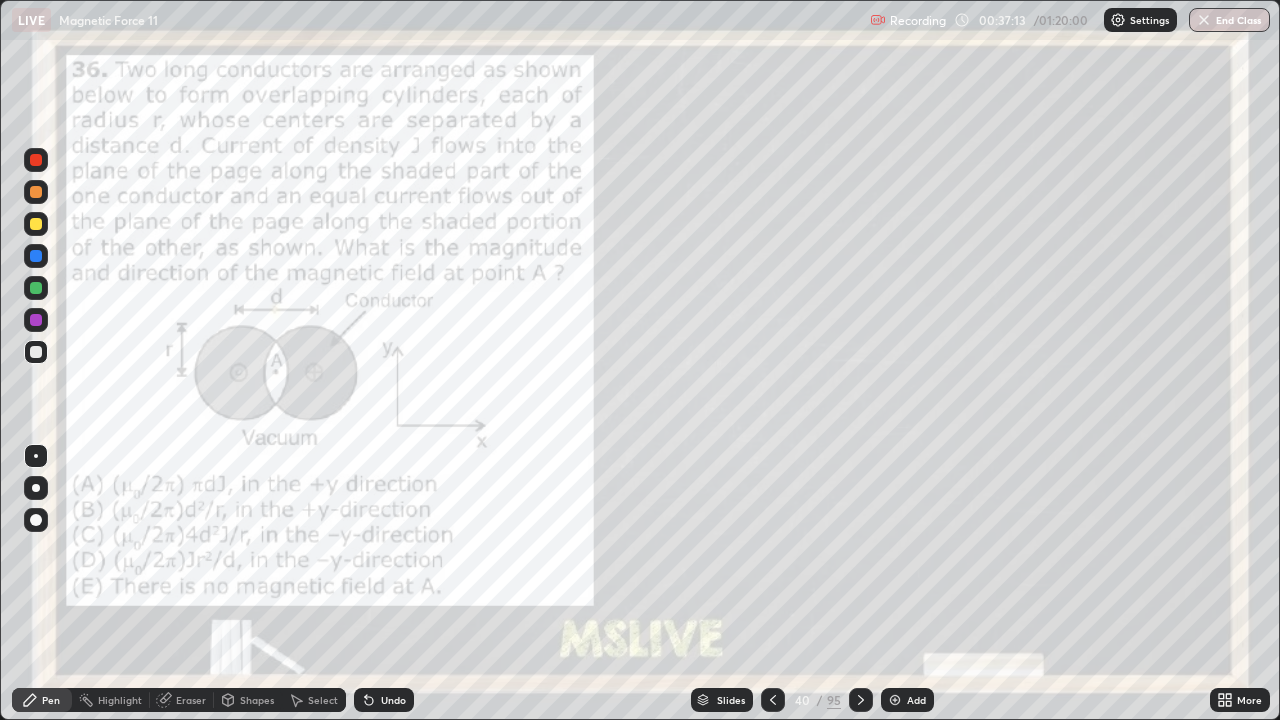 click at bounding box center [36, 192] 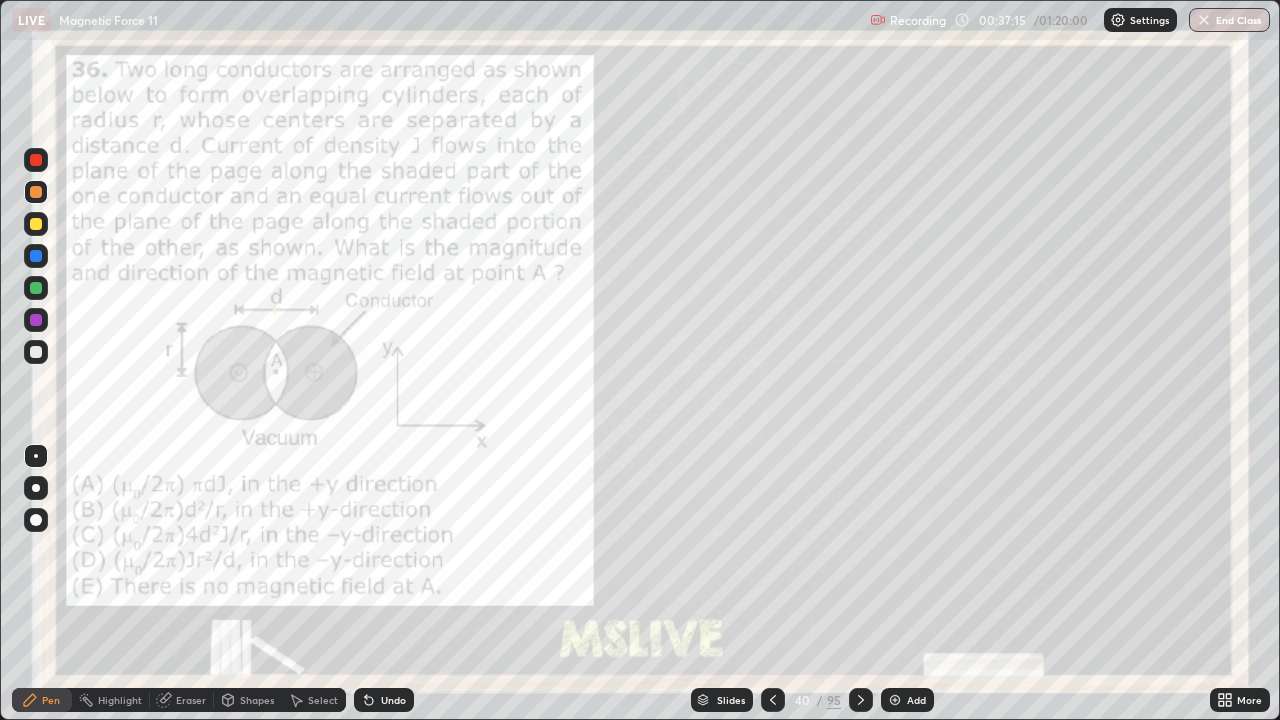 click at bounding box center [36, 160] 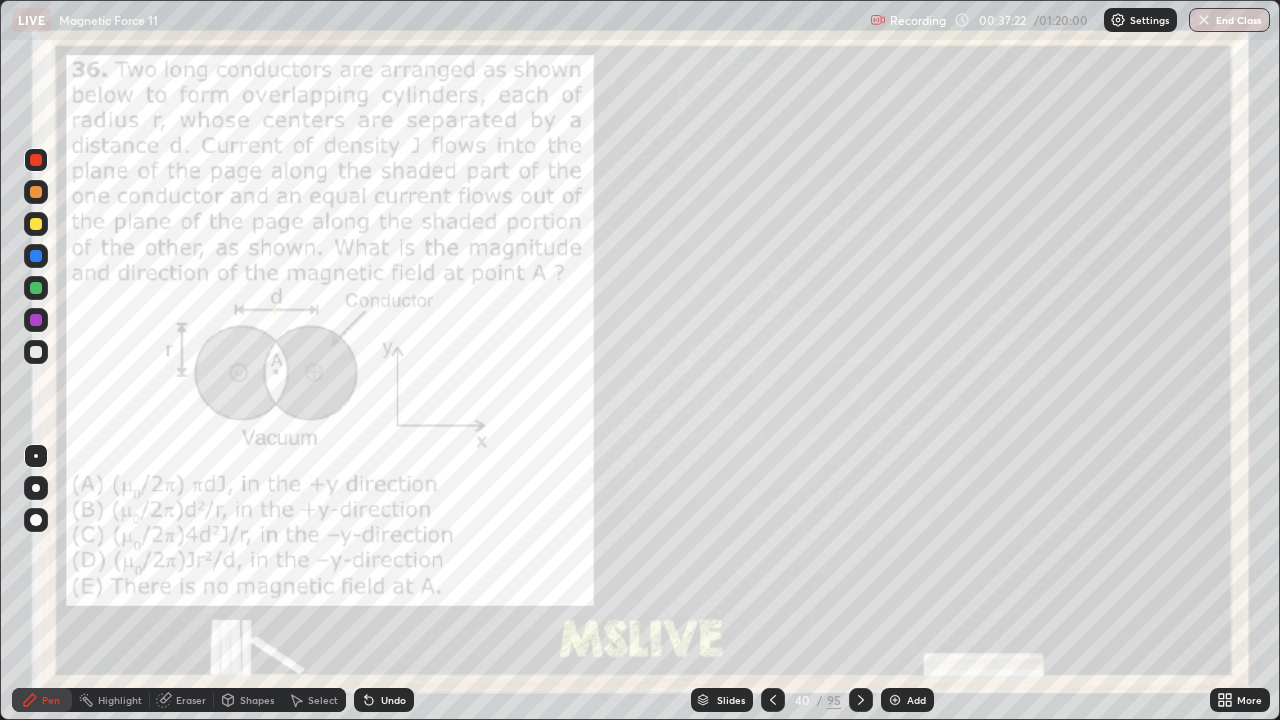 click at bounding box center (36, 352) 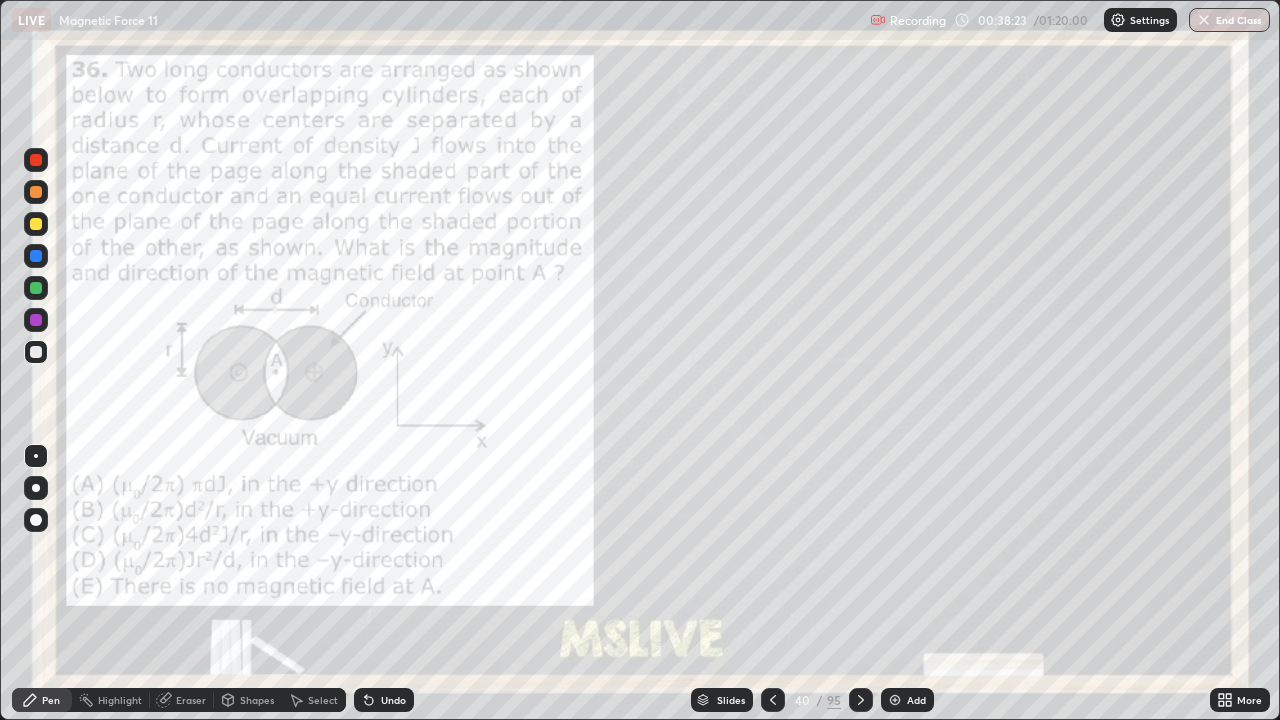click at bounding box center (36, 192) 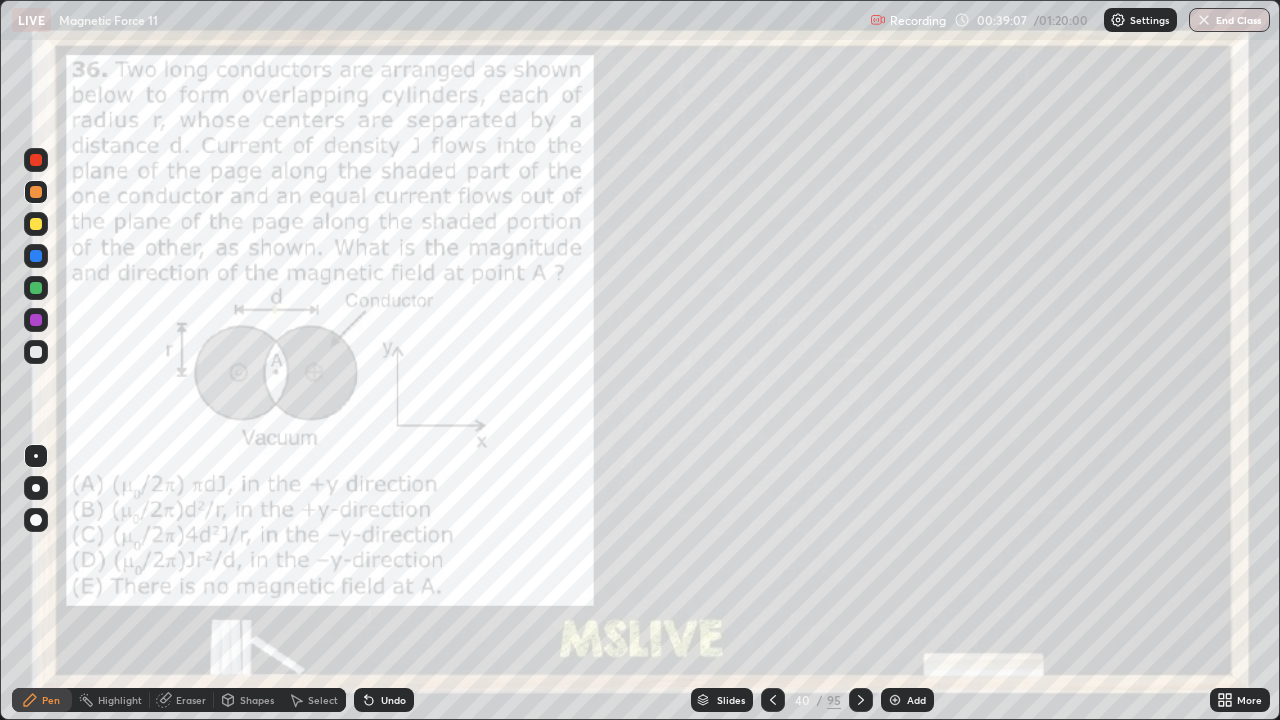 click at bounding box center [36, 192] 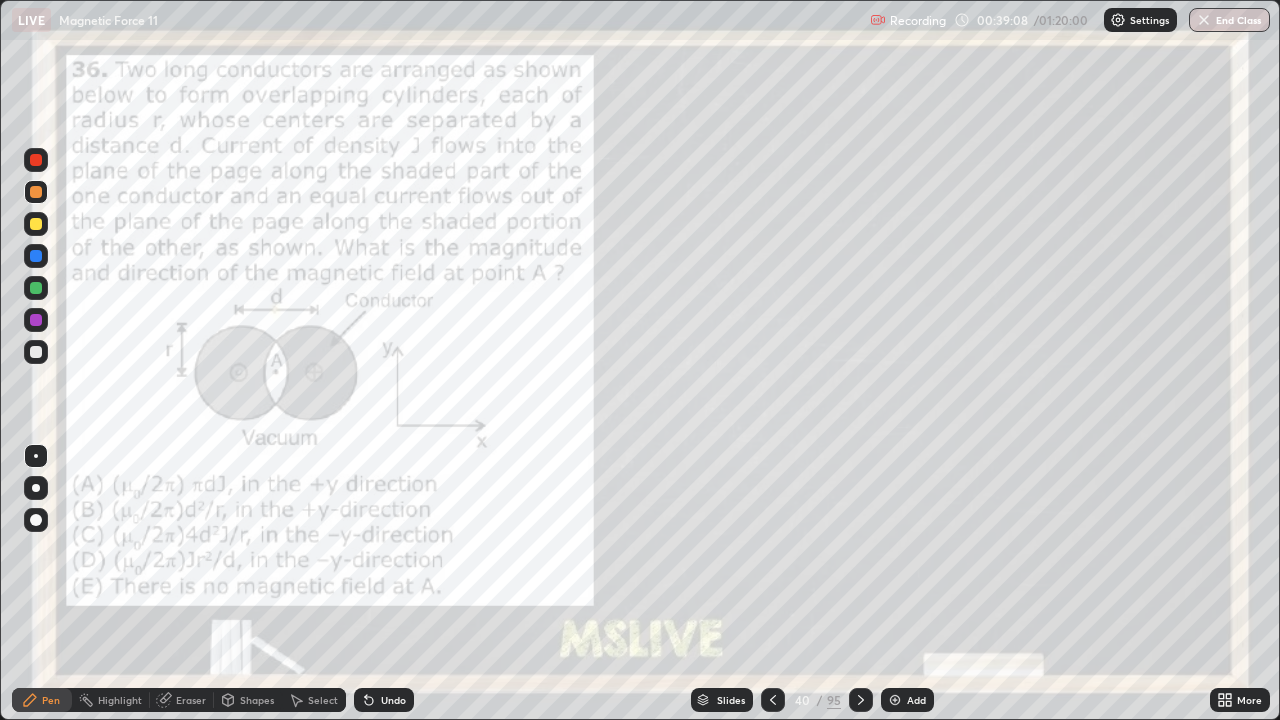 click at bounding box center [36, 160] 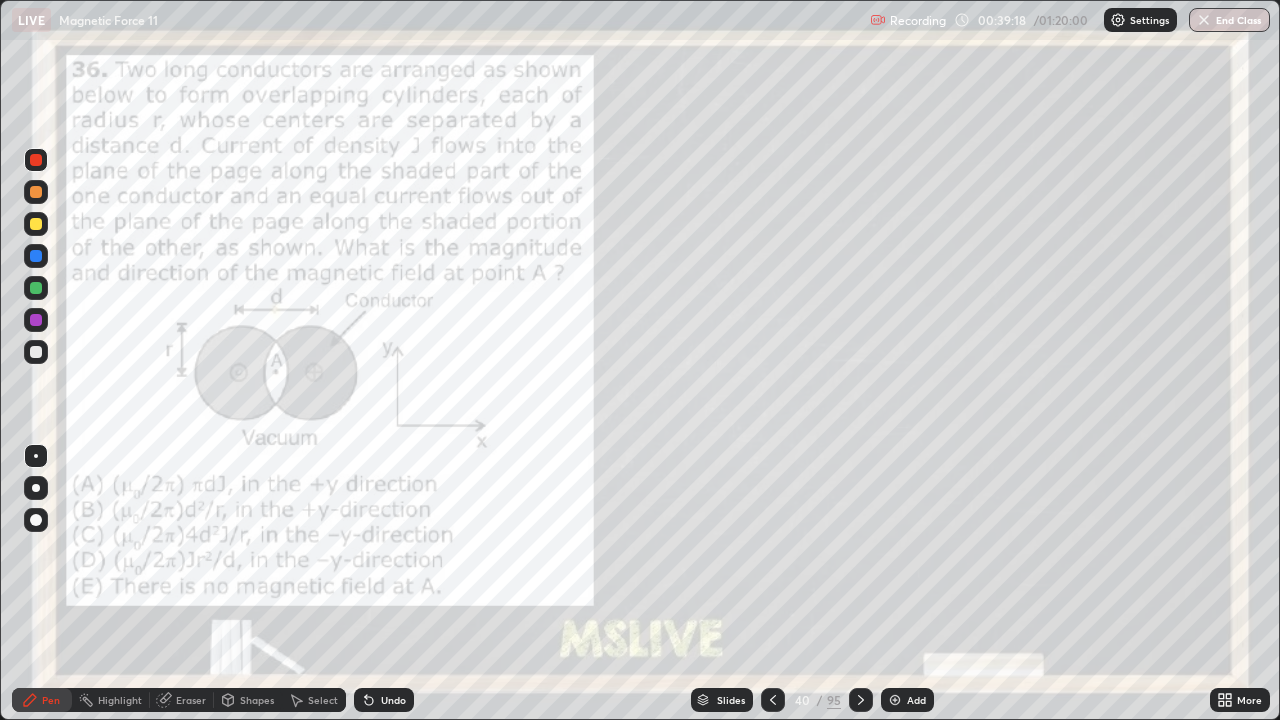 click at bounding box center [36, 192] 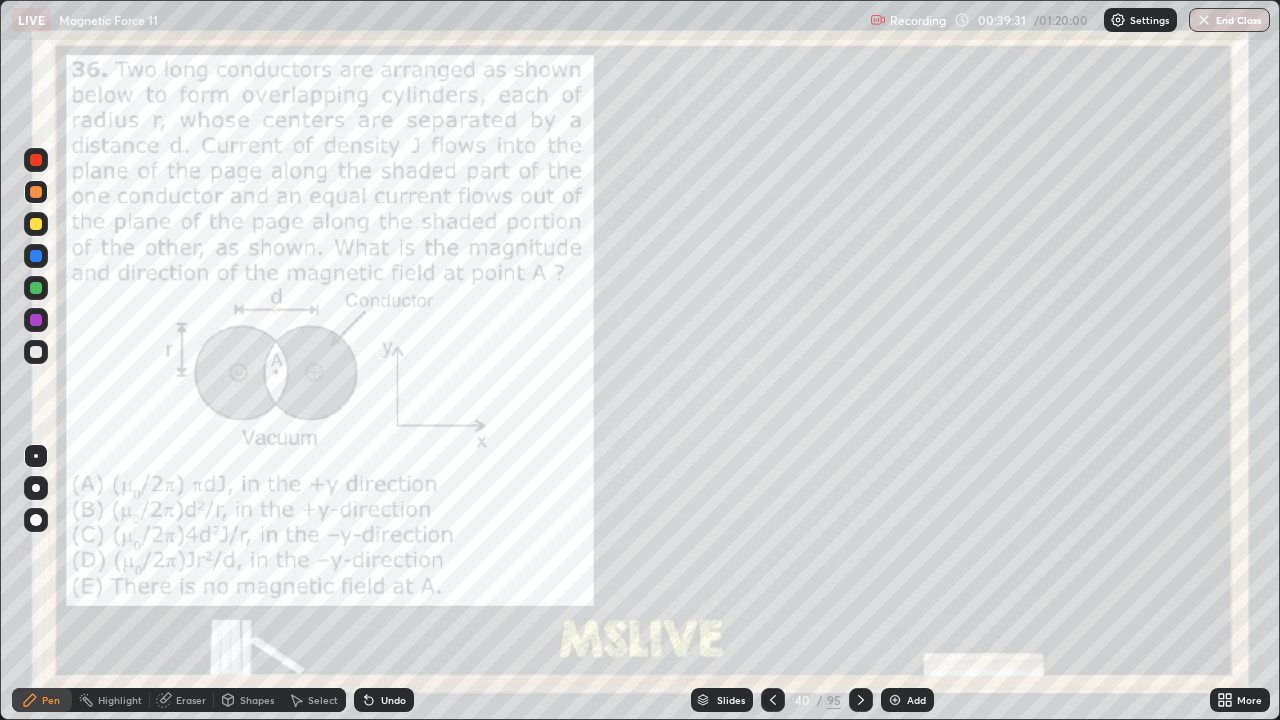 click at bounding box center (36, 160) 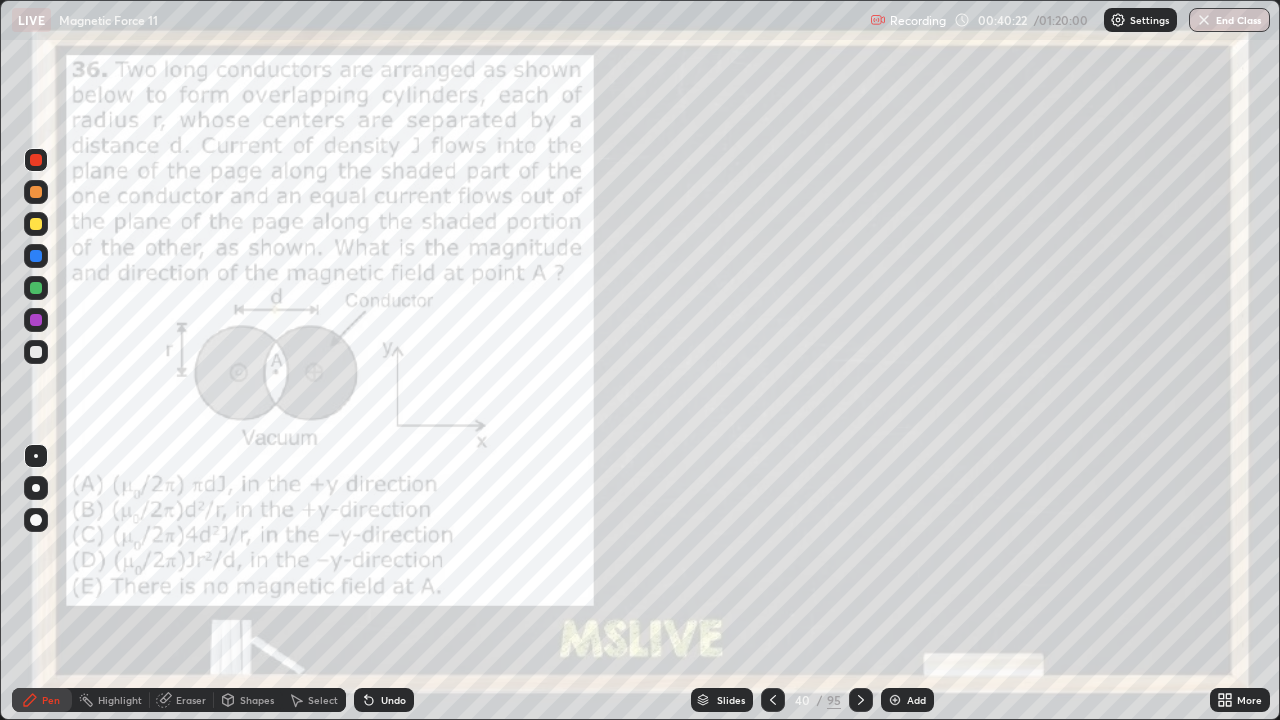 click on "Eraser" at bounding box center (191, 700) 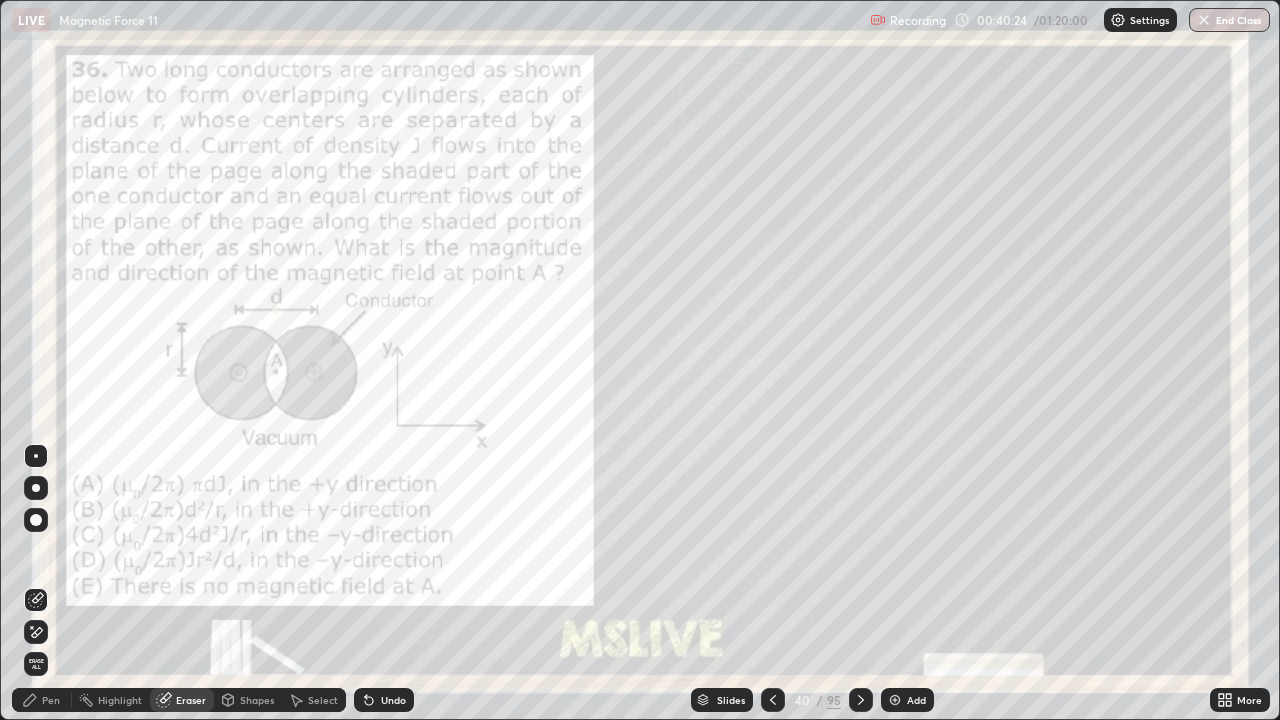 click on "Pen" at bounding box center [42, 700] 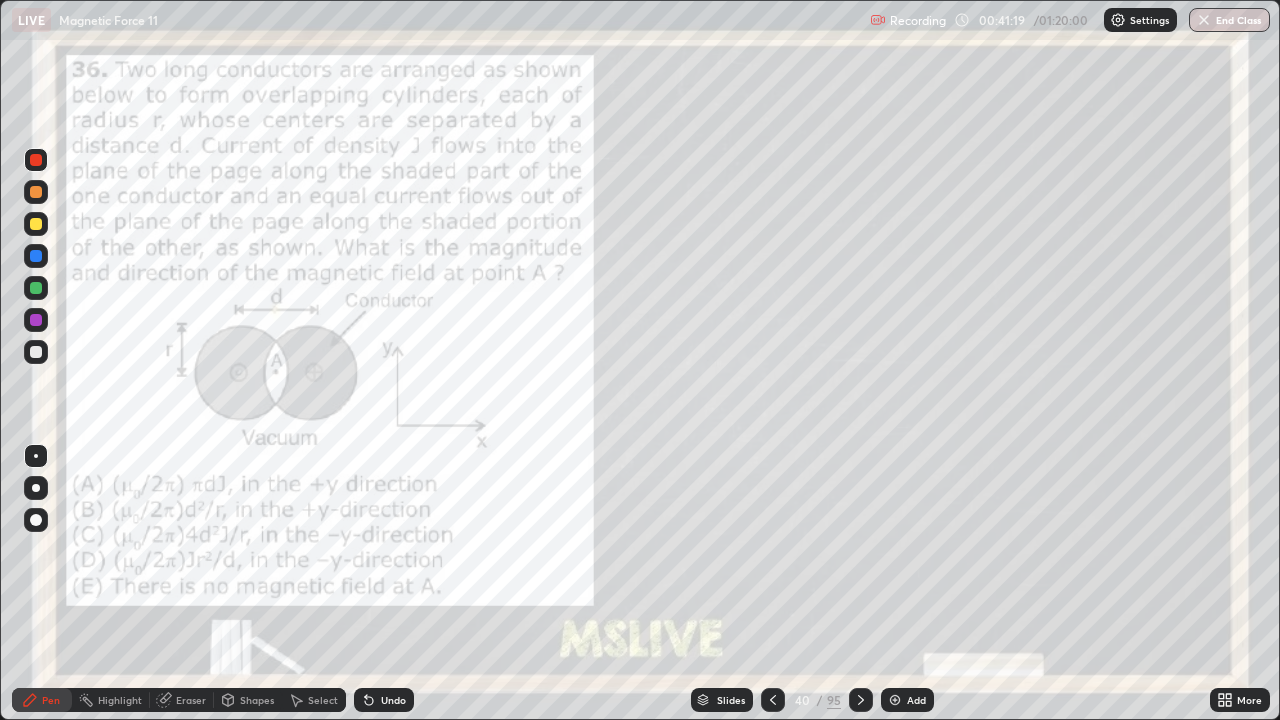 click 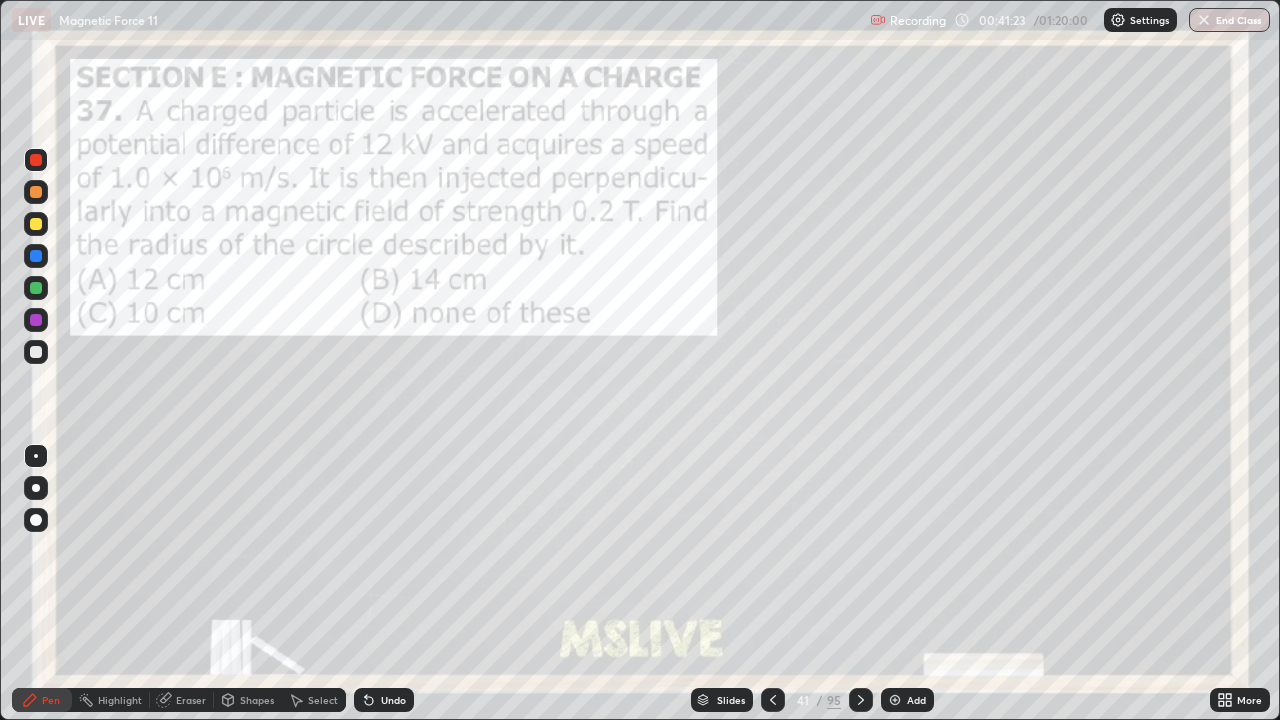 click at bounding box center [36, 192] 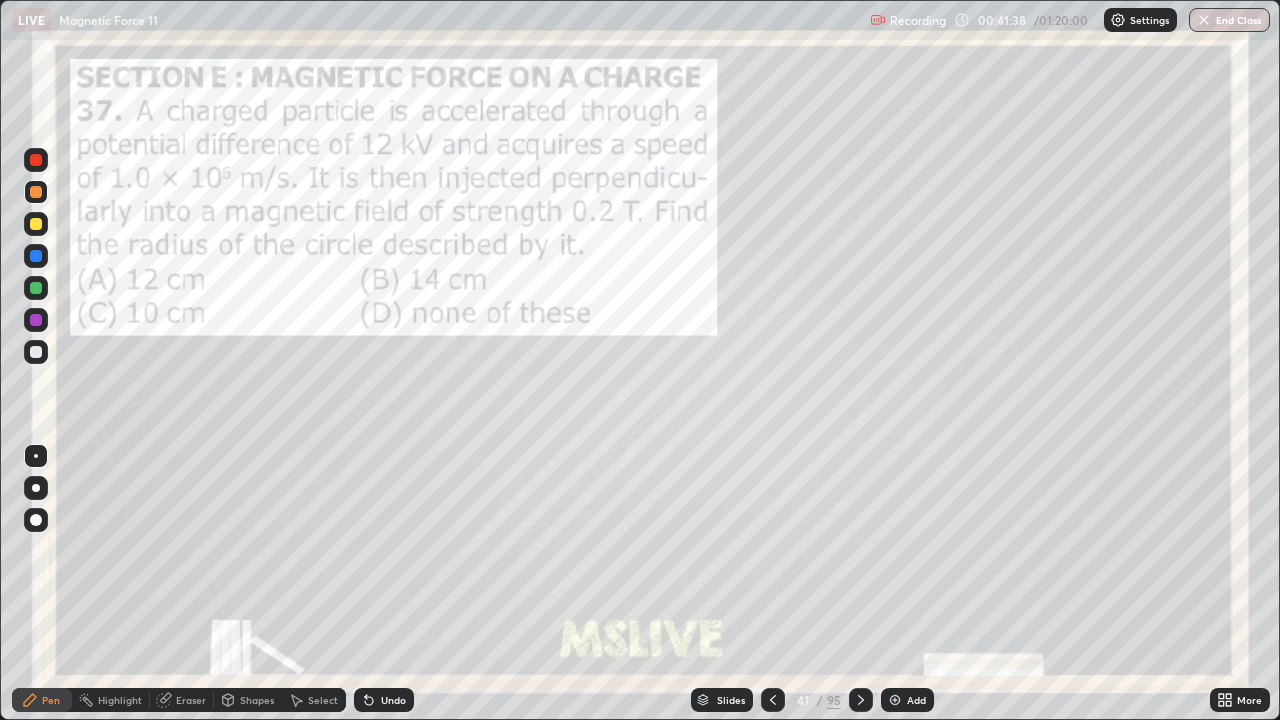 click at bounding box center (36, 256) 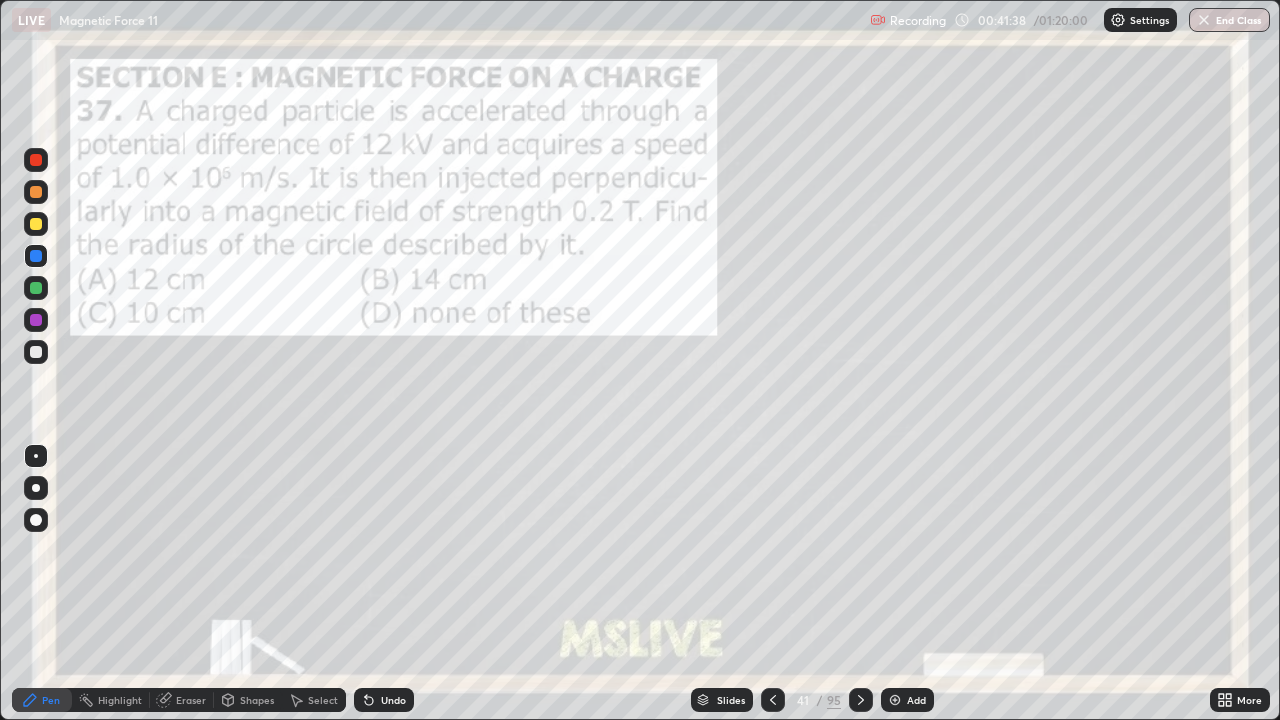 click at bounding box center (36, 256) 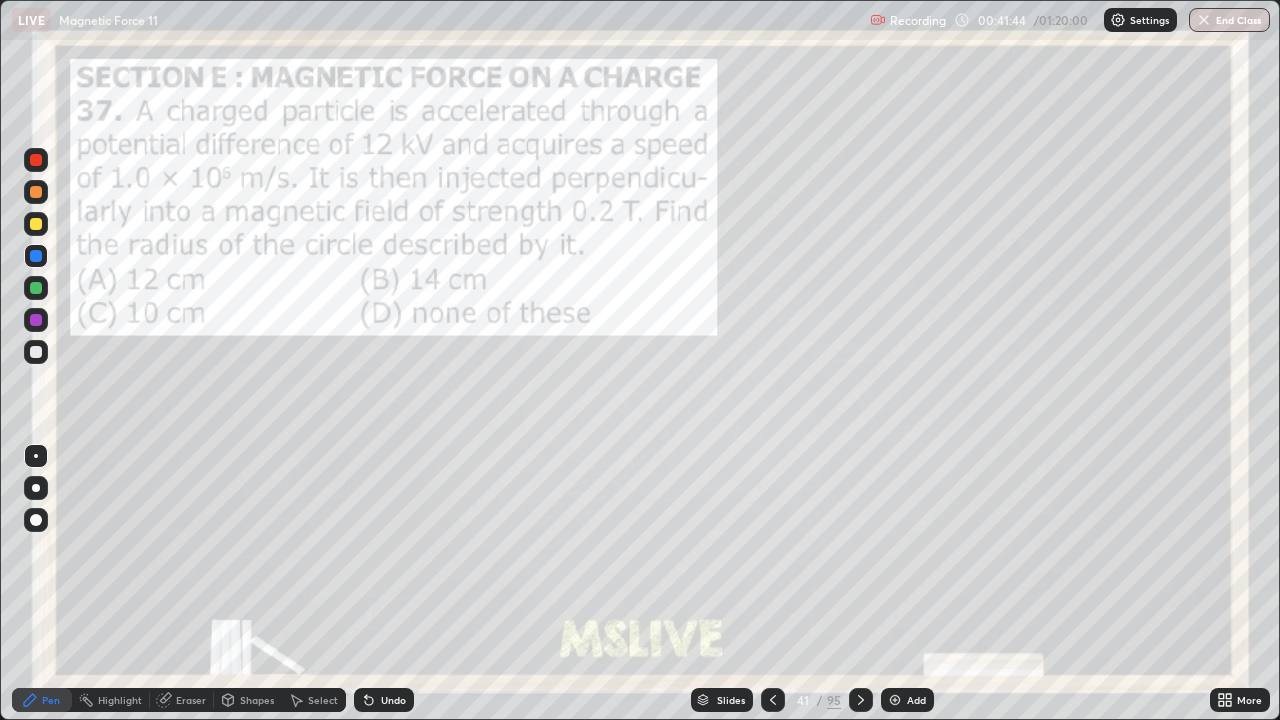 click at bounding box center [36, 288] 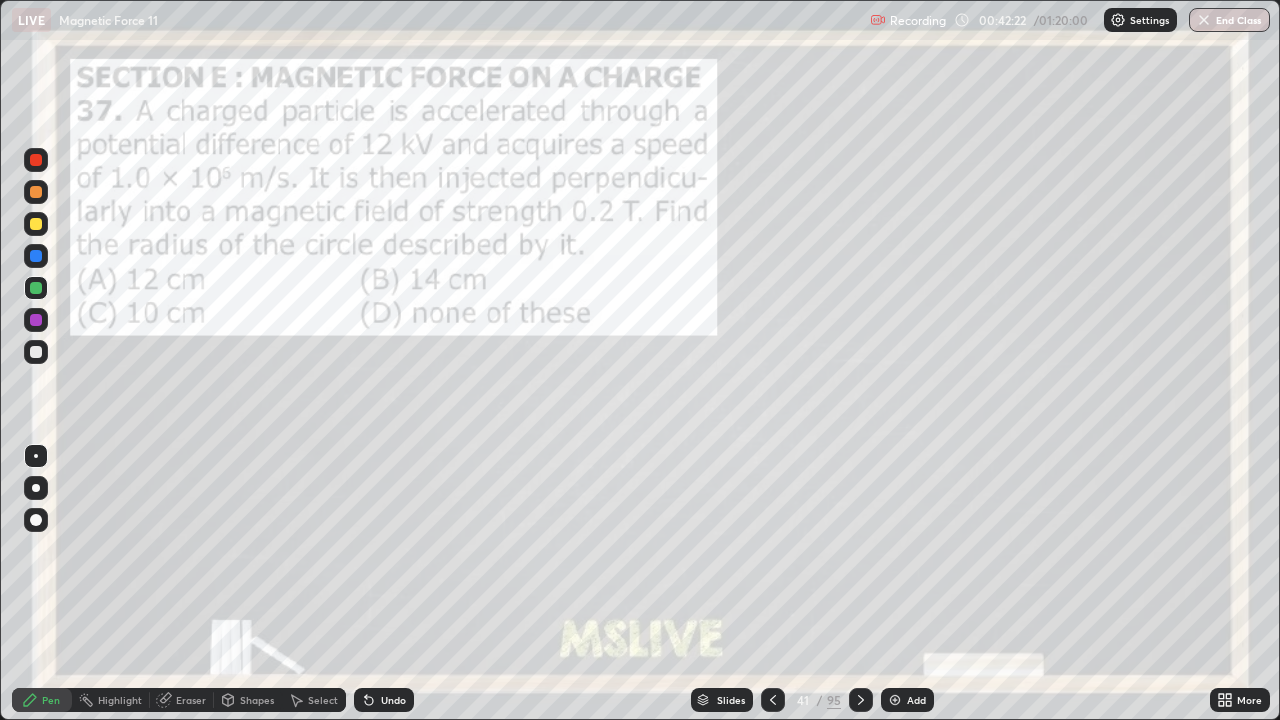 click at bounding box center [36, 224] 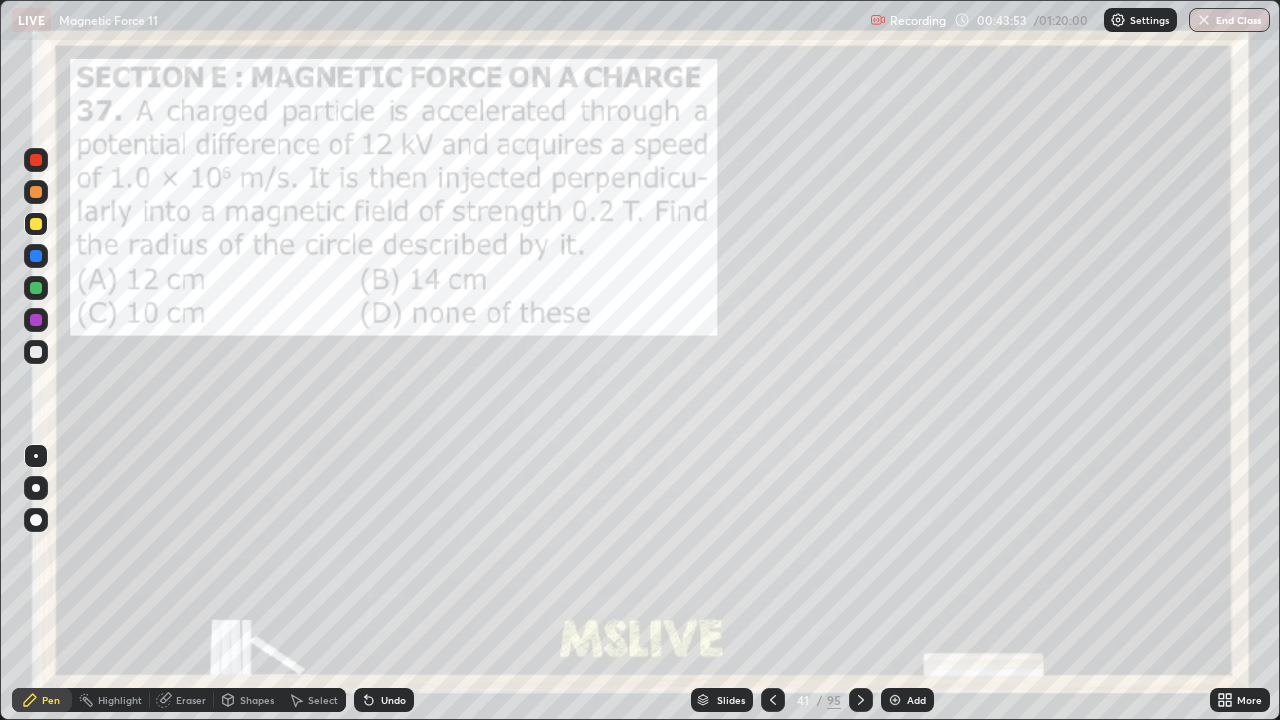 click at bounding box center [36, 160] 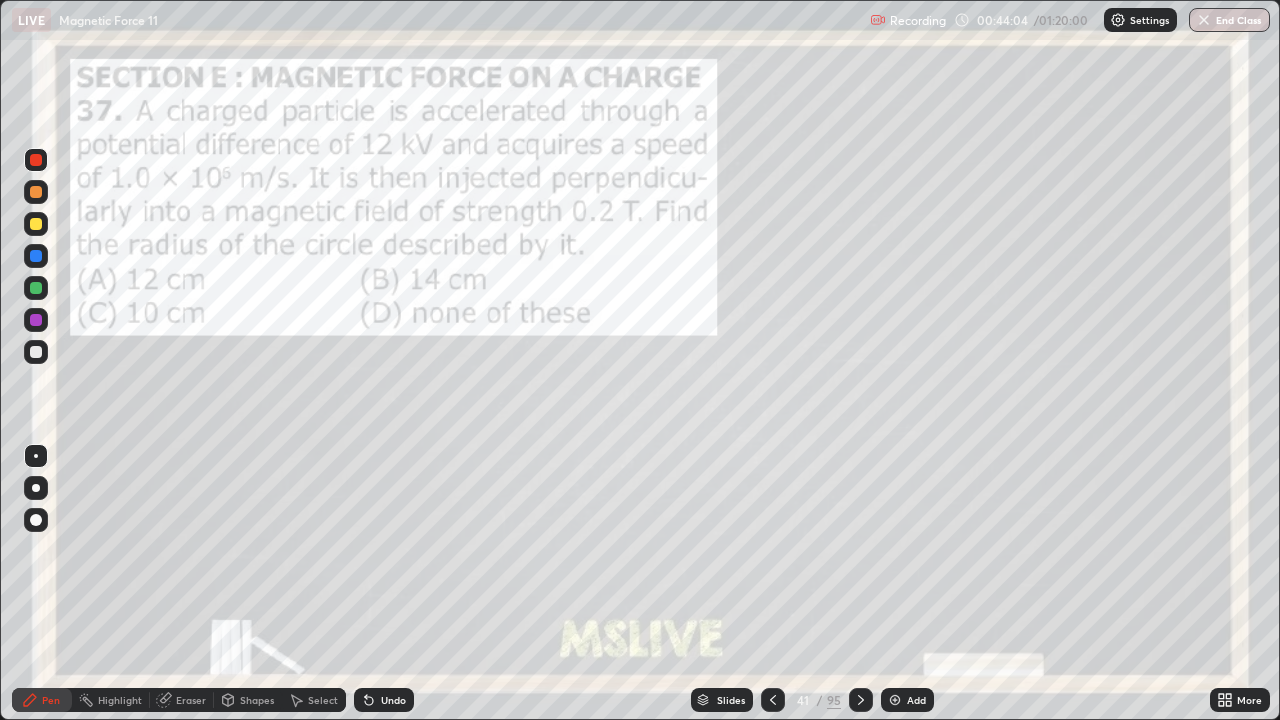 click at bounding box center (36, 352) 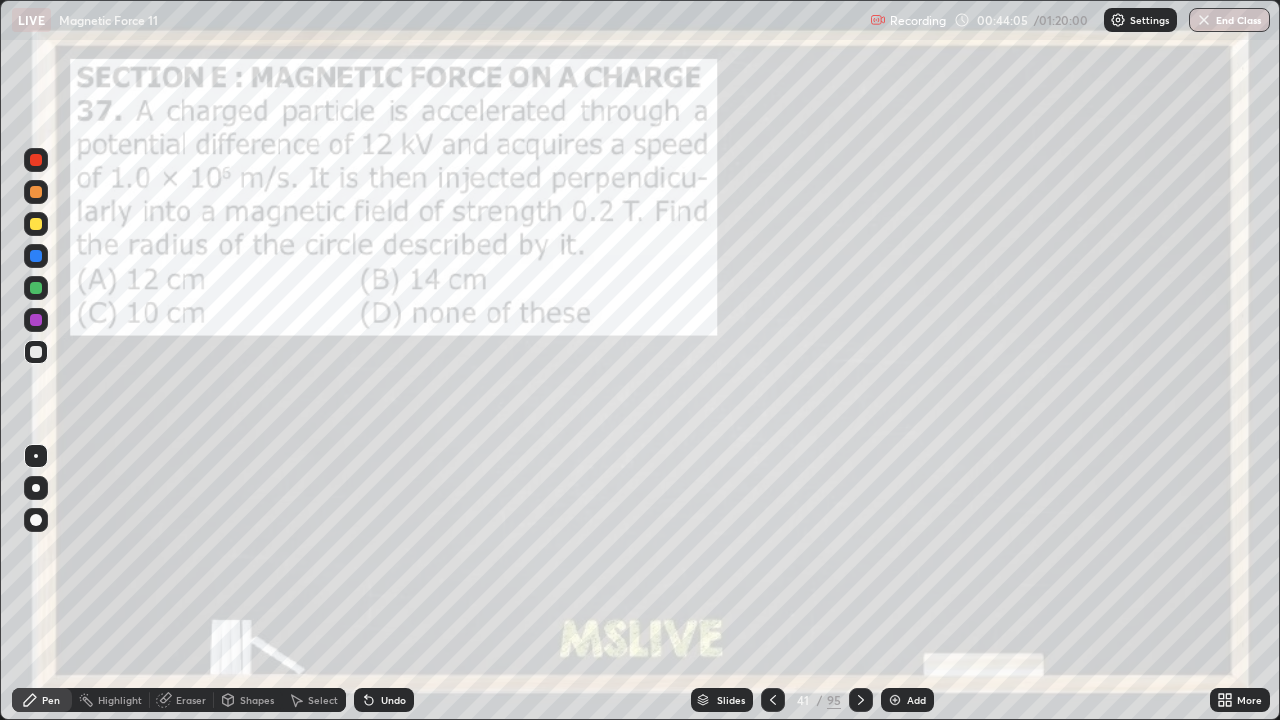 click 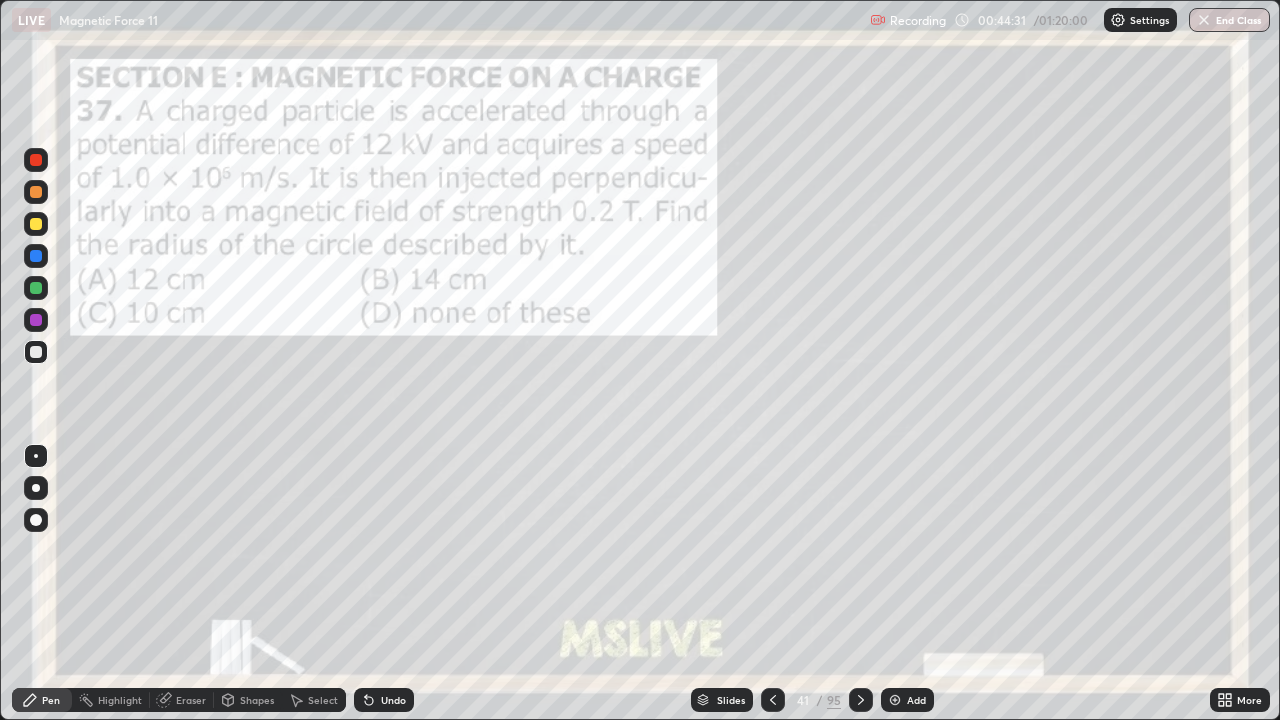 click 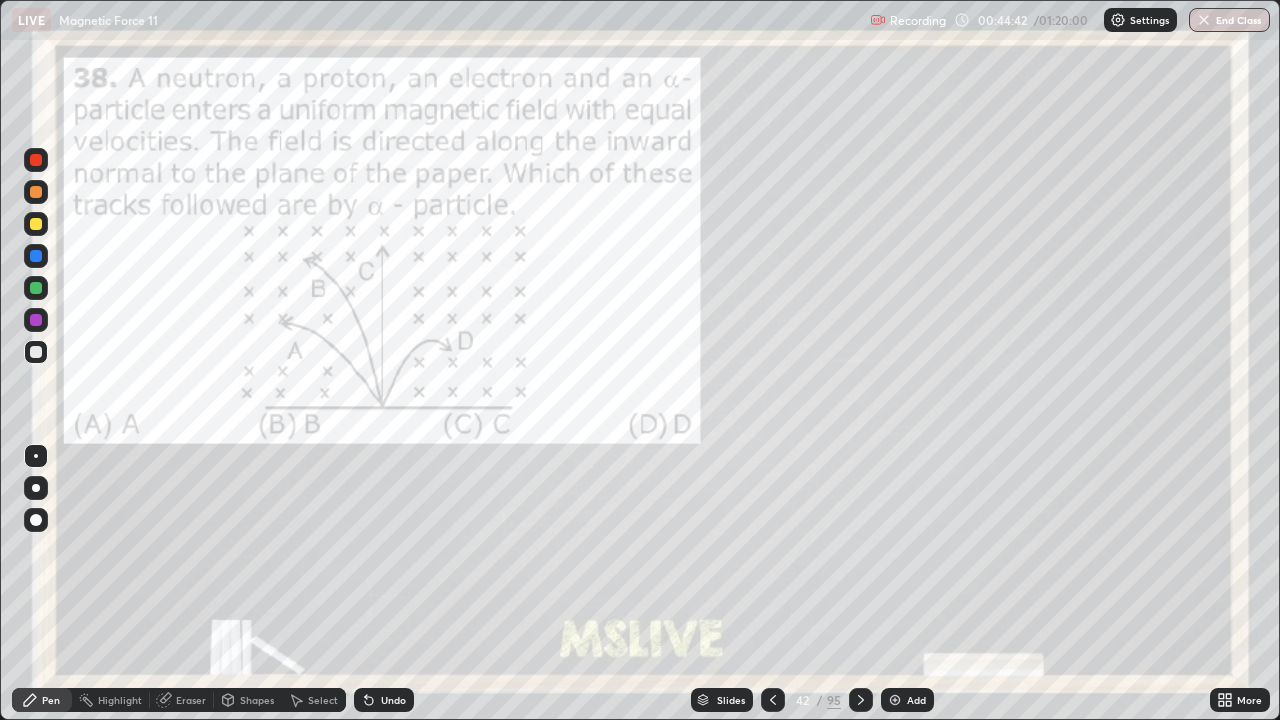click at bounding box center [36, 160] 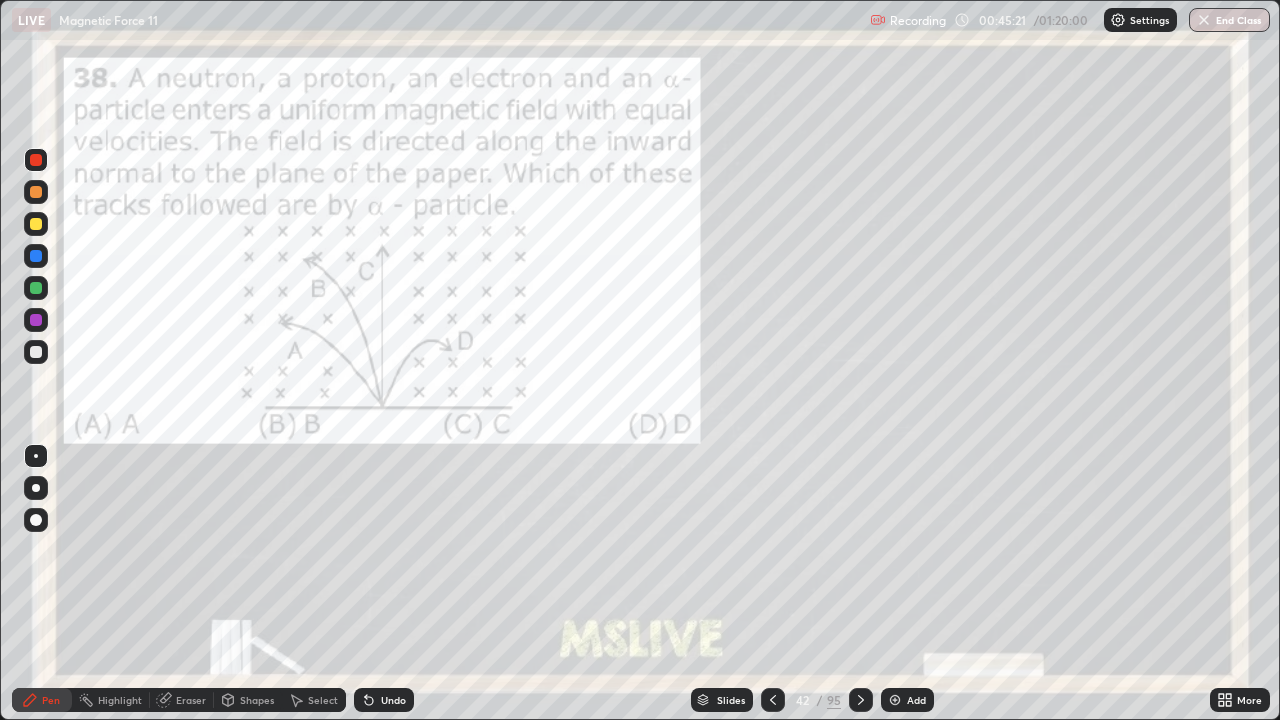 click at bounding box center (36, 192) 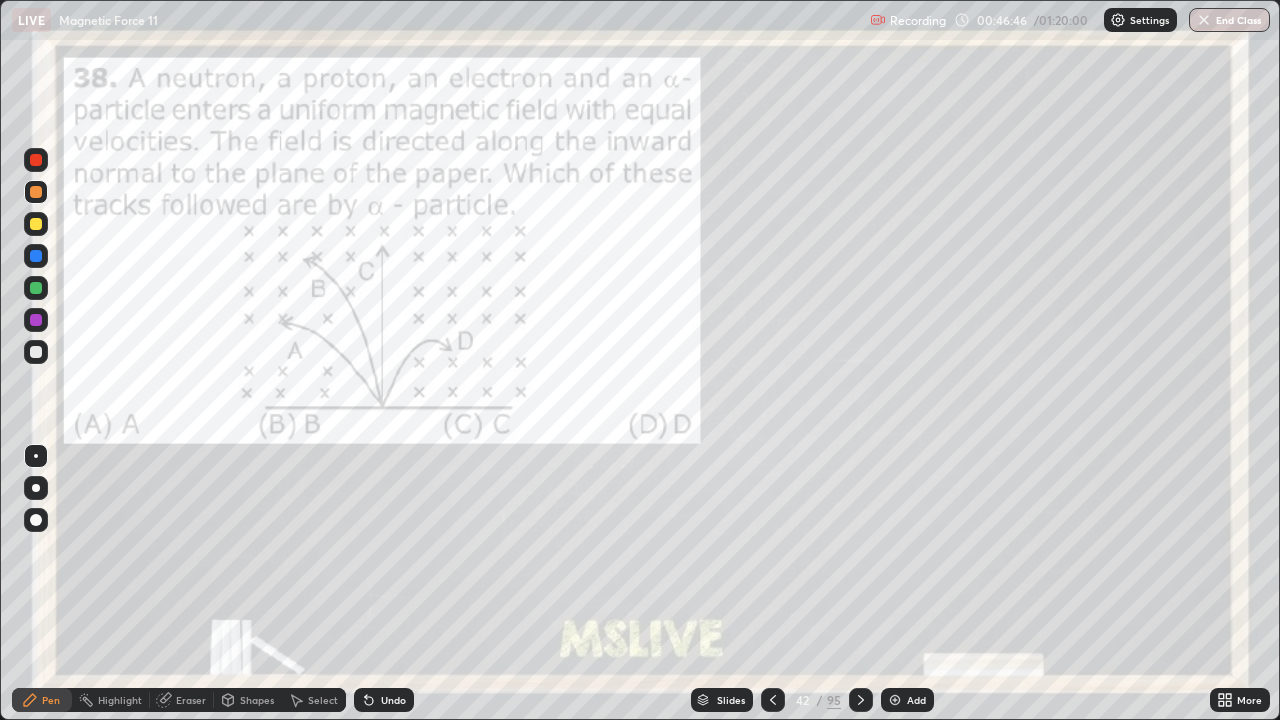 click at bounding box center [36, 320] 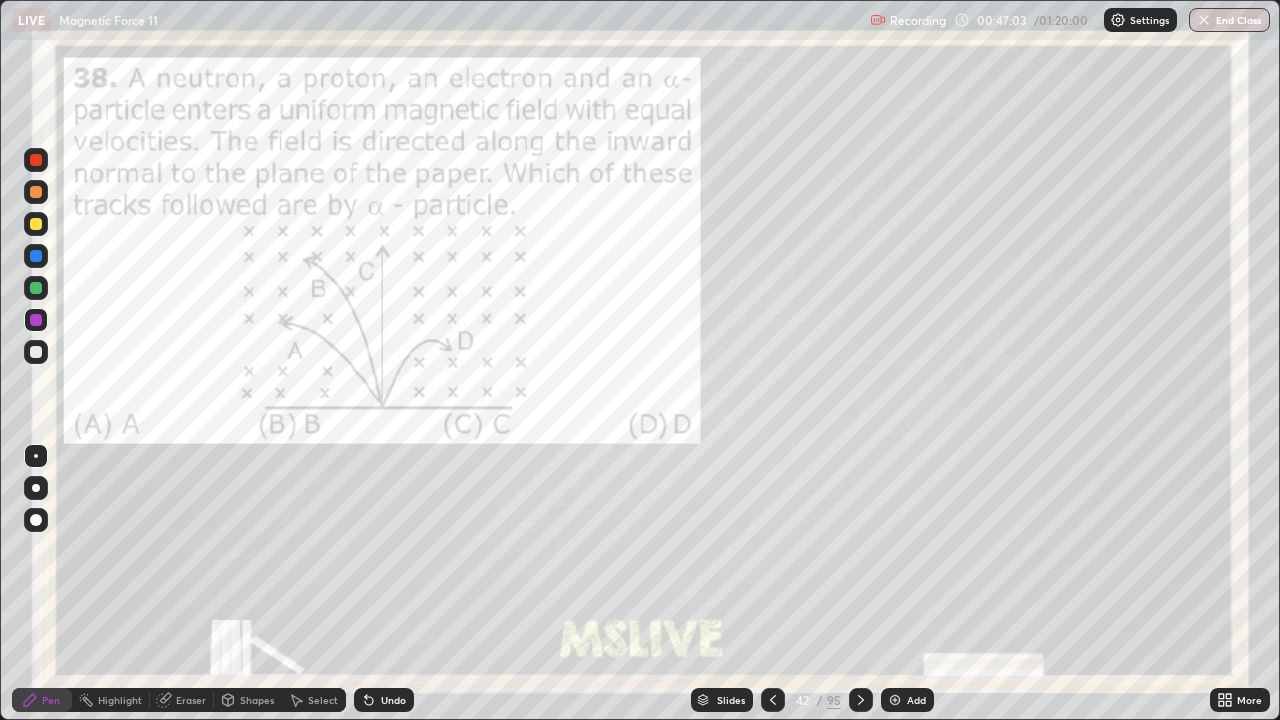 click at bounding box center (36, 256) 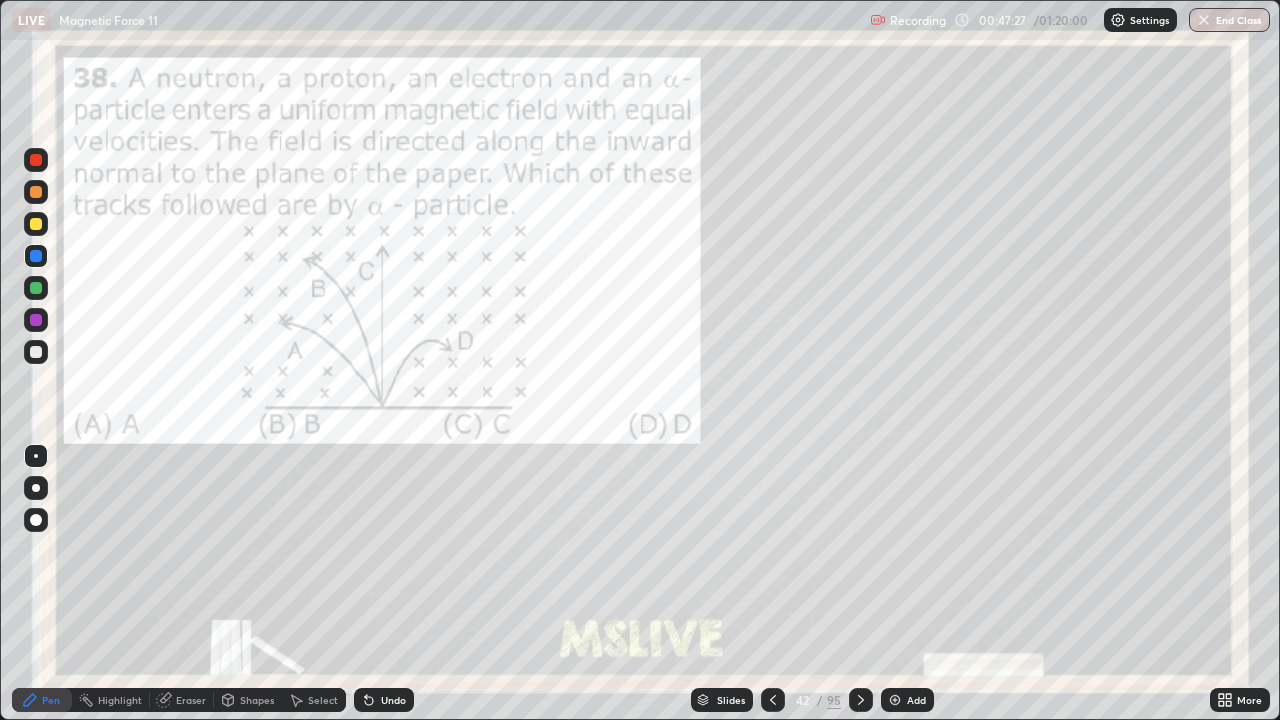 click at bounding box center (36, 288) 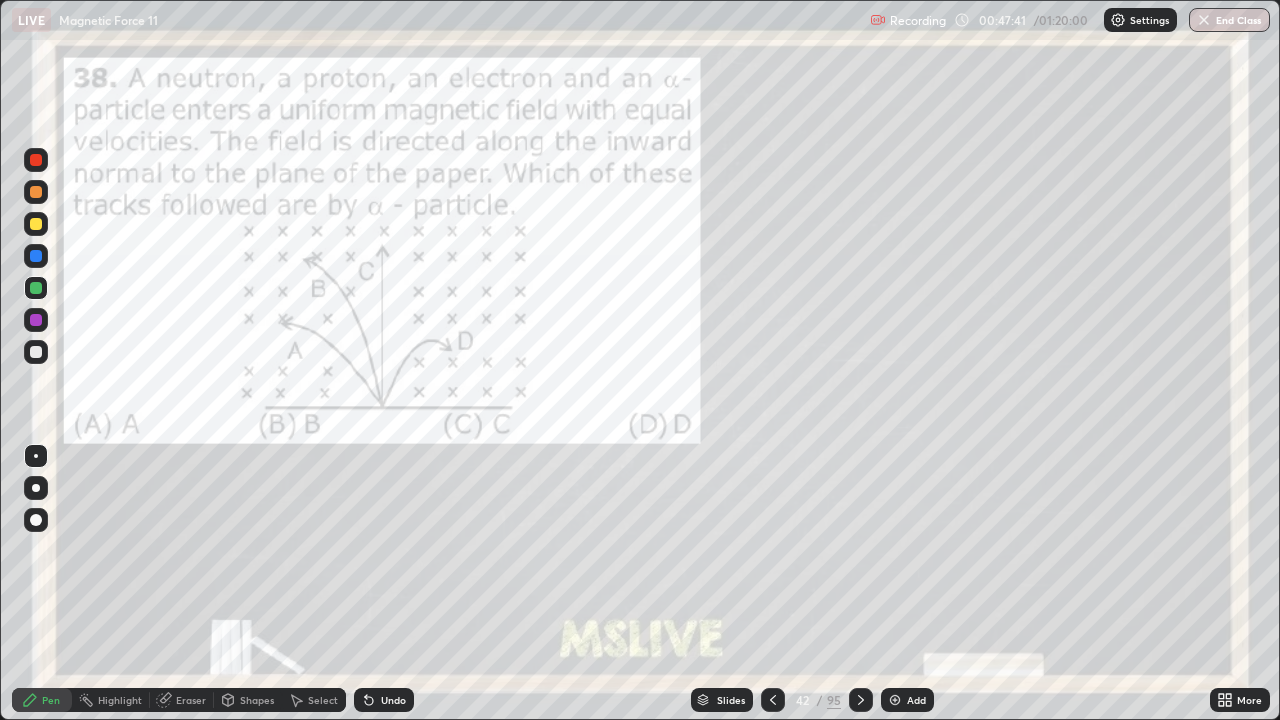 click 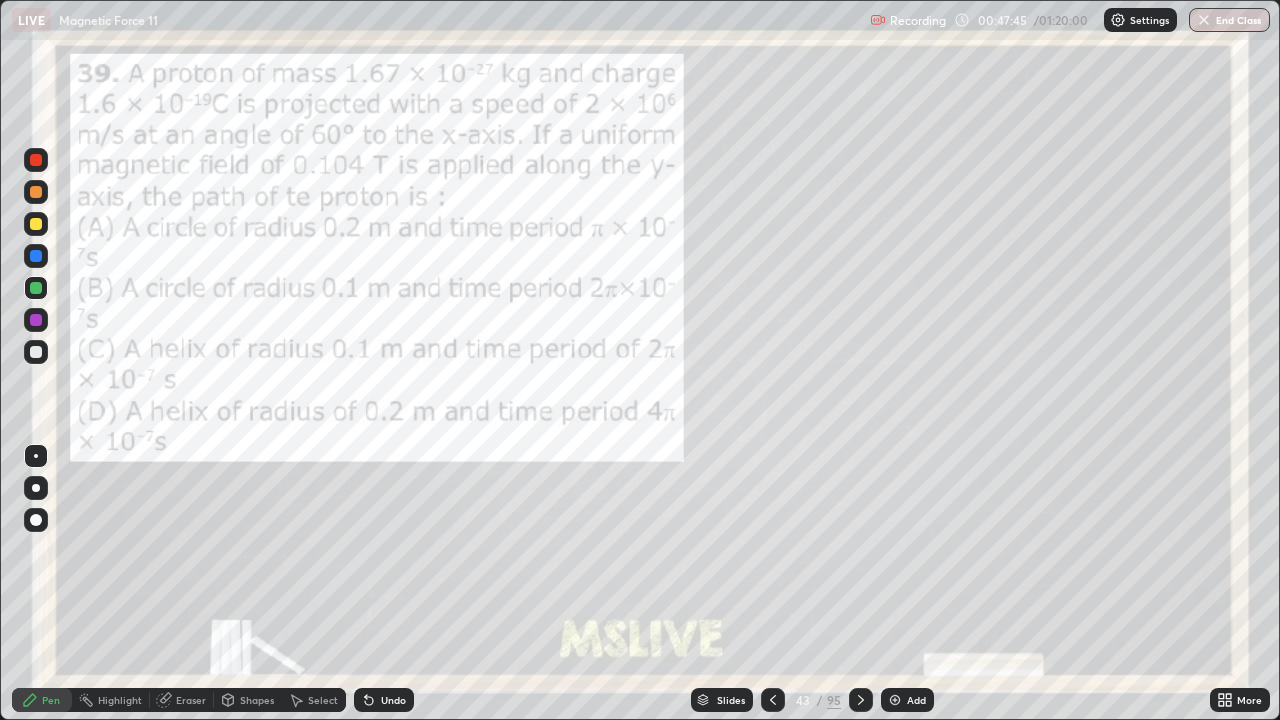 click at bounding box center (36, 192) 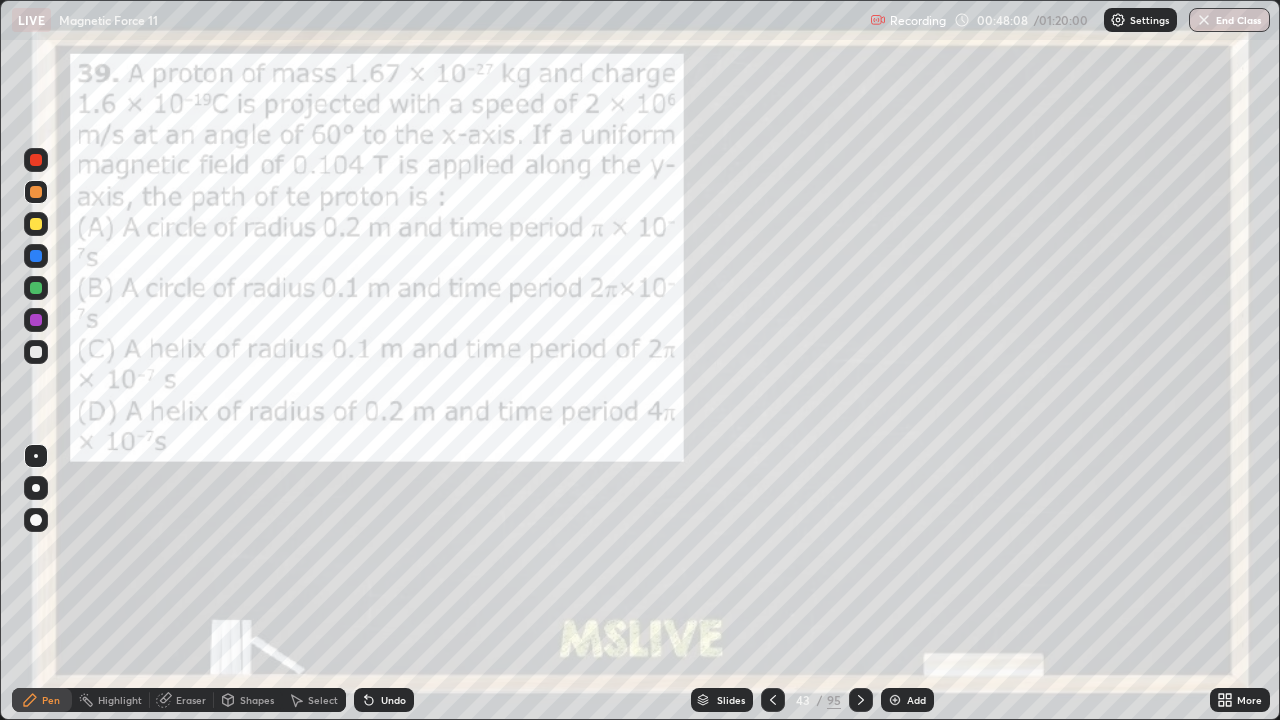 click 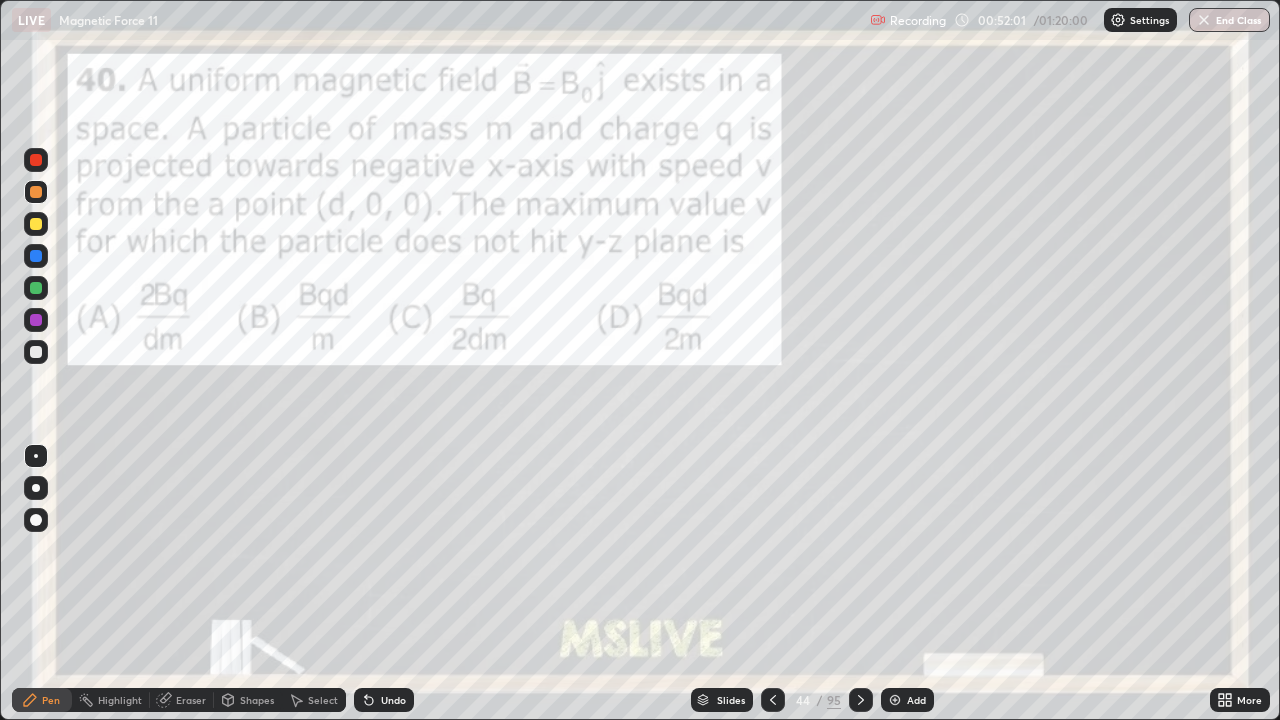 click on "Undo" at bounding box center [384, 700] 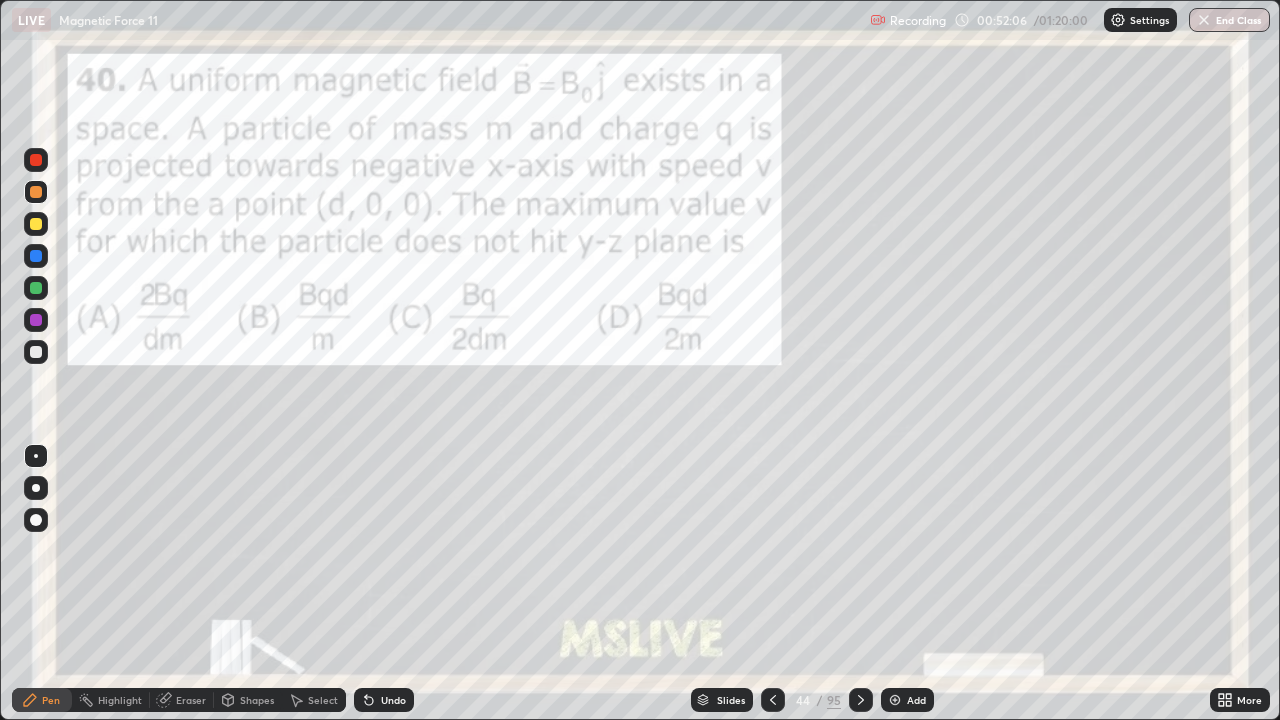 click on "Undo" at bounding box center (393, 700) 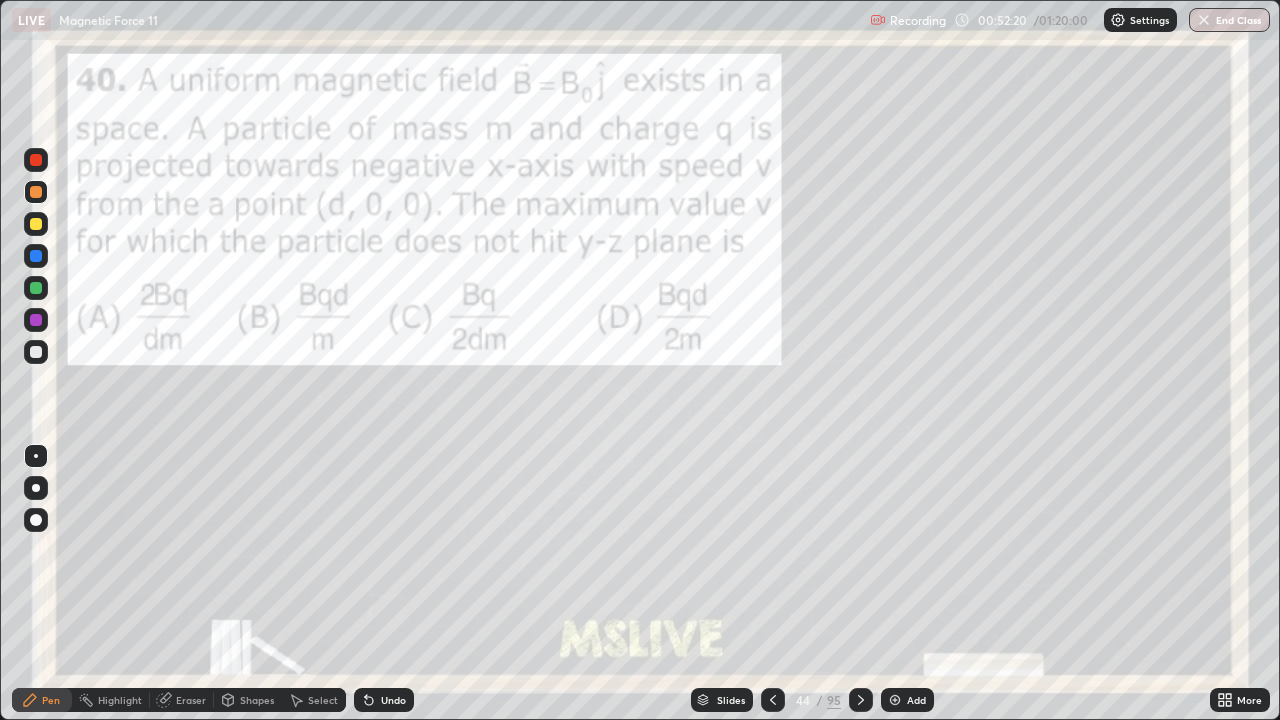 click at bounding box center [36, 320] 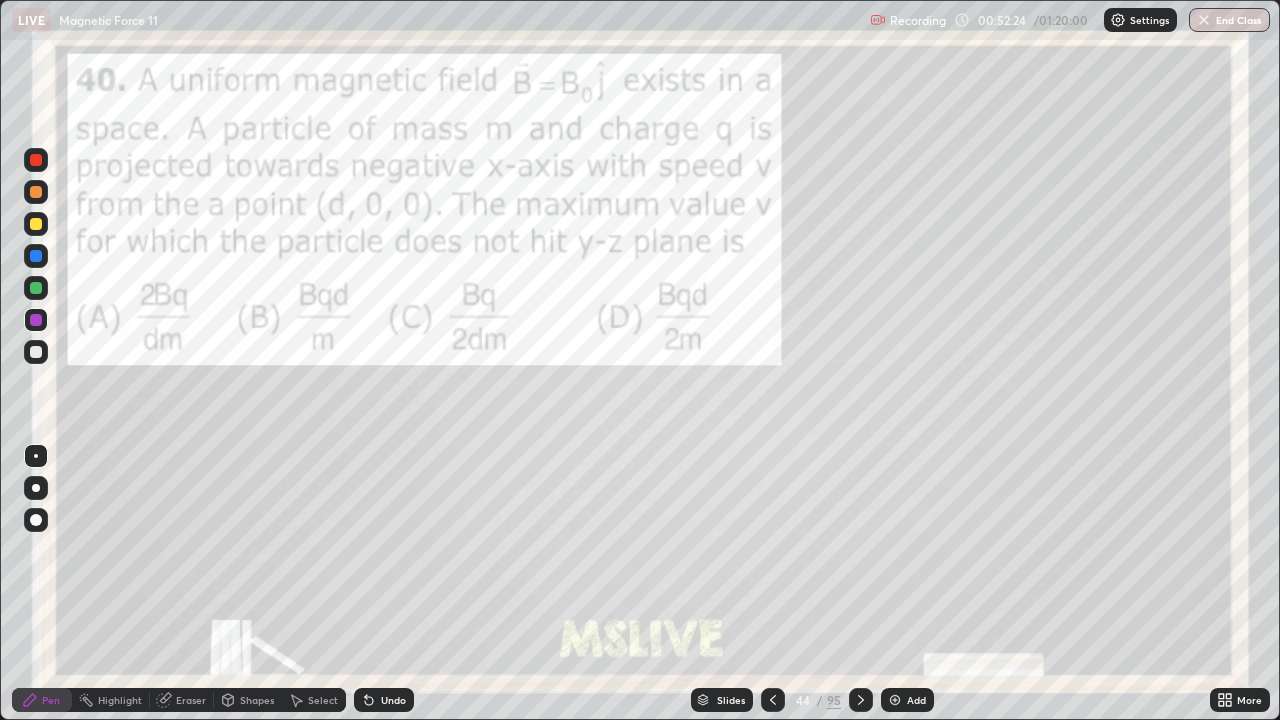 click 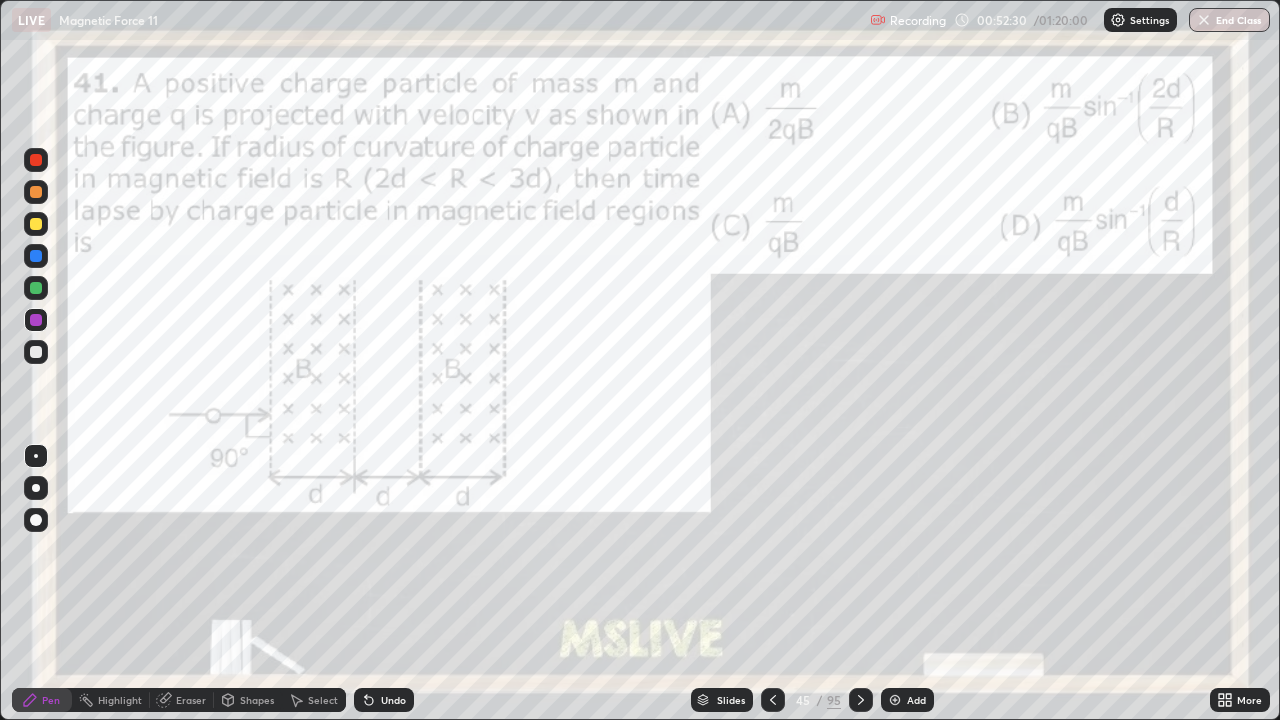 click at bounding box center [36, 160] 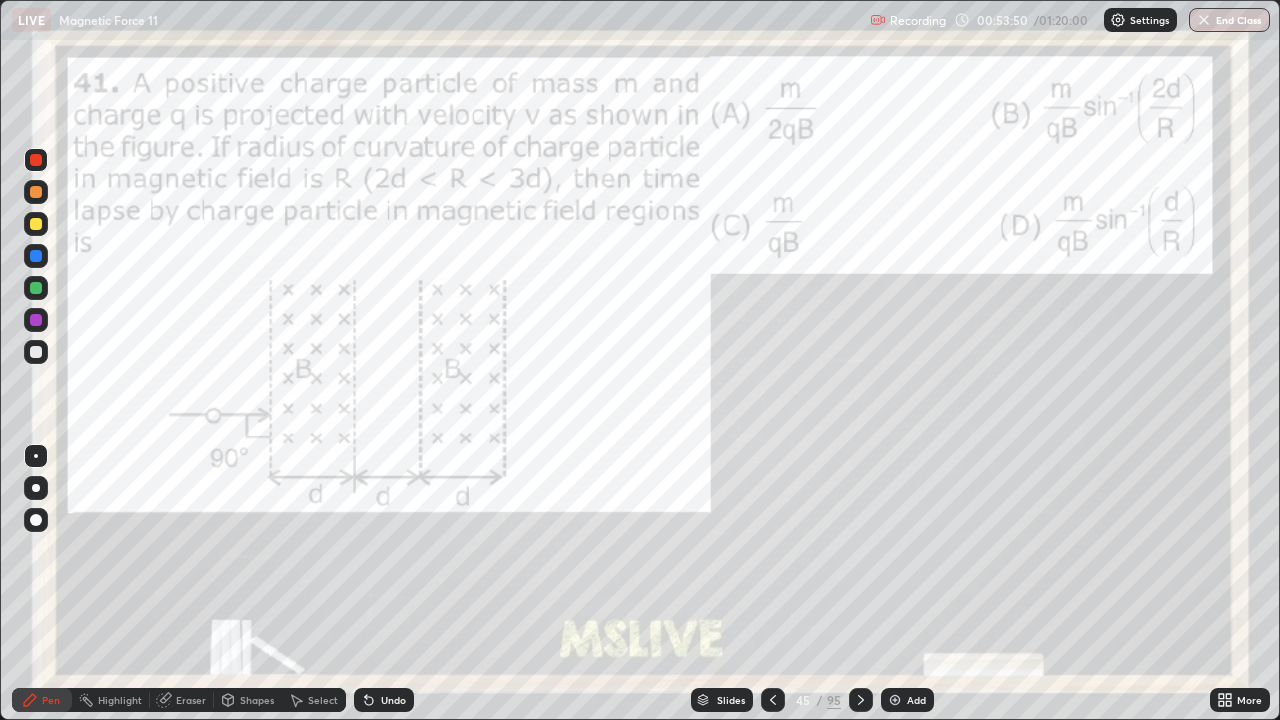 click at bounding box center [36, 224] 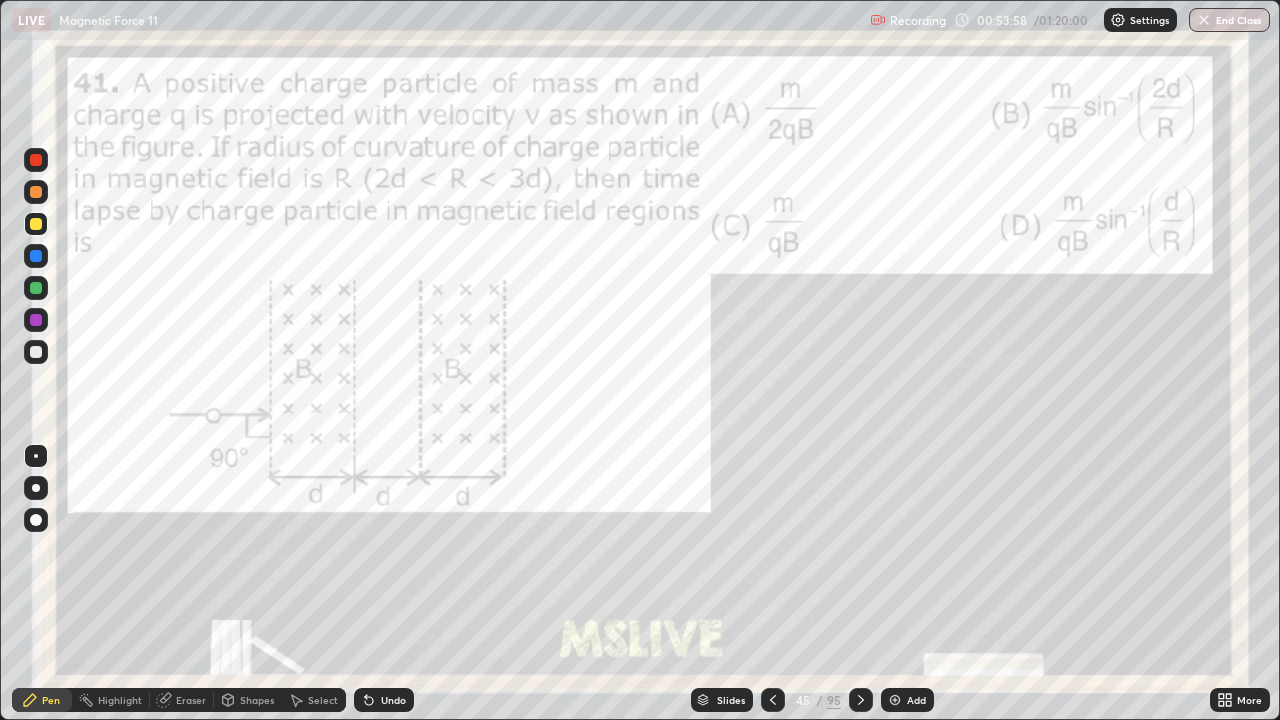 click on "Shapes" at bounding box center [257, 700] 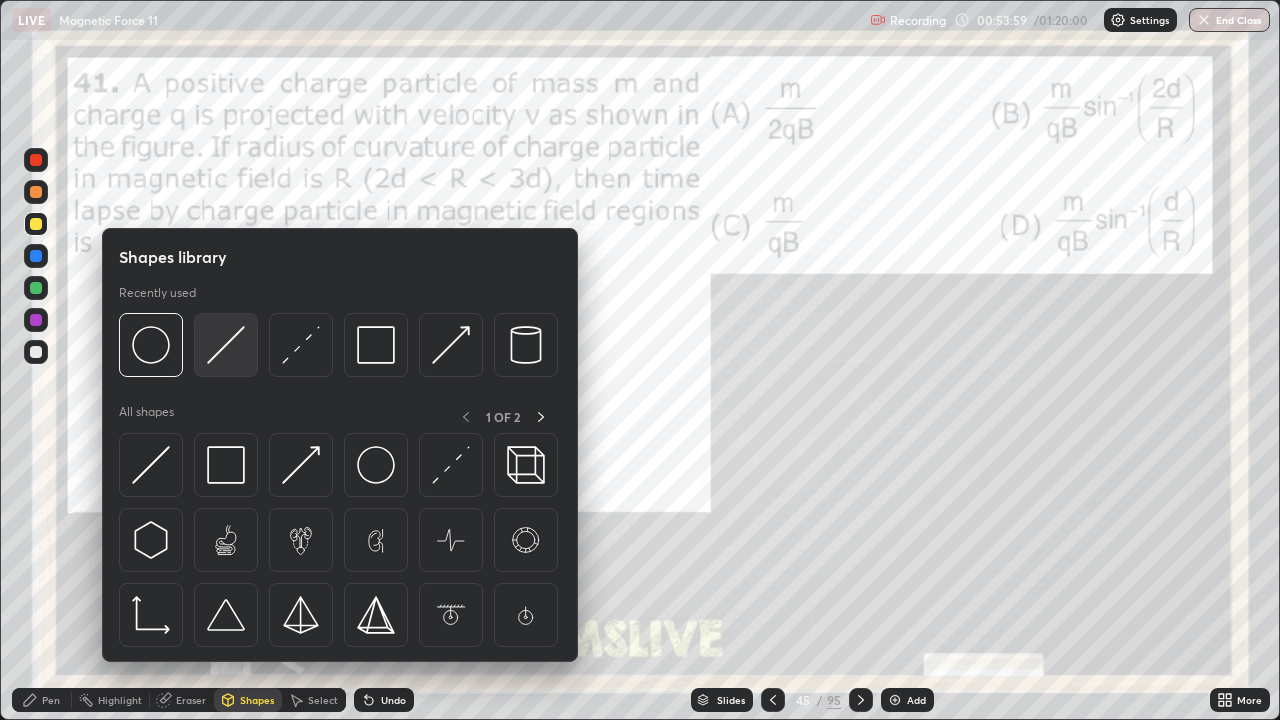 click at bounding box center (226, 345) 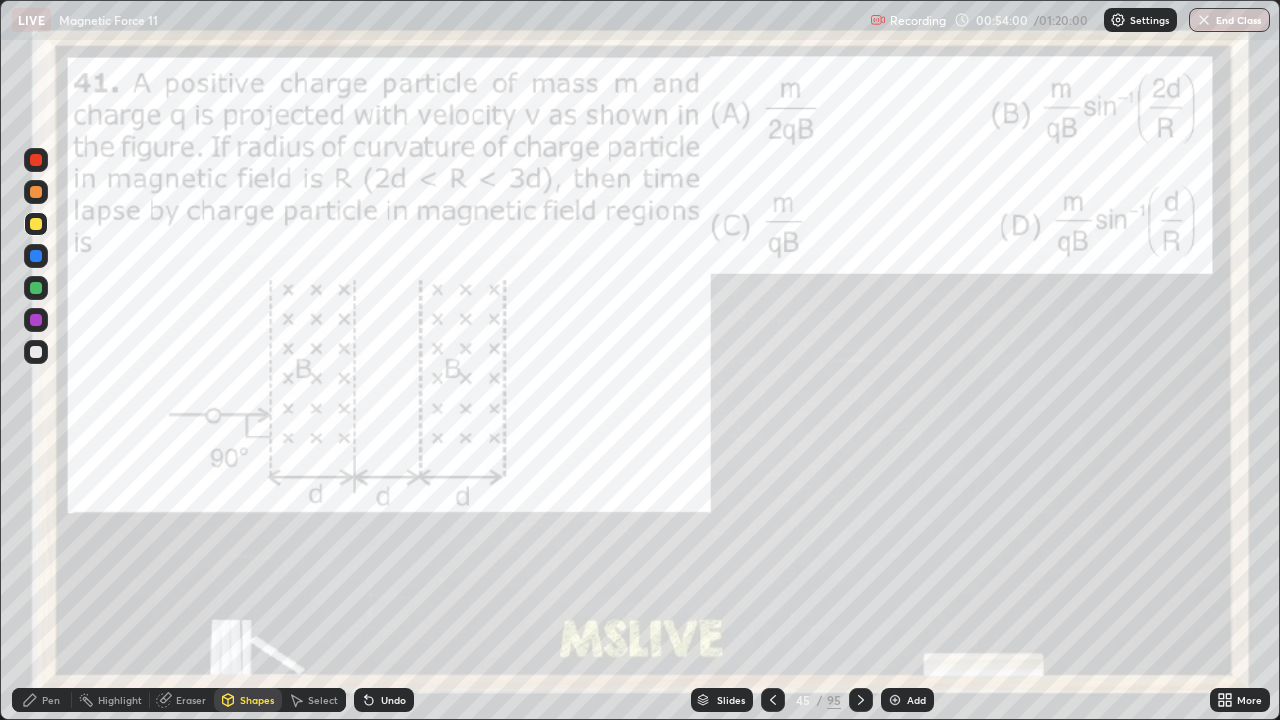 click at bounding box center (36, 160) 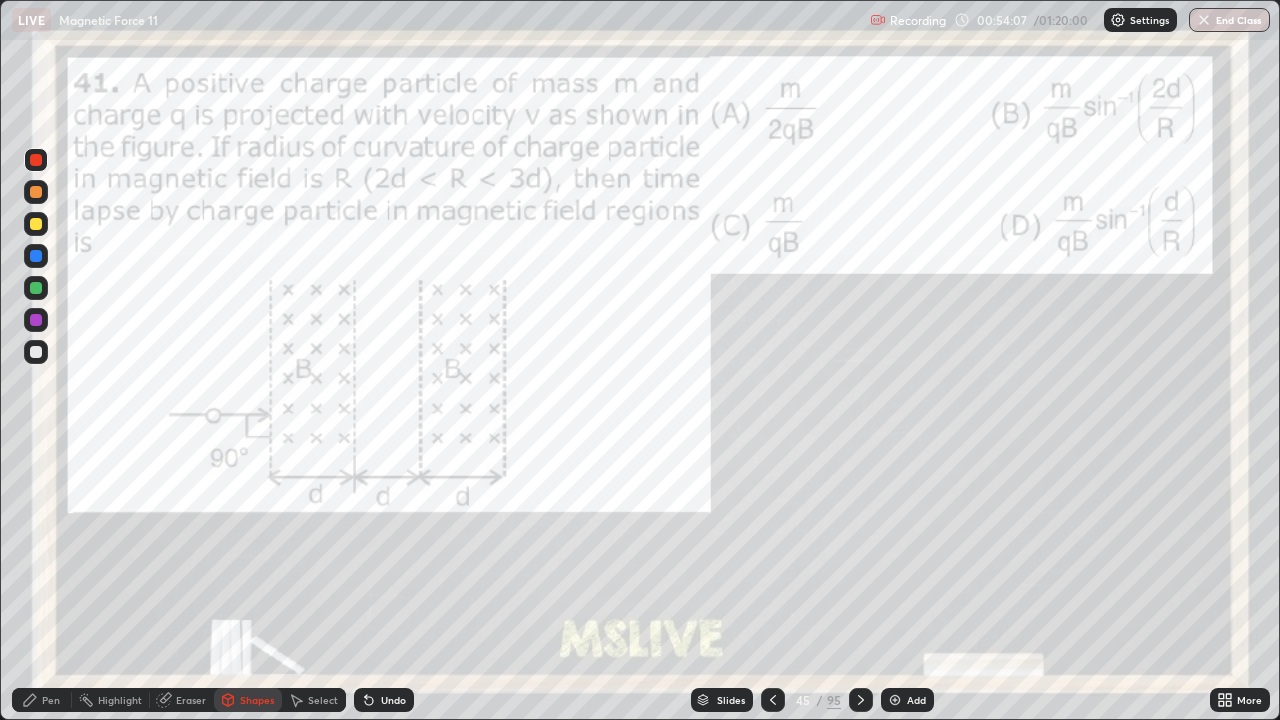 click on "Pen" at bounding box center [42, 700] 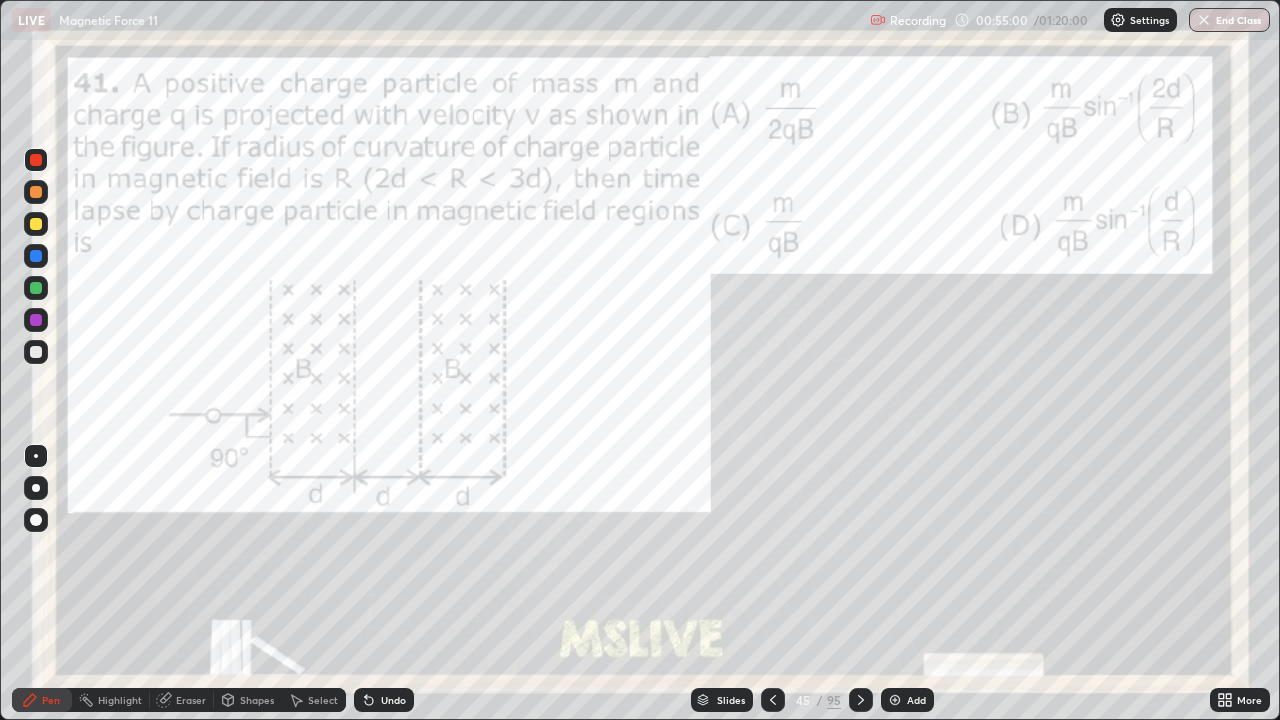 click at bounding box center (36, 256) 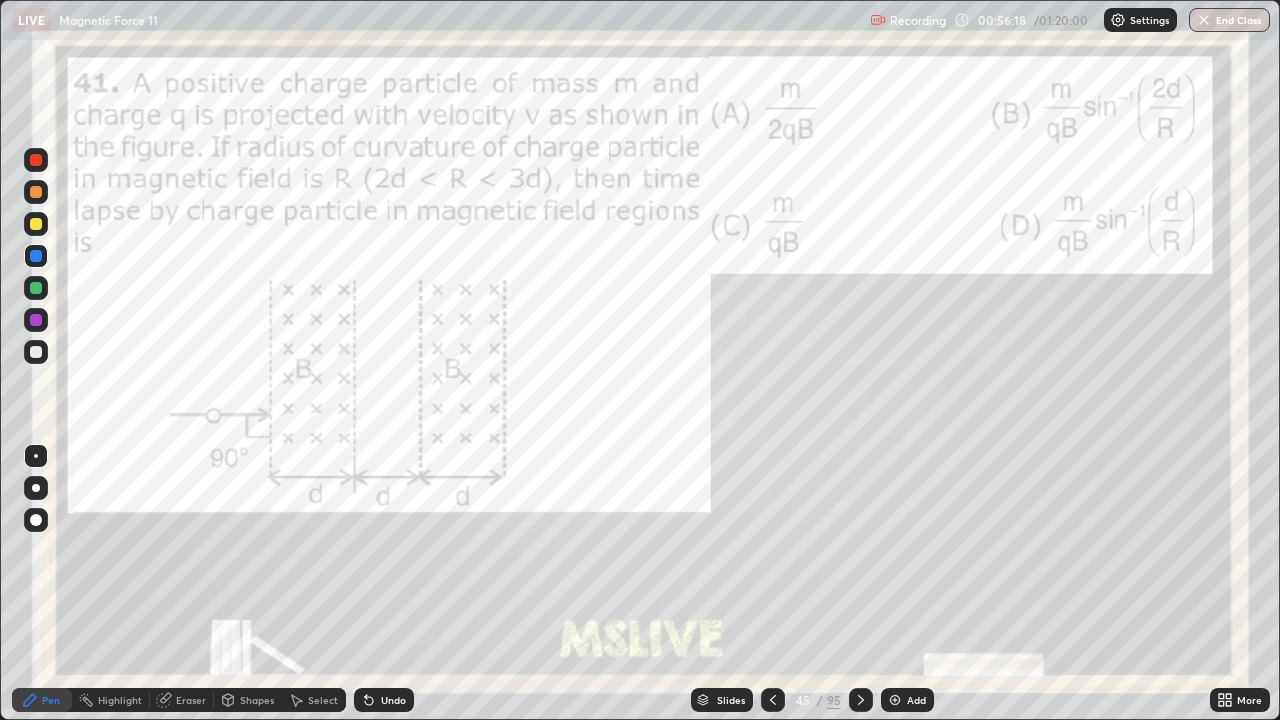 click at bounding box center (36, 192) 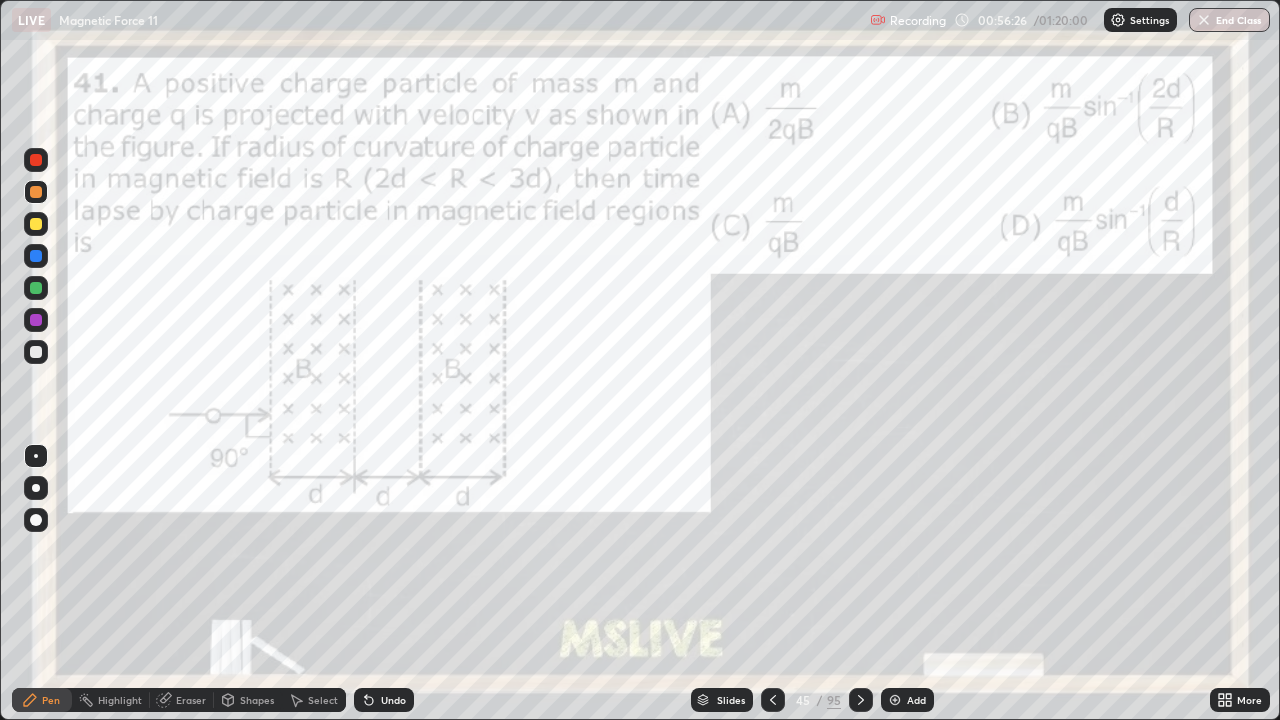 click at bounding box center [36, 320] 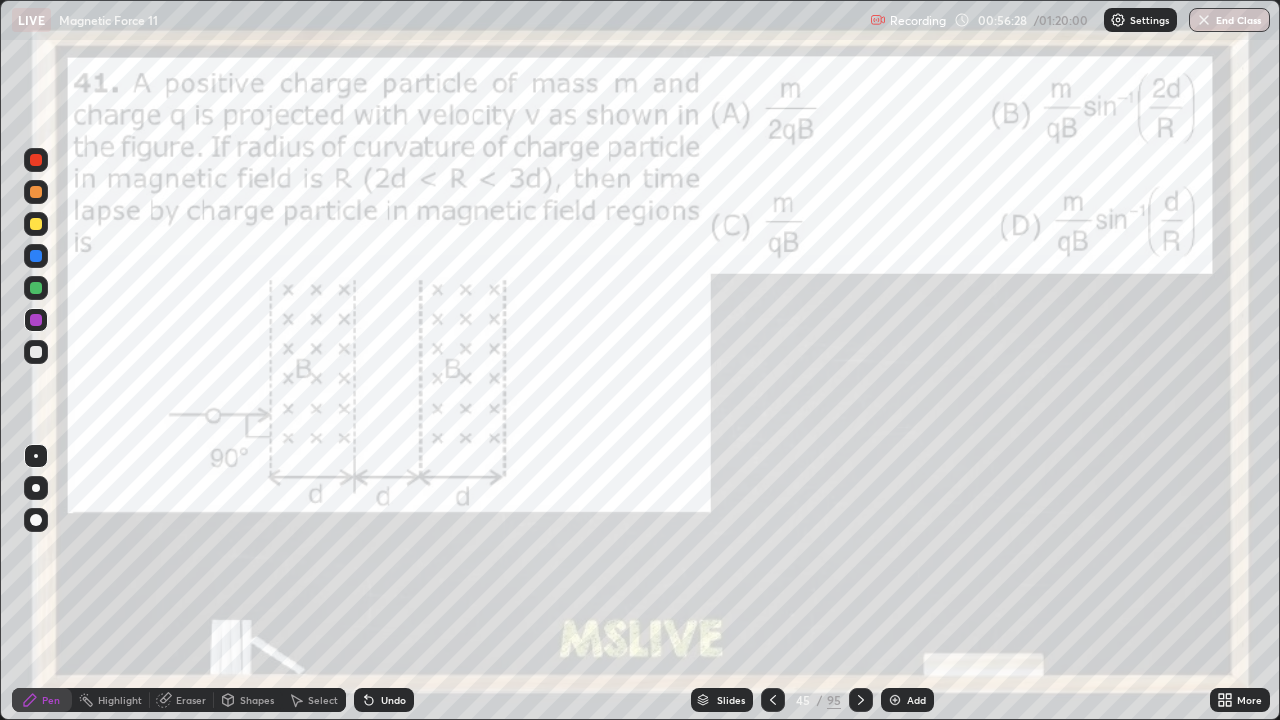 click at bounding box center [36, 352] 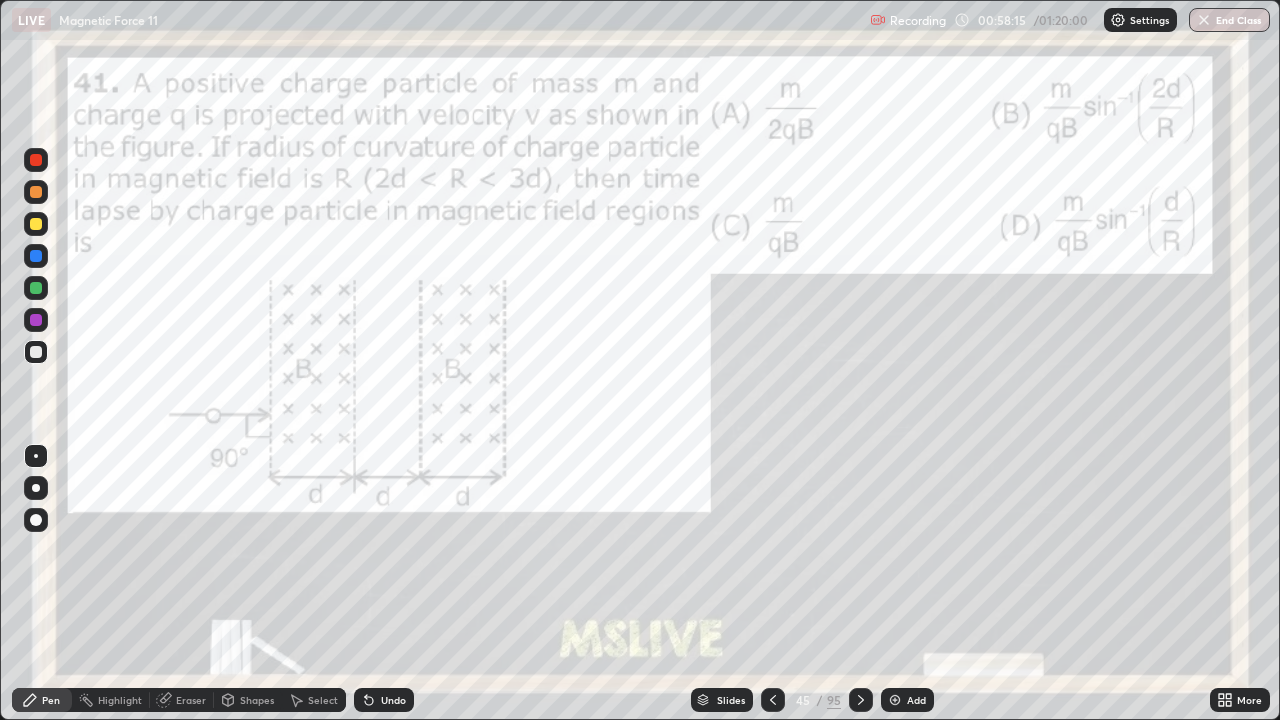 click at bounding box center [36, 160] 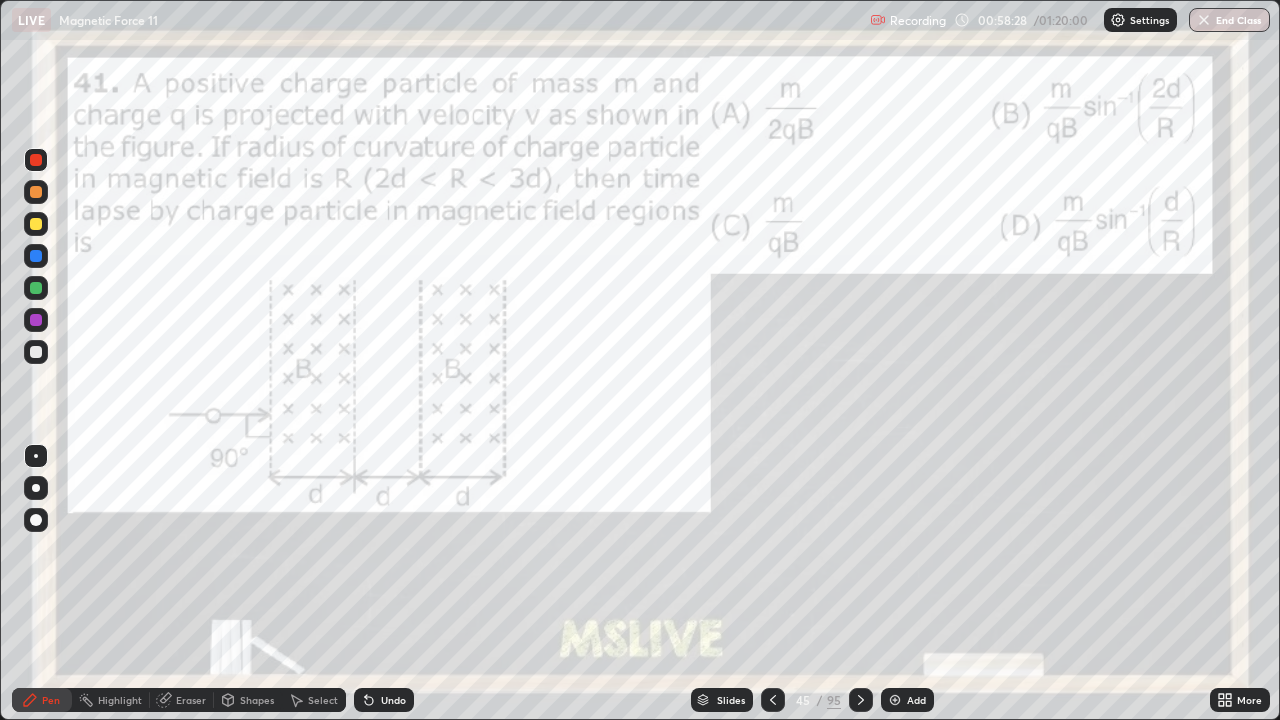 click at bounding box center [36, 288] 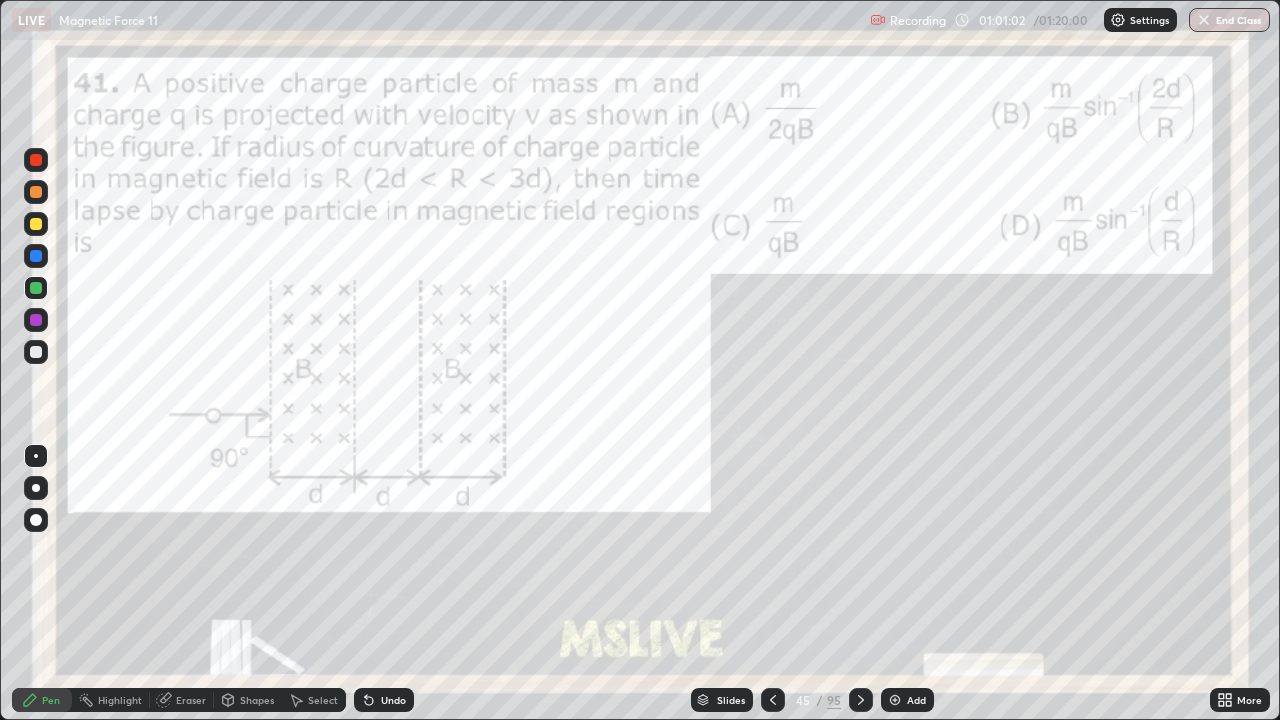 click at bounding box center [36, 160] 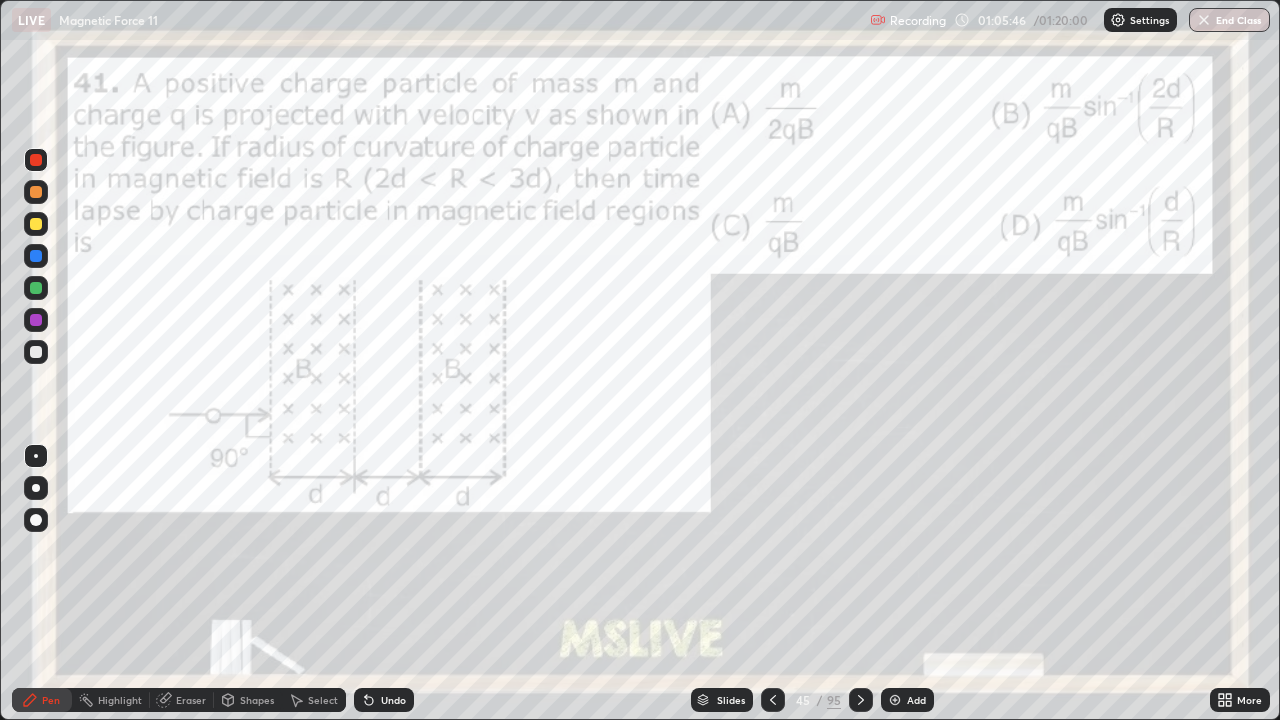click at bounding box center (36, 192) 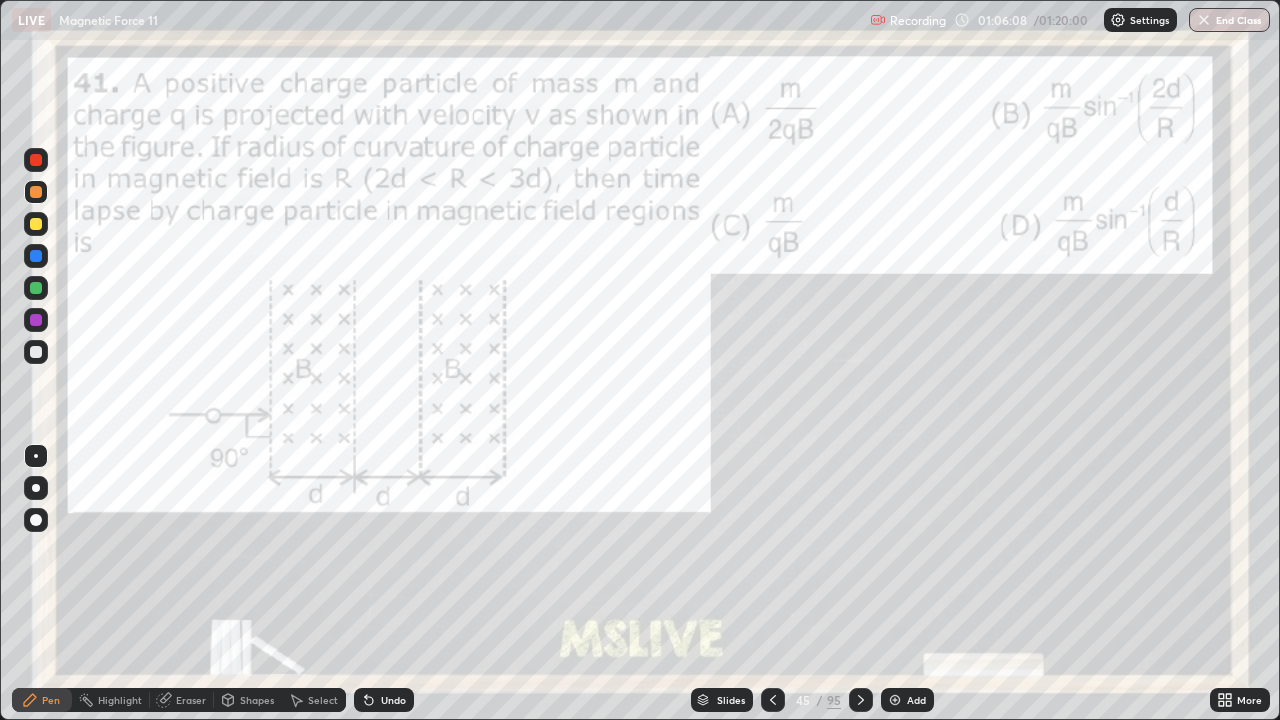 click at bounding box center (36, 160) 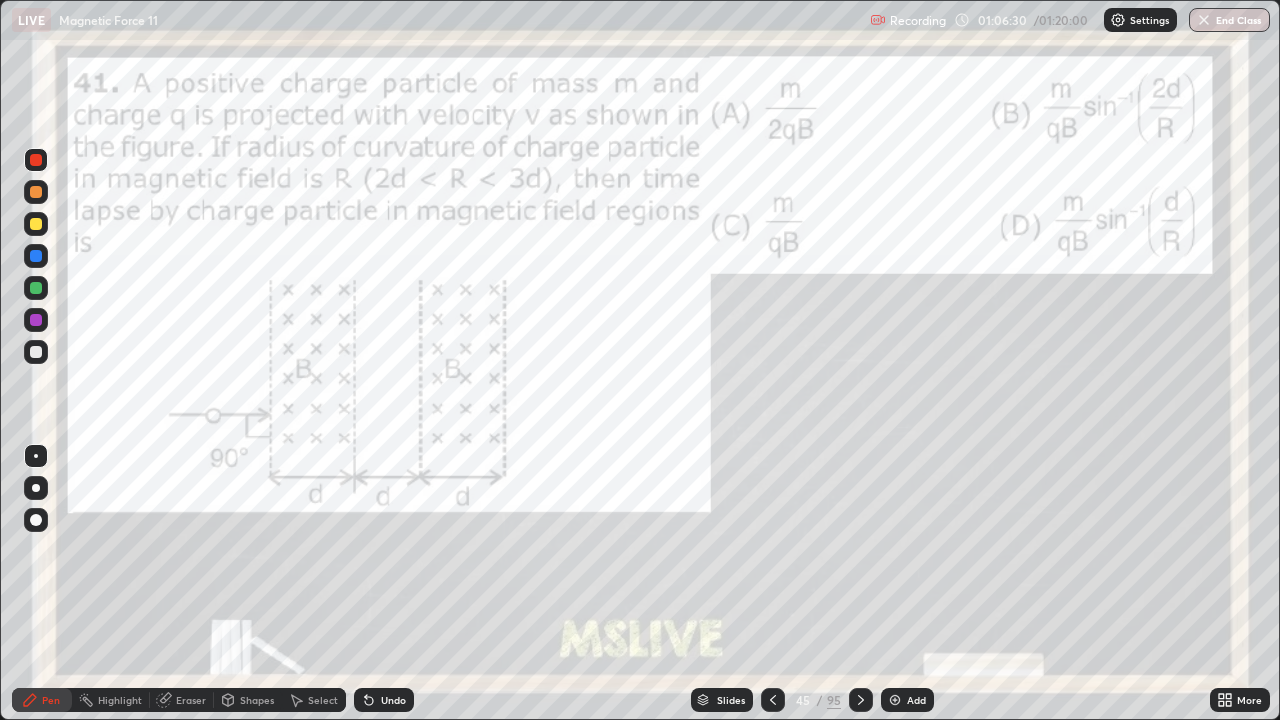 click on "Slides" at bounding box center [731, 700] 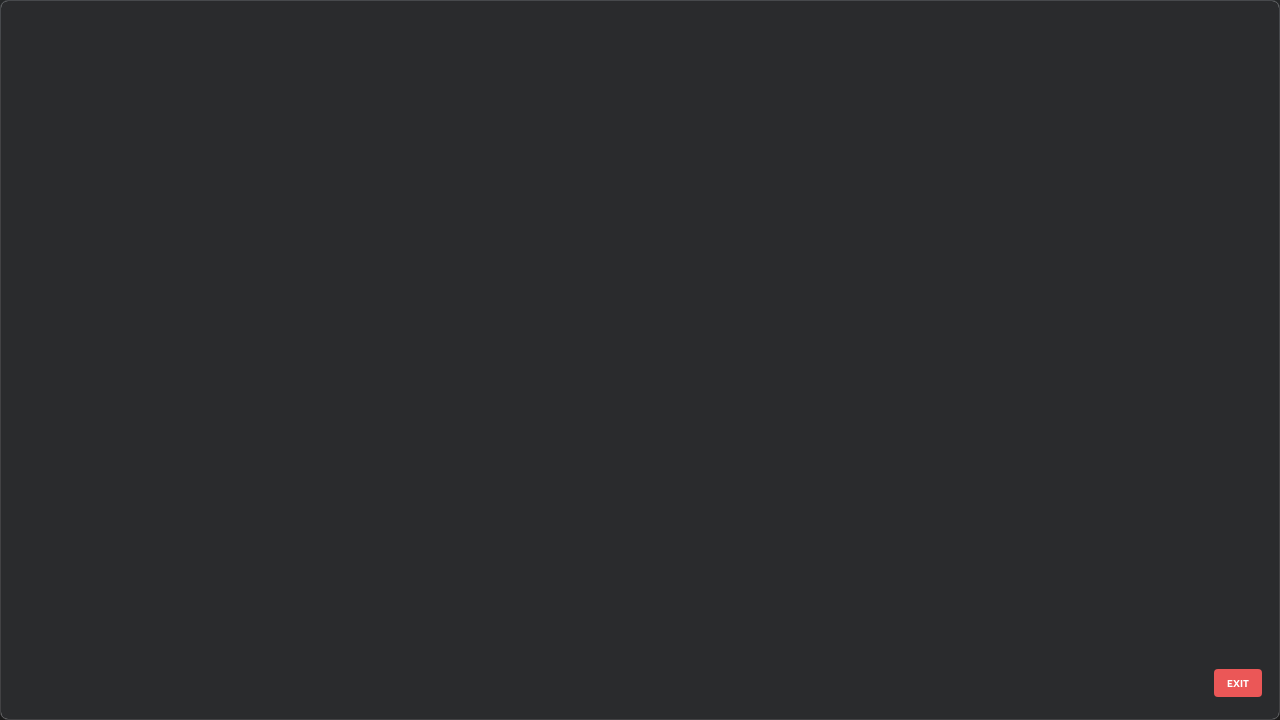 scroll, scrollTop: 2651, scrollLeft: 0, axis: vertical 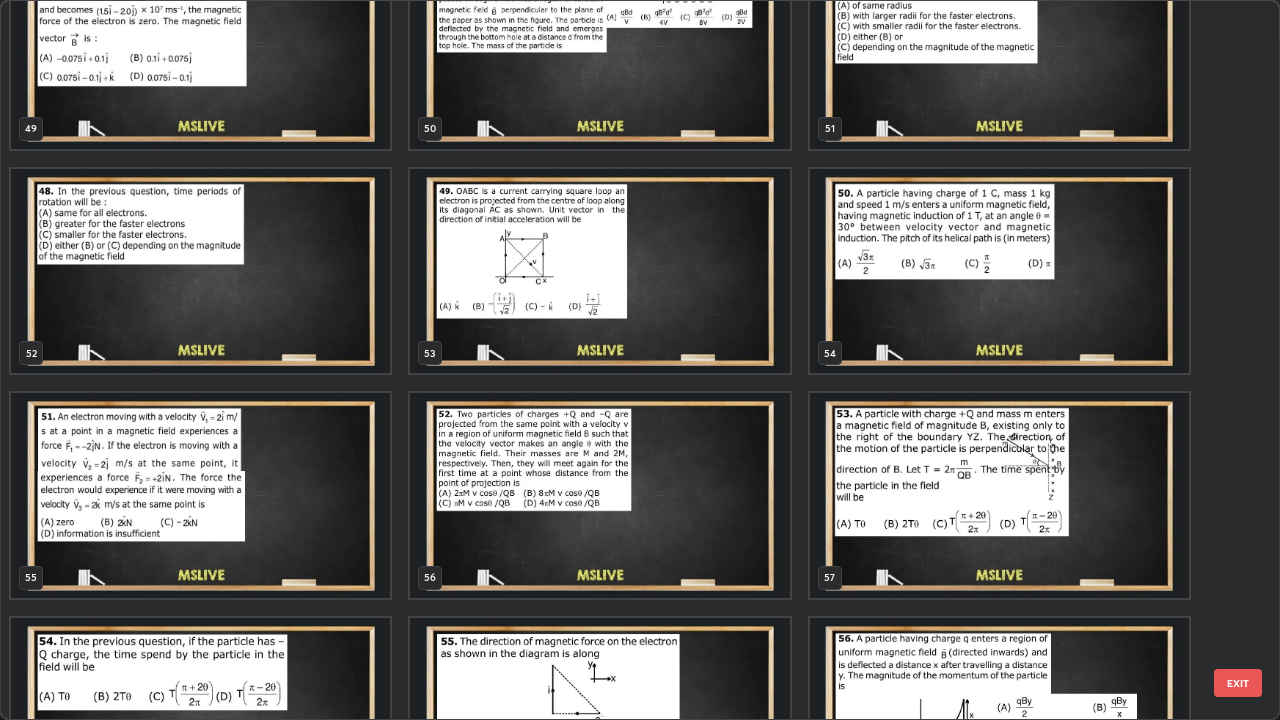 click at bounding box center [999, 495] 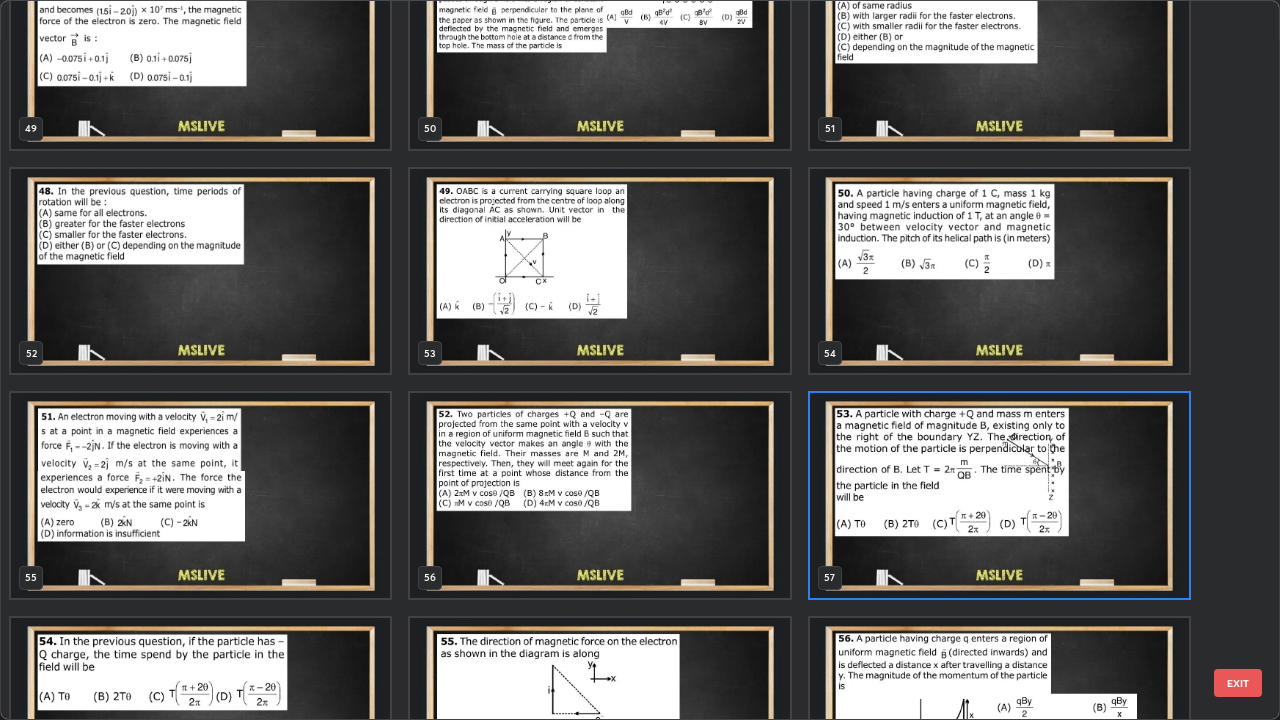 click at bounding box center (999, 495) 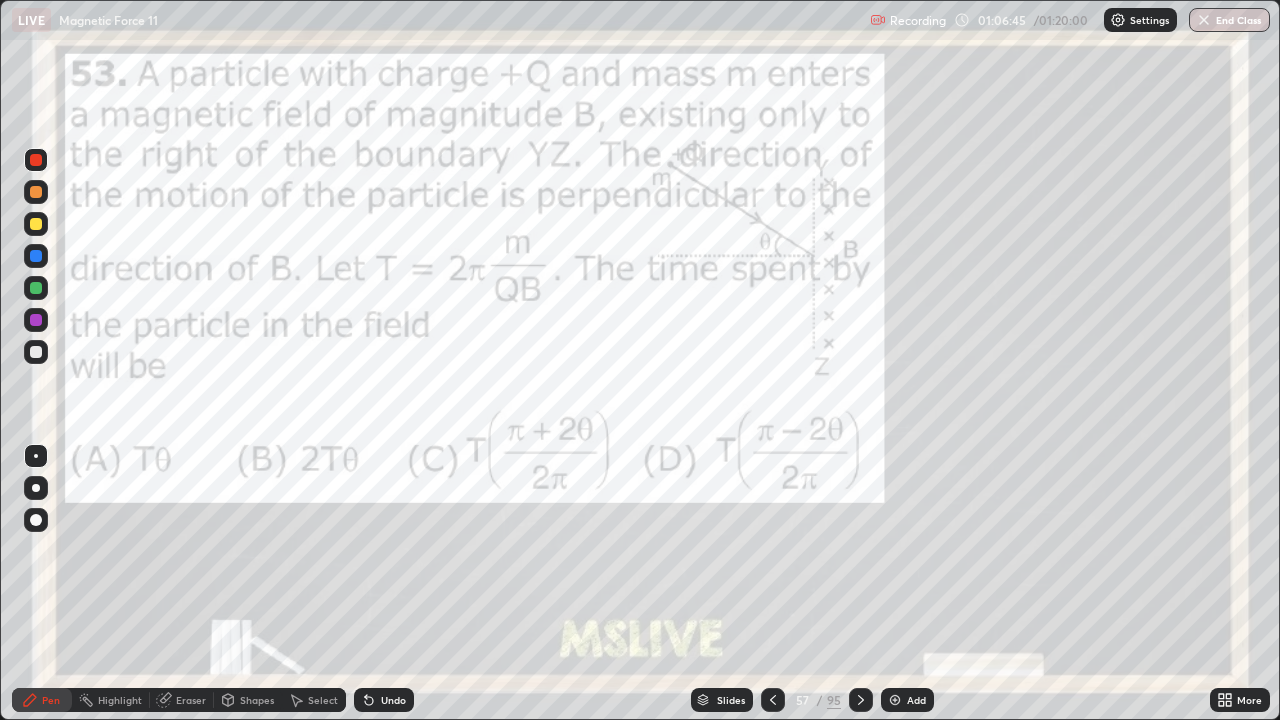 click at bounding box center (36, 160) 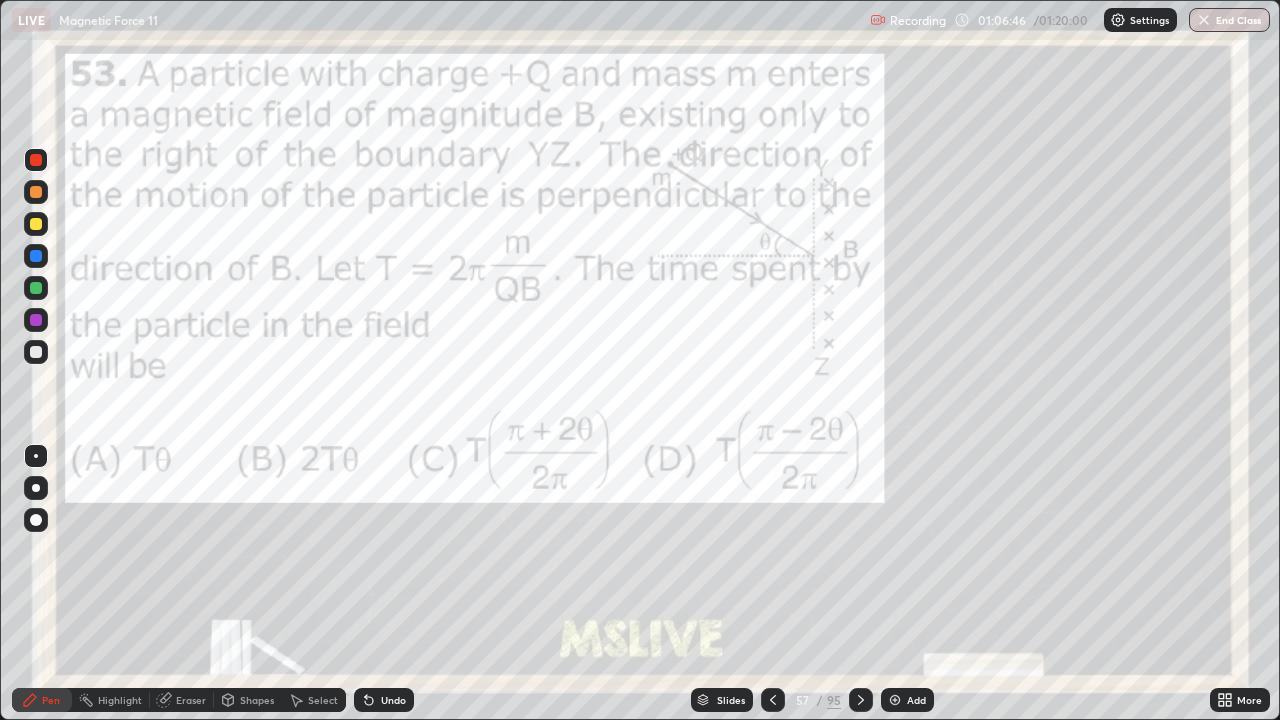 click on "Pen" at bounding box center [51, 700] 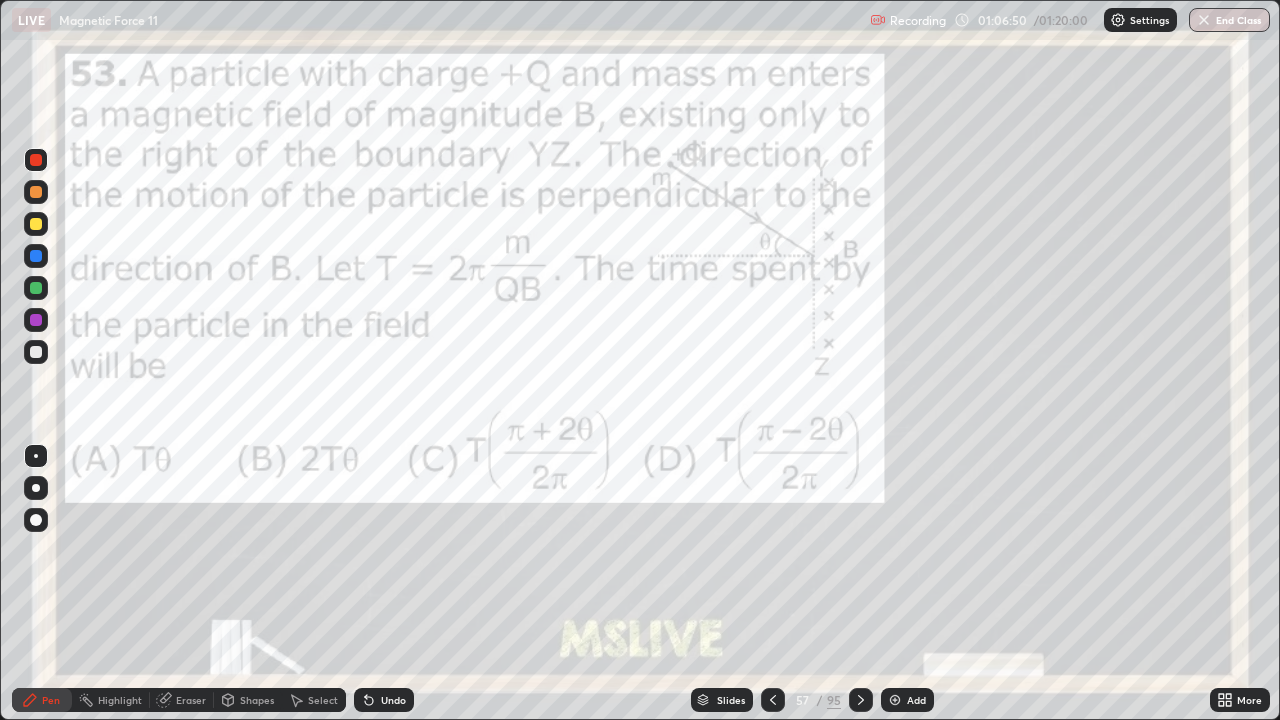 click on "Shapes" at bounding box center [257, 700] 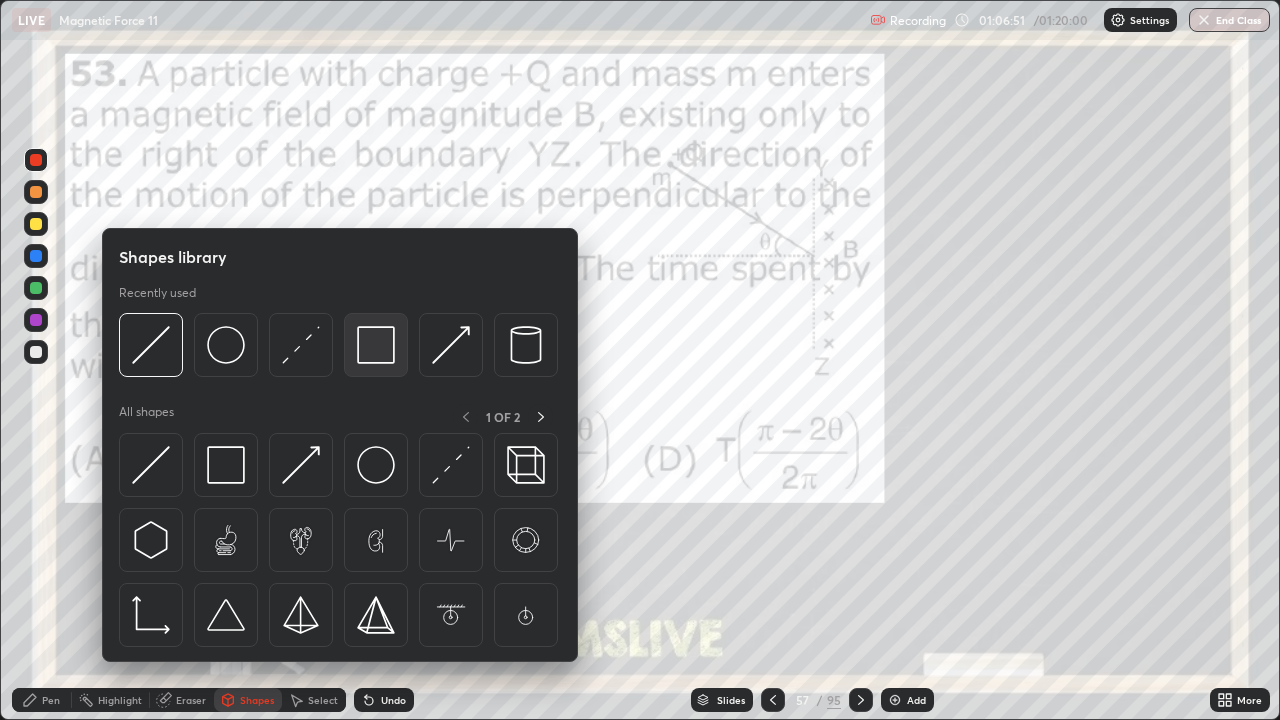 click at bounding box center [376, 345] 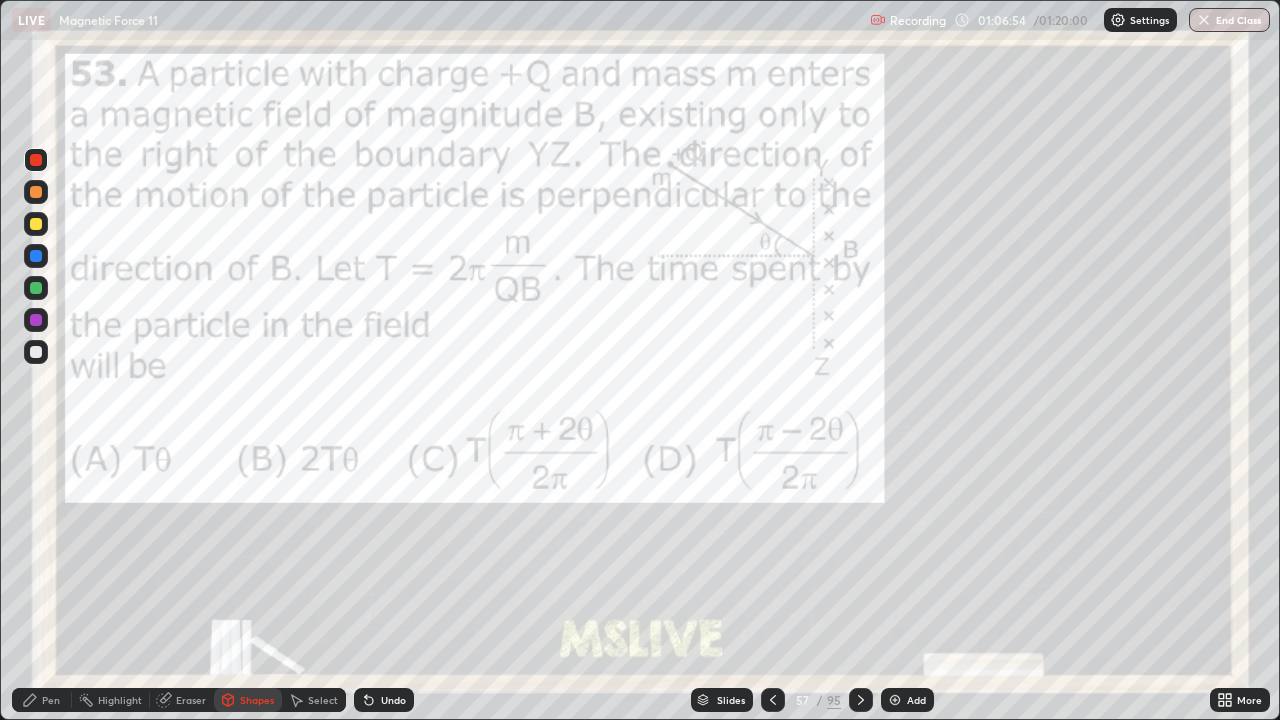 click at bounding box center [36, 192] 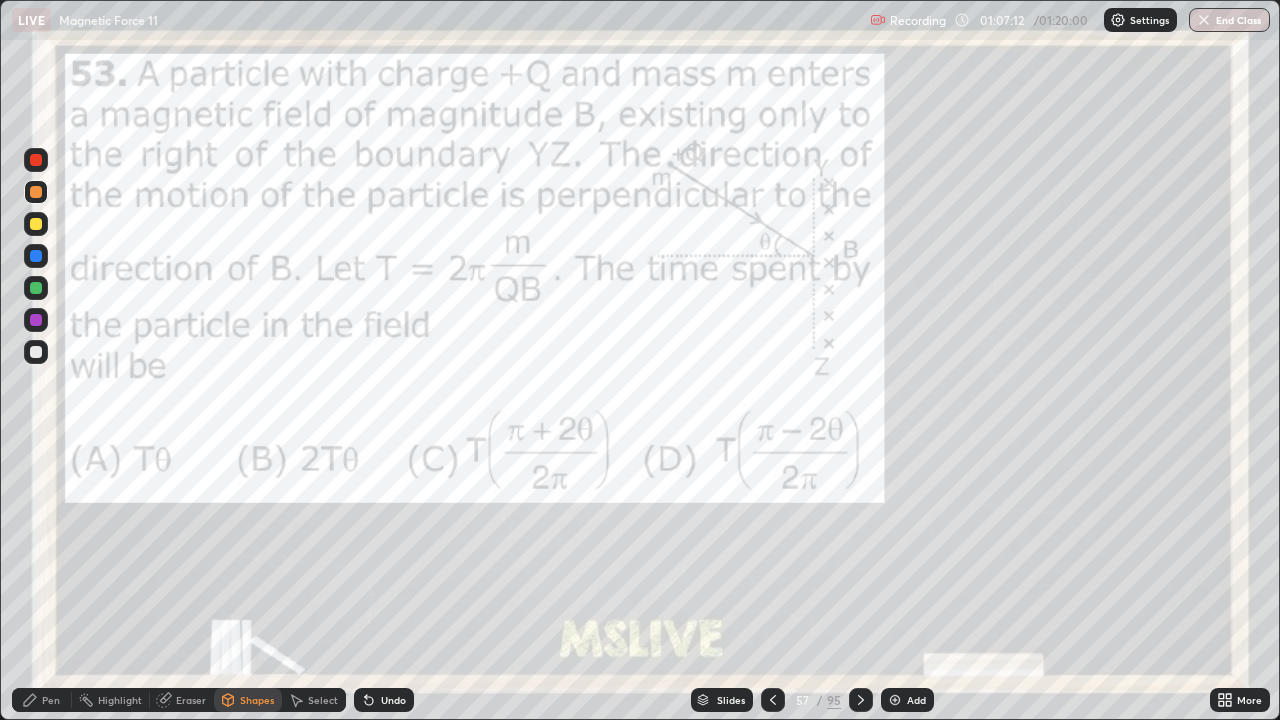 click on "Pen" at bounding box center [51, 700] 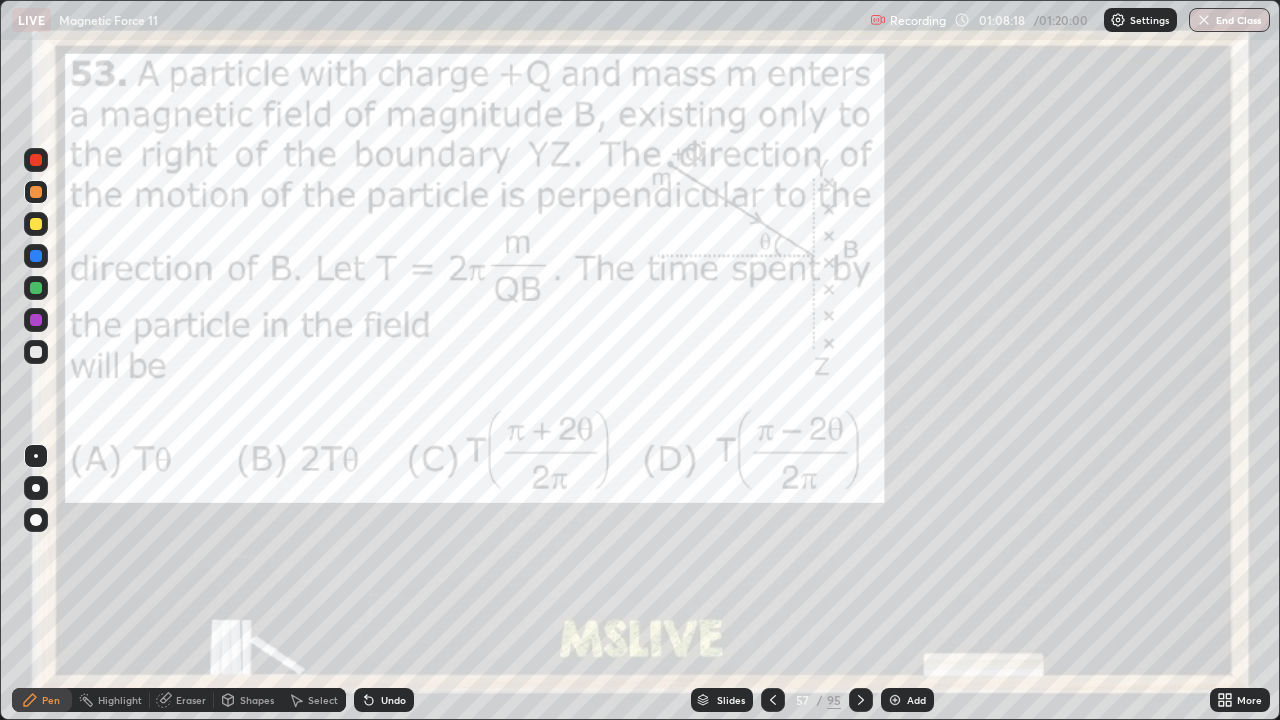 click on "Select" at bounding box center [314, 700] 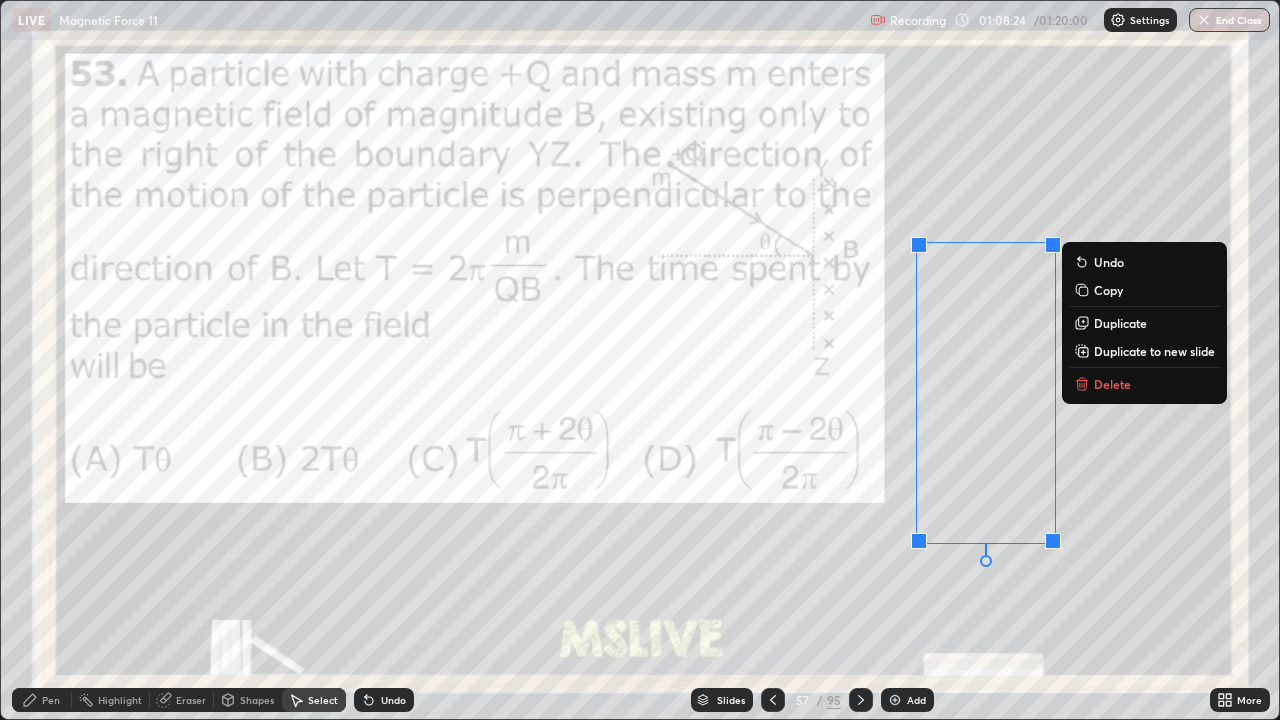 click on "0 ° Undo Copy Duplicate Duplicate to new slide Delete" at bounding box center [640, 360] 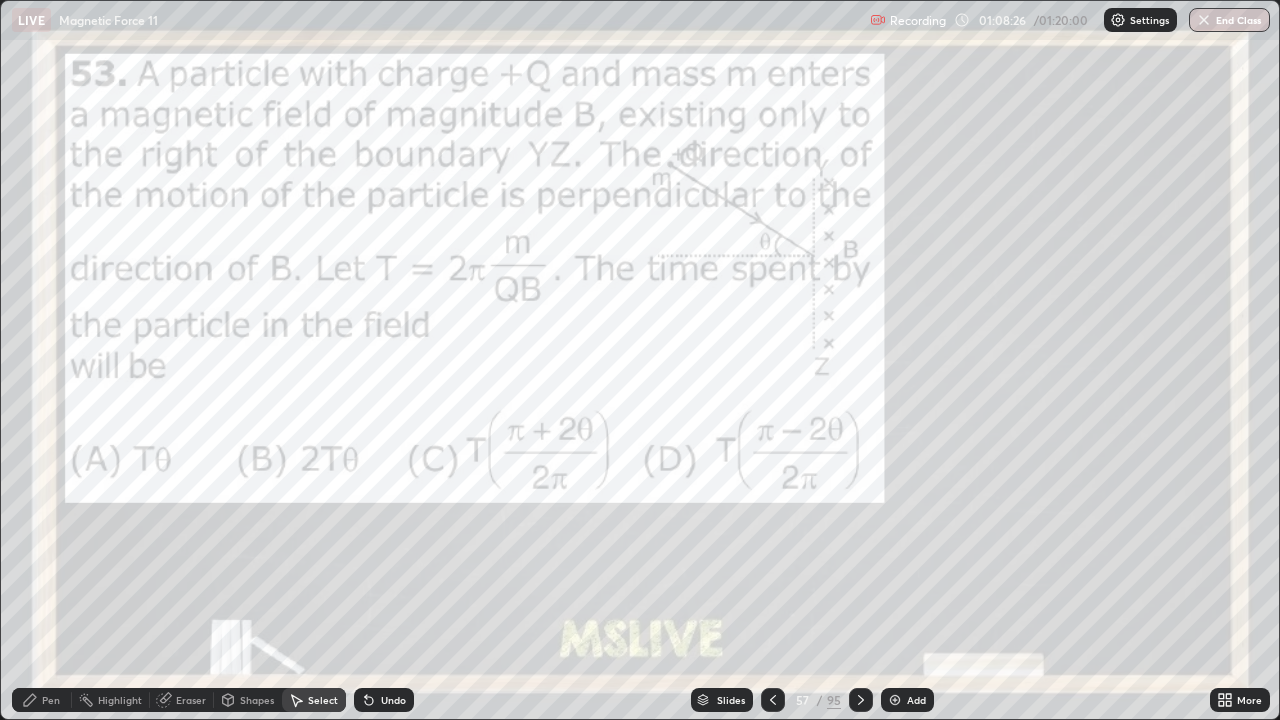 click on "Pen" at bounding box center (51, 700) 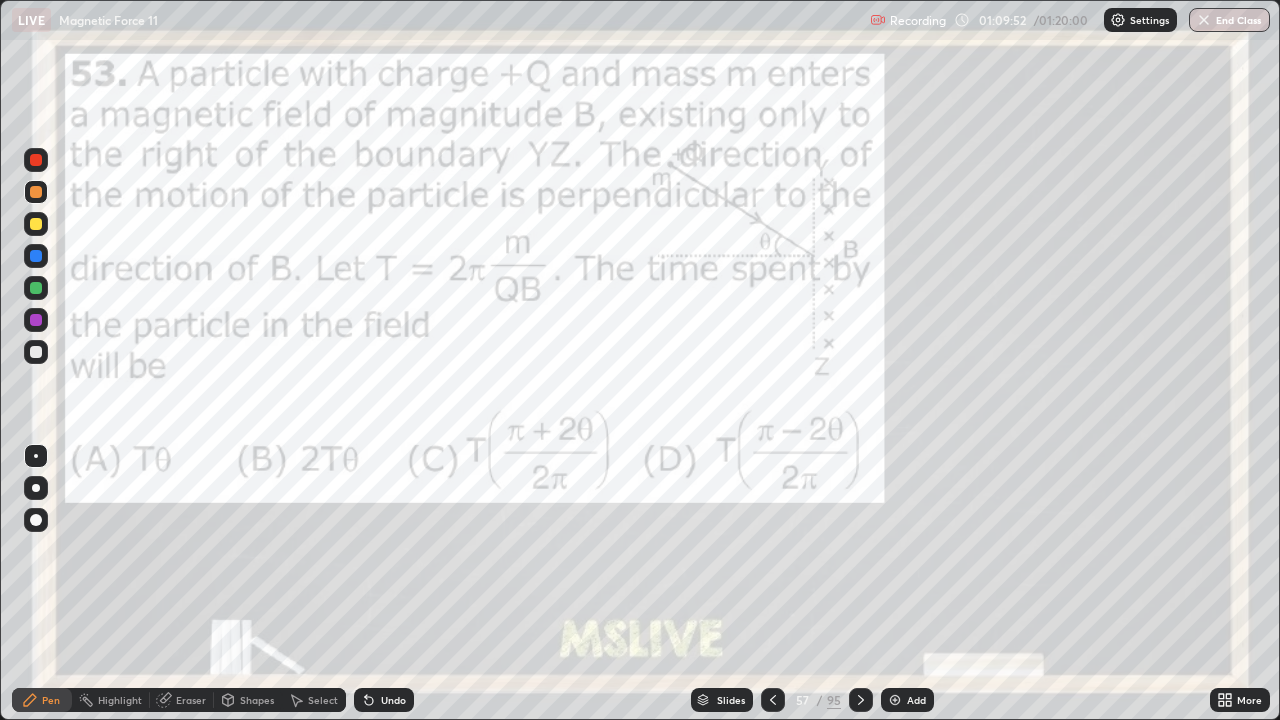 click on "Highlight" at bounding box center (120, 700) 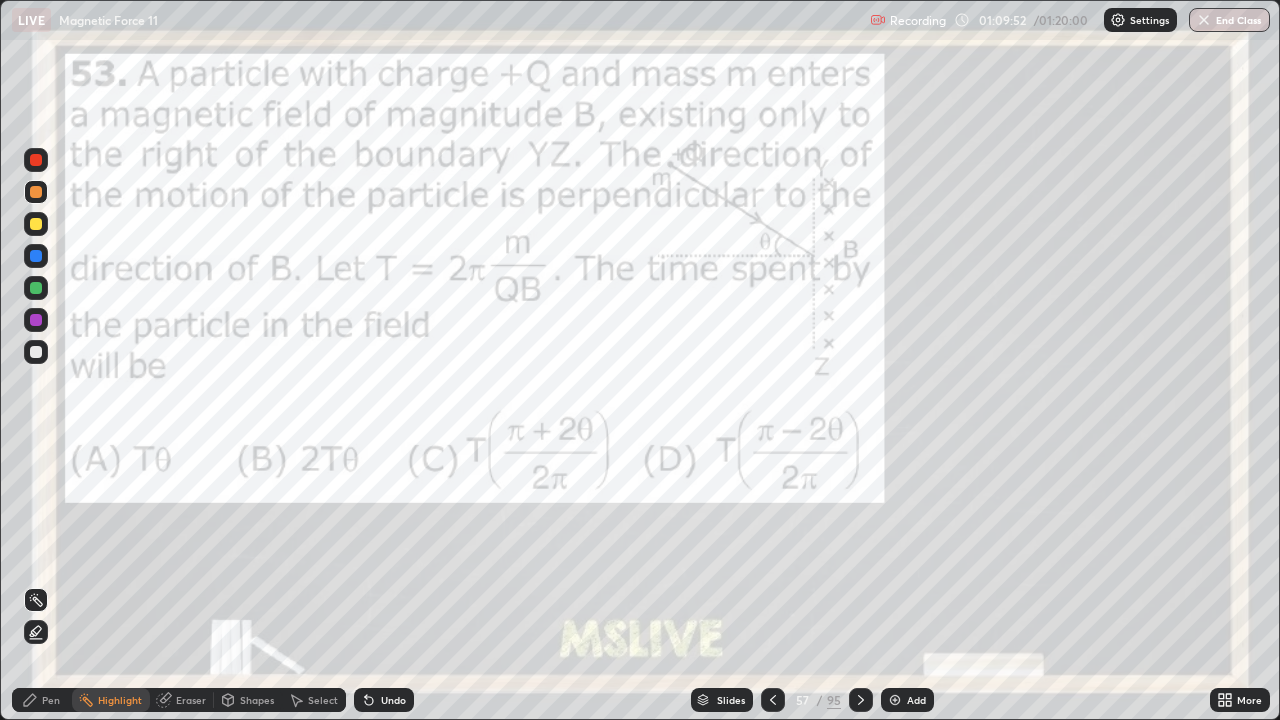 click at bounding box center (36, 320) 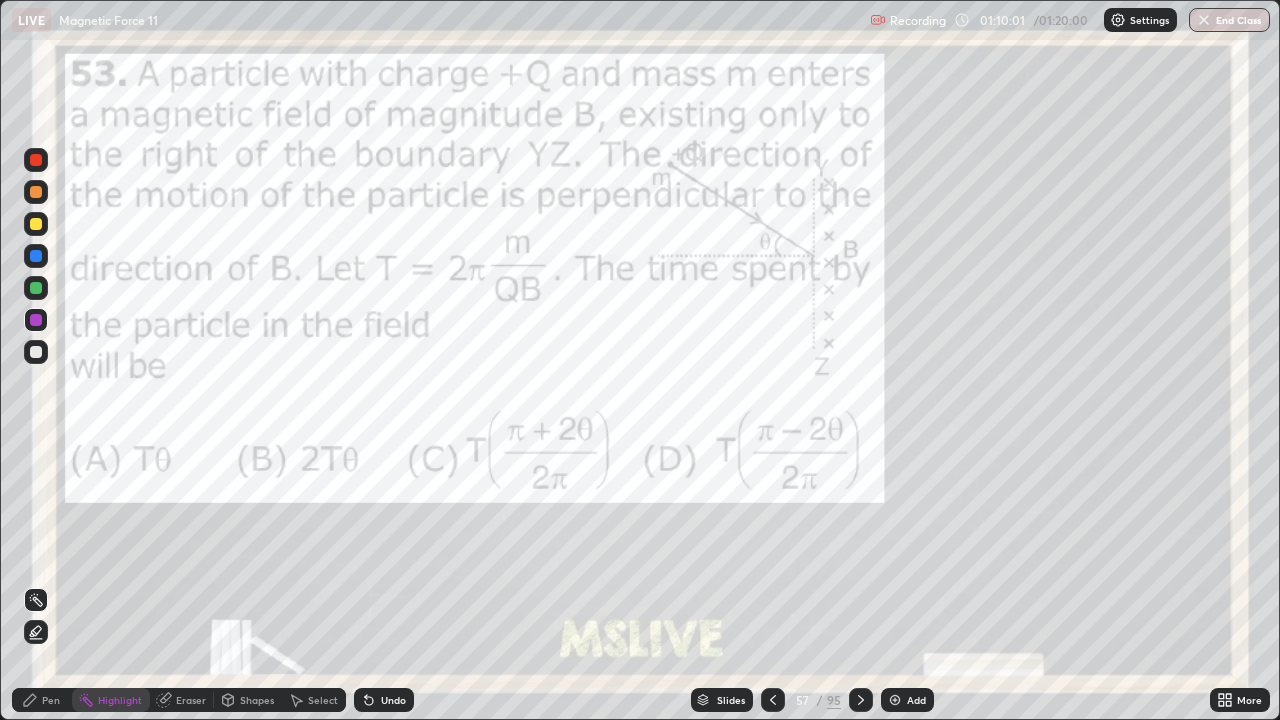 click on "Pen" at bounding box center [42, 700] 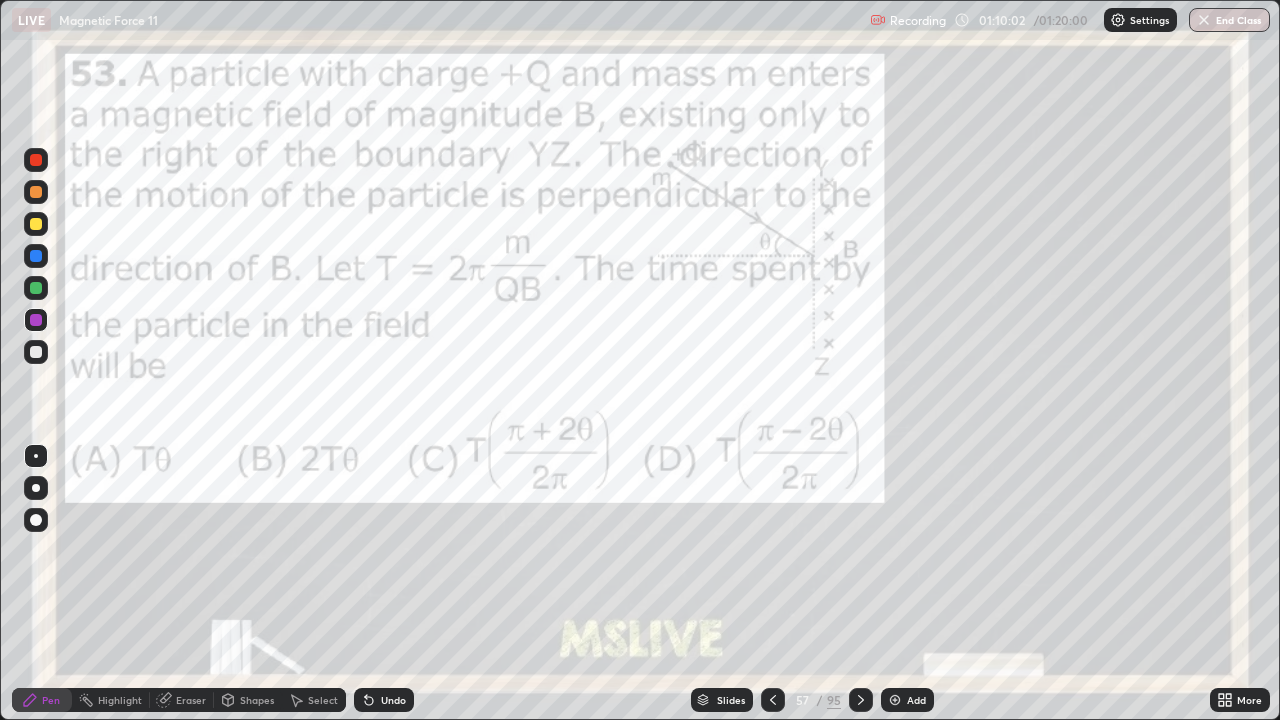 click at bounding box center [36, 224] 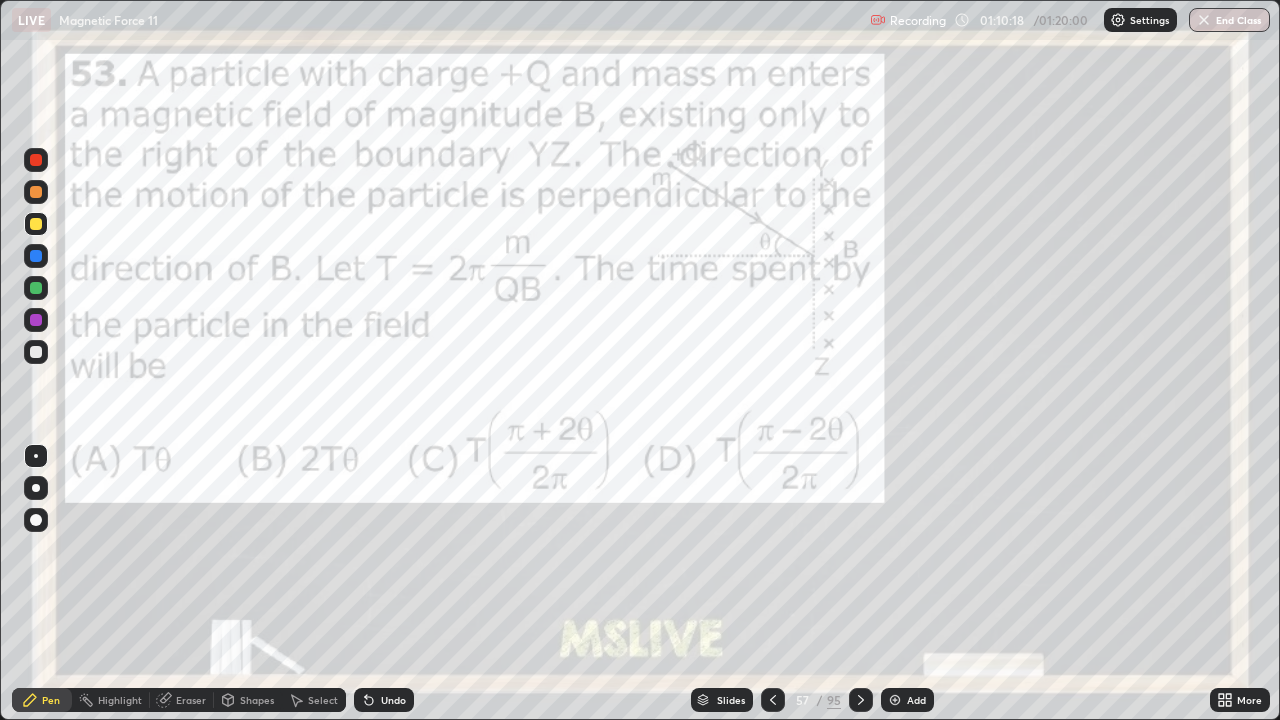 click at bounding box center (36, 288) 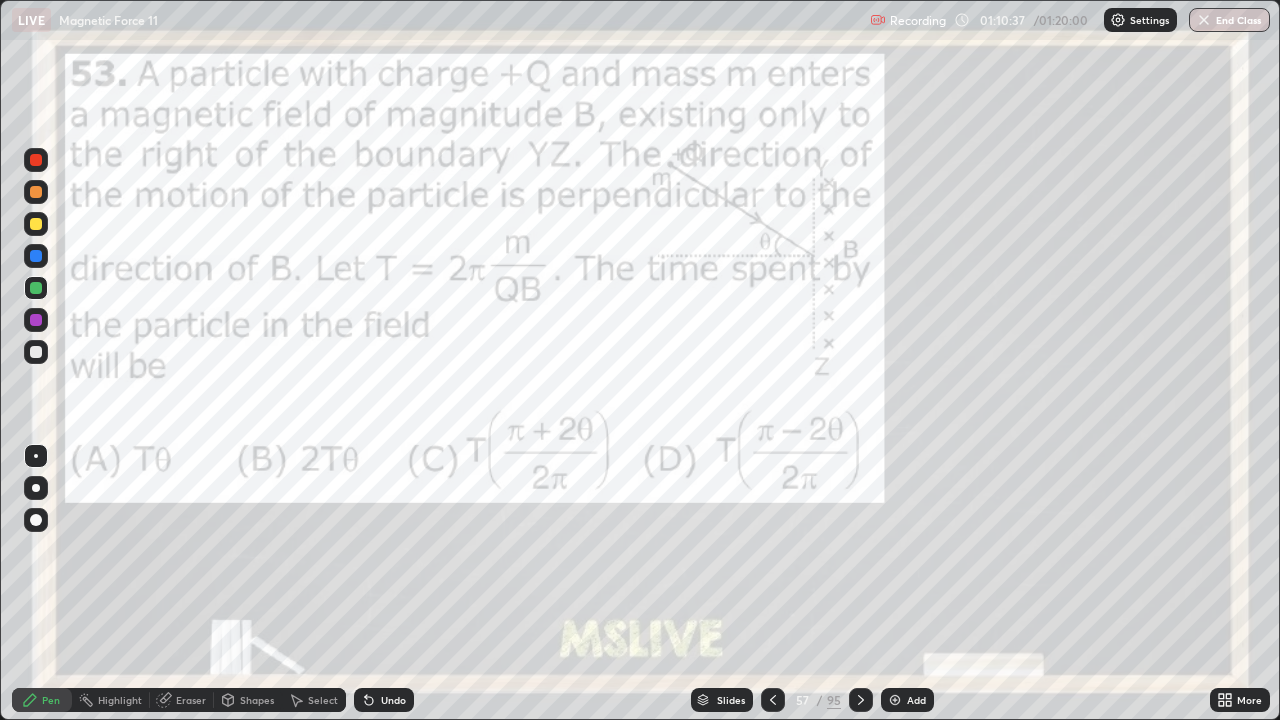 click at bounding box center (36, 160) 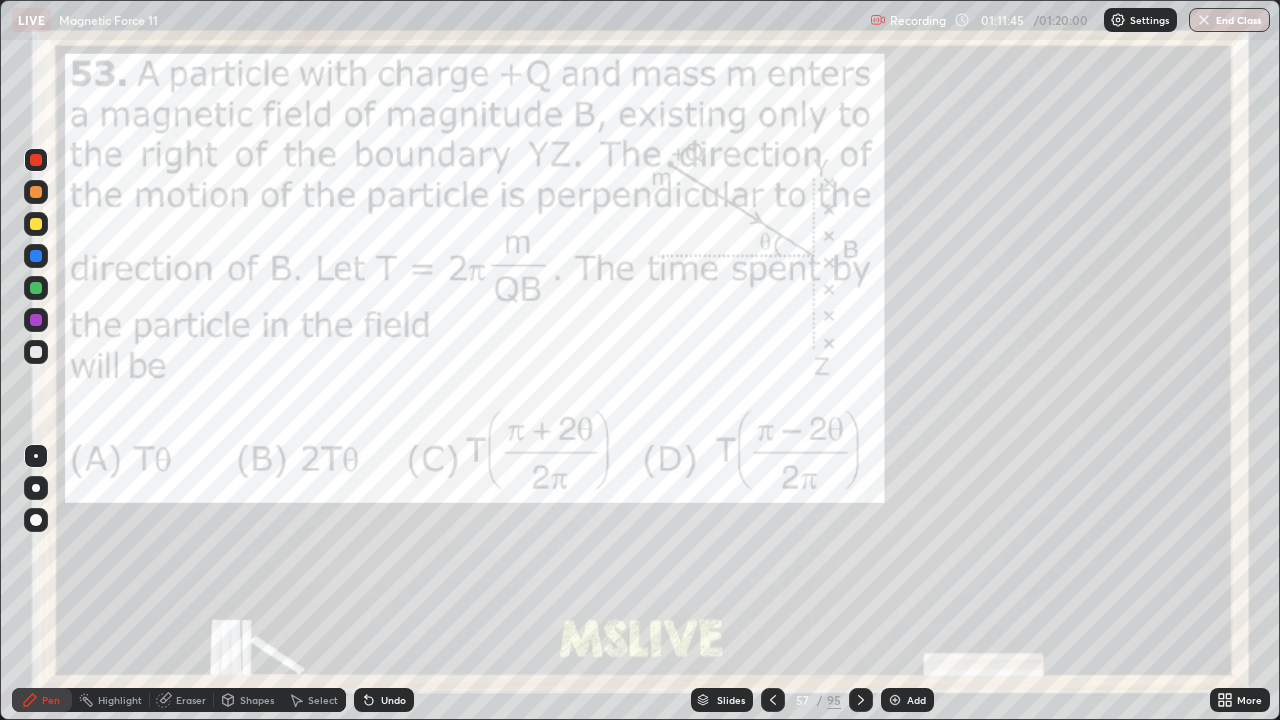 click 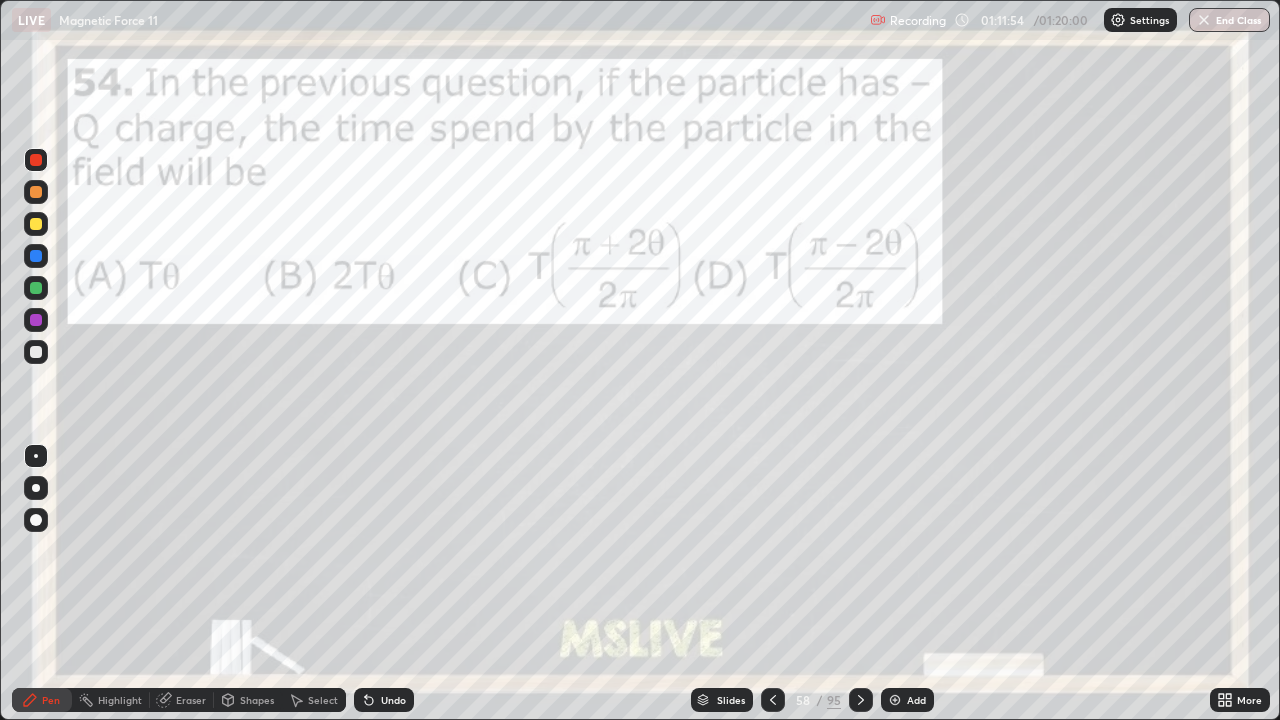 click on "Shapes" at bounding box center (257, 700) 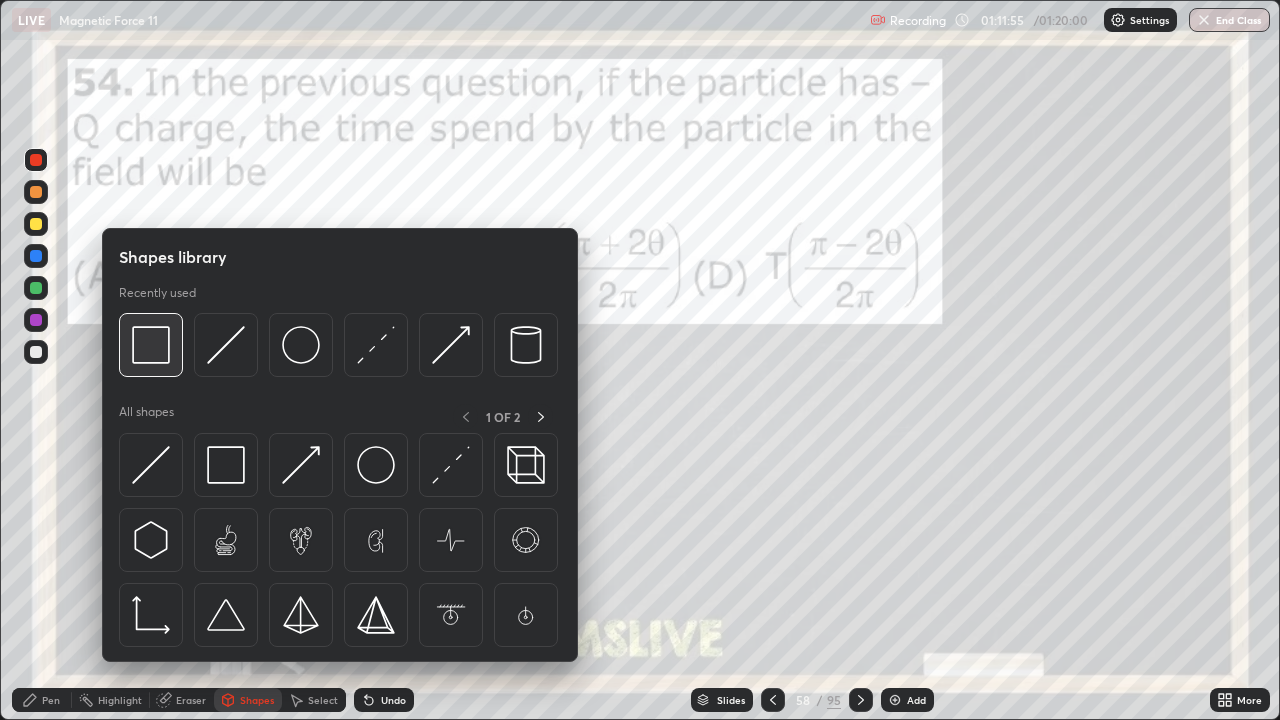 click at bounding box center [151, 345] 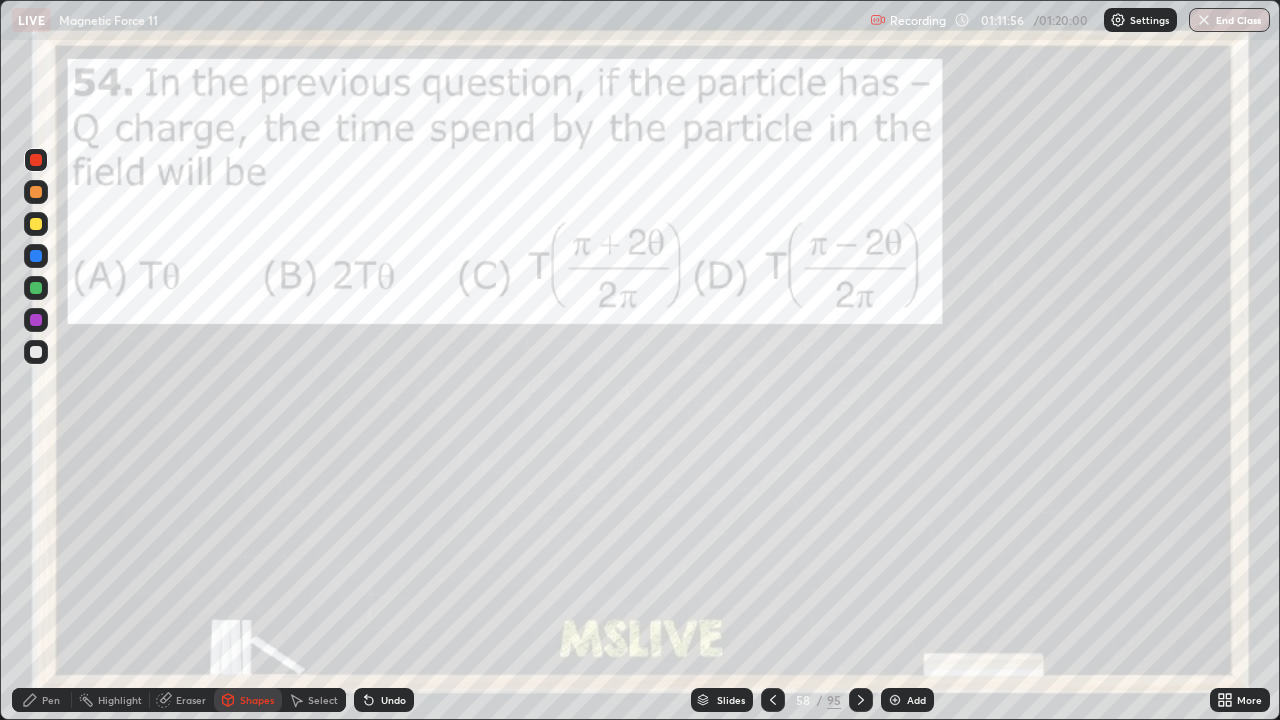 click at bounding box center [36, 192] 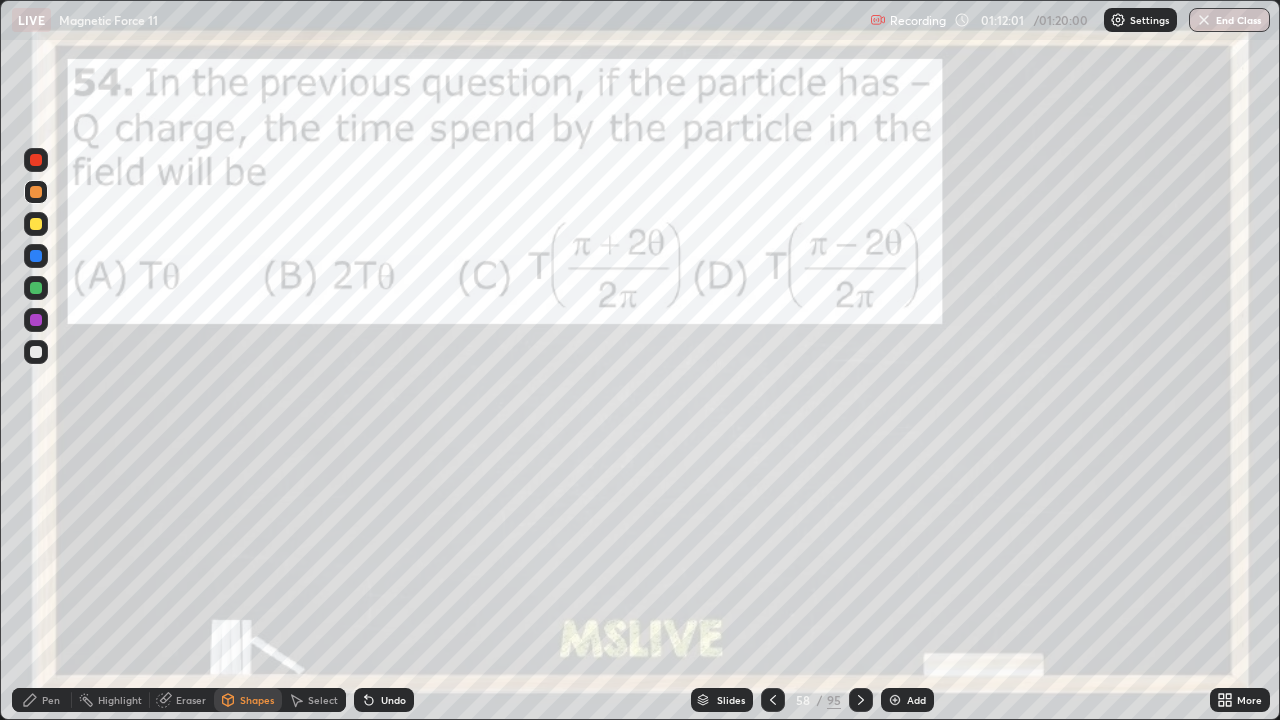 click on "Pen" at bounding box center (51, 700) 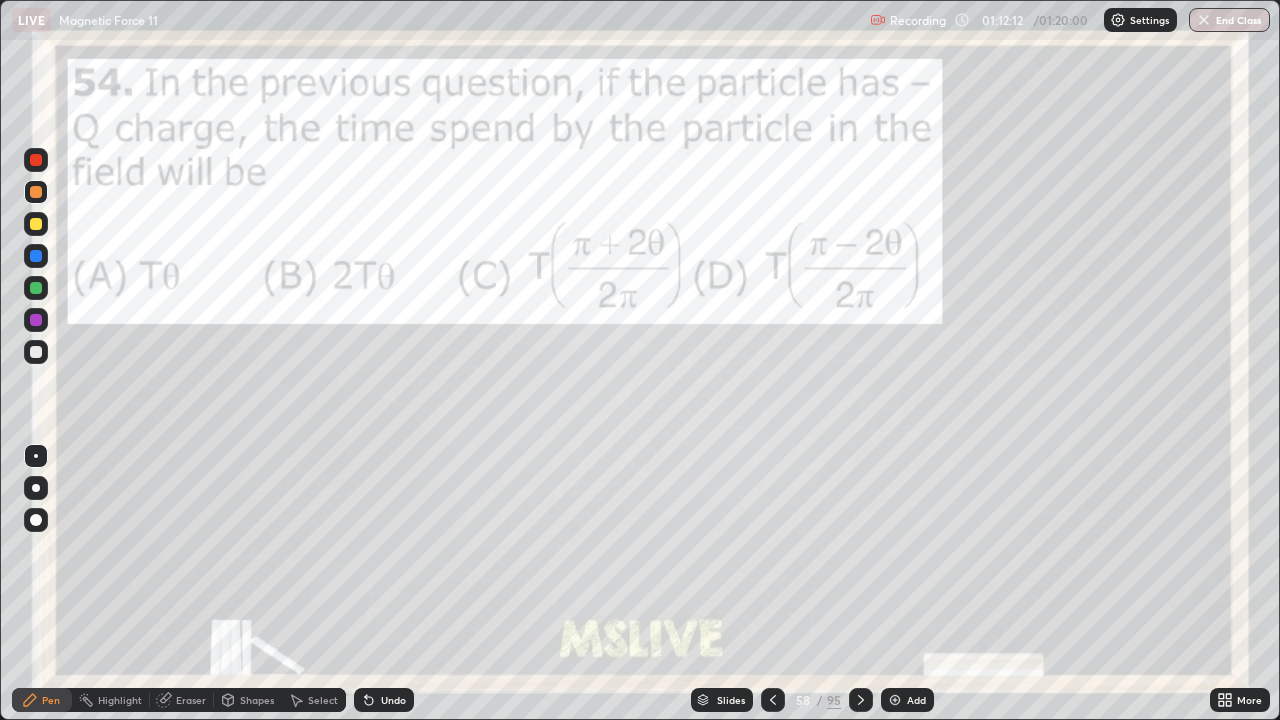 click 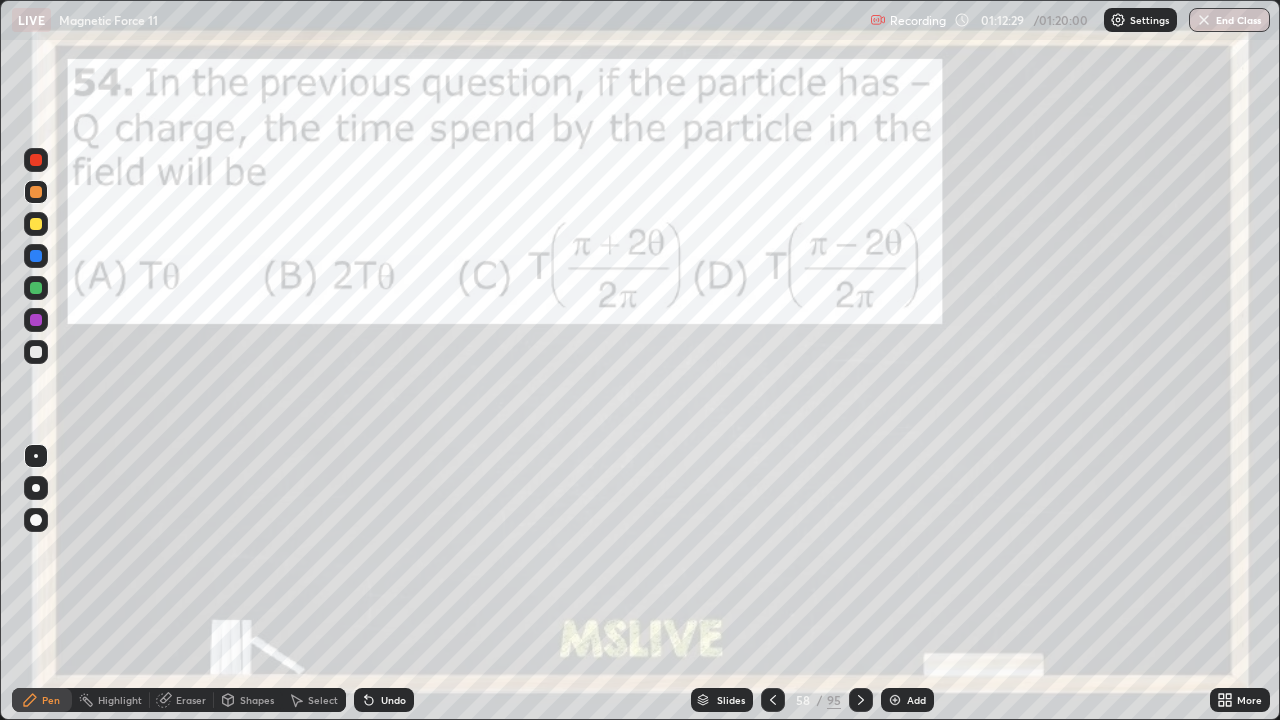 click at bounding box center [36, 224] 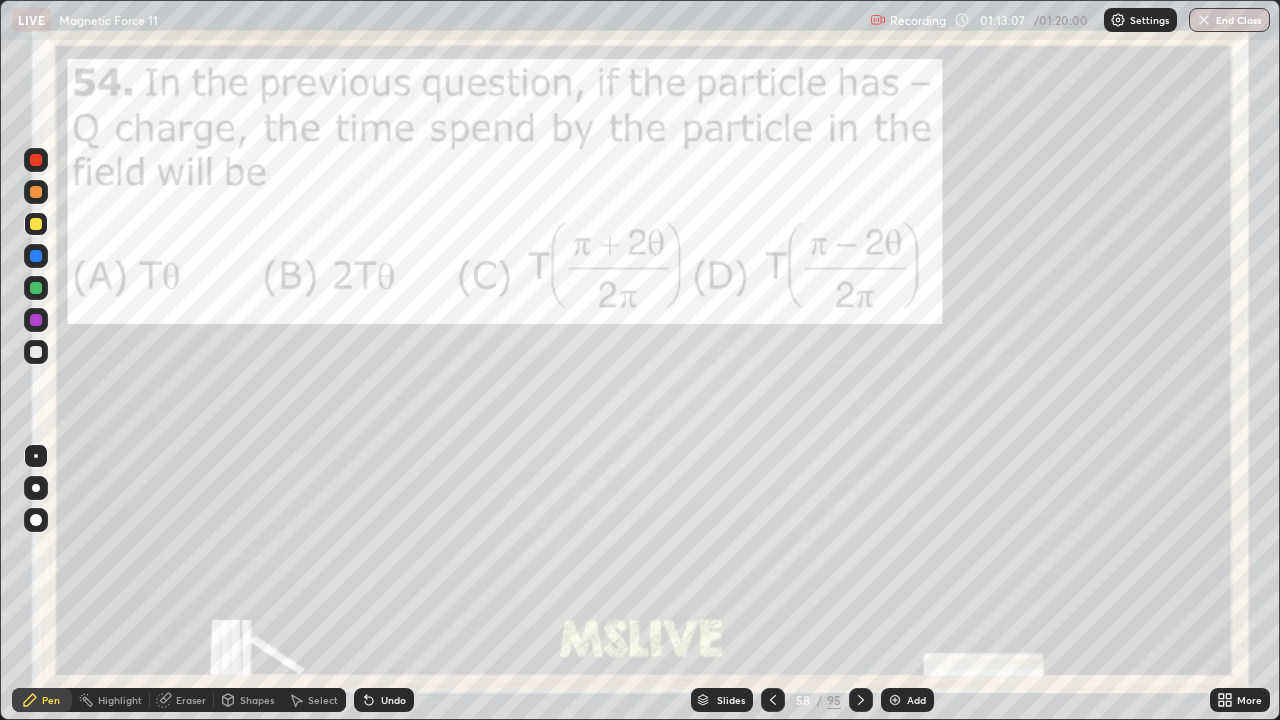 click at bounding box center (36, 160) 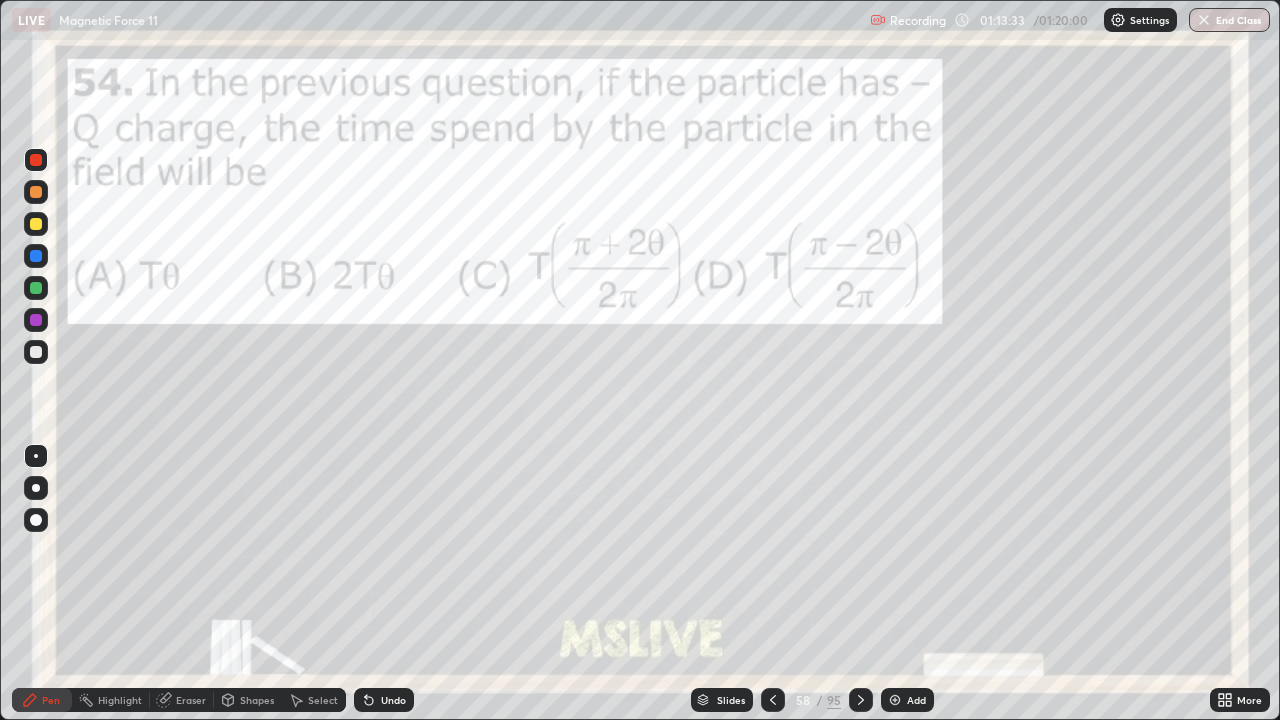 click at bounding box center [36, 352] 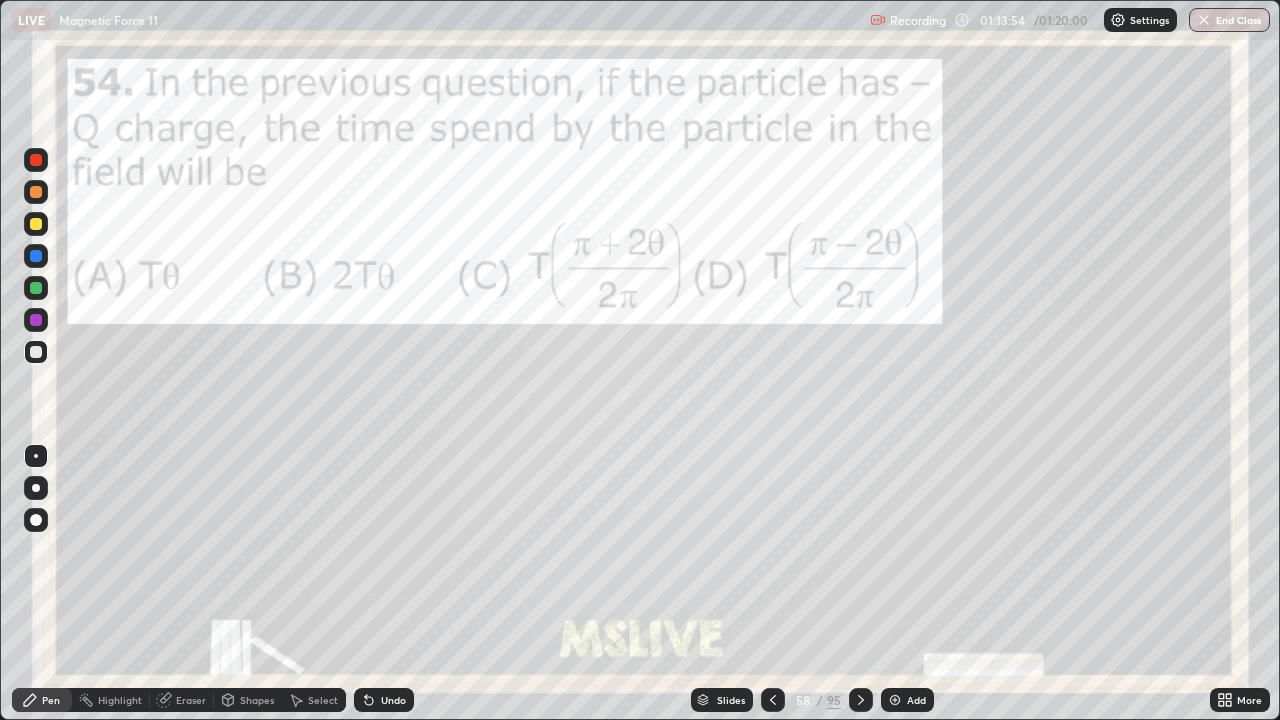 click 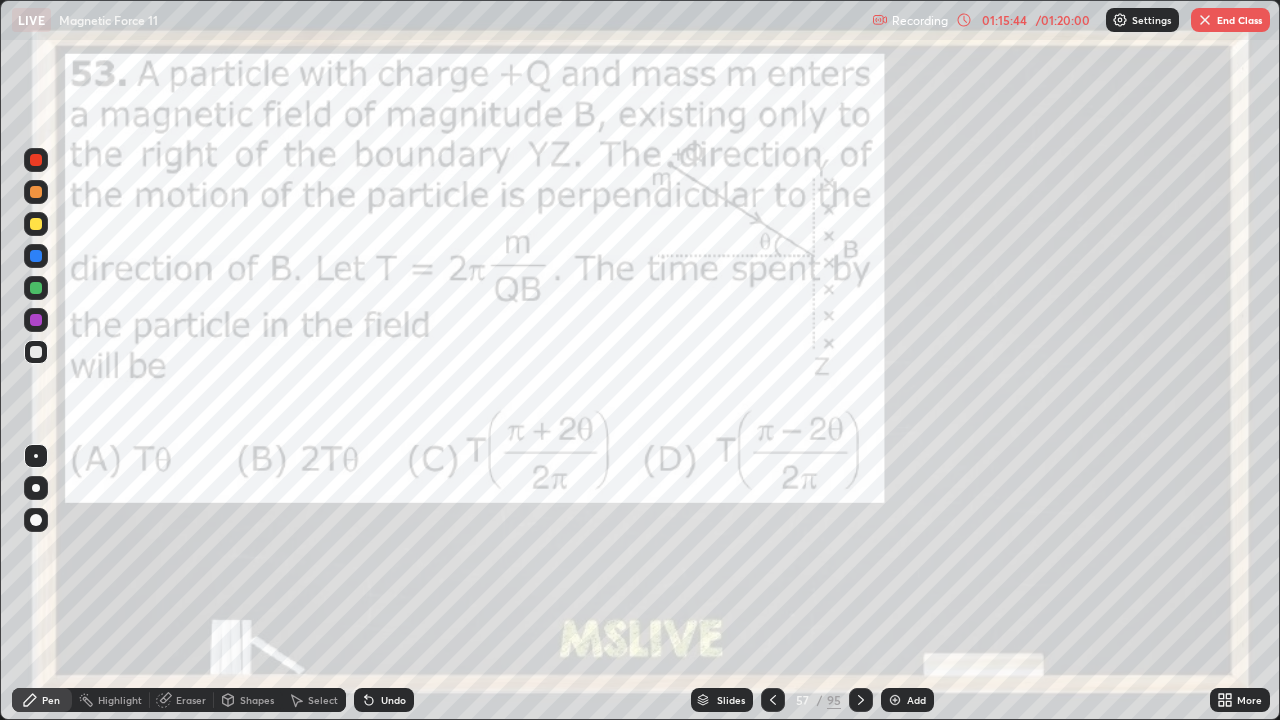 click 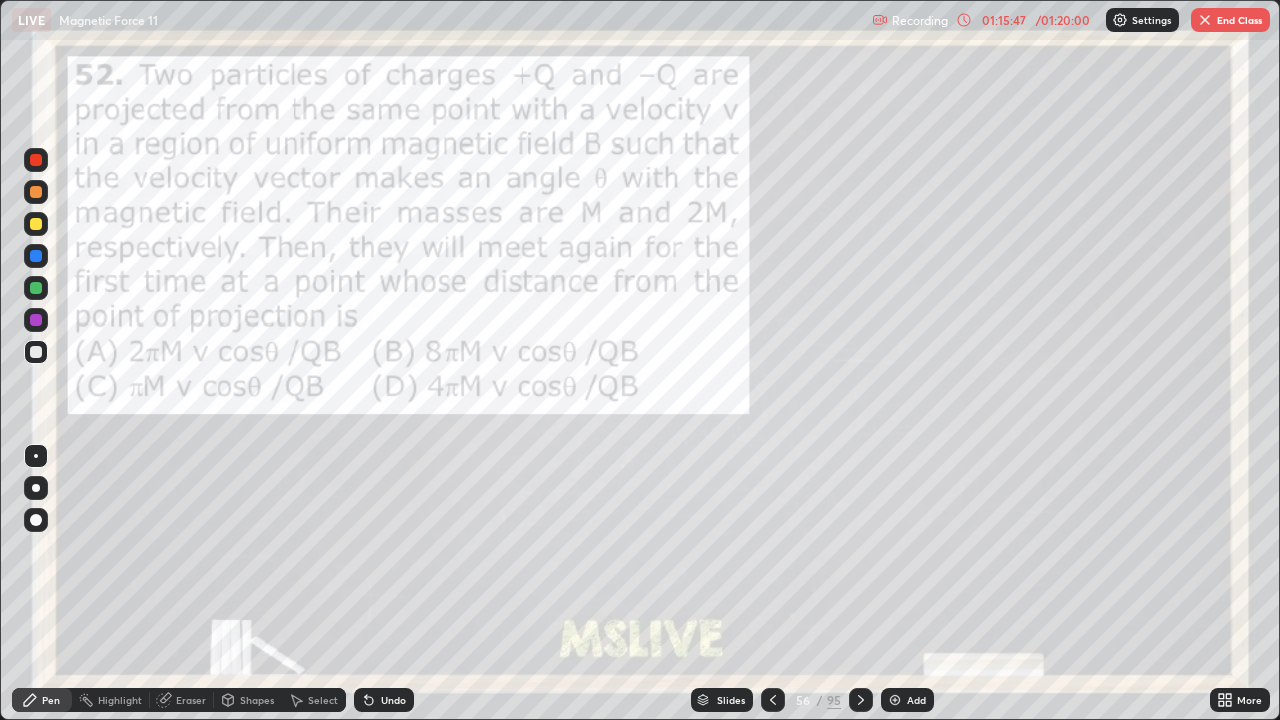 click on "Slides" at bounding box center (731, 700) 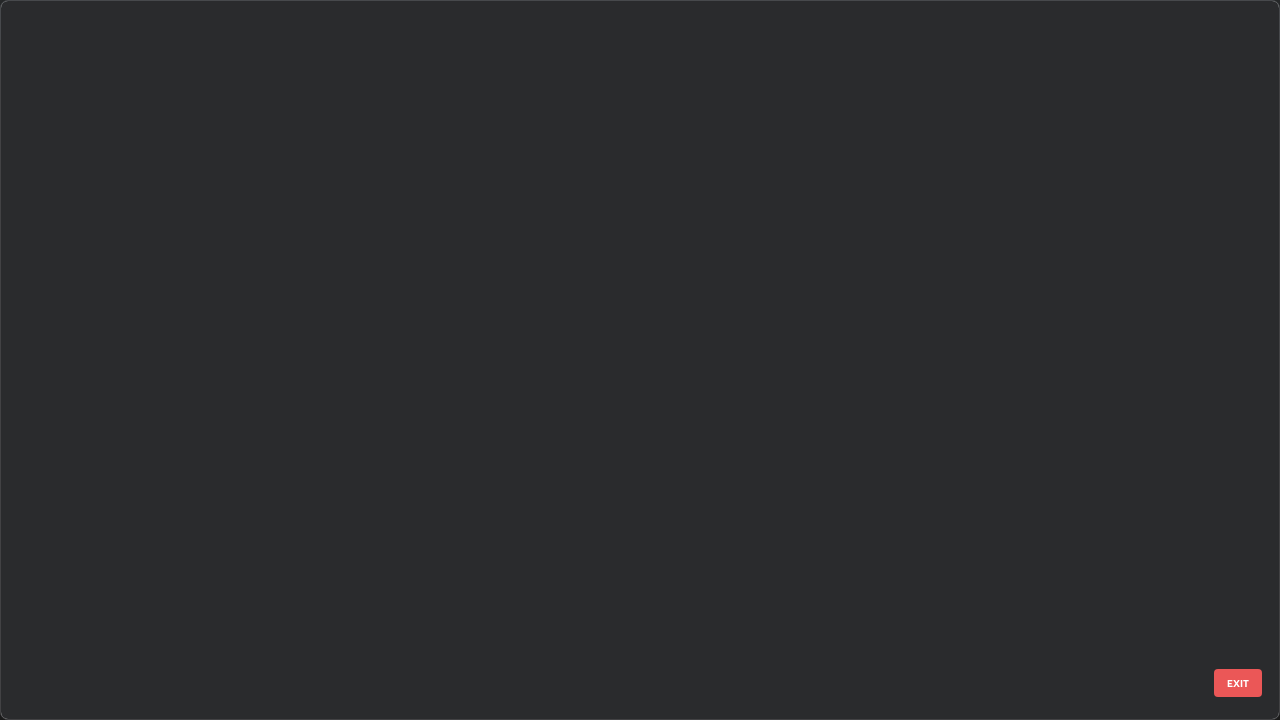 scroll, scrollTop: 3550, scrollLeft: 0, axis: vertical 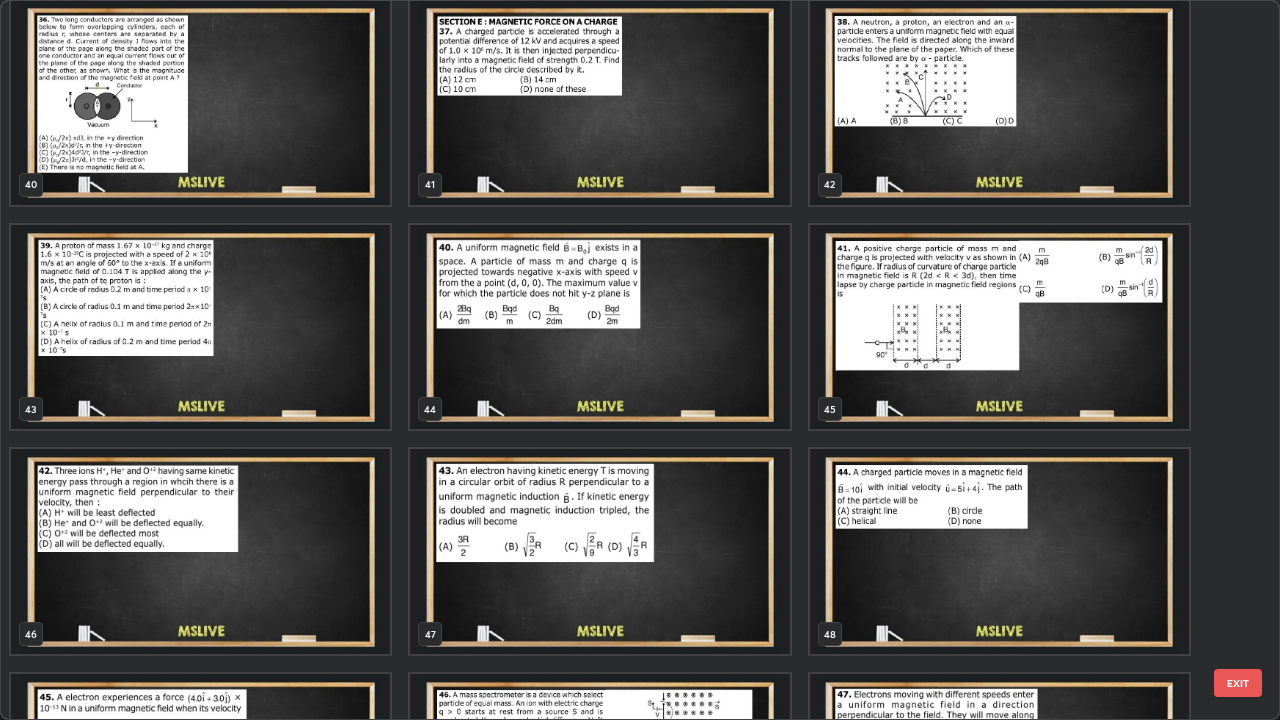 click at bounding box center [999, 327] 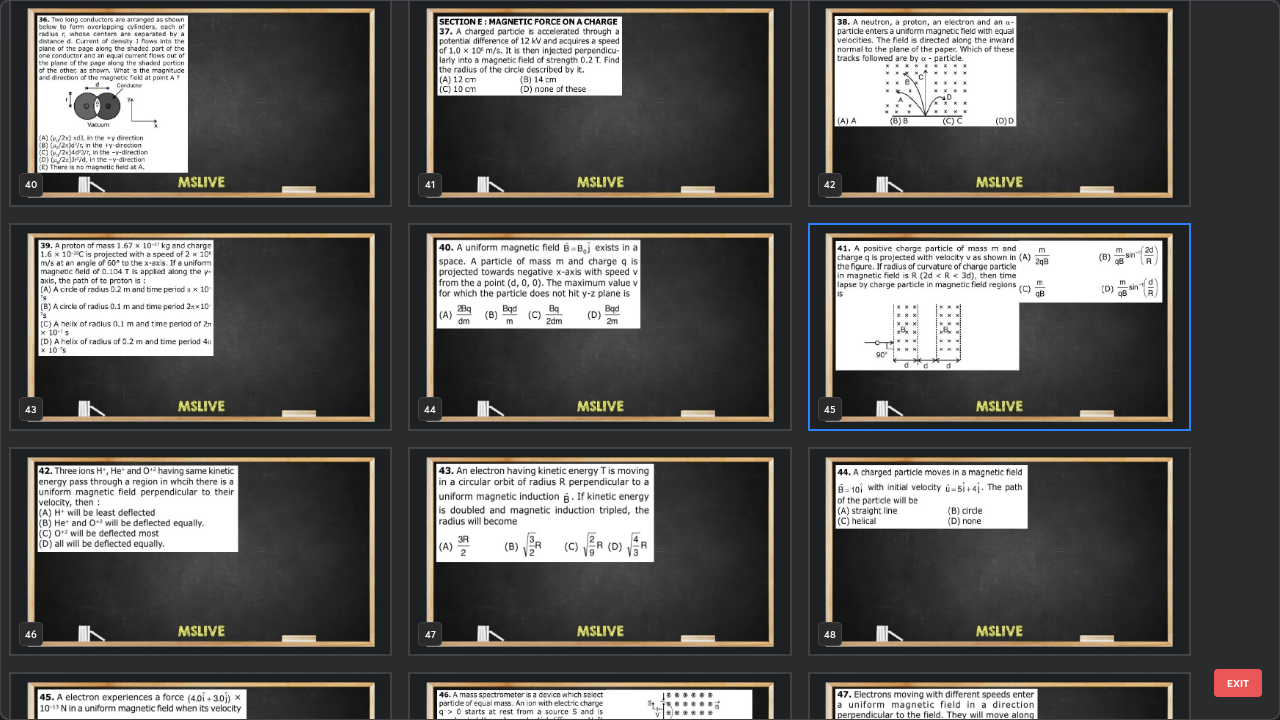 click at bounding box center (999, 327) 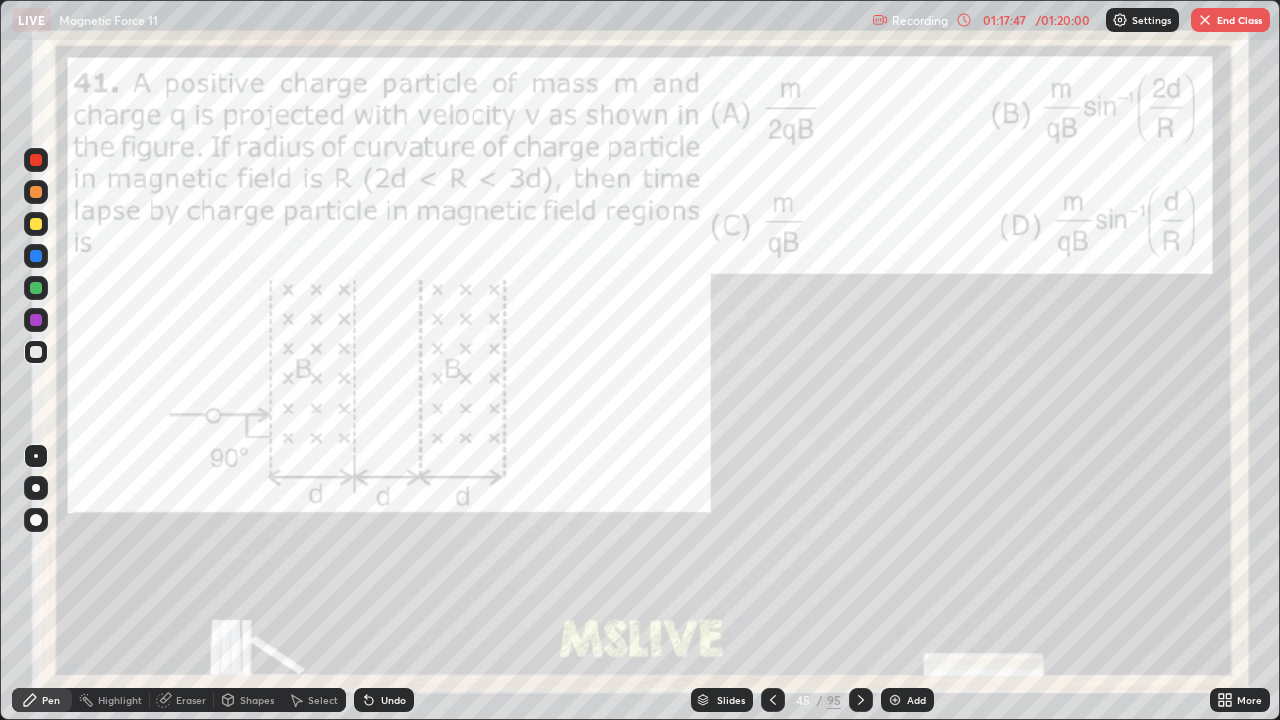 click on "Slides" at bounding box center [731, 700] 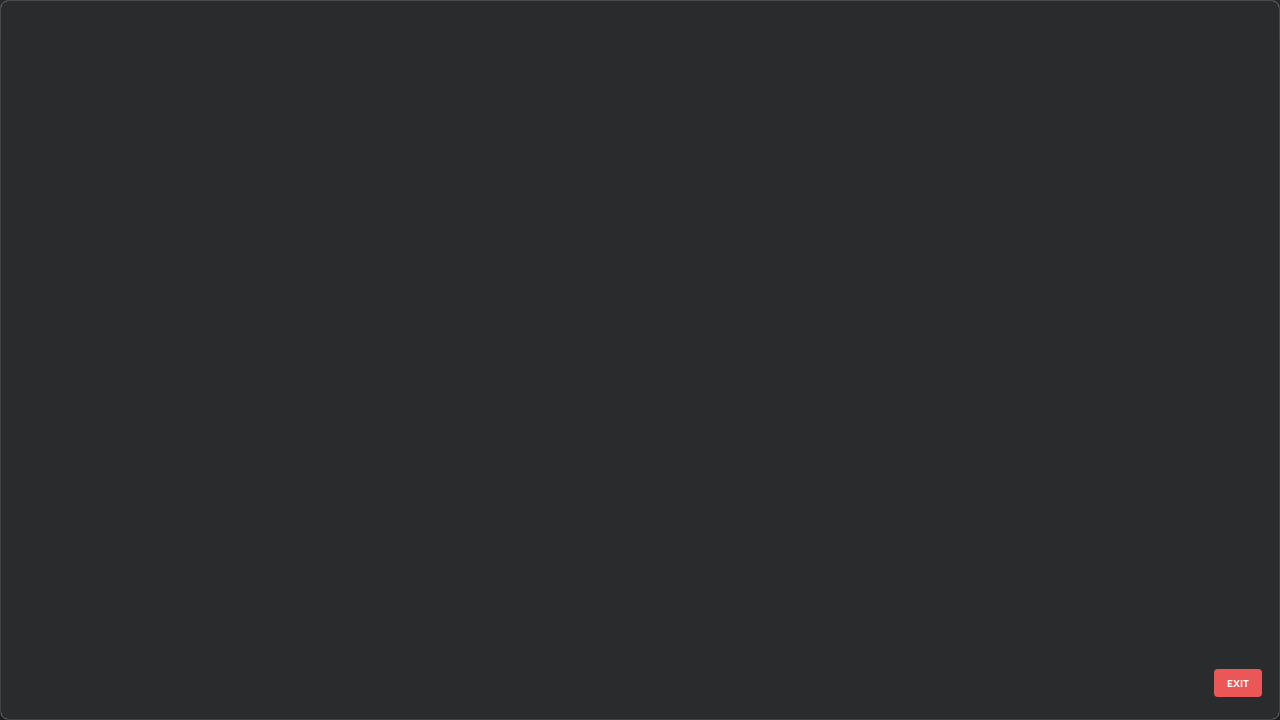 scroll, scrollTop: 2651, scrollLeft: 0, axis: vertical 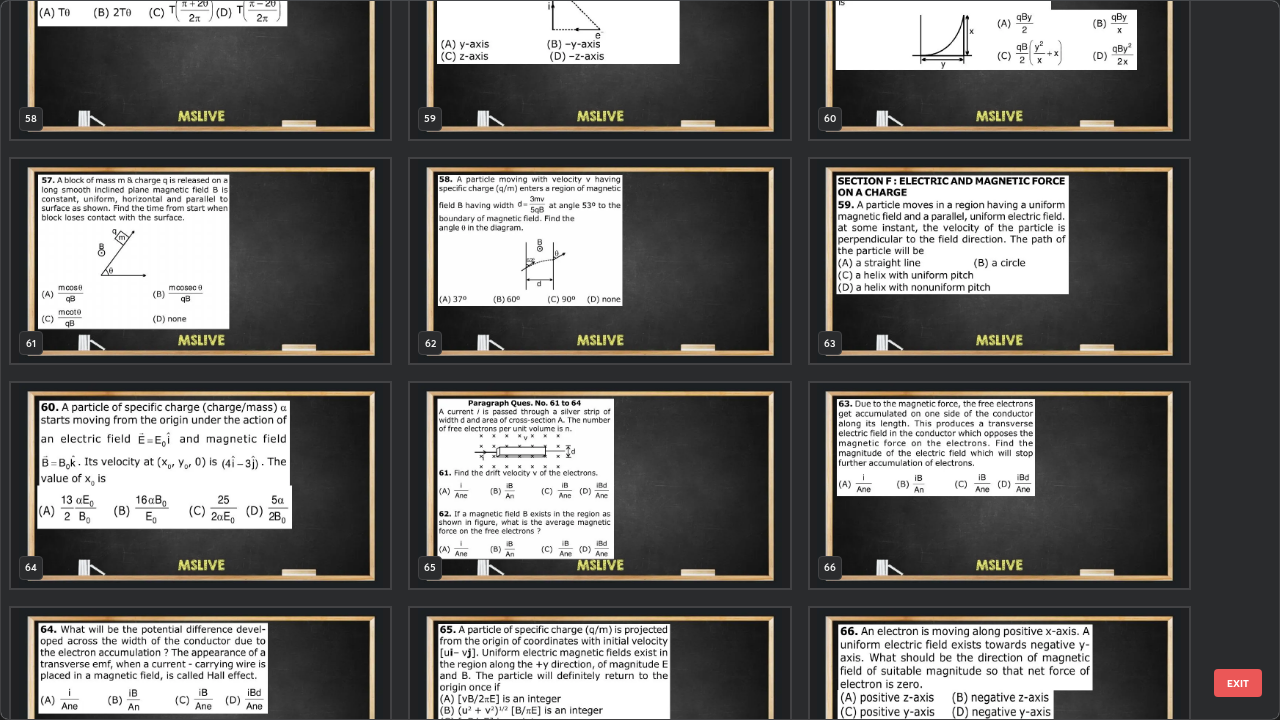 click at bounding box center (200, 261) 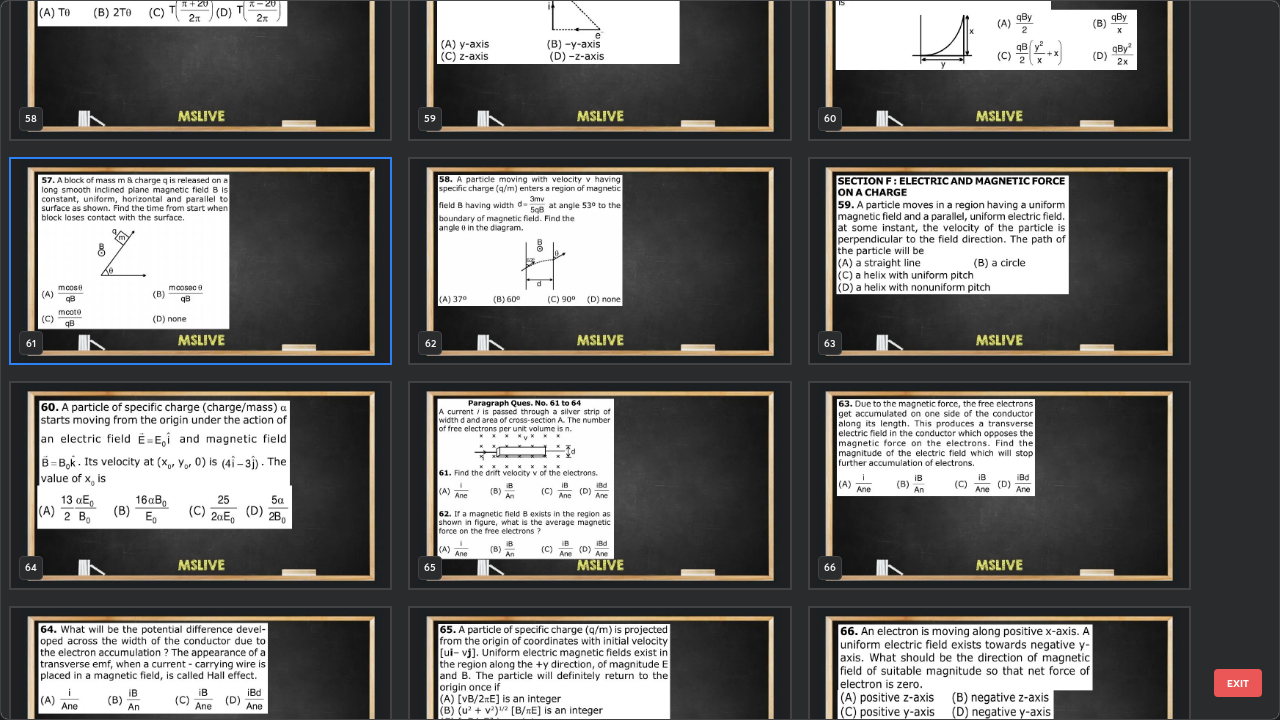 click at bounding box center [200, 261] 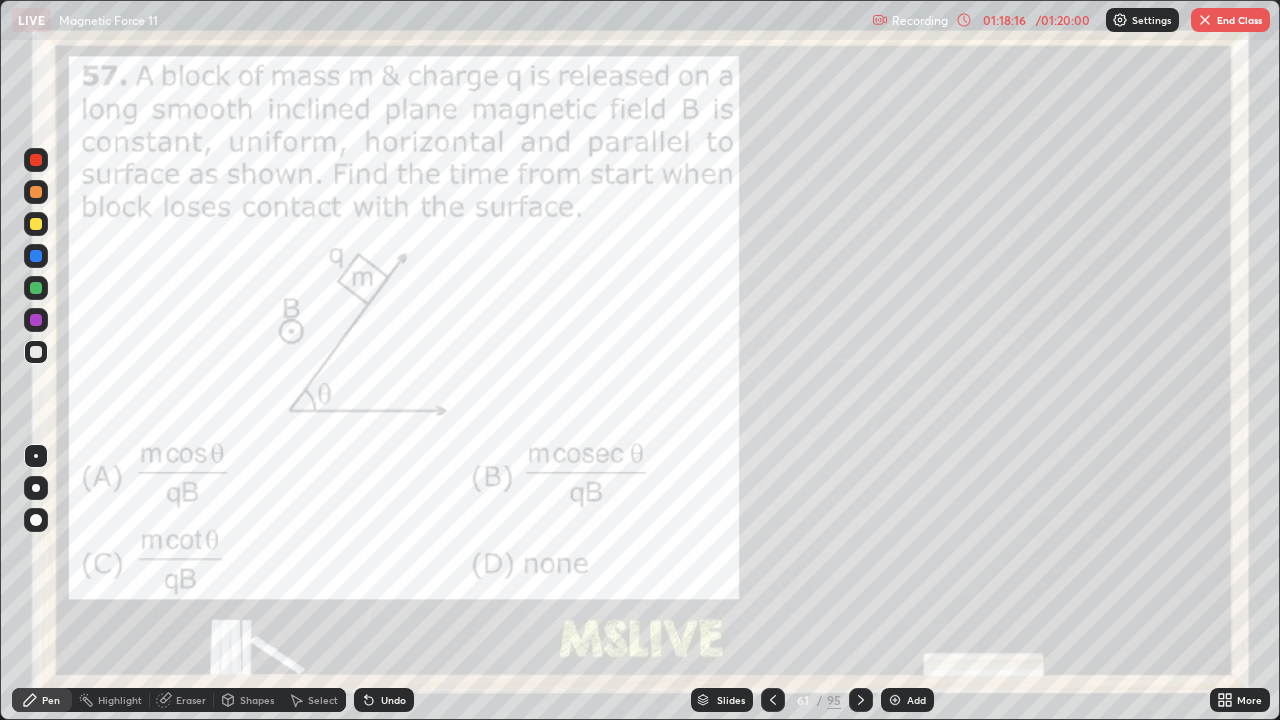 click on "Slides" at bounding box center [731, 700] 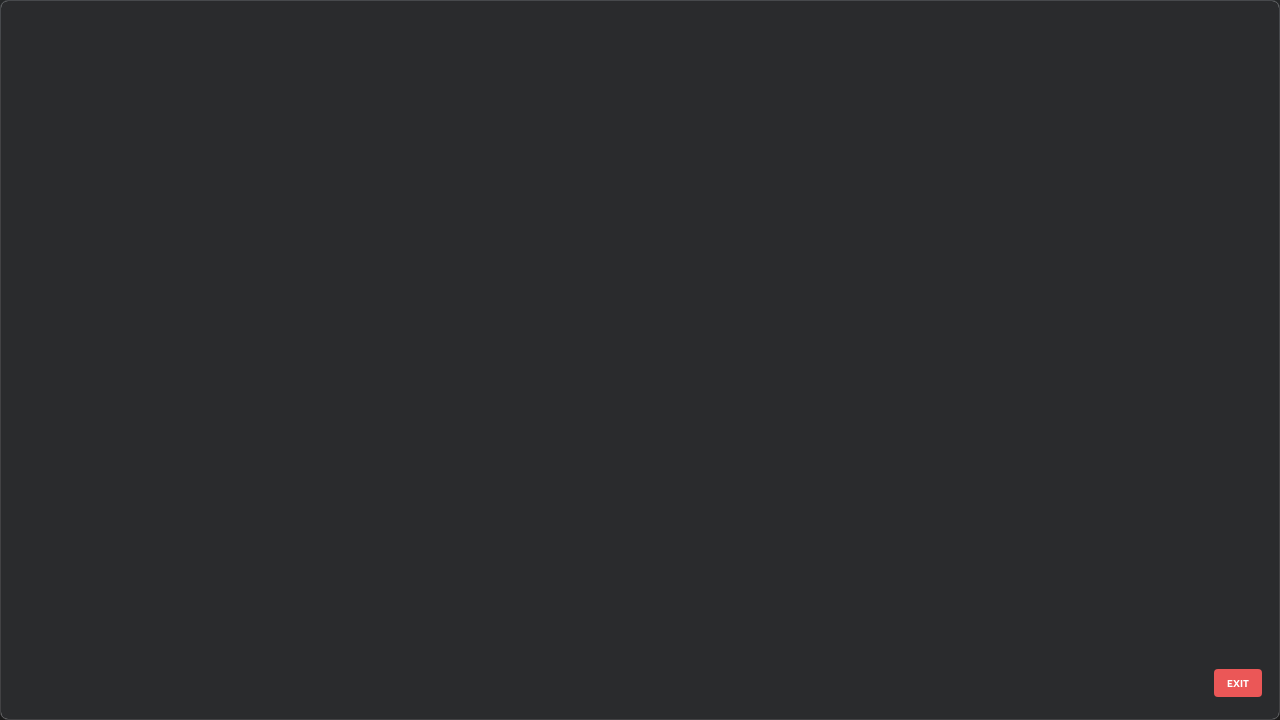 scroll, scrollTop: 3999, scrollLeft: 0, axis: vertical 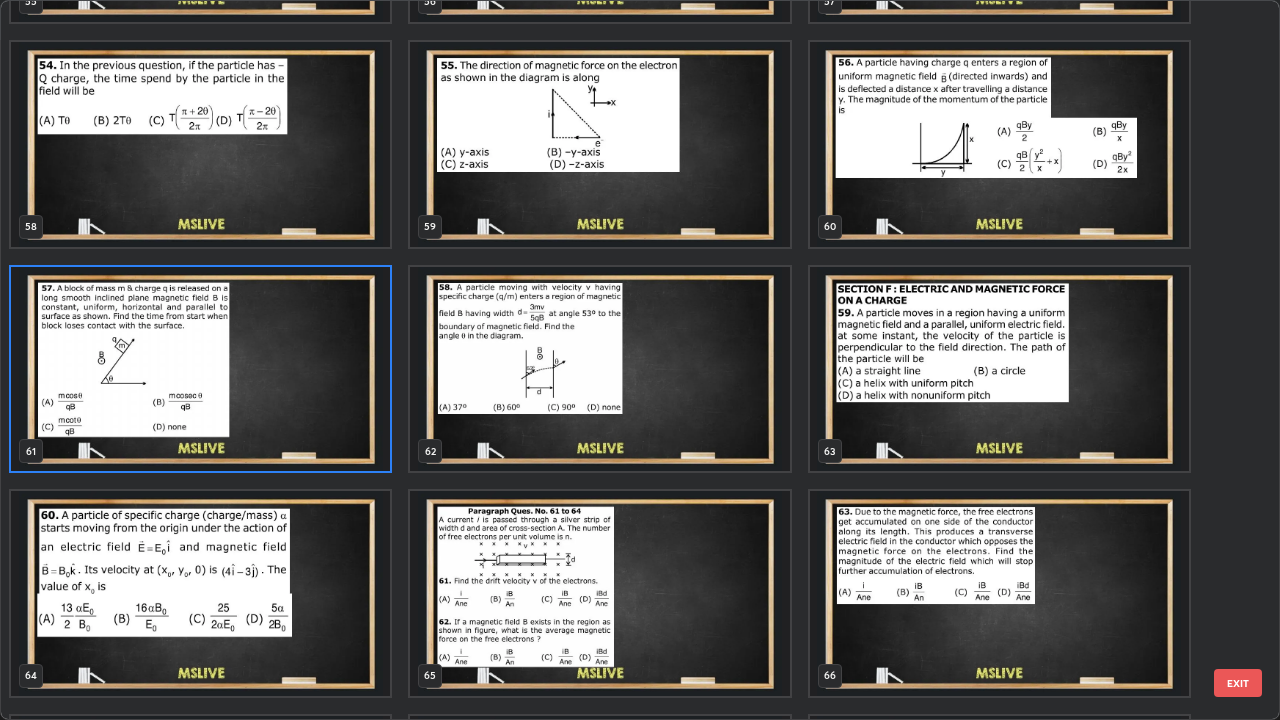 click at bounding box center [599, 369] 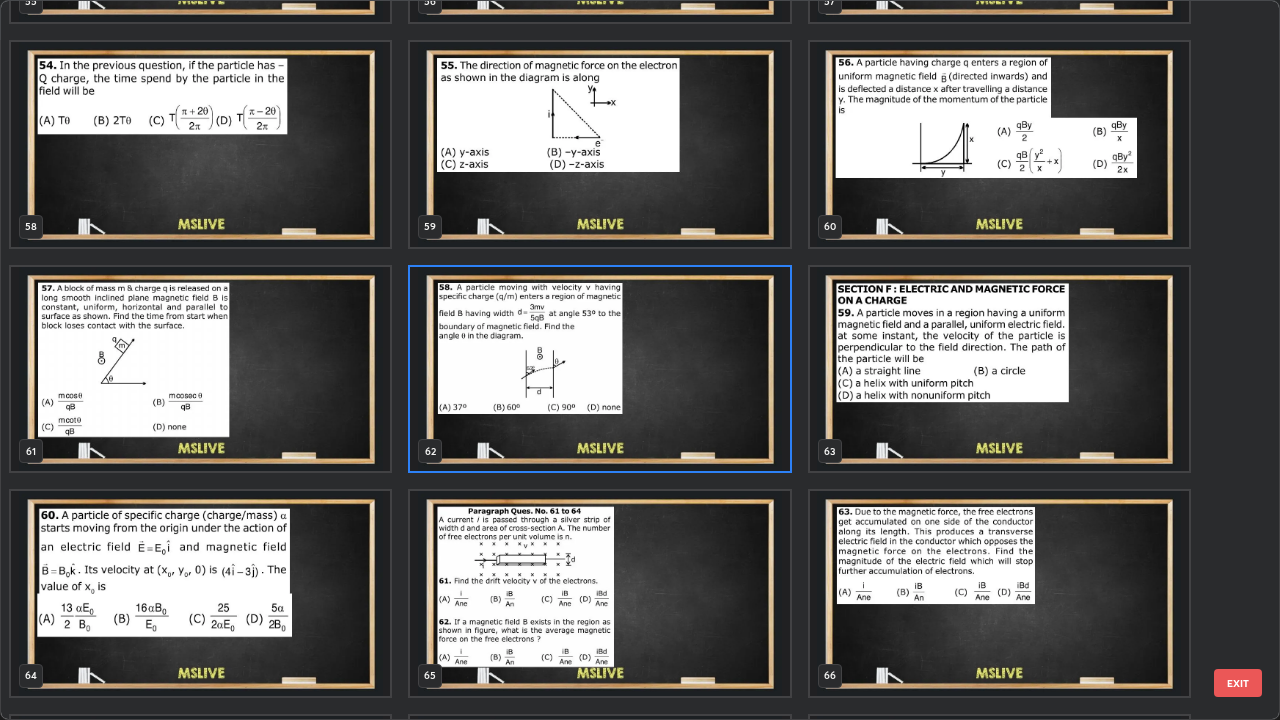 click at bounding box center (599, 369) 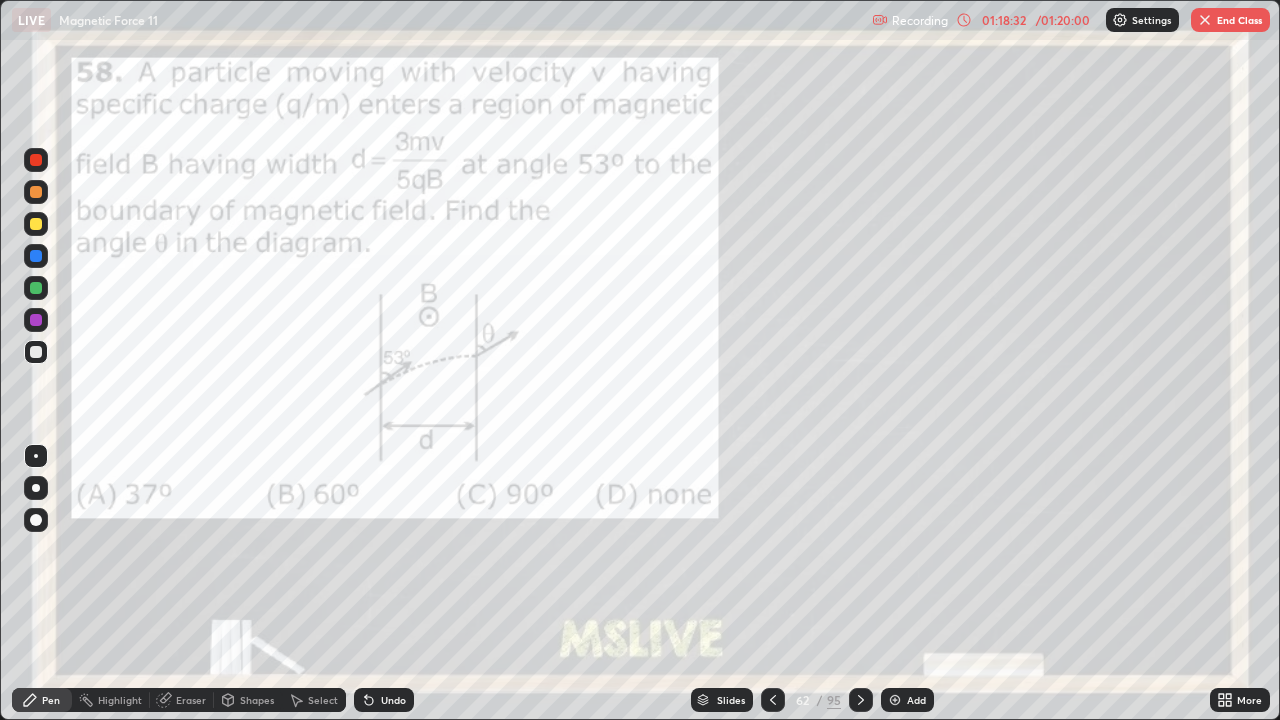 click on "Slides" at bounding box center (731, 700) 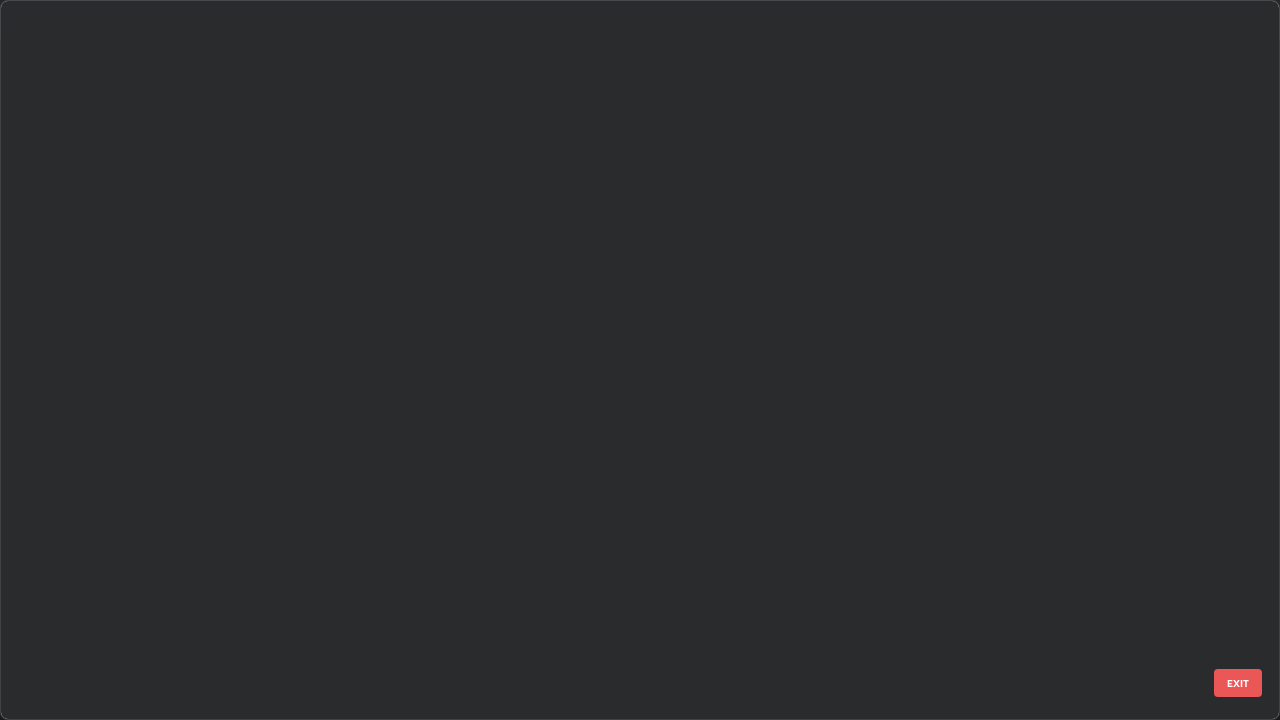 scroll, scrollTop: 3999, scrollLeft: 0, axis: vertical 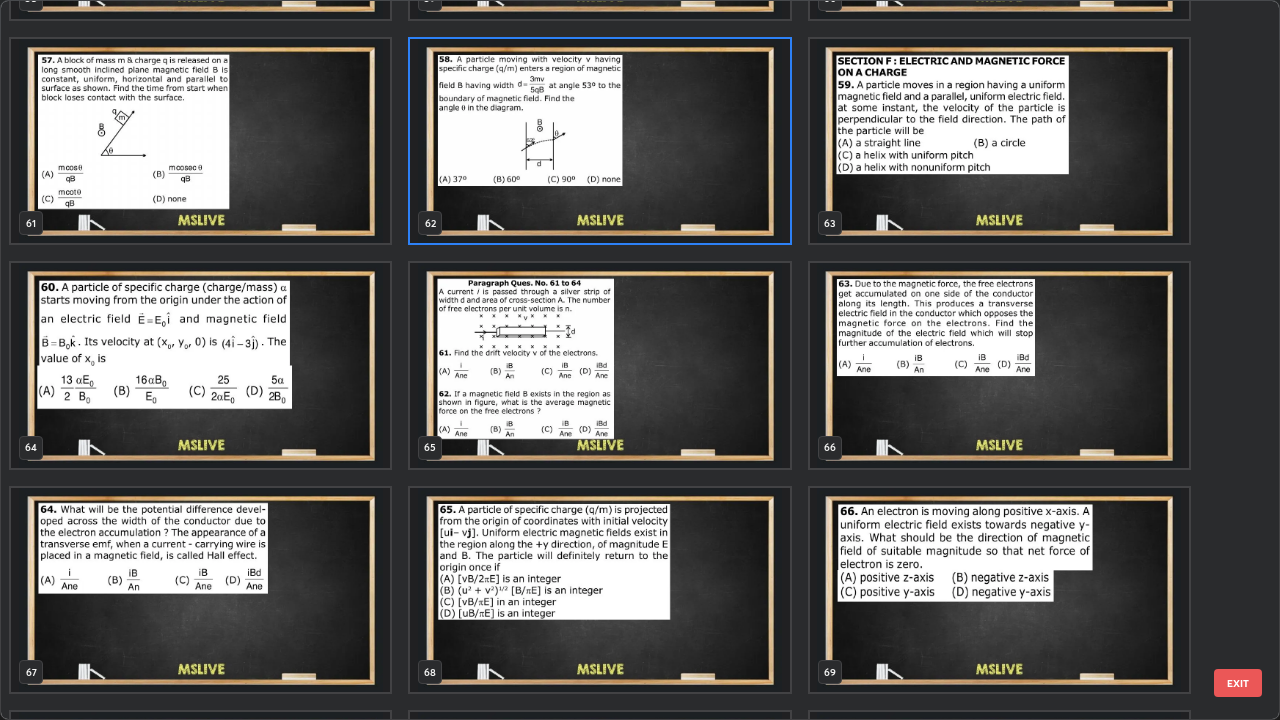 click at bounding box center [599, 365] 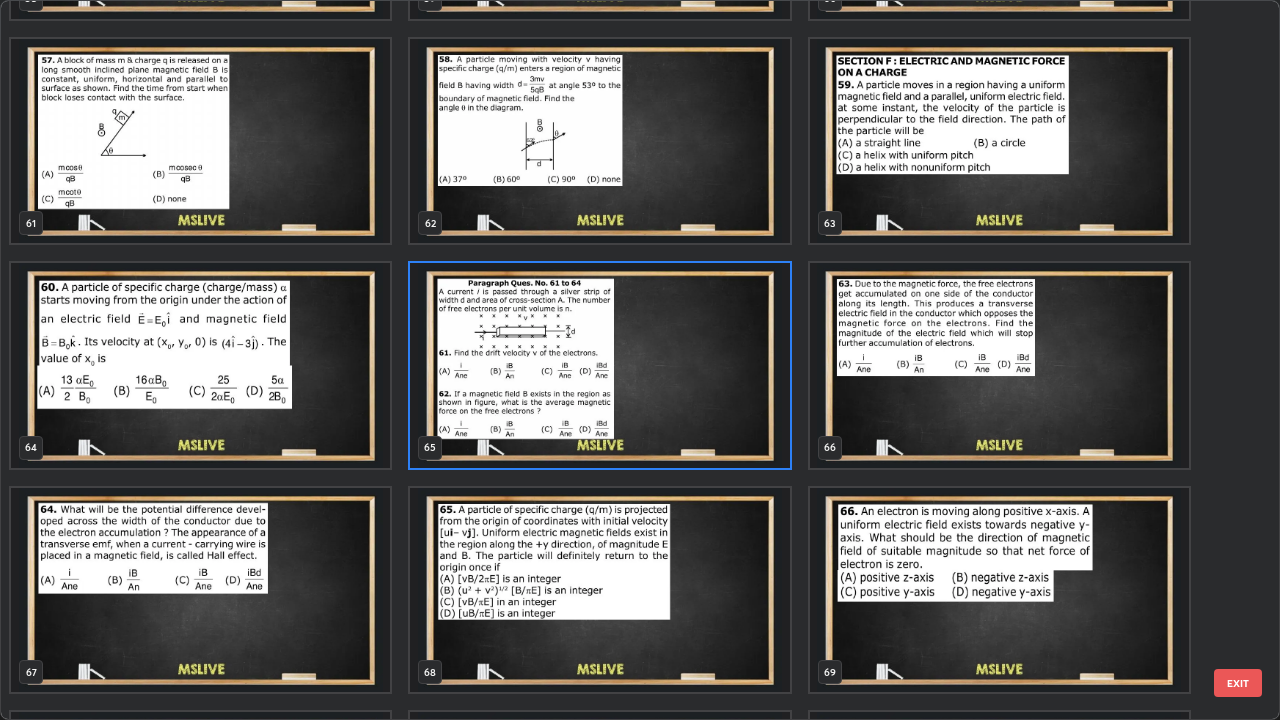 click at bounding box center (599, 365) 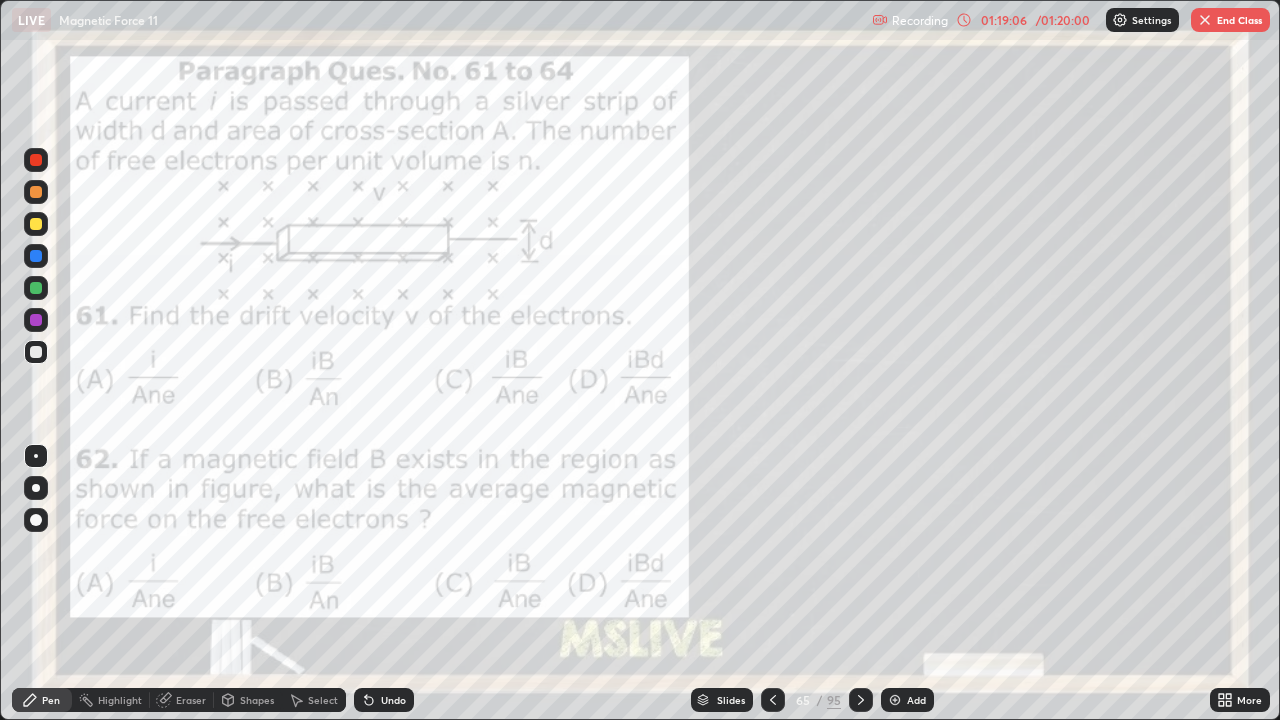click on "Slides" at bounding box center [731, 700] 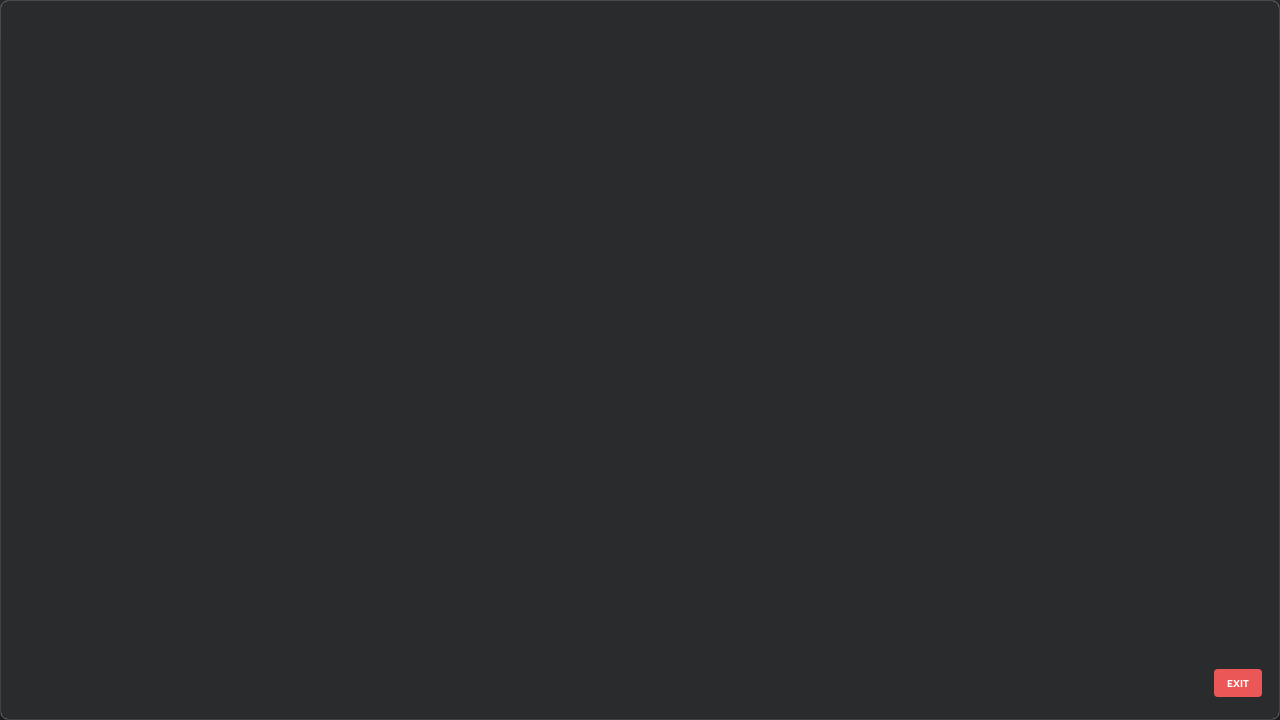 scroll, scrollTop: 4223, scrollLeft: 0, axis: vertical 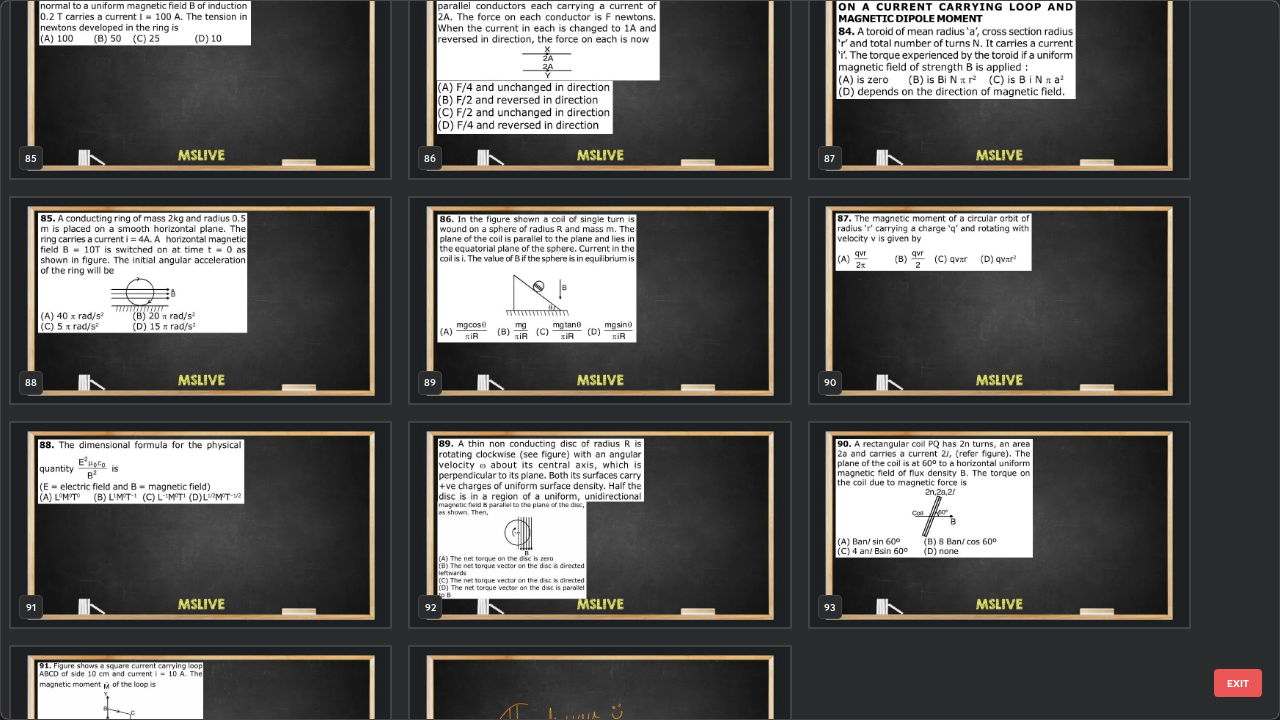 click at bounding box center [599, 300] 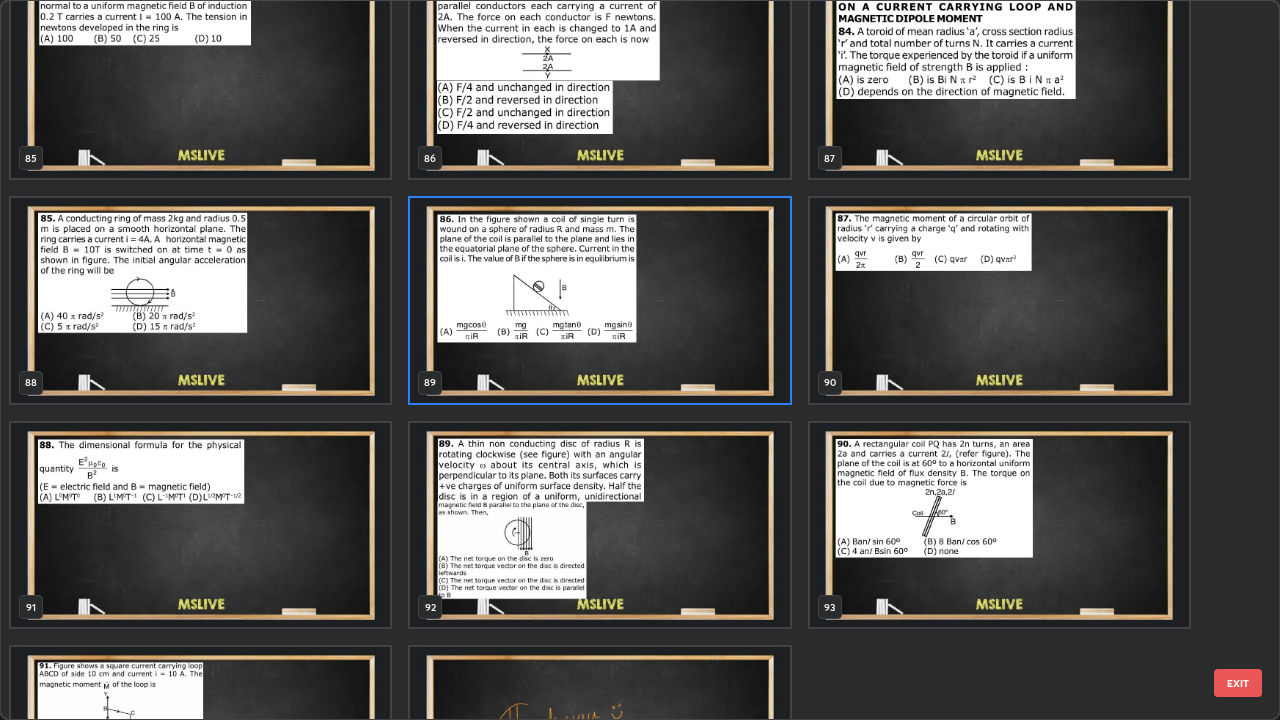 click at bounding box center [599, 300] 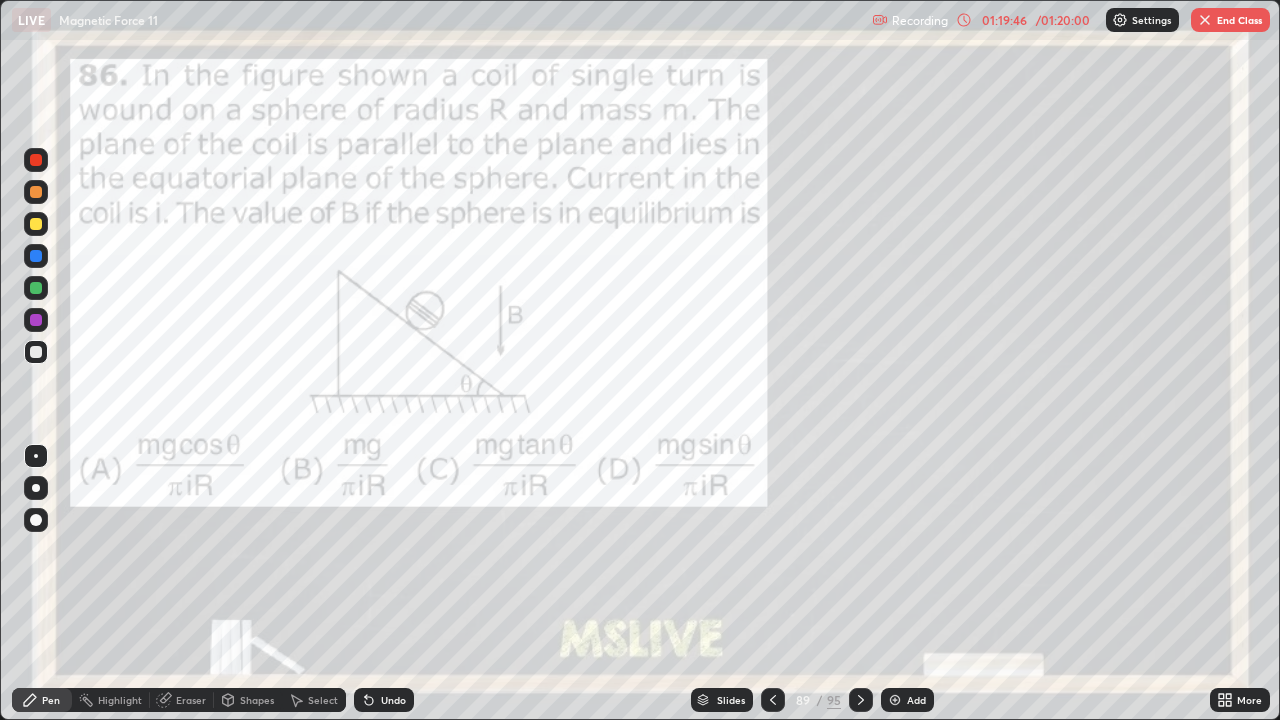 click on "Slides" at bounding box center (731, 700) 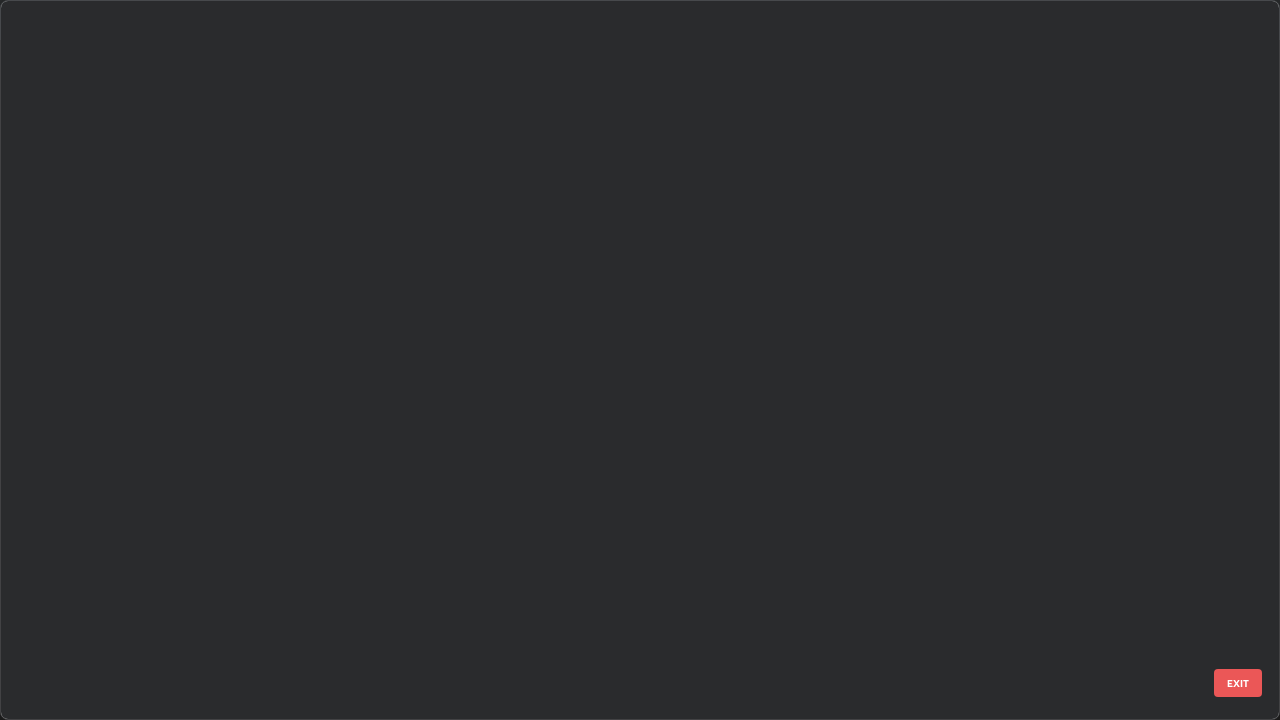 scroll, scrollTop: 6020, scrollLeft: 0, axis: vertical 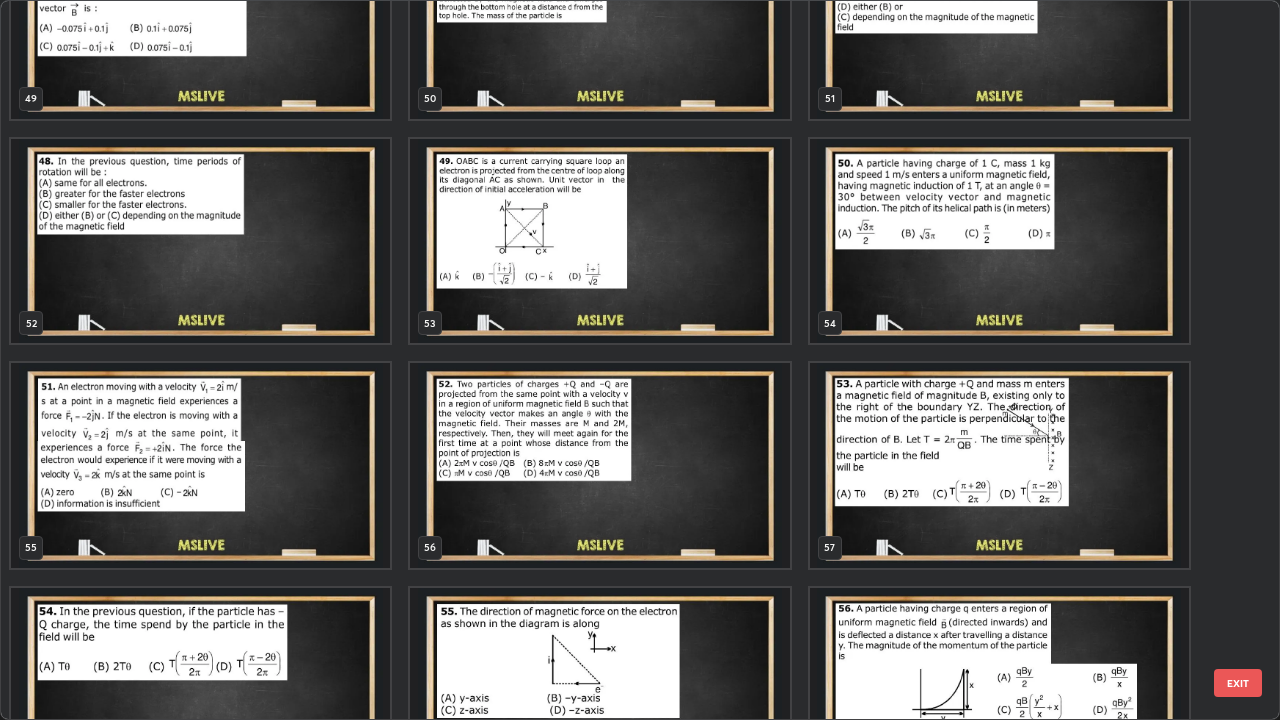 click at bounding box center (599, 465) 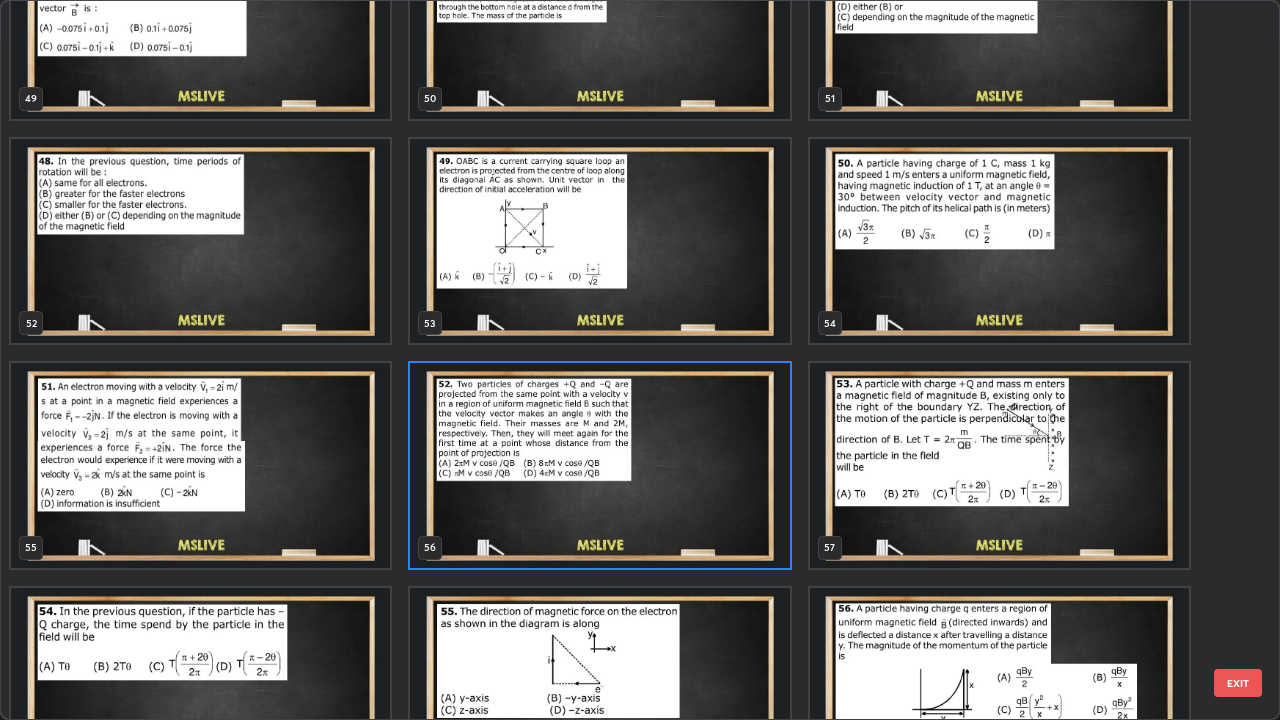 click at bounding box center (599, 465) 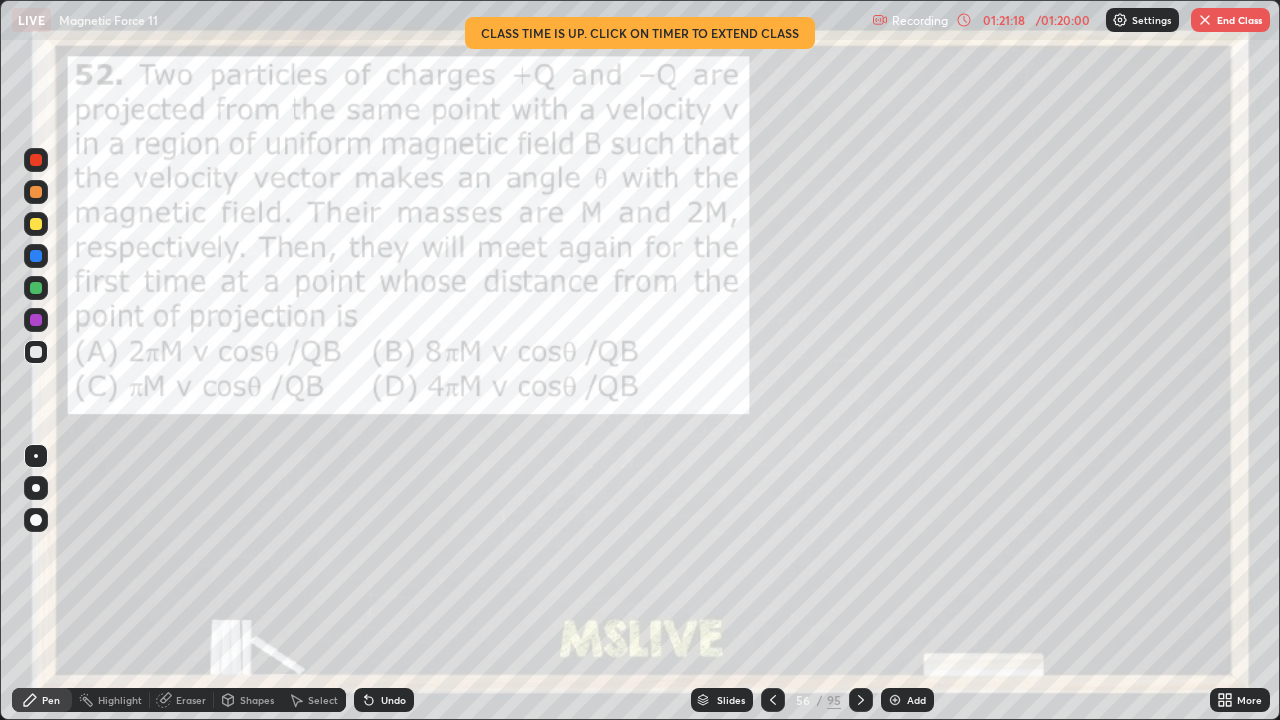 click on "End Class" at bounding box center [1230, 20] 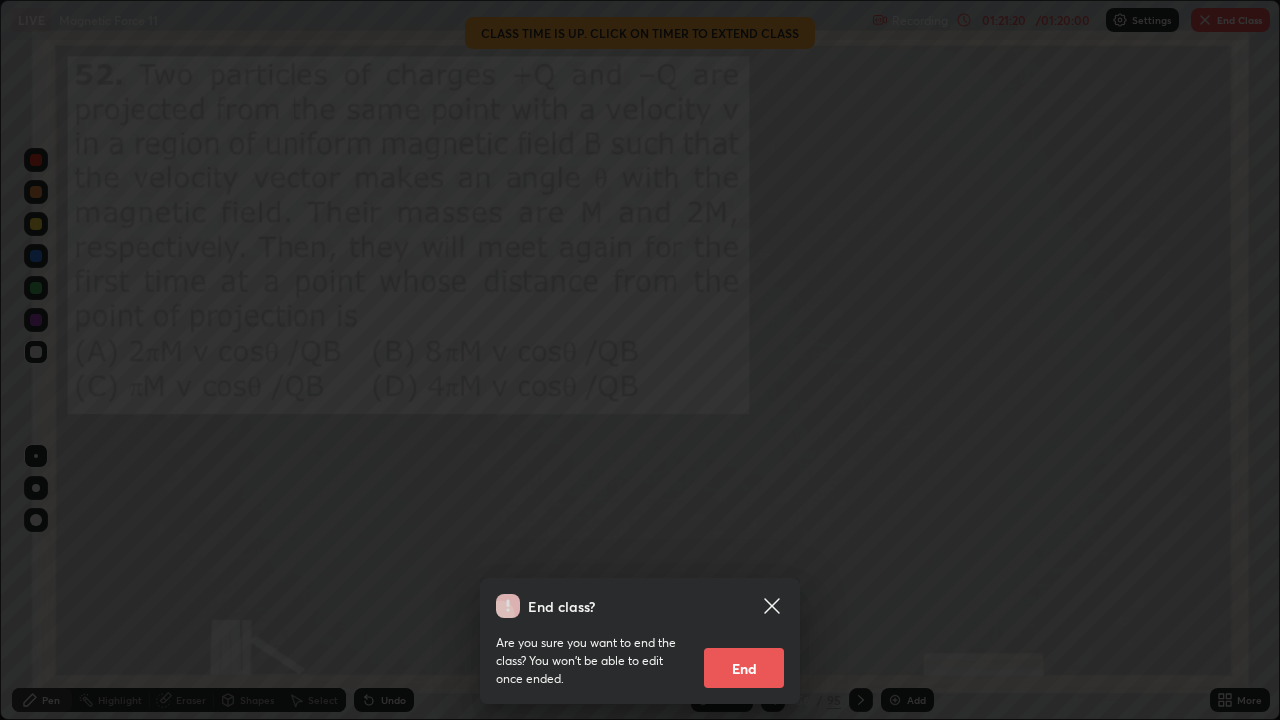 click on "End" at bounding box center [744, 668] 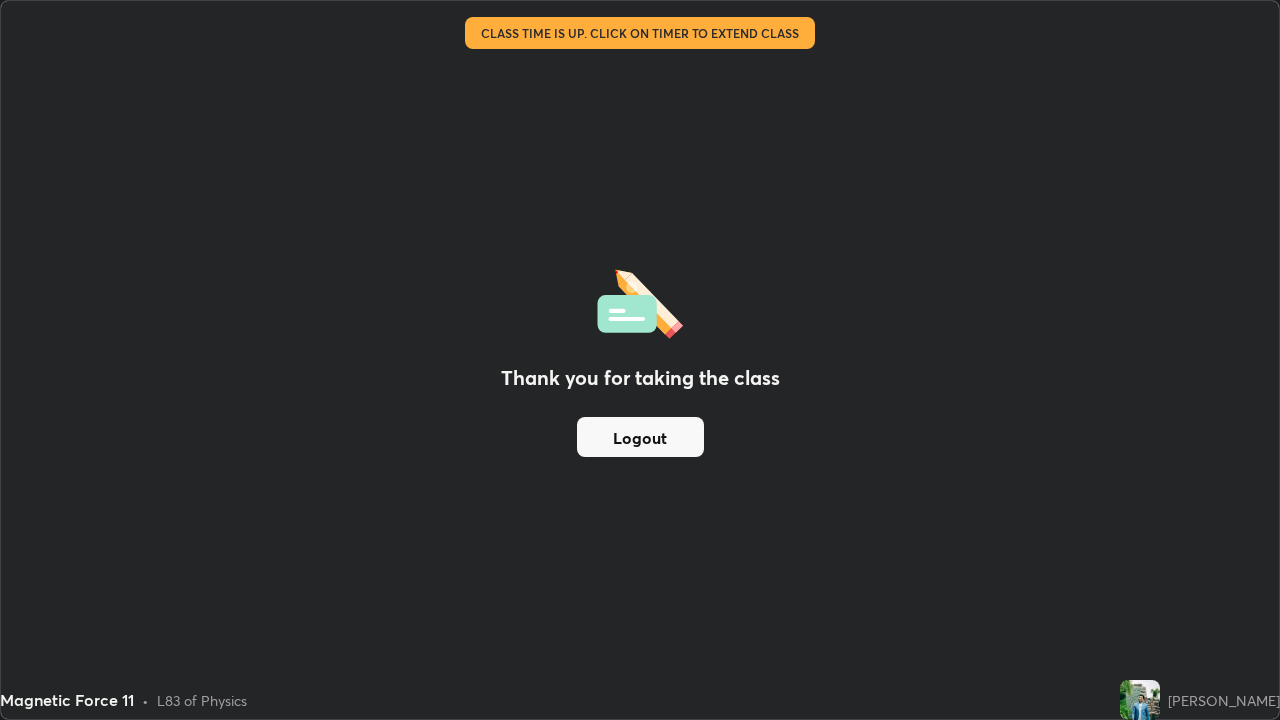 click on "Logout" at bounding box center (640, 437) 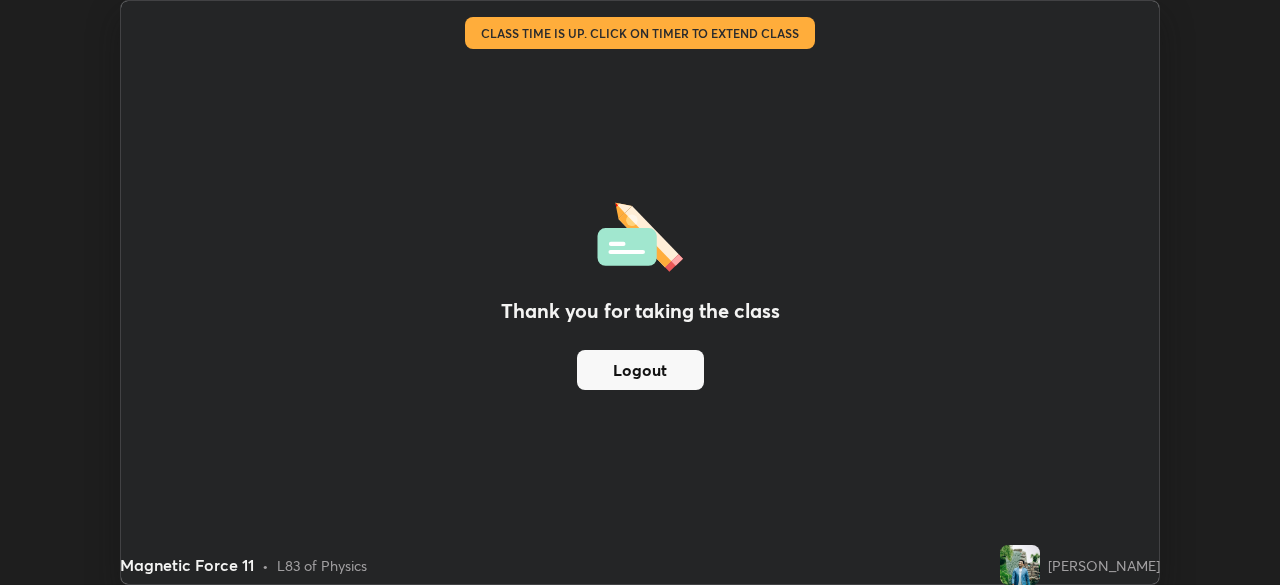 scroll, scrollTop: 585, scrollLeft: 1280, axis: both 